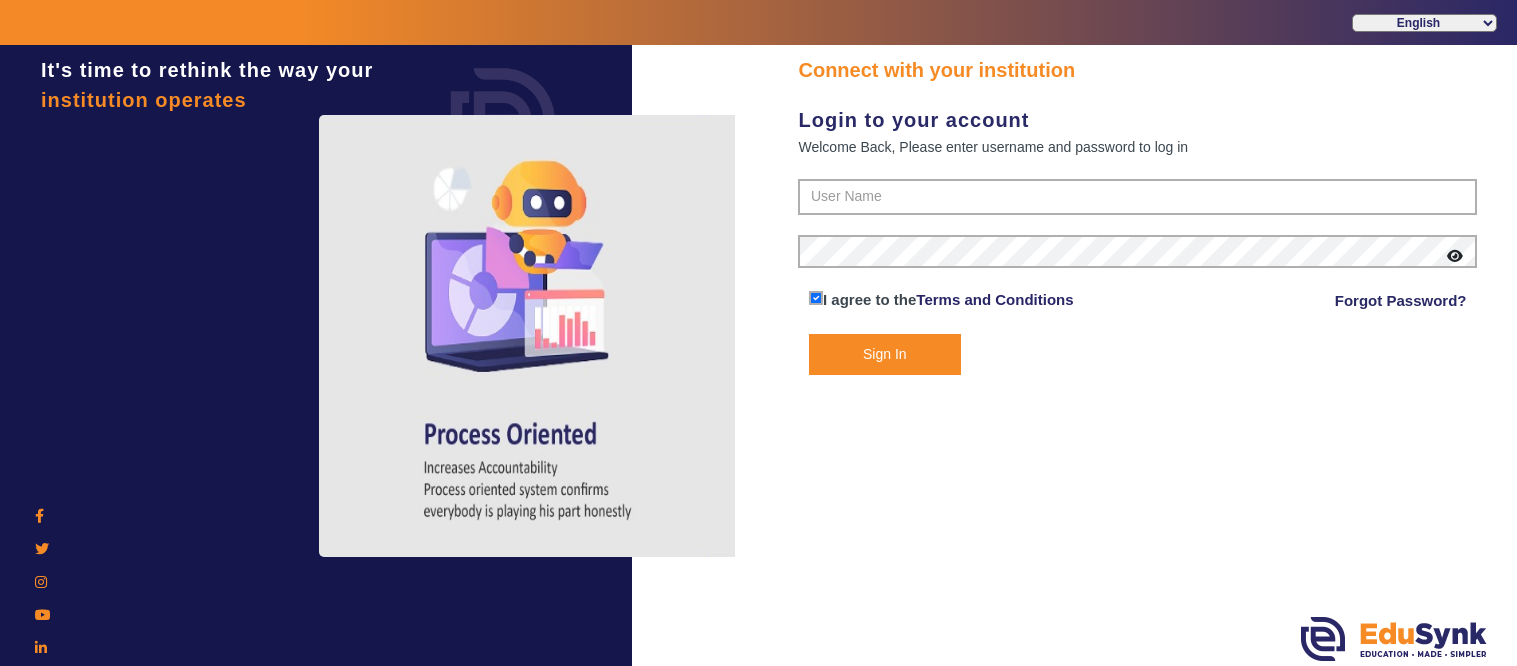 scroll, scrollTop: 0, scrollLeft: 0, axis: both 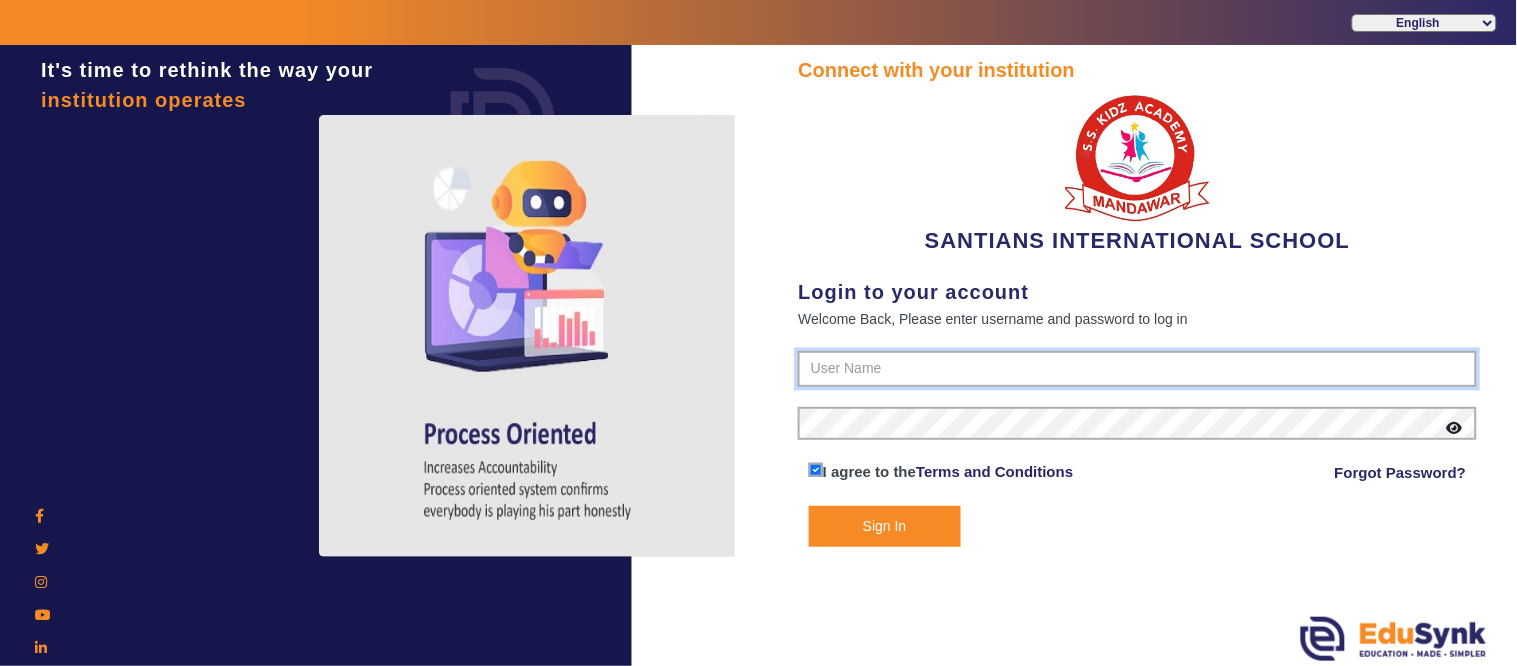 type on "[PHONE]" 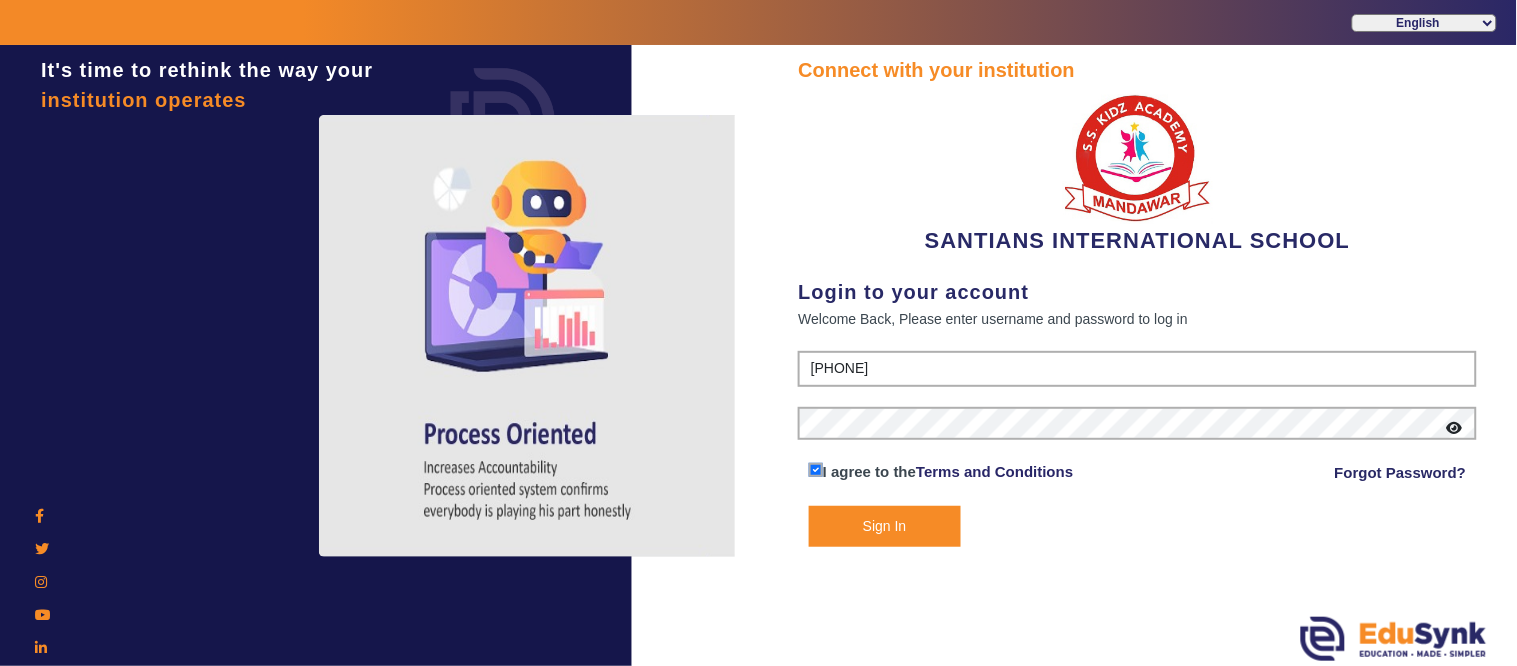 click on "Sign In" 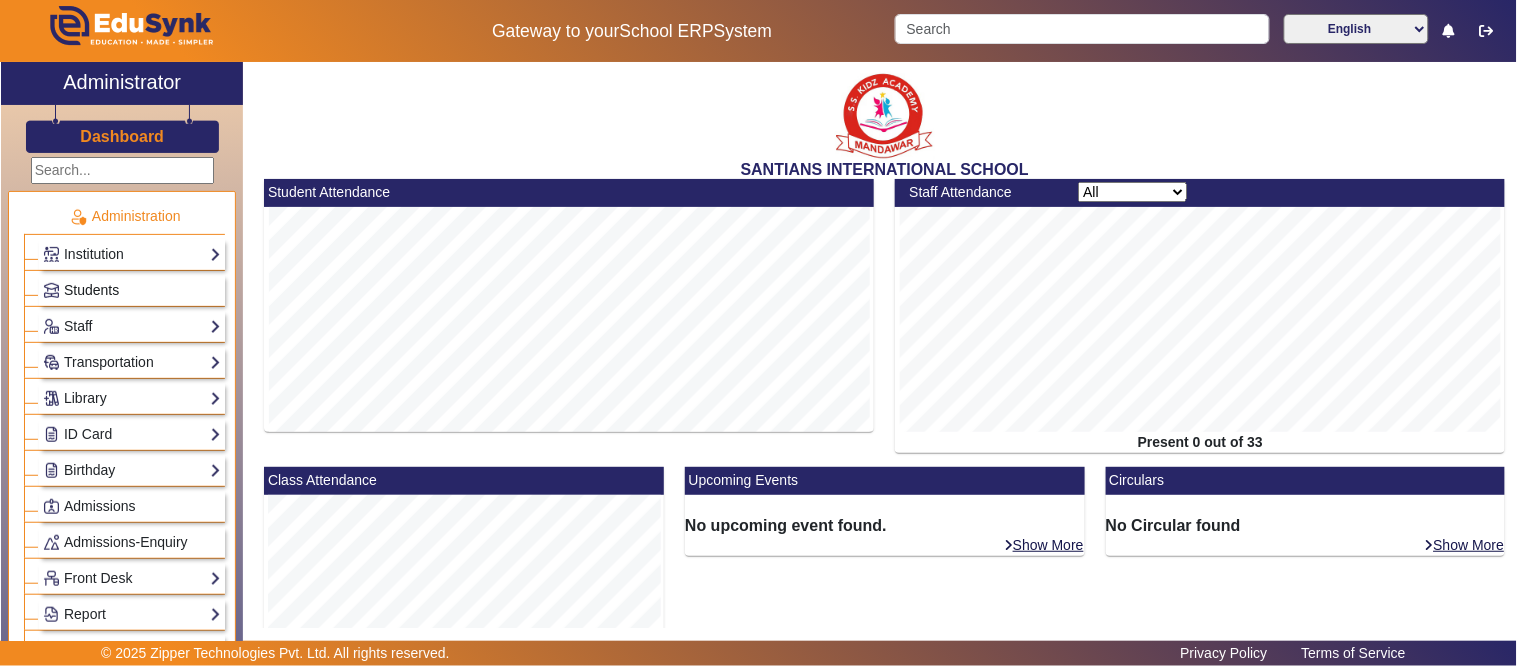 click on "Students" 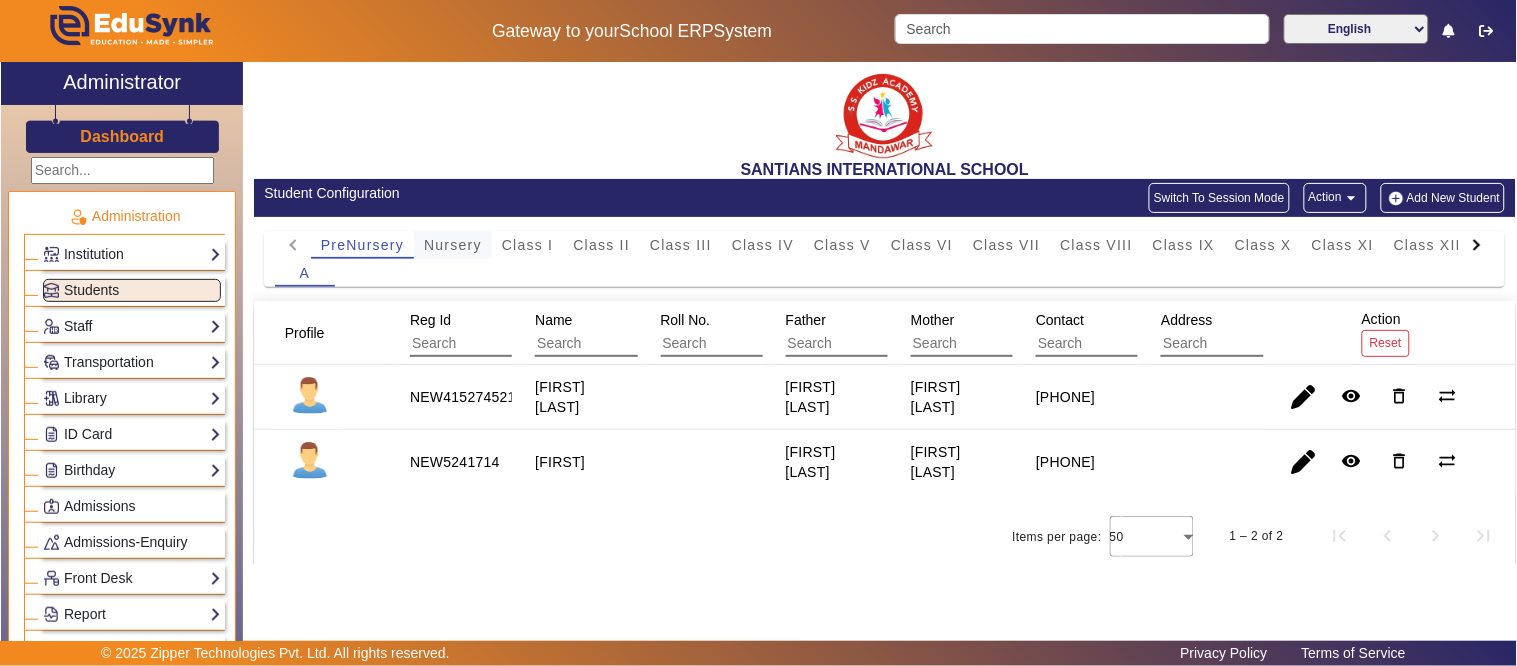 click on "Nursery" at bounding box center [453, 245] 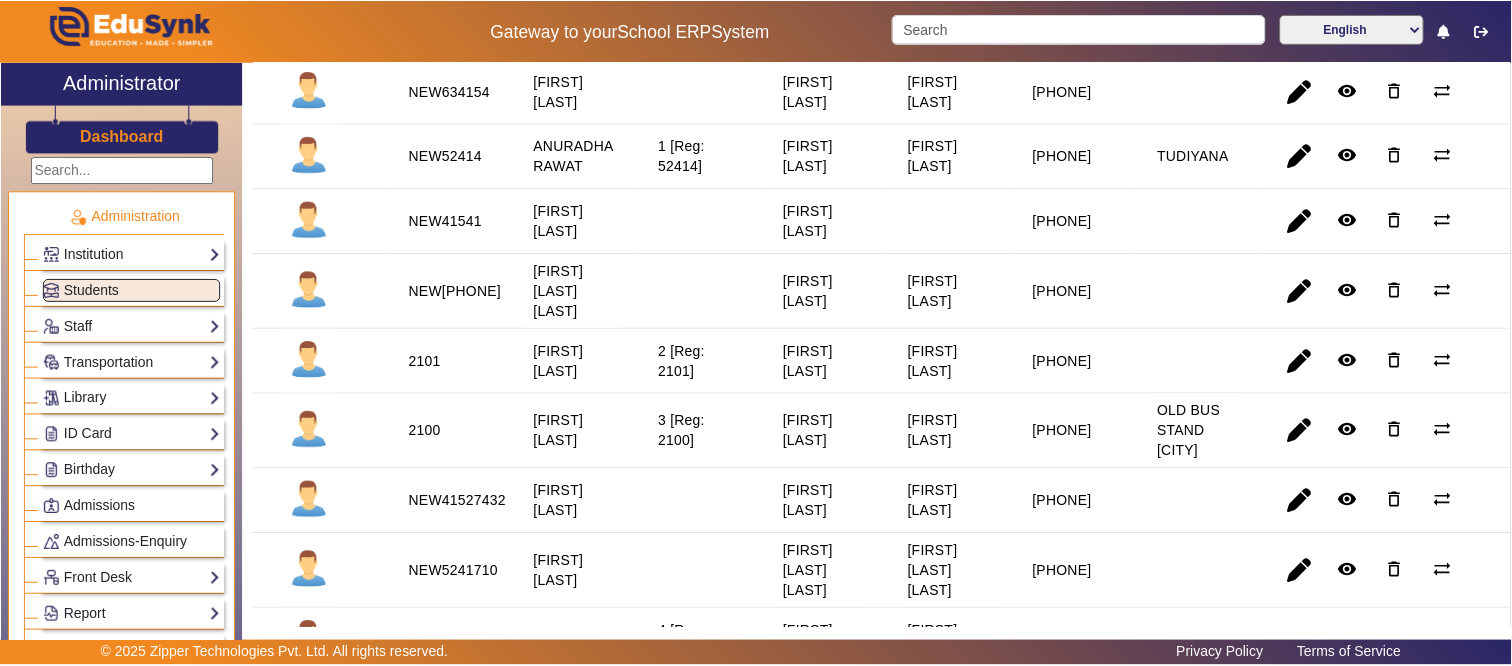 scroll, scrollTop: 0, scrollLeft: 0, axis: both 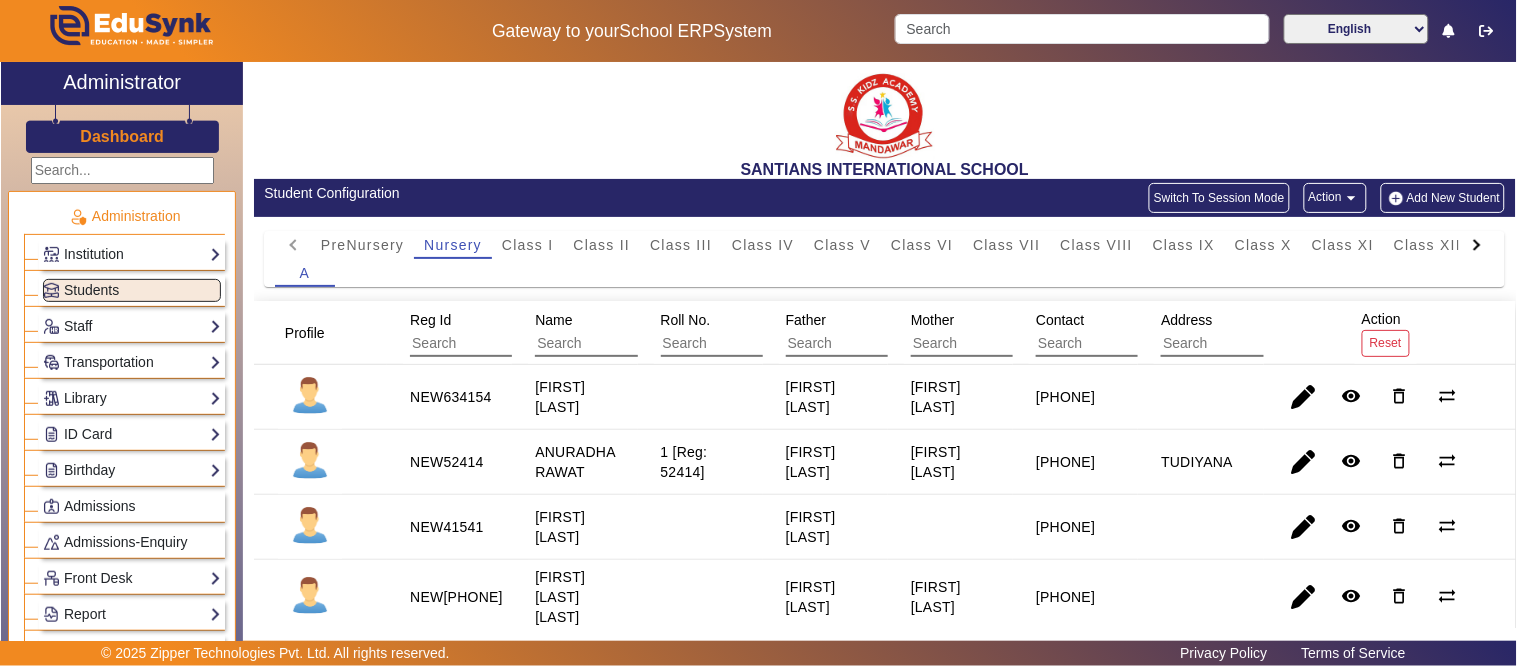 click on "Add New Student" 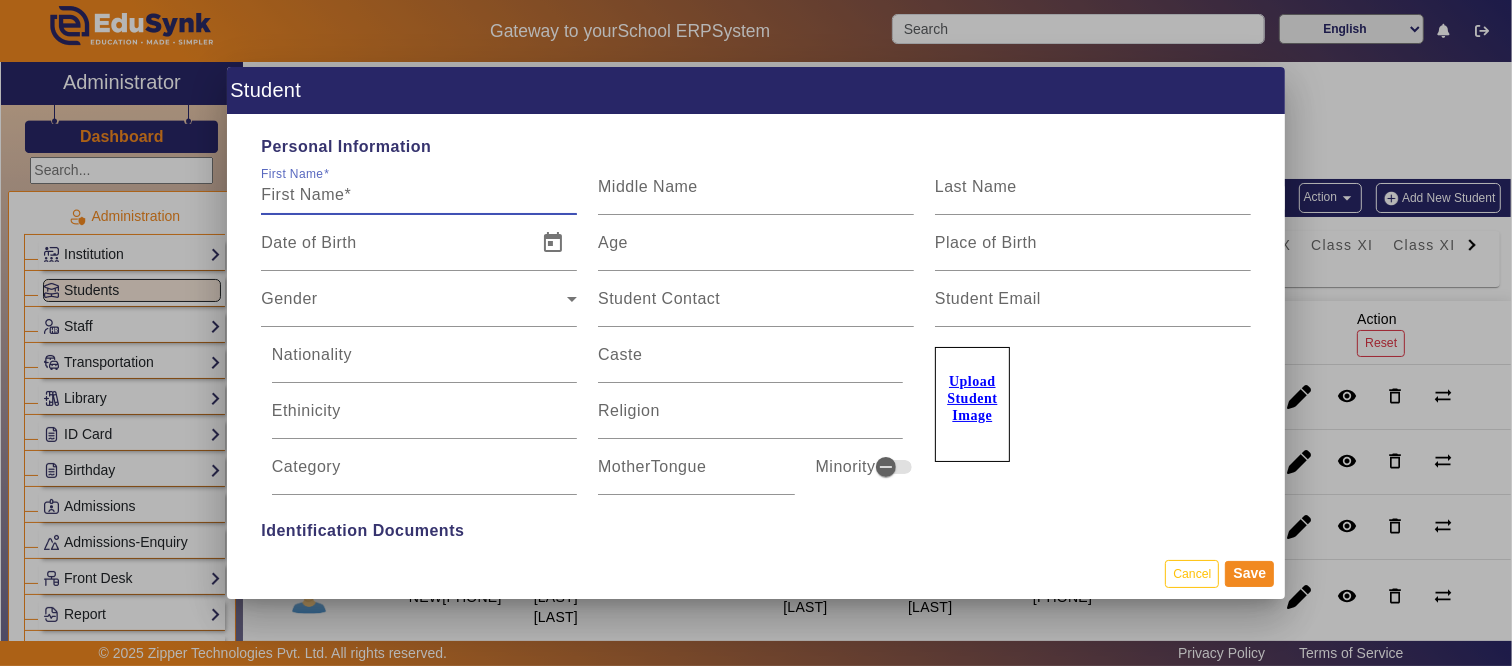 click on "First Name" at bounding box center (419, 195) 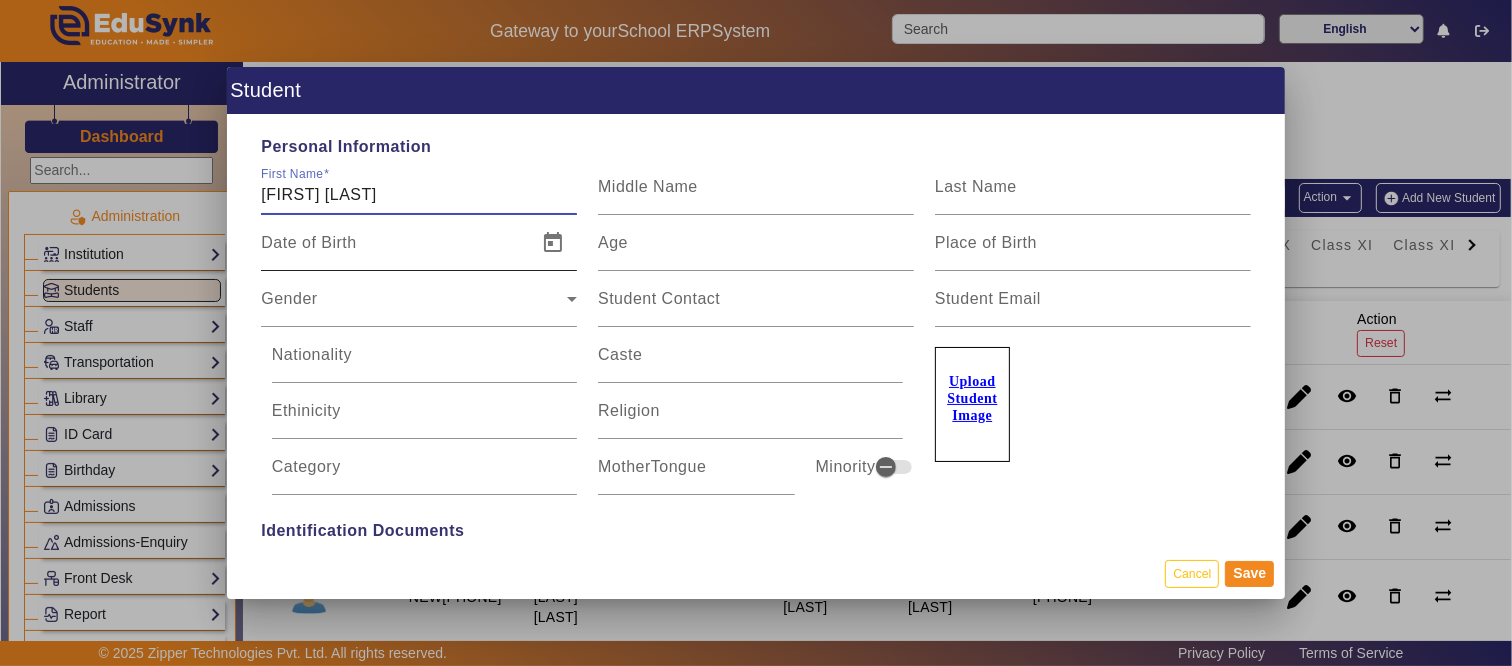 type on "[FIRST] [LAST]" 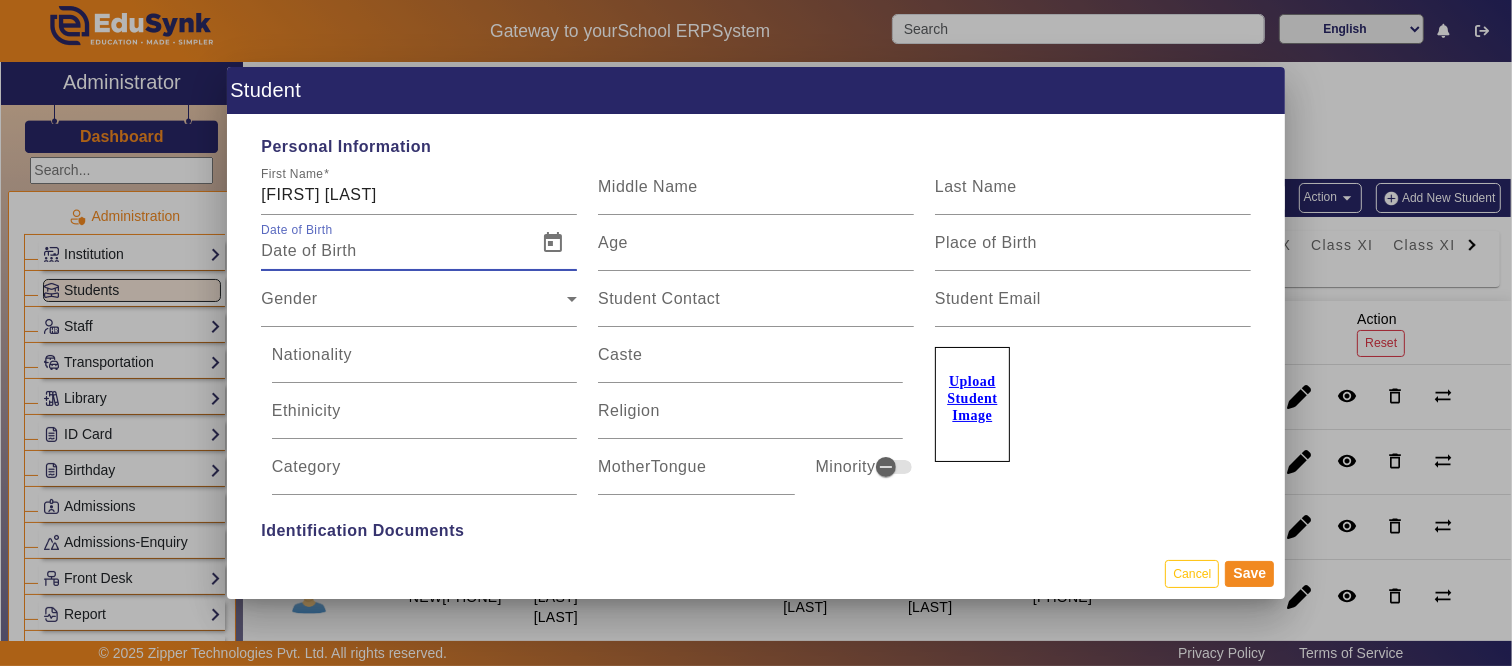 click on "Date of Birth" at bounding box center [393, 251] 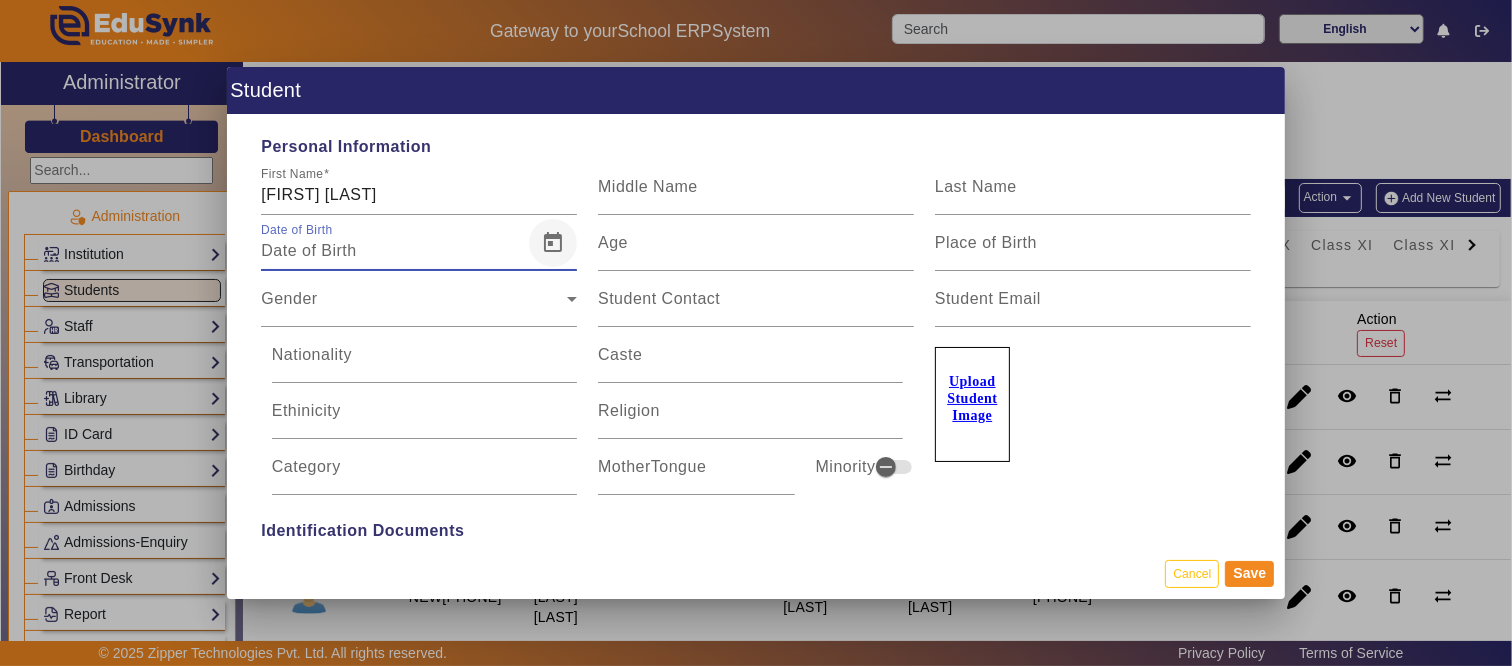 click at bounding box center [553, 243] 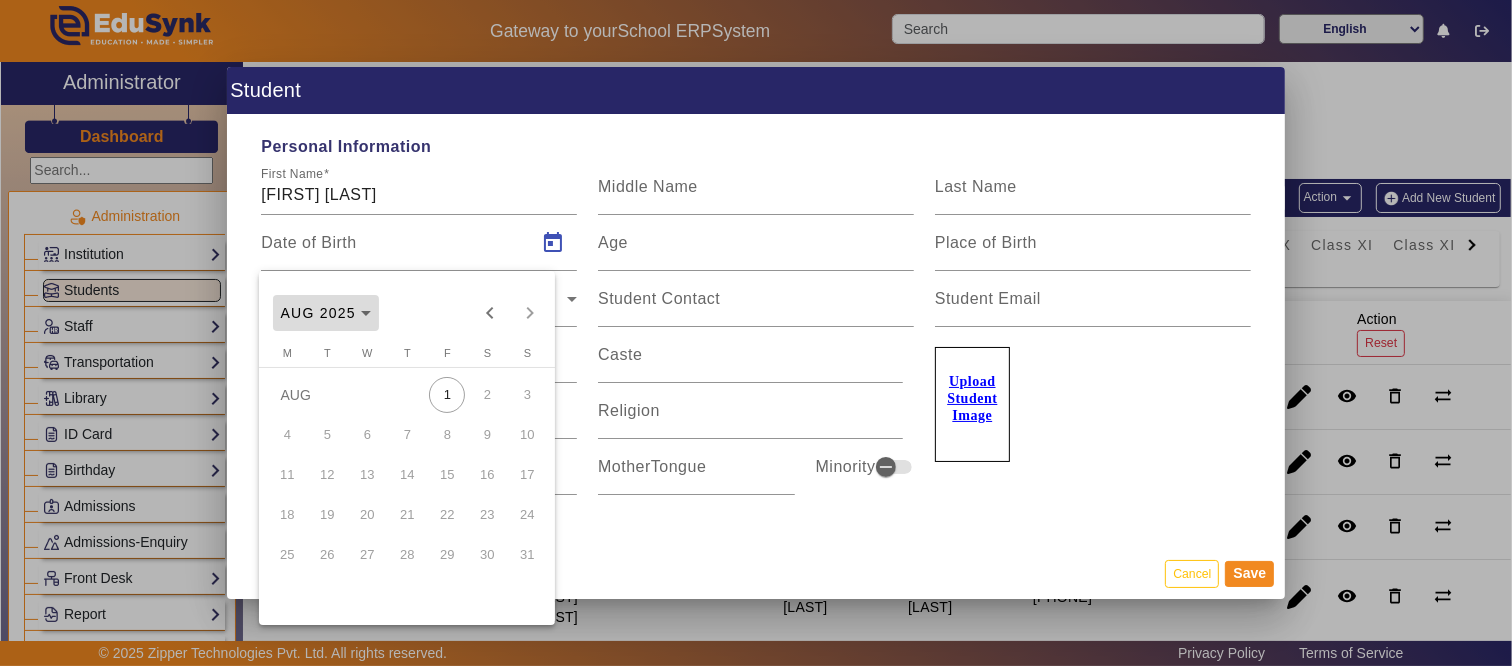click on "AUG 2025" at bounding box center (326, 313) 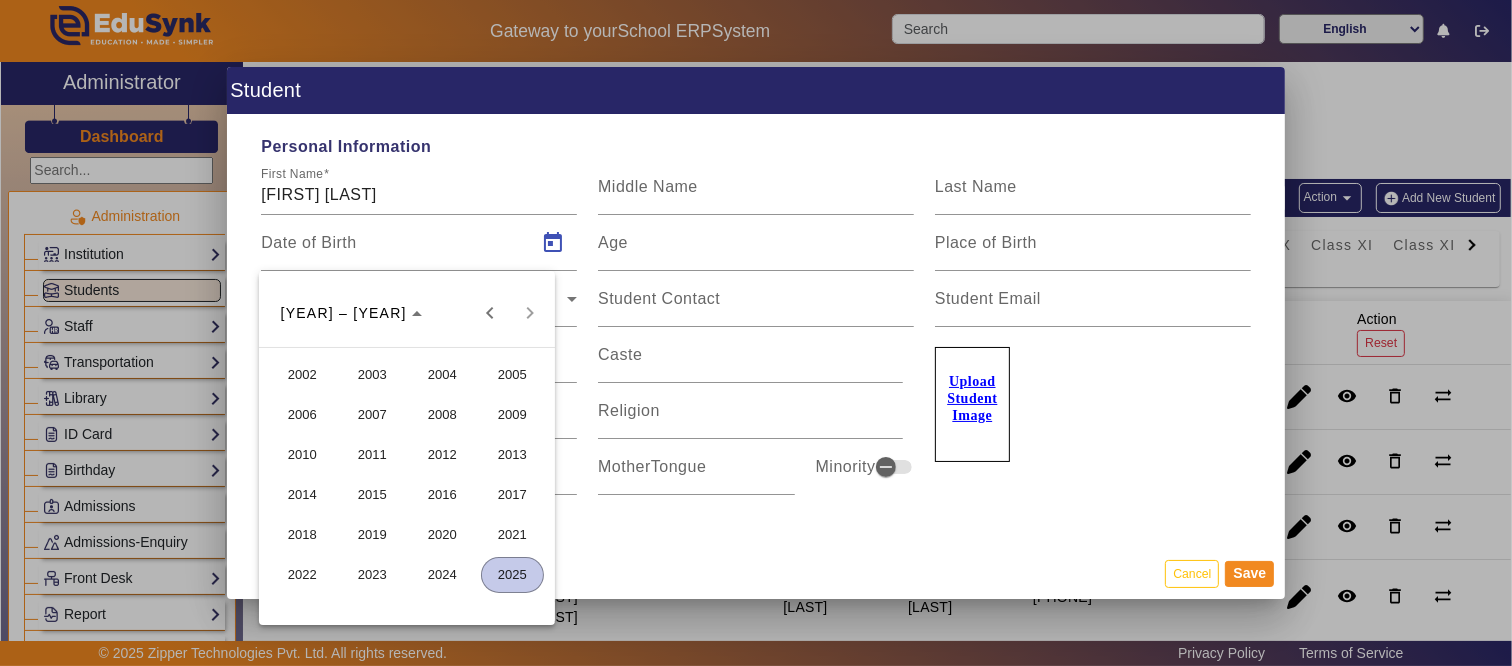 click on "2022" at bounding box center (302, 575) 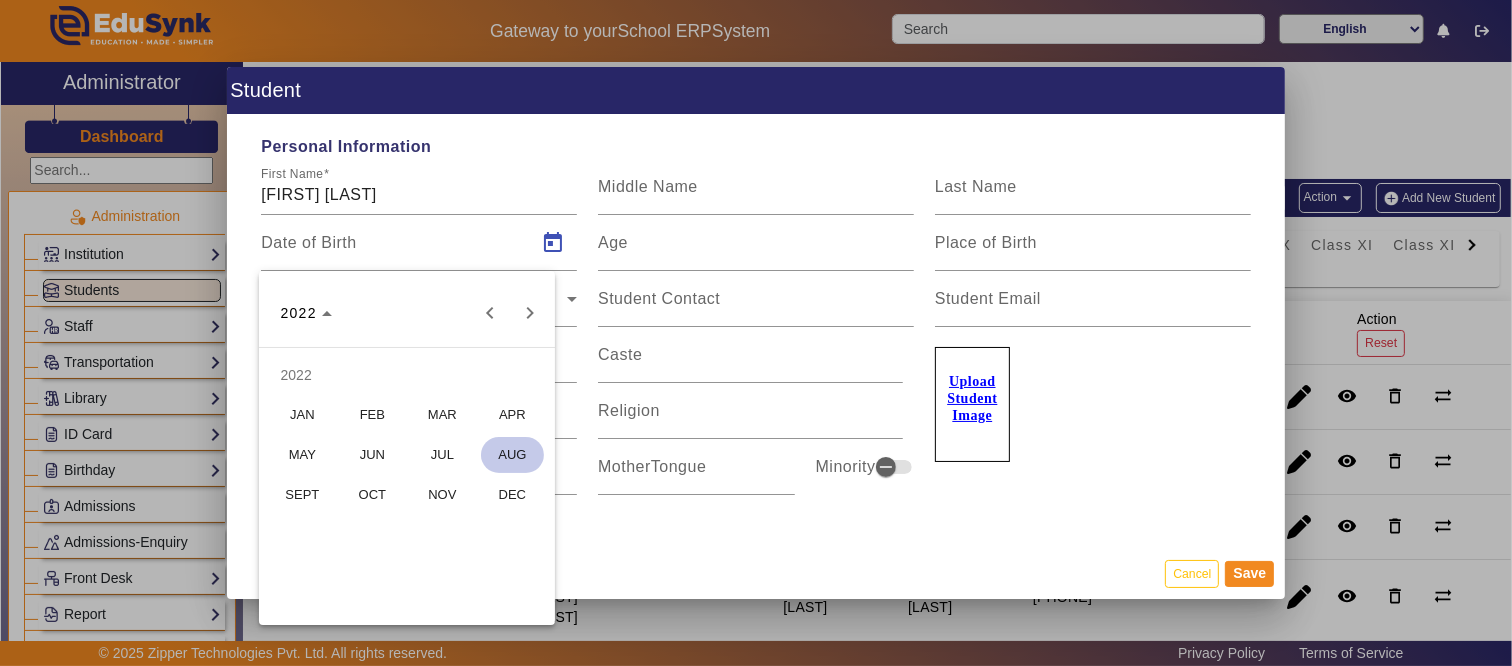 click on "JUL" at bounding box center [442, 455] 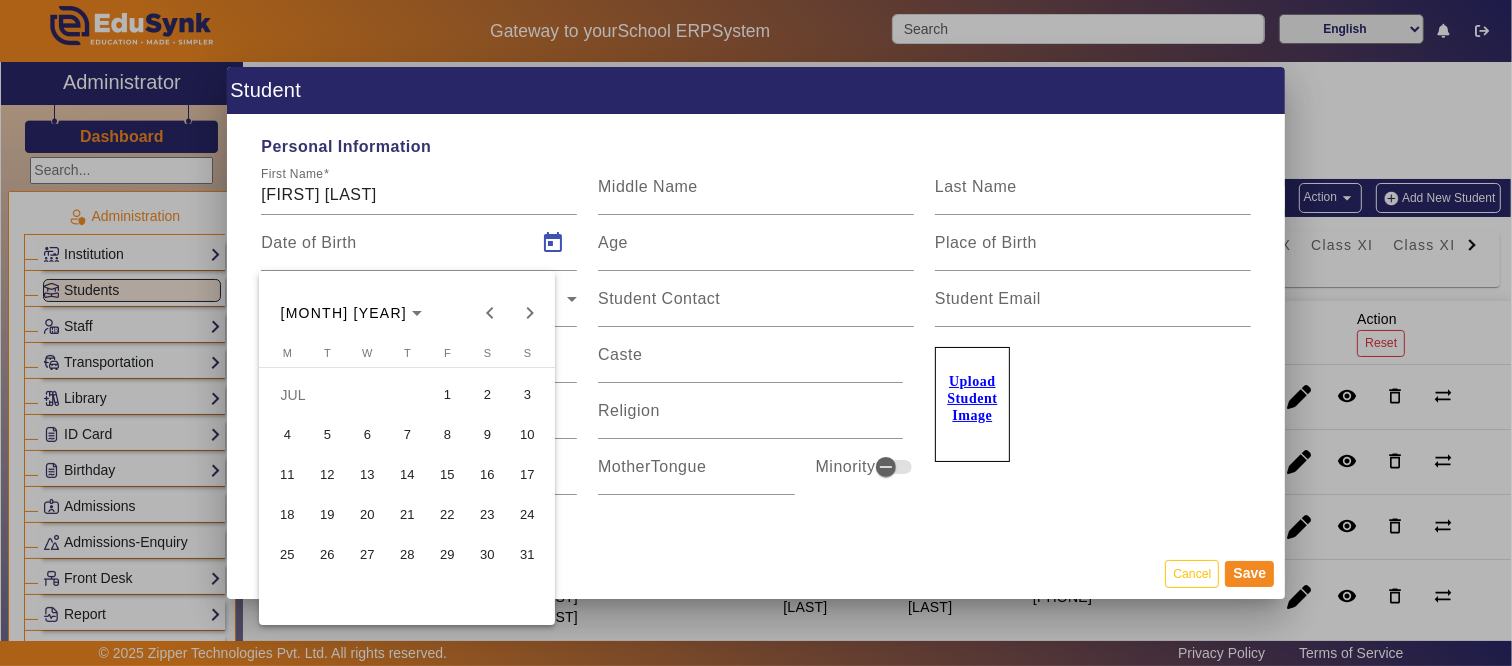 click on "9" at bounding box center [487, 435] 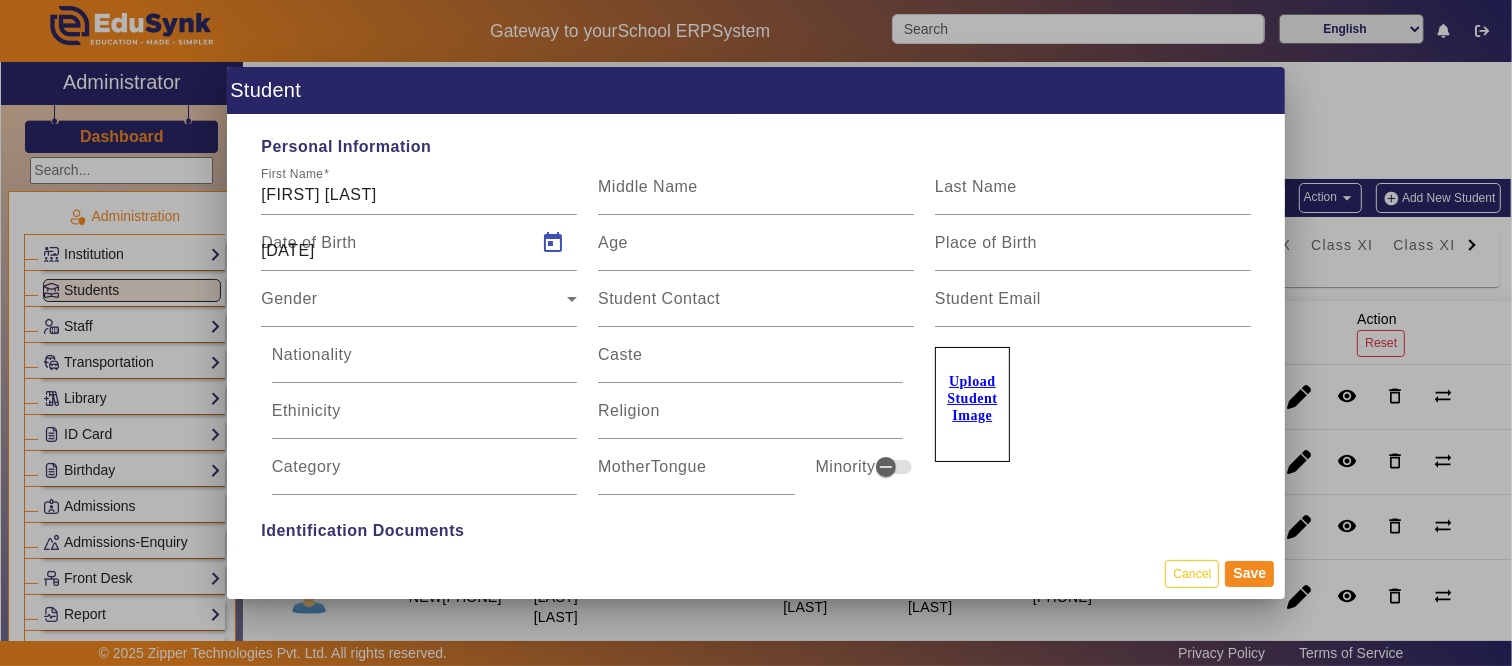 type on "[AGE]" 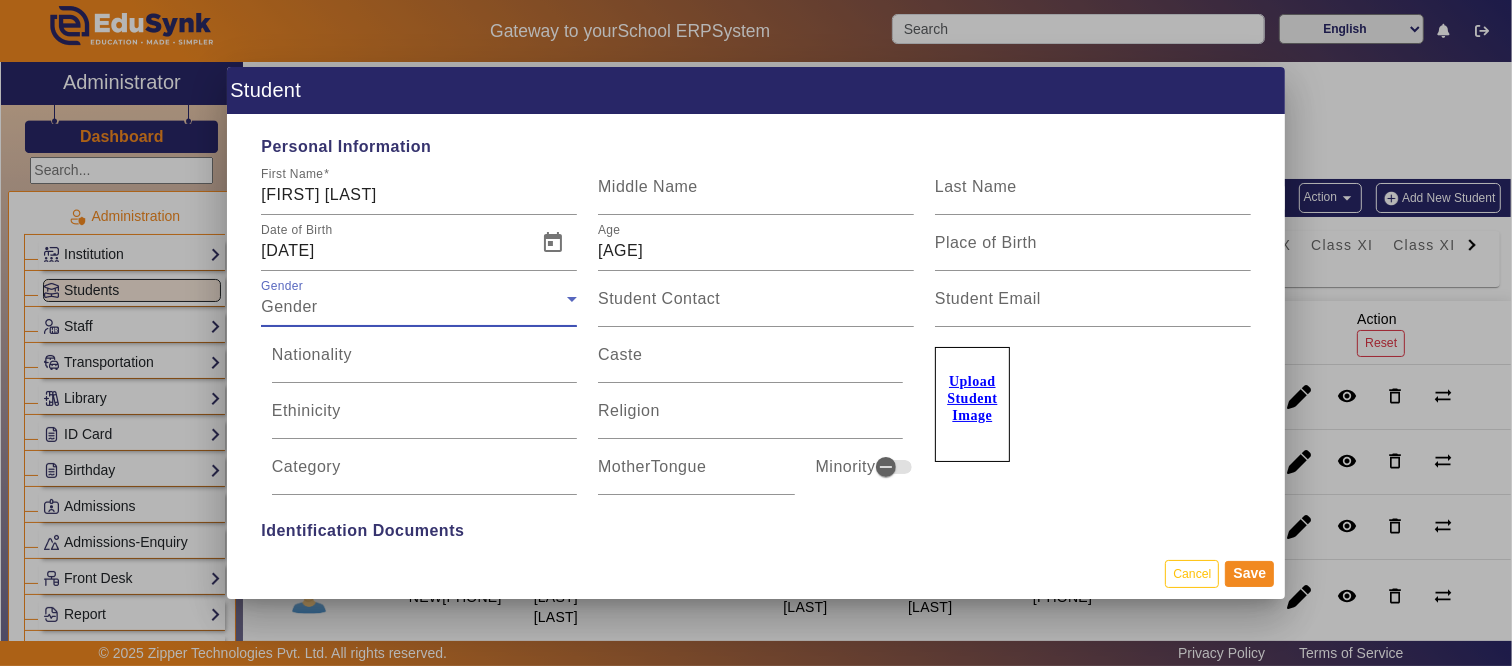 click on "Gender" at bounding box center [414, 307] 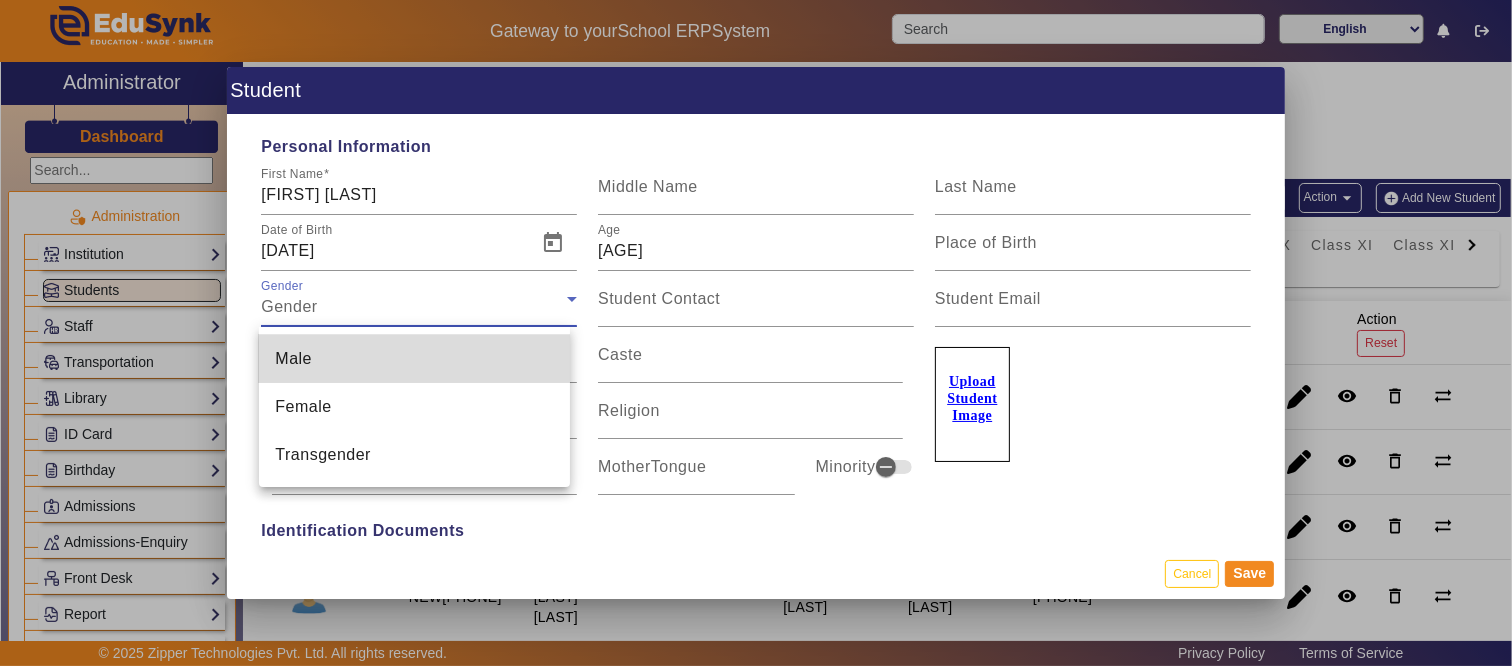 click on "Male" at bounding box center [293, 359] 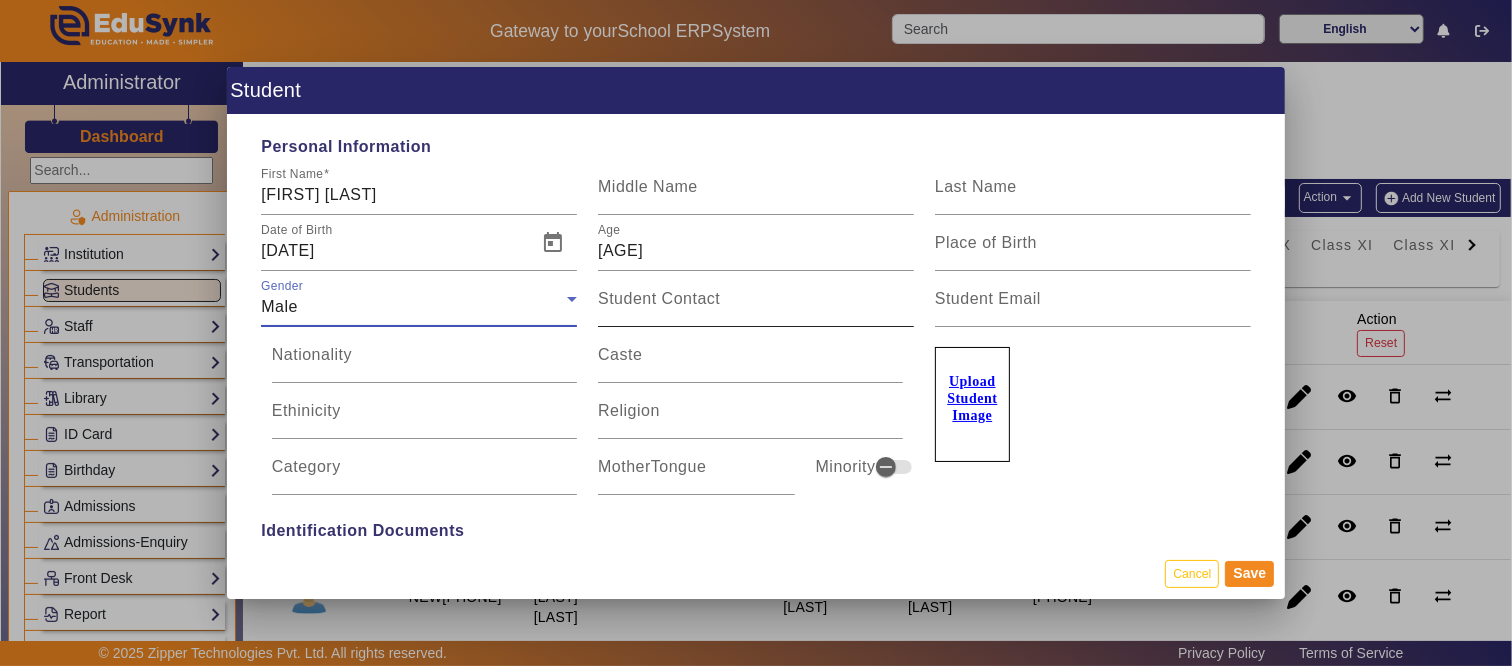 click on "Student Contact" at bounding box center [659, 298] 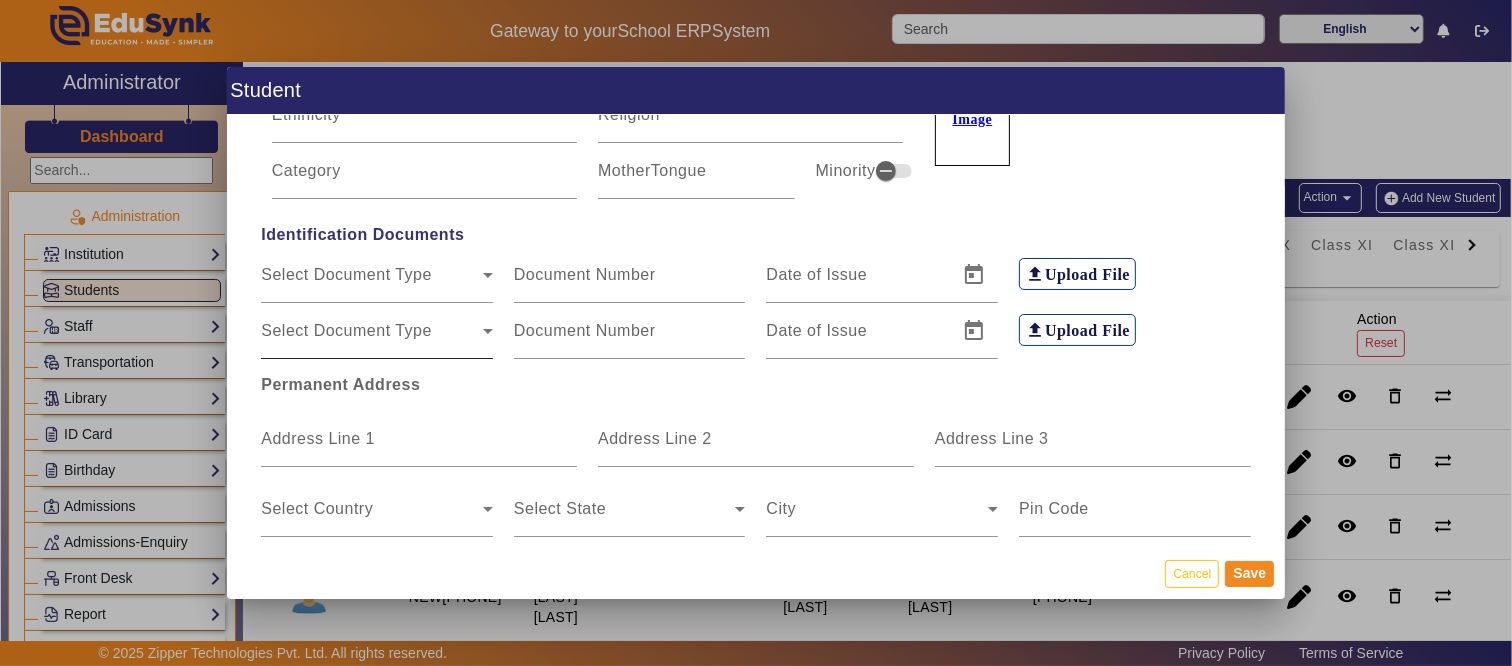 scroll, scrollTop: 333, scrollLeft: 0, axis: vertical 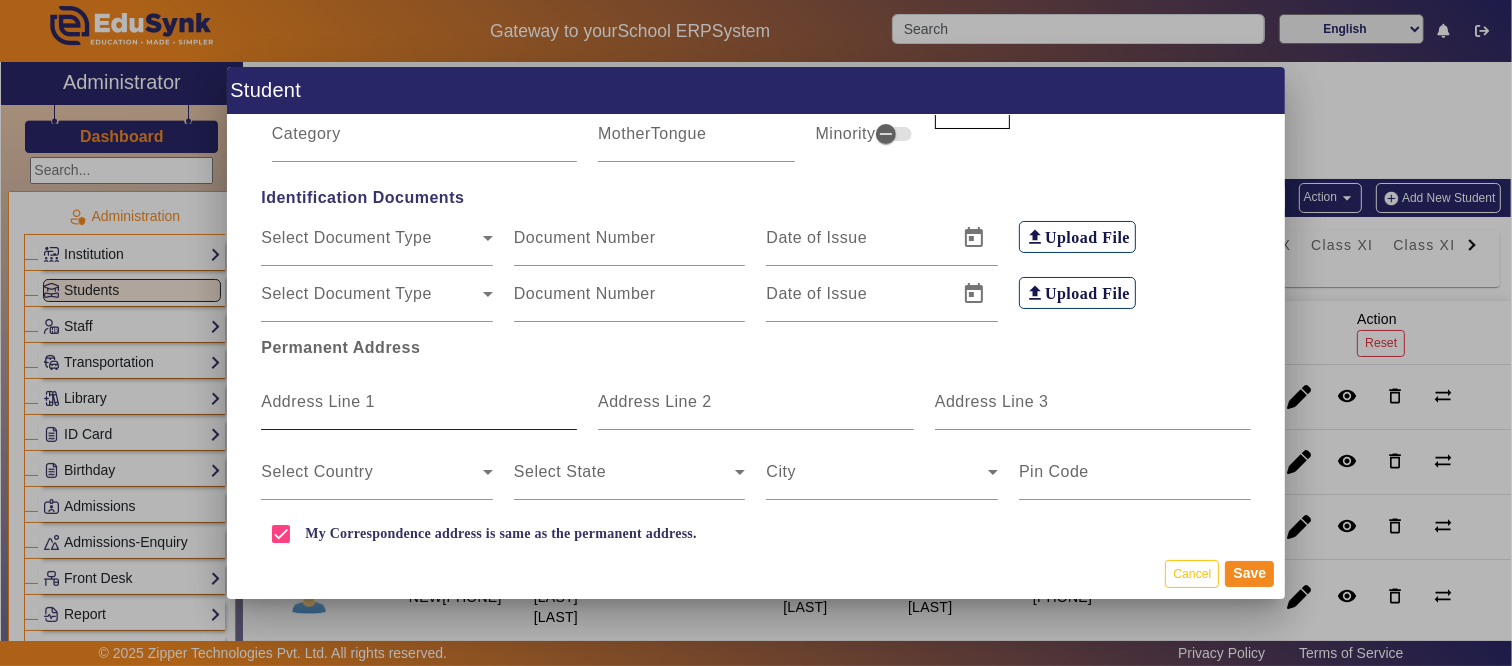 type on "[PHONE]" 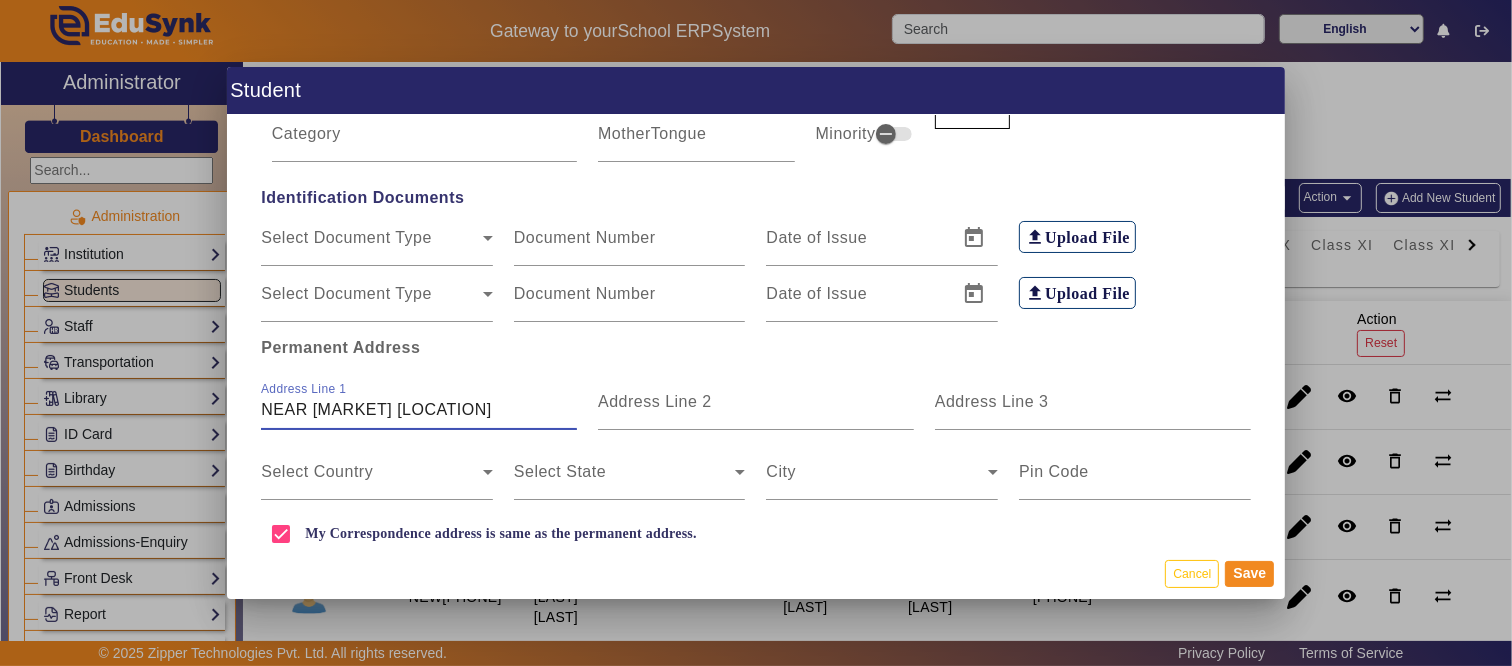type on "NEAR [MARKET] [LOCATION]" 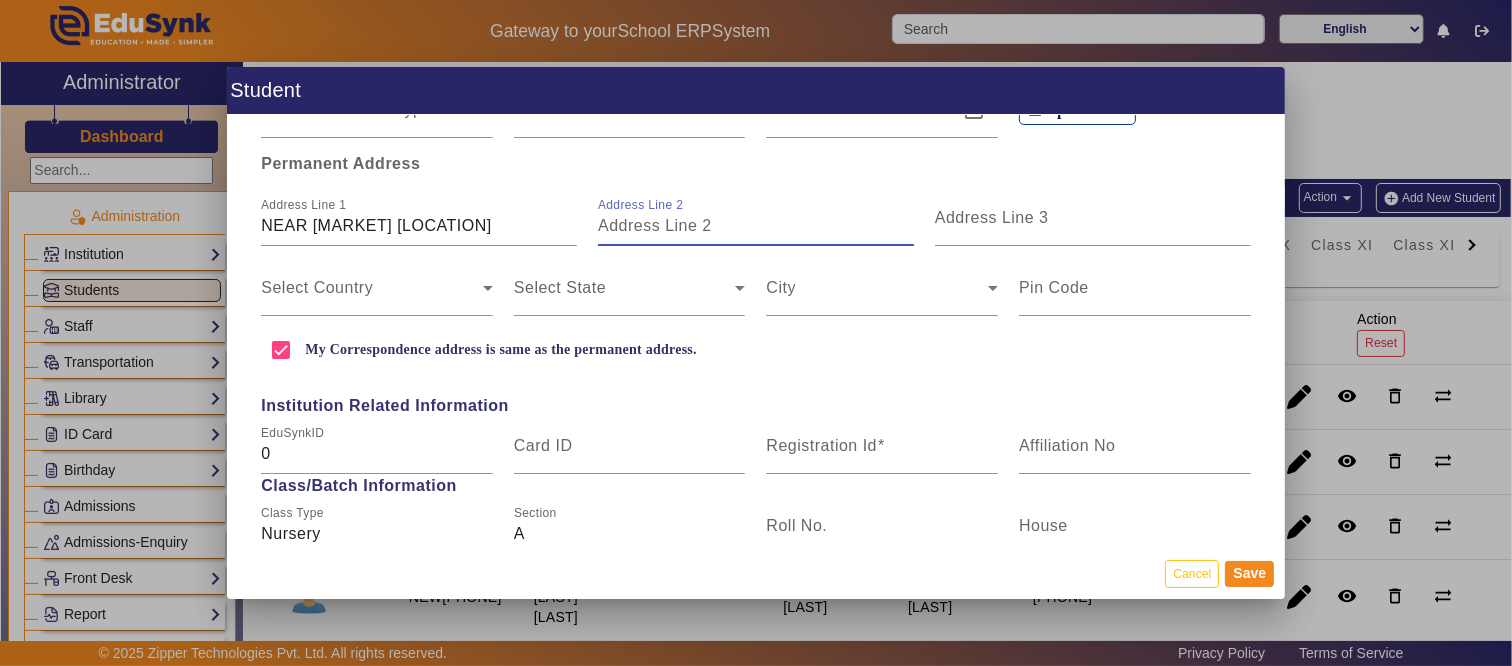 scroll, scrollTop: 555, scrollLeft: 0, axis: vertical 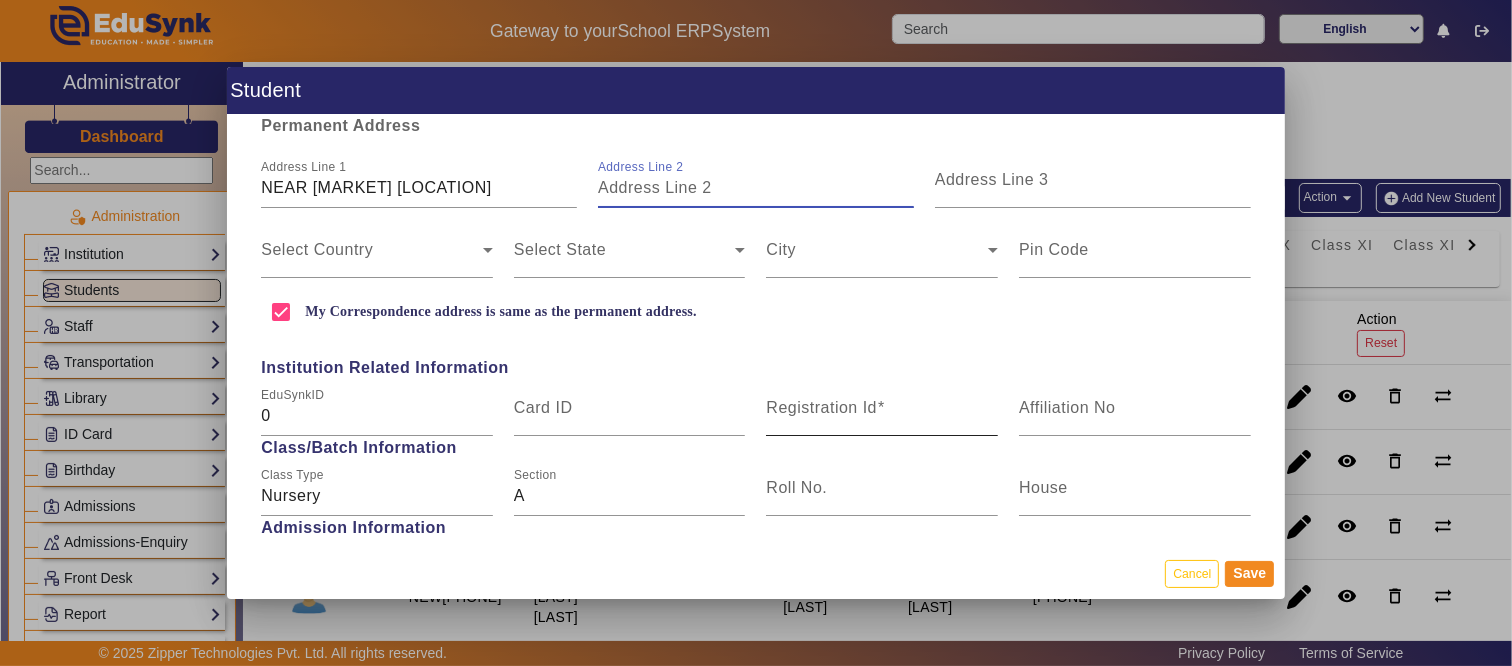 click on "Registration Id" at bounding box center (882, 408) 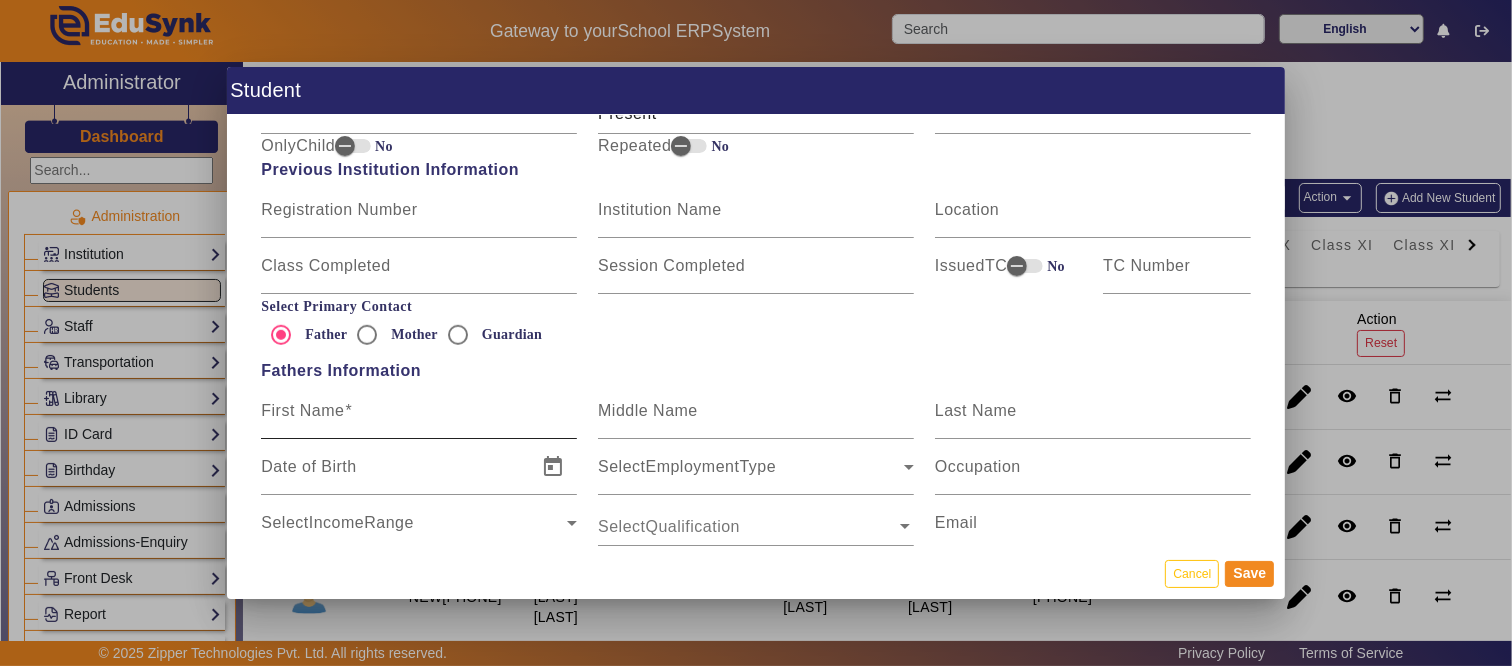 scroll, scrollTop: 1111, scrollLeft: 0, axis: vertical 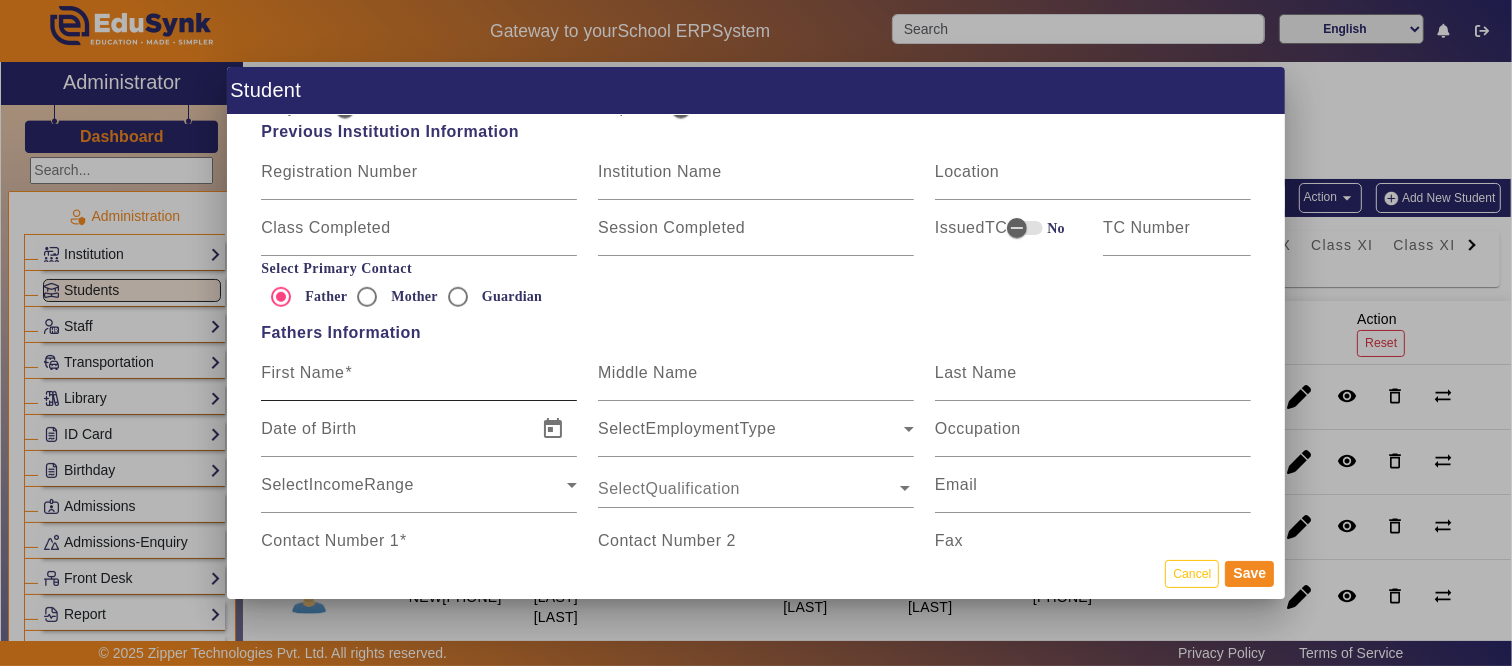 type on "NEW417452" 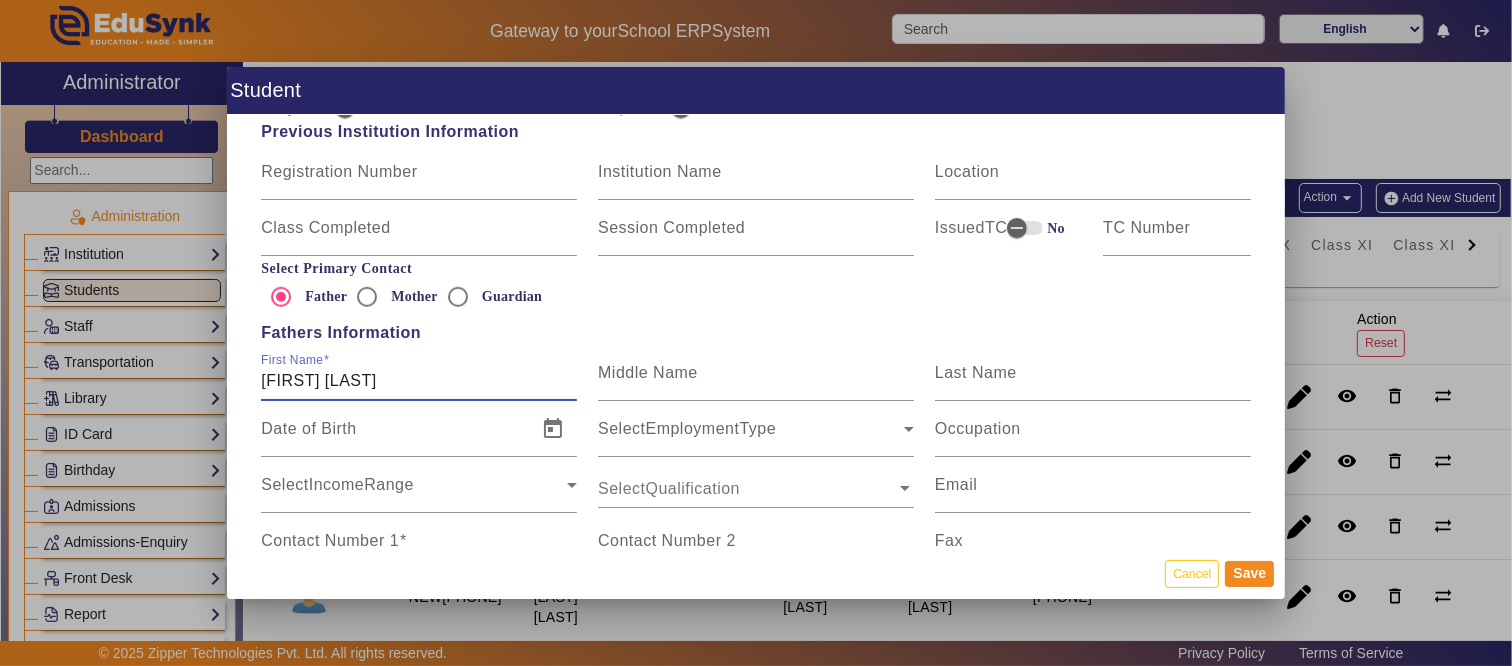 type on "[FIRST] [LAST]" 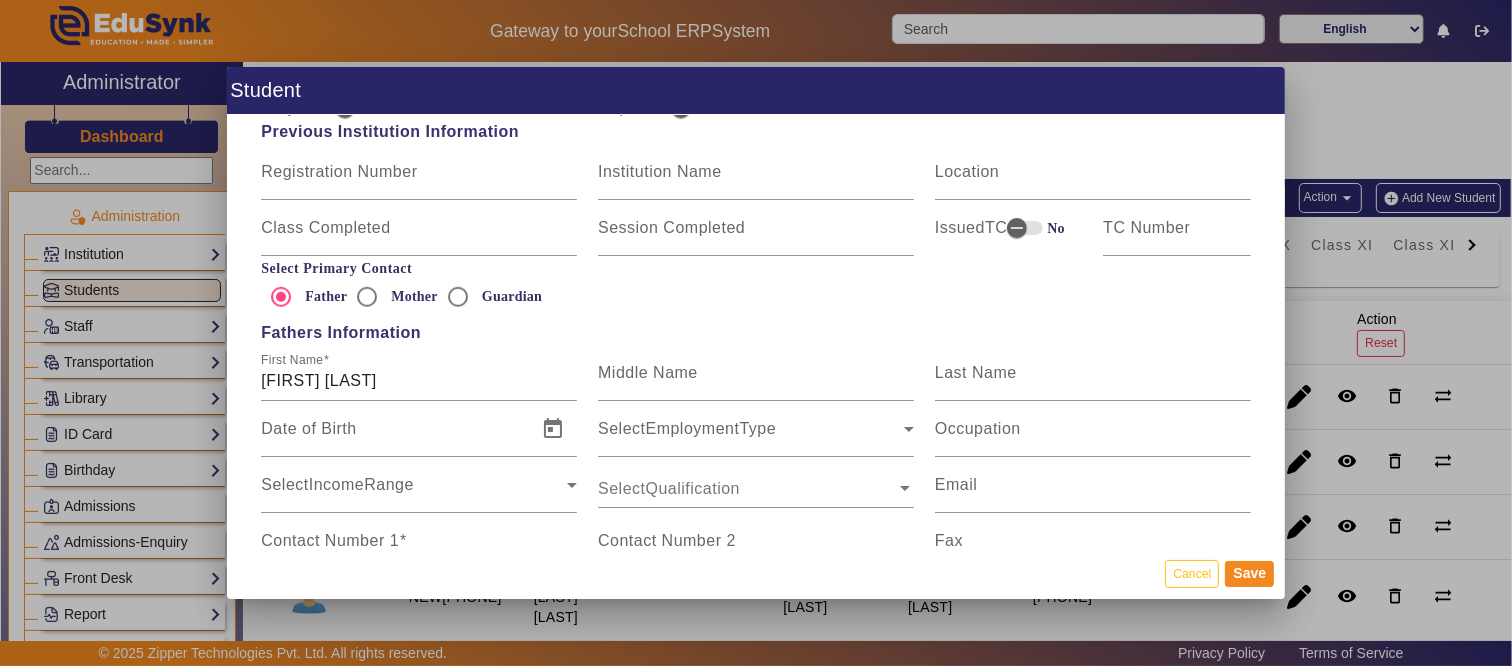 click on "Contact Number 1" at bounding box center (330, 540) 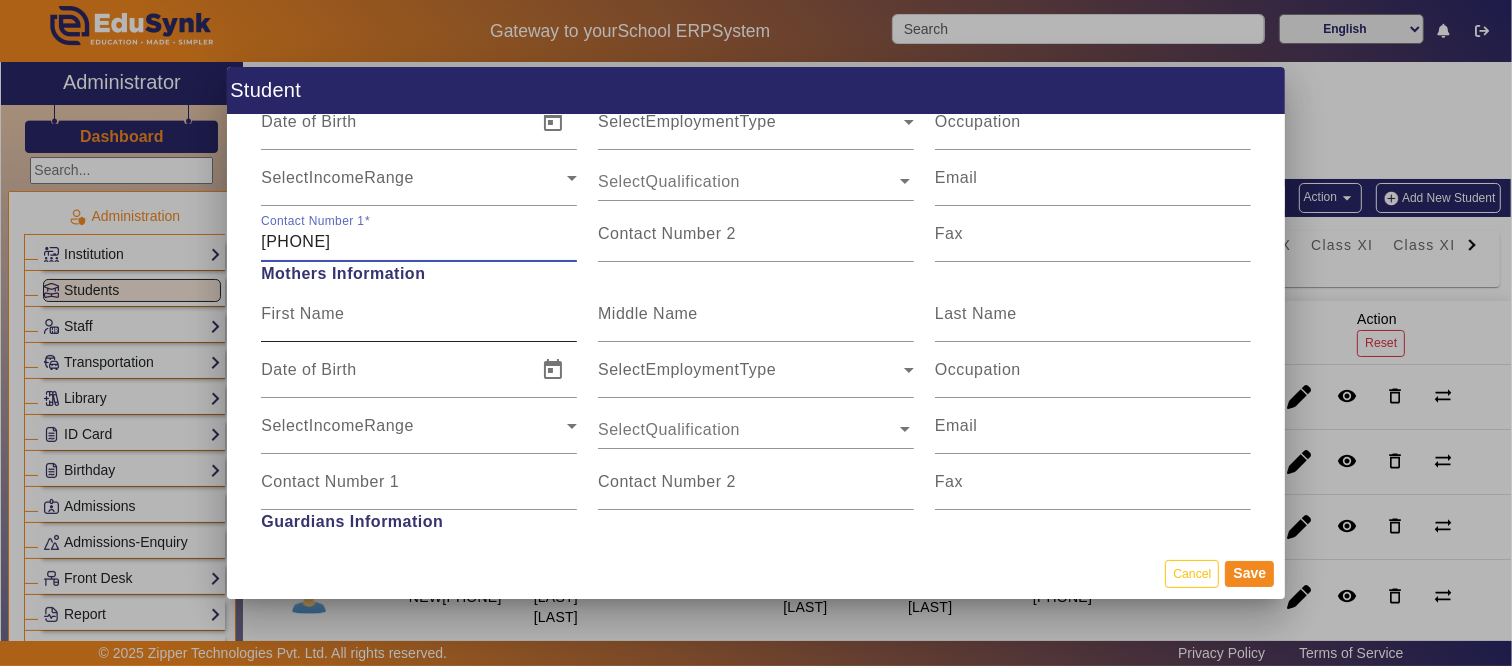 scroll, scrollTop: 1456, scrollLeft: 0, axis: vertical 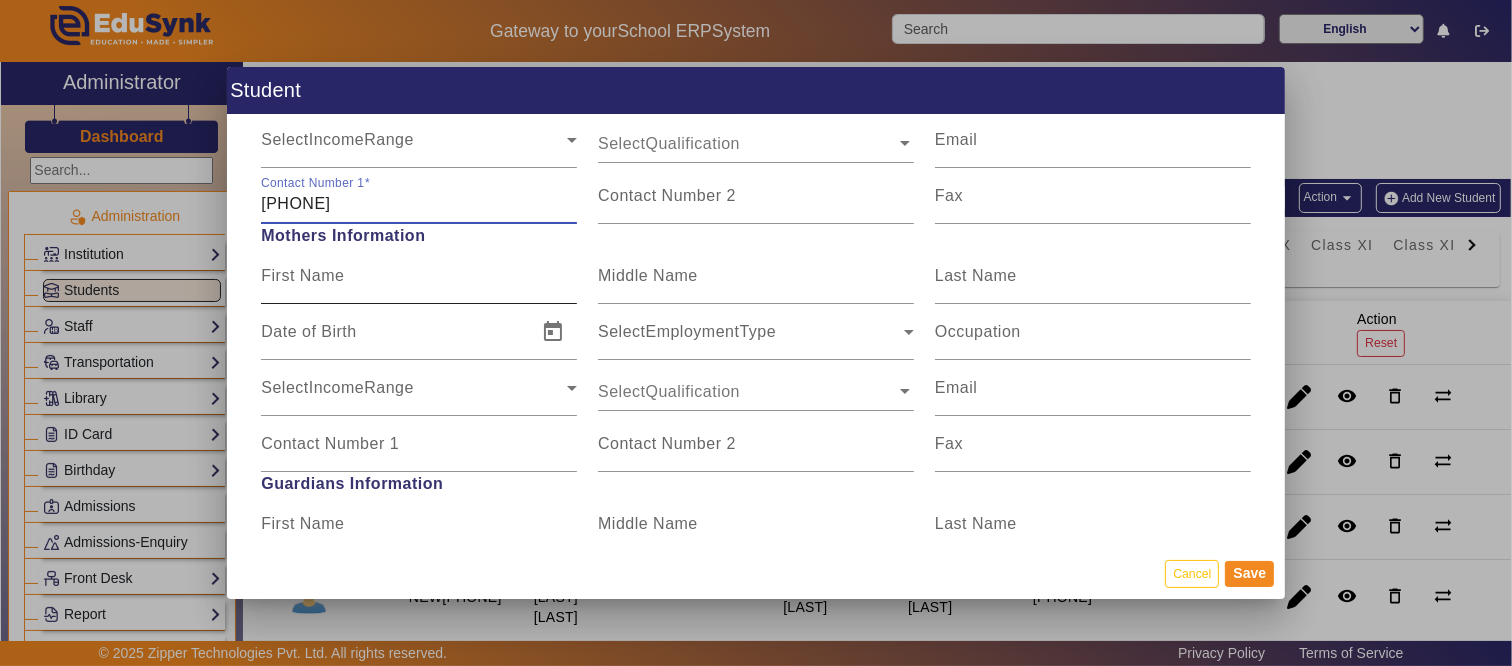 type on "[PHONE]" 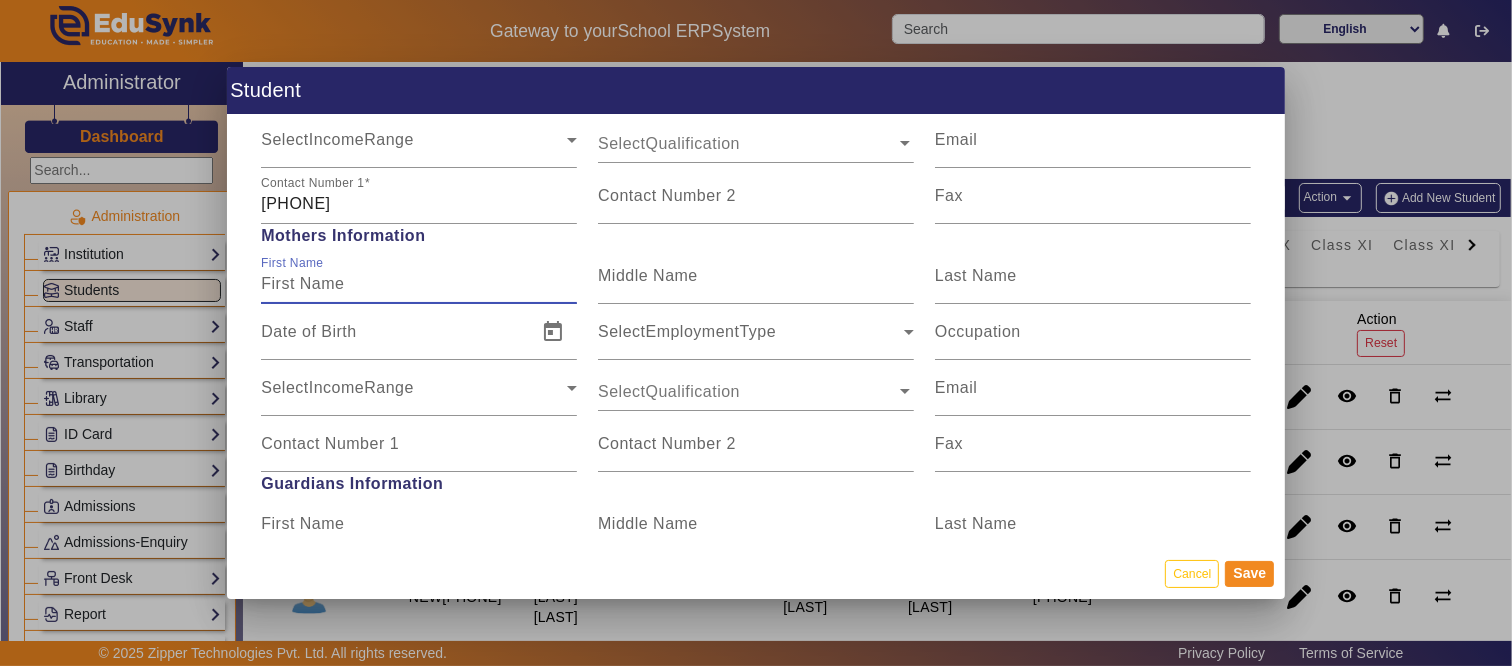 click on "First Name" at bounding box center [419, 284] 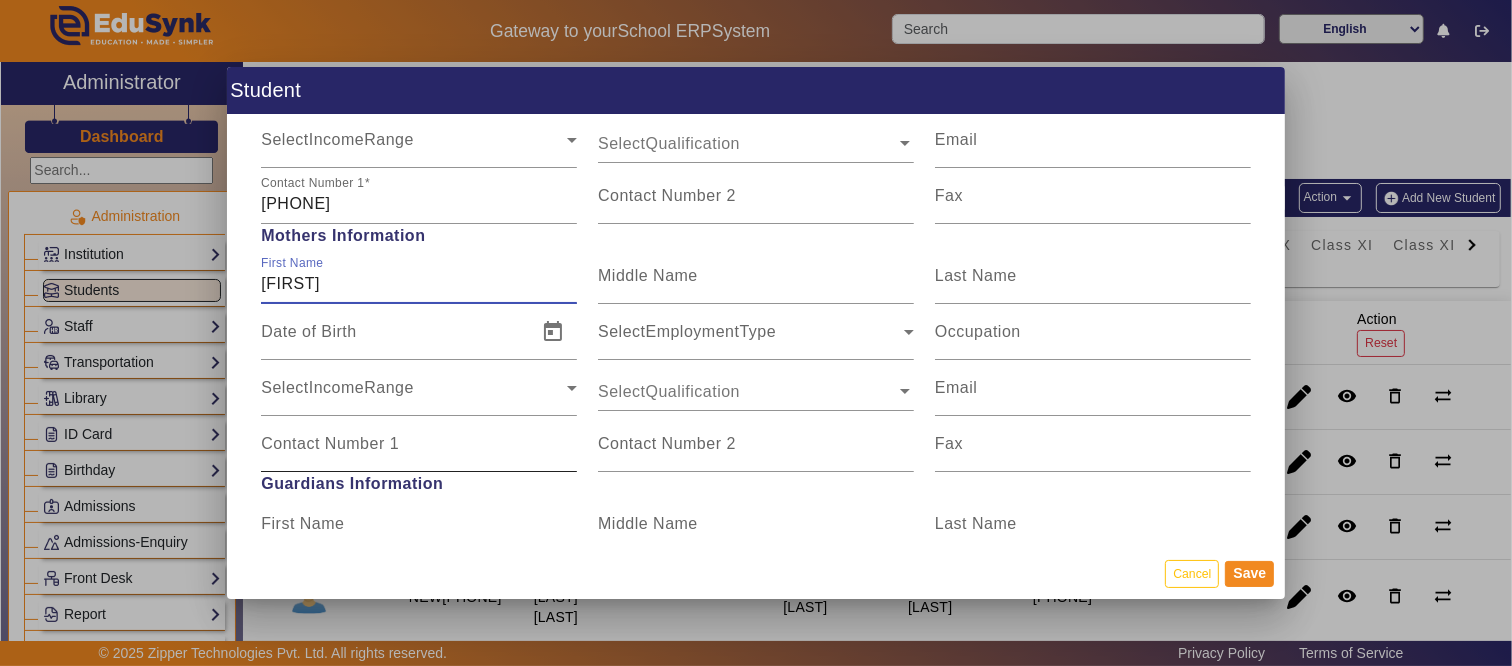 type on "[FIRST]" 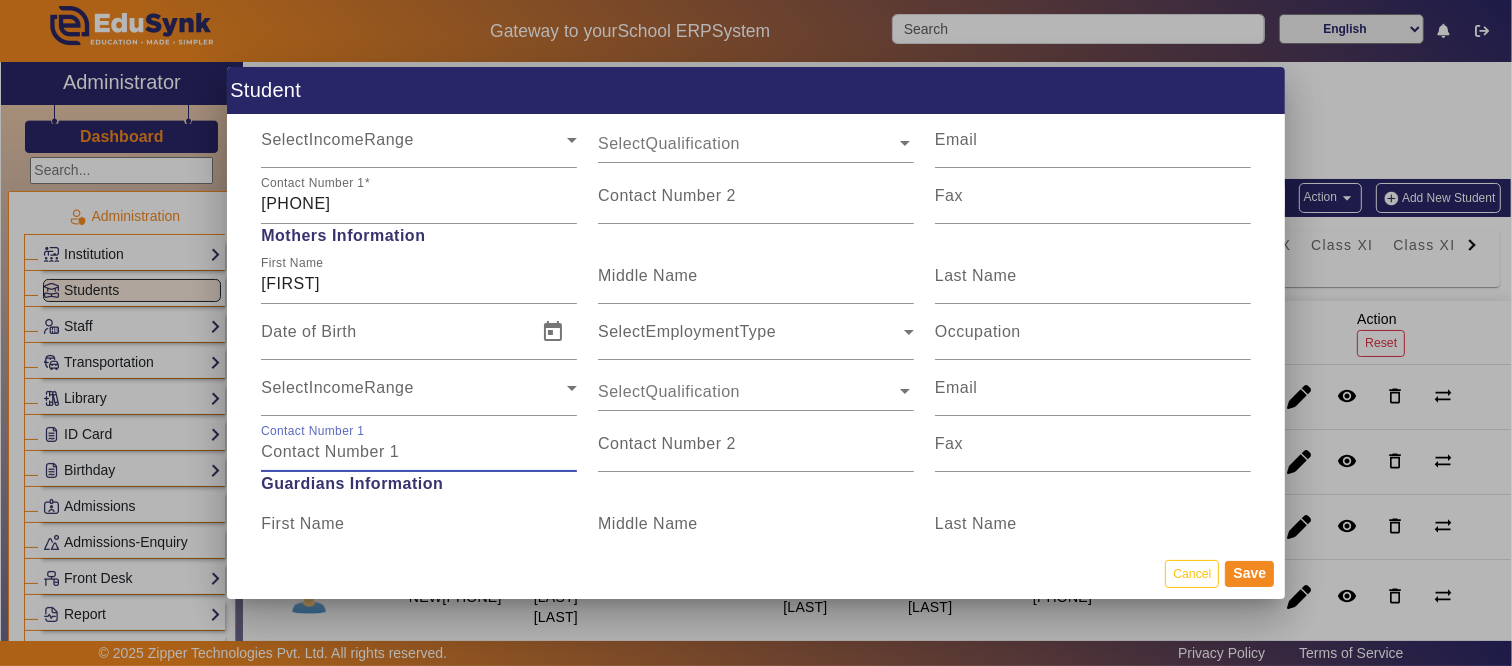 click on "Contact Number 1" at bounding box center [419, 452] 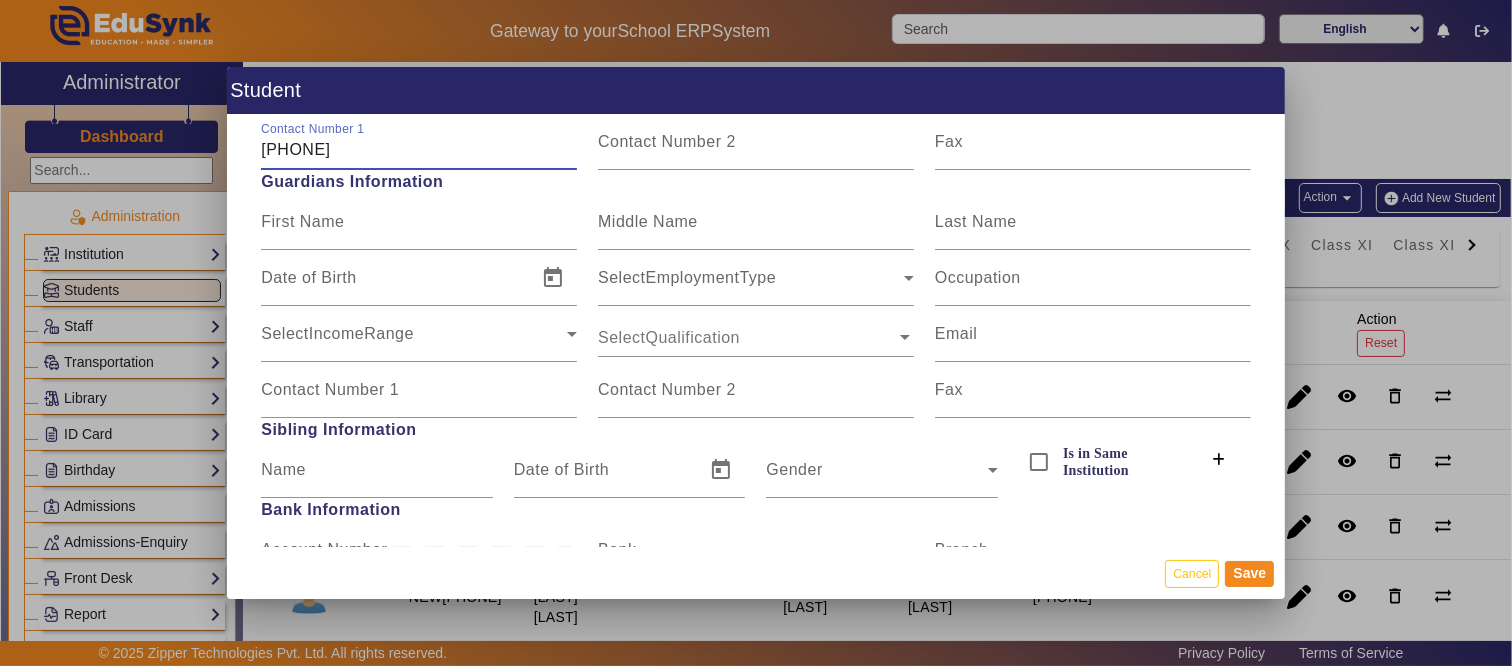 scroll, scrollTop: 1790, scrollLeft: 0, axis: vertical 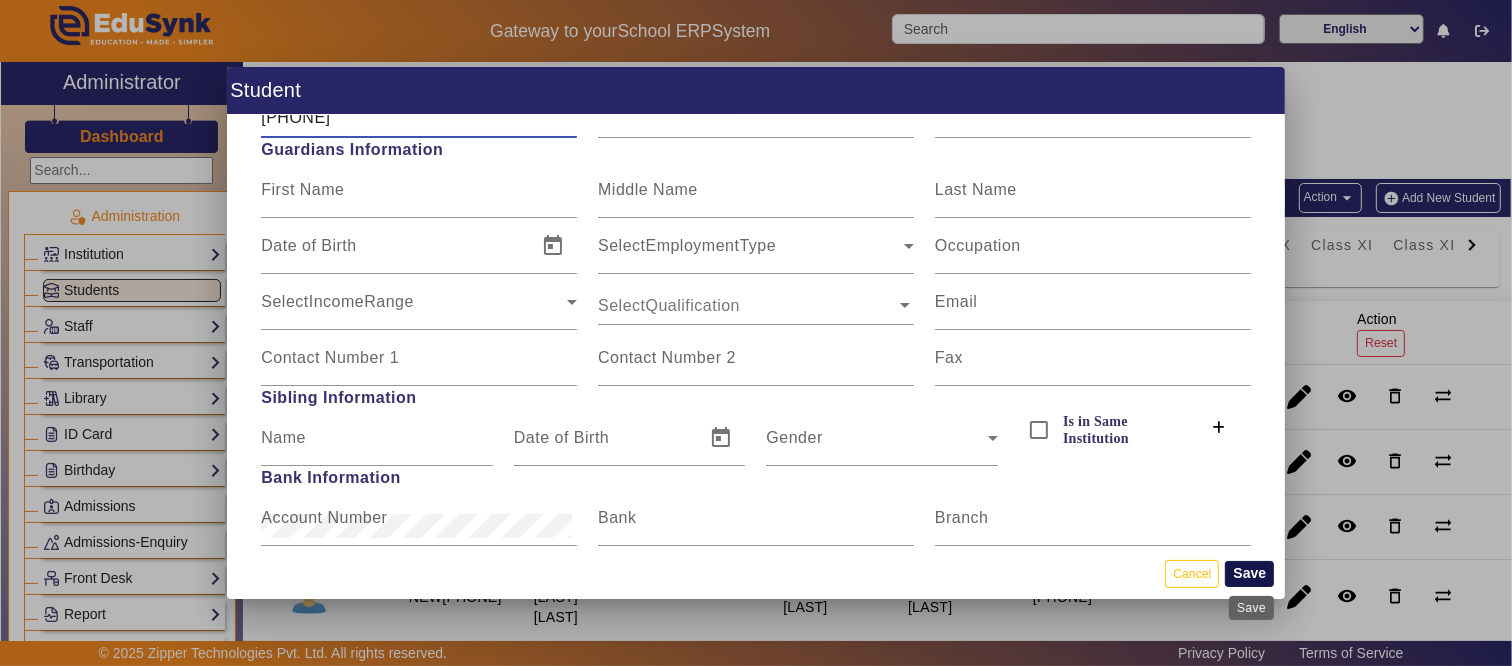 type on "[PHONE]" 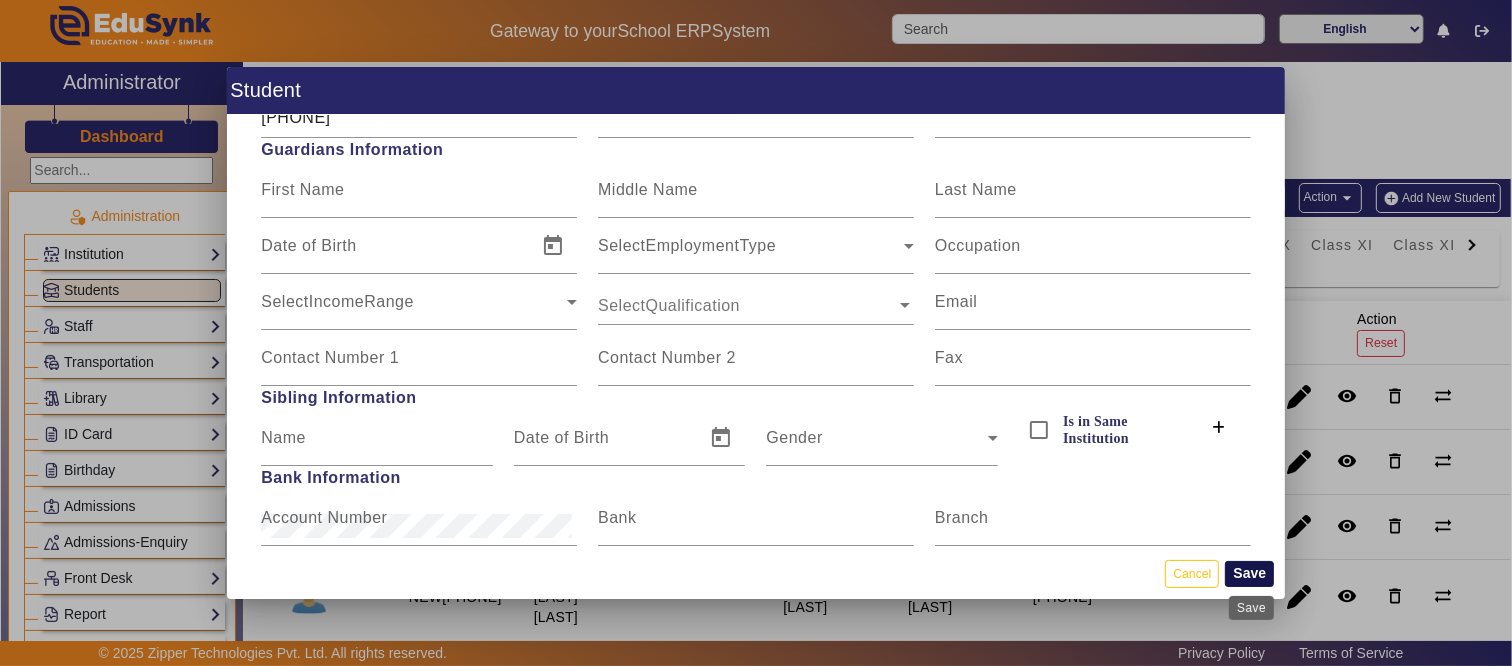 click on "Save" at bounding box center (1249, 574) 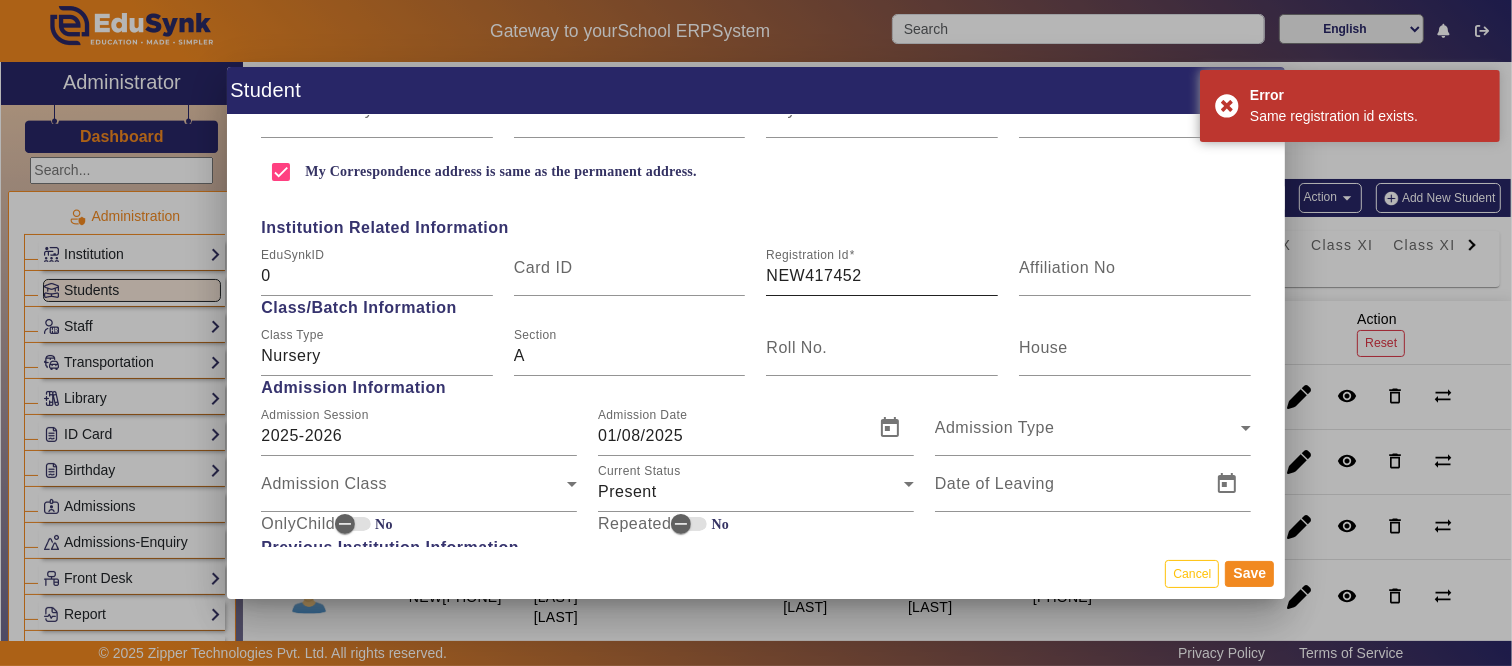 scroll, scrollTop: 567, scrollLeft: 0, axis: vertical 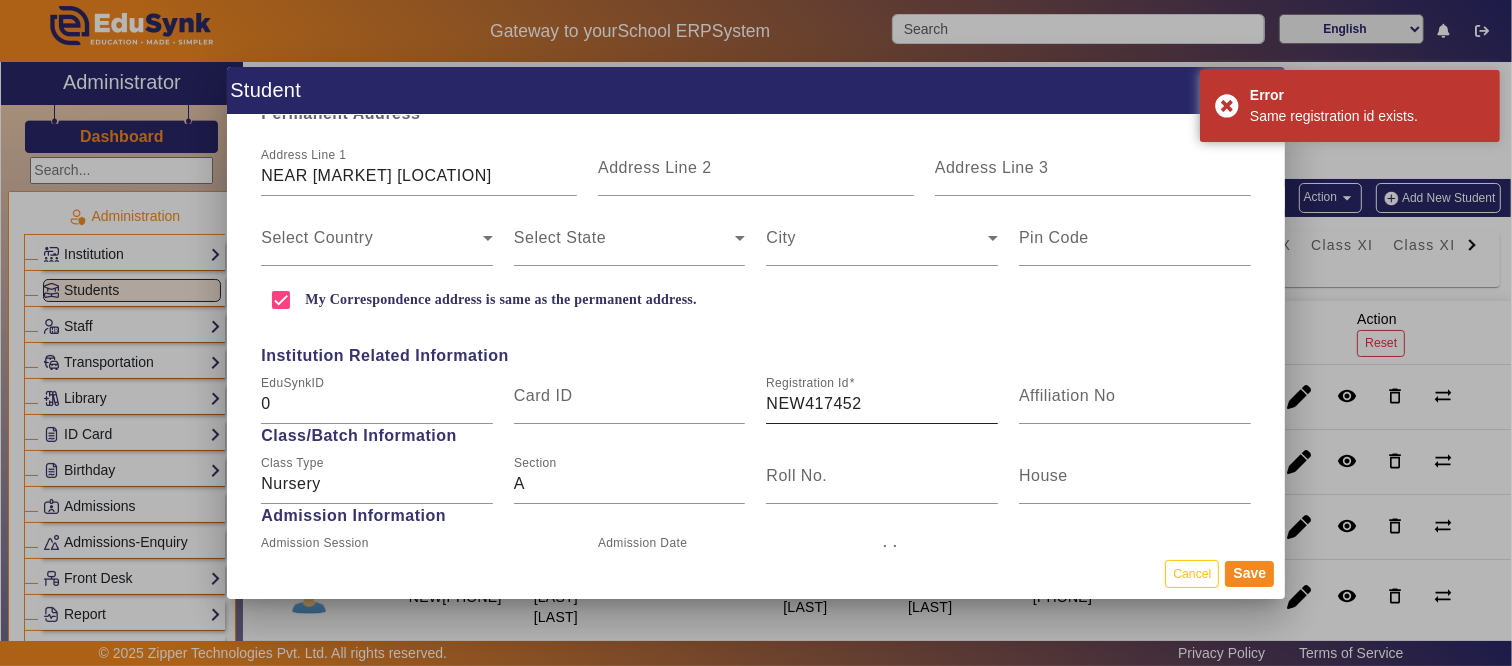 click on "NEW417452" at bounding box center [882, 404] 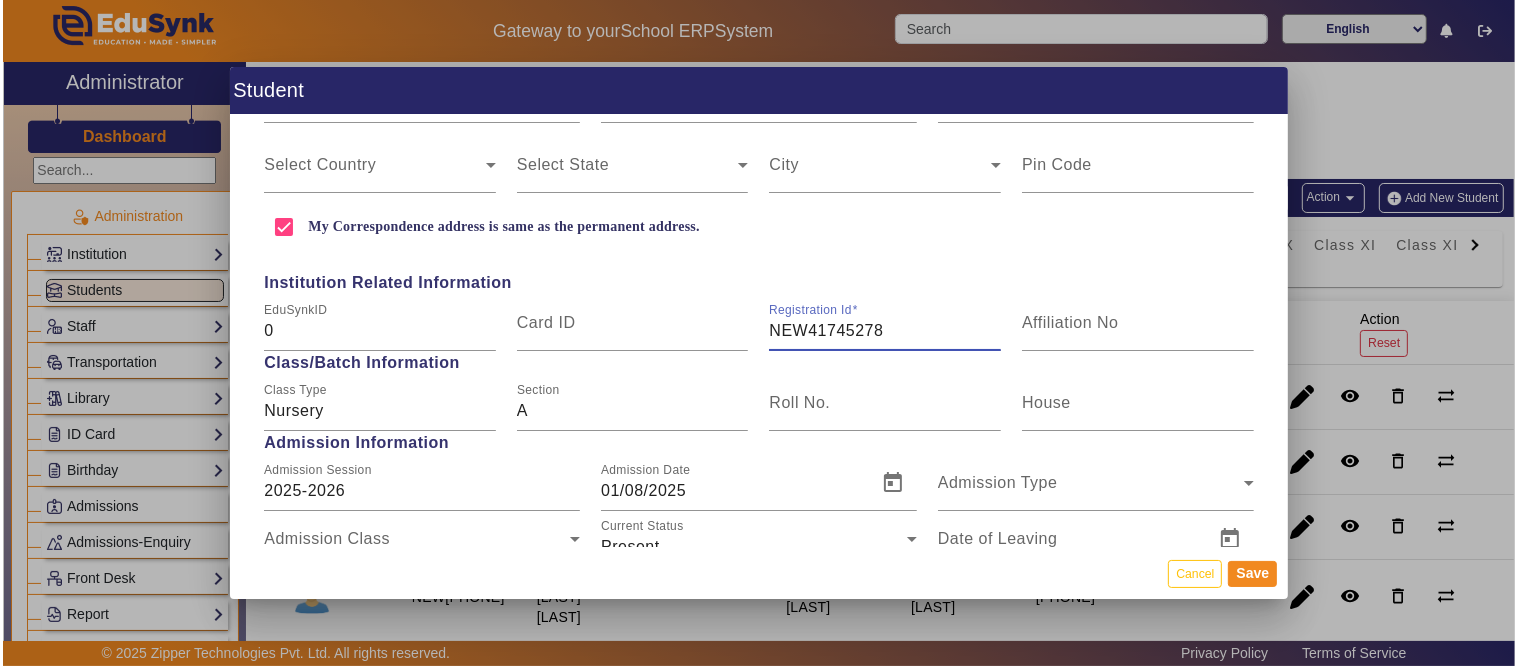 scroll, scrollTop: 678, scrollLeft: 0, axis: vertical 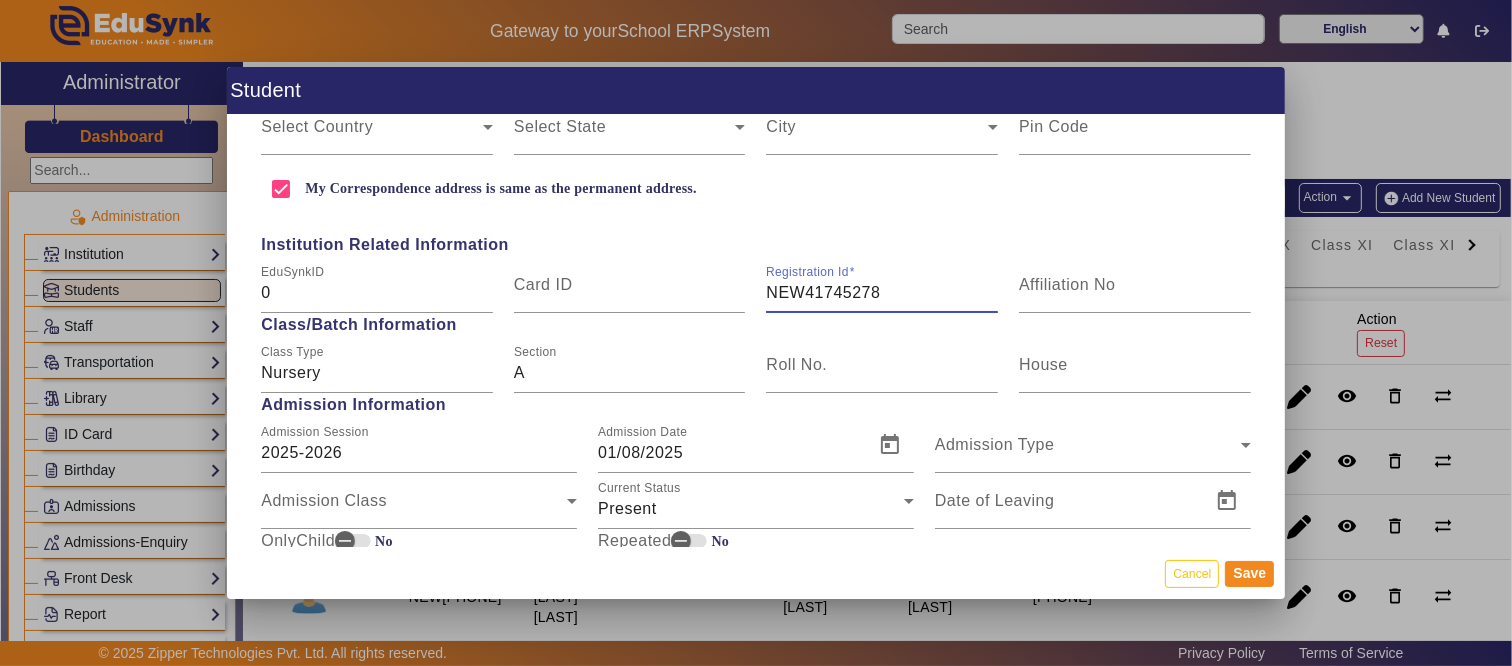 type on "NEW41745278" 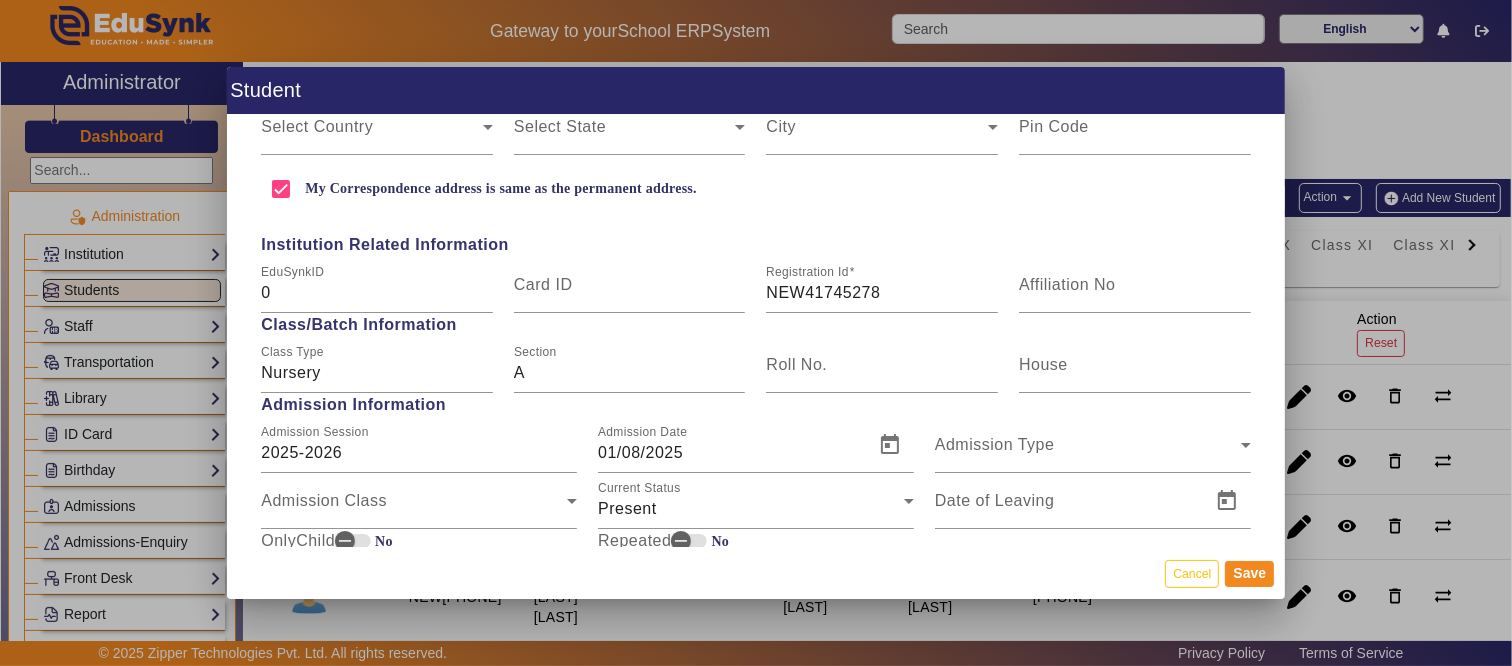 click on "Cancel Save" at bounding box center [756, 573] 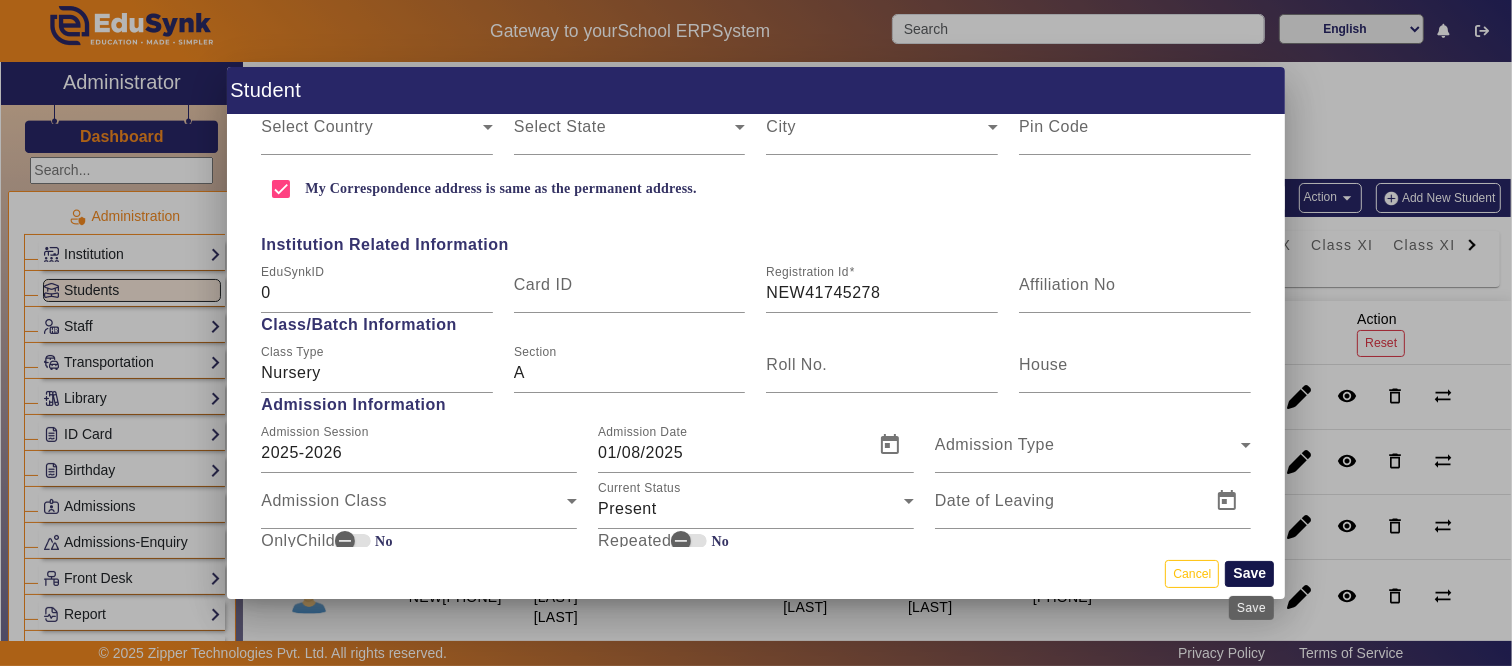 click on "Save" at bounding box center (1249, 574) 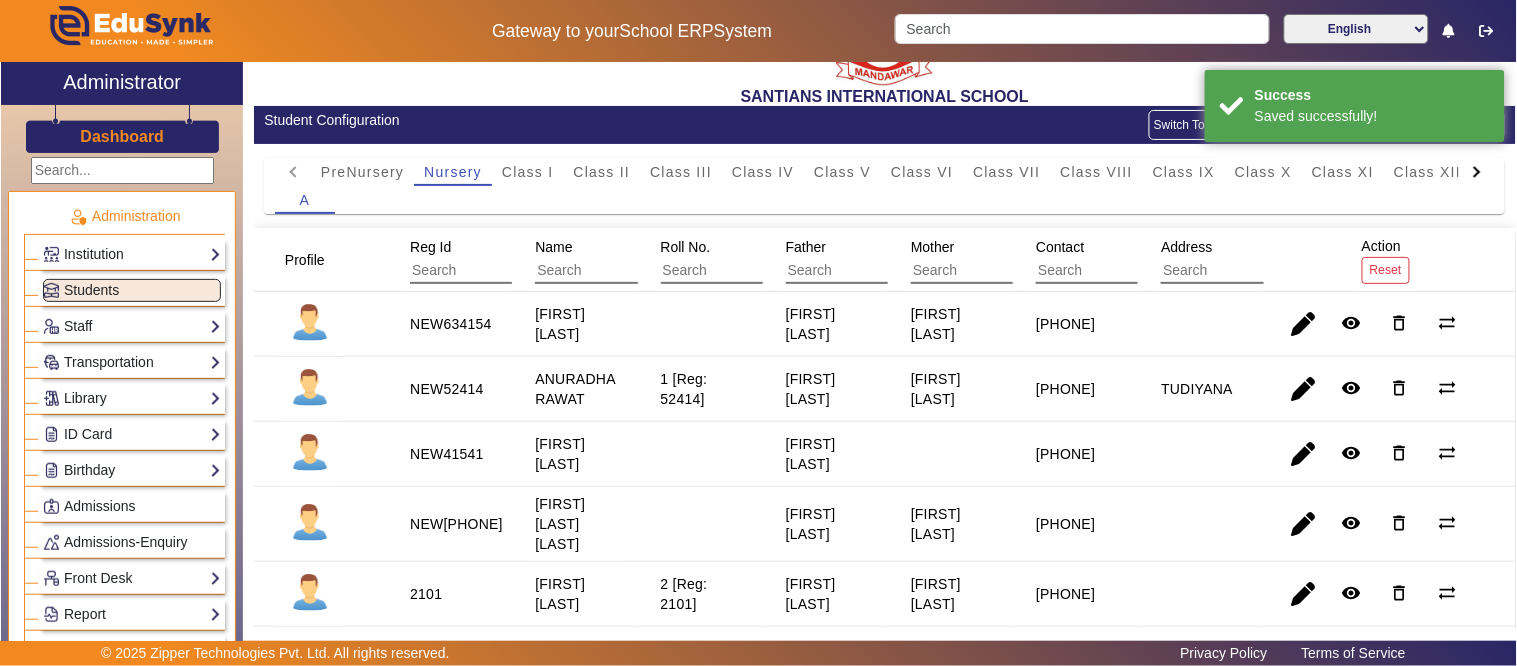 scroll, scrollTop: 111, scrollLeft: 0, axis: vertical 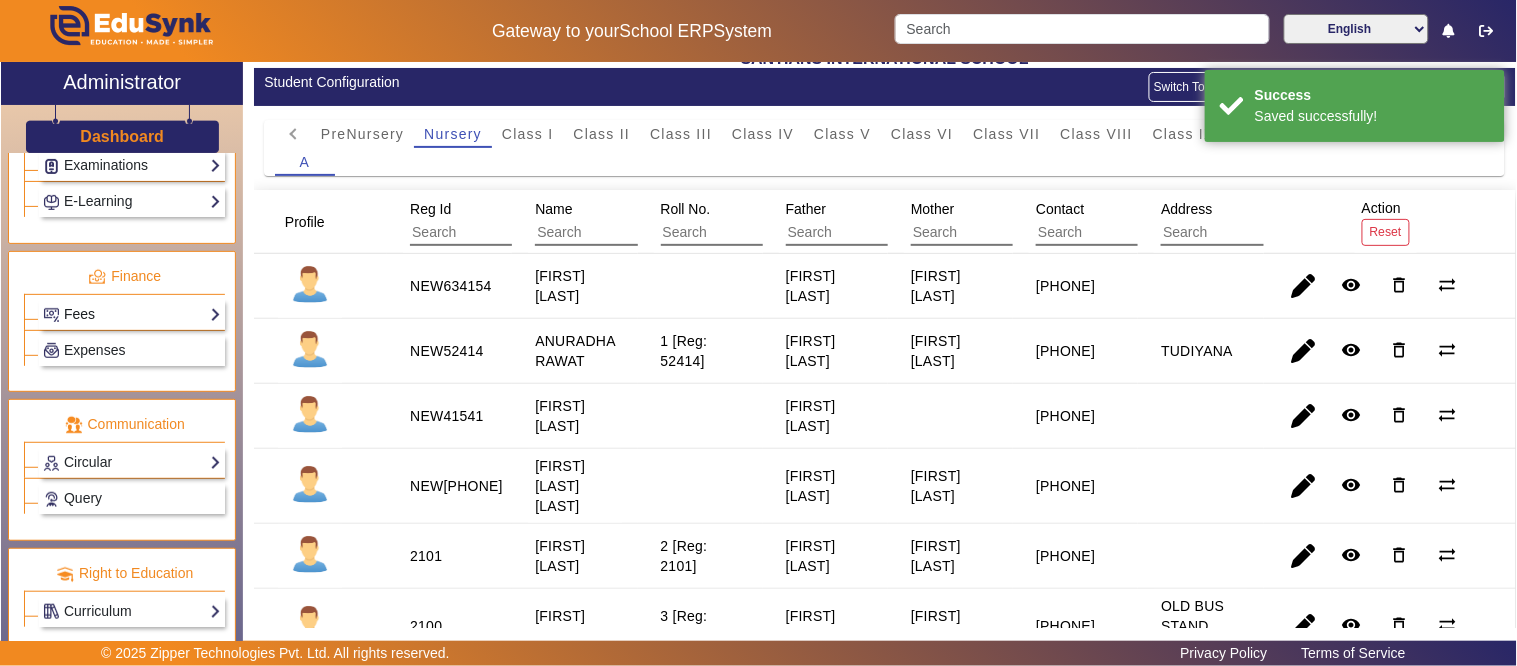click on "Fees" 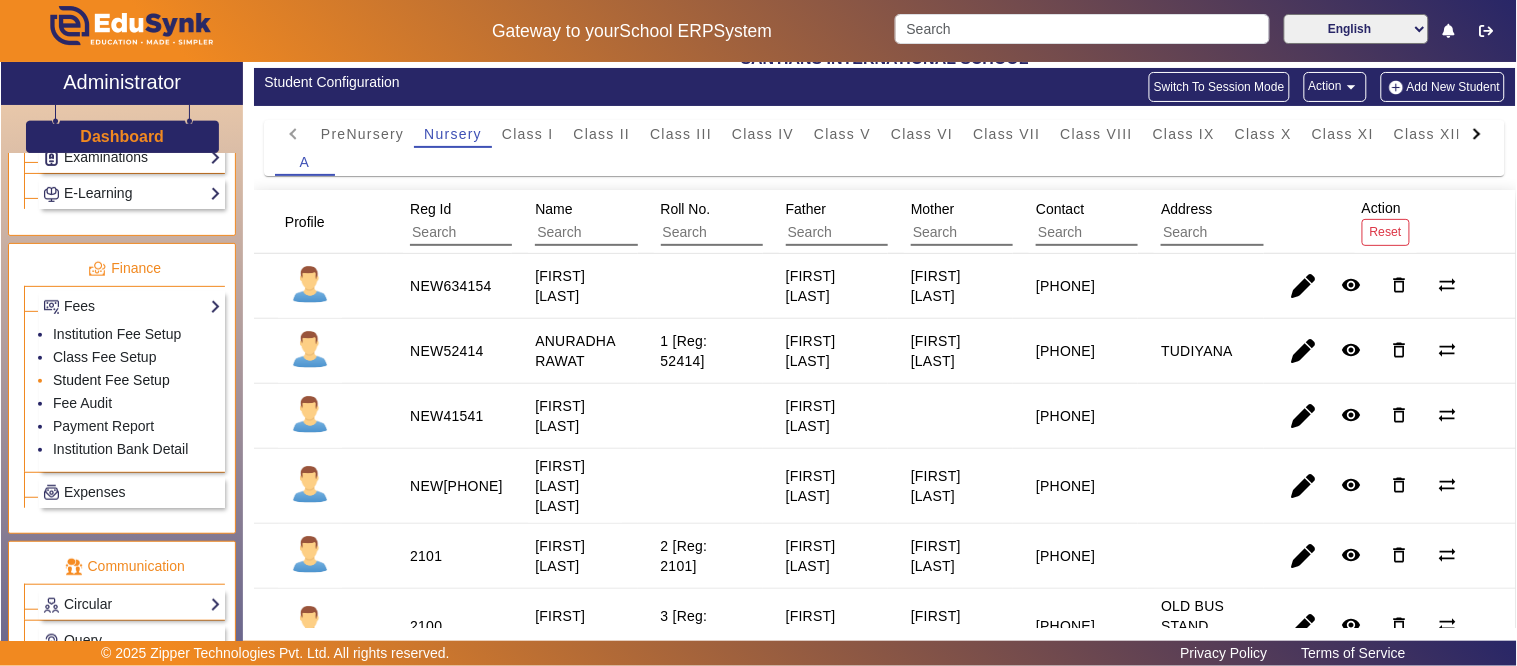 click on "Student Fee Setup" 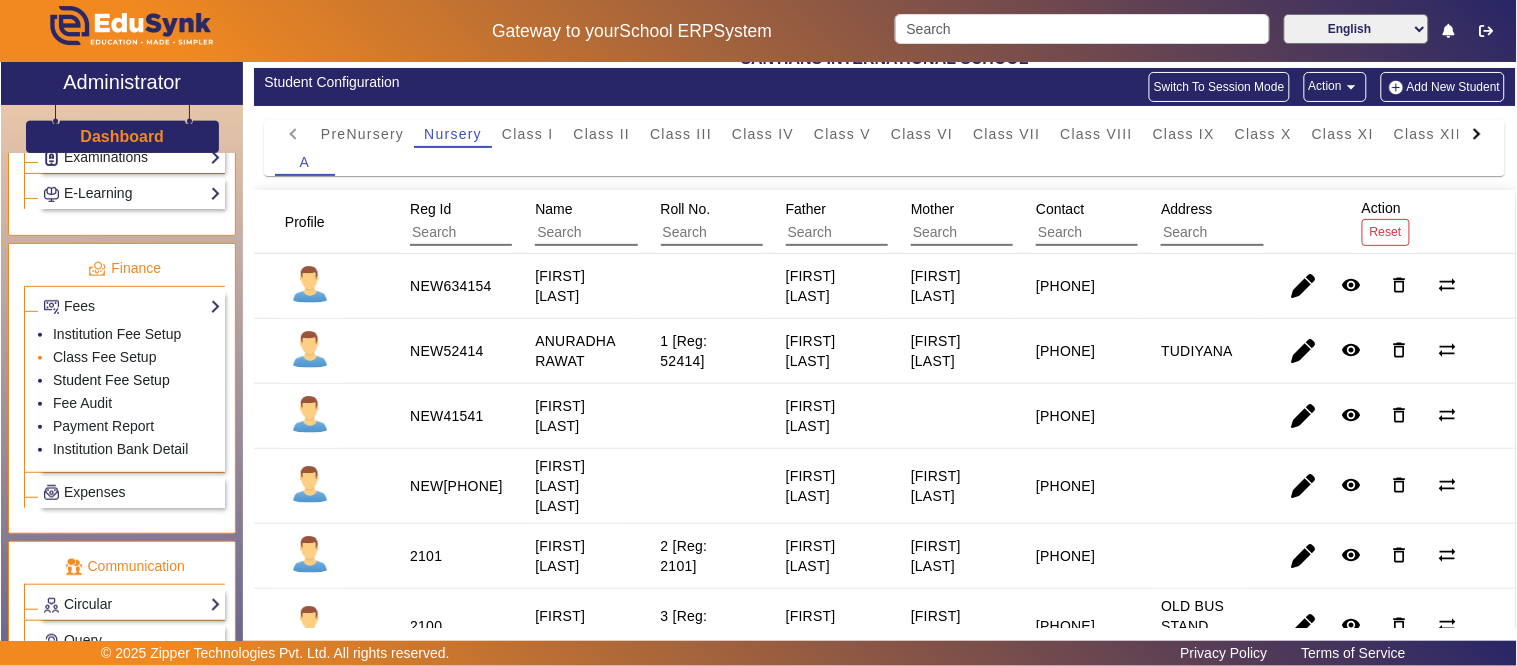 scroll, scrollTop: 0, scrollLeft: 0, axis: both 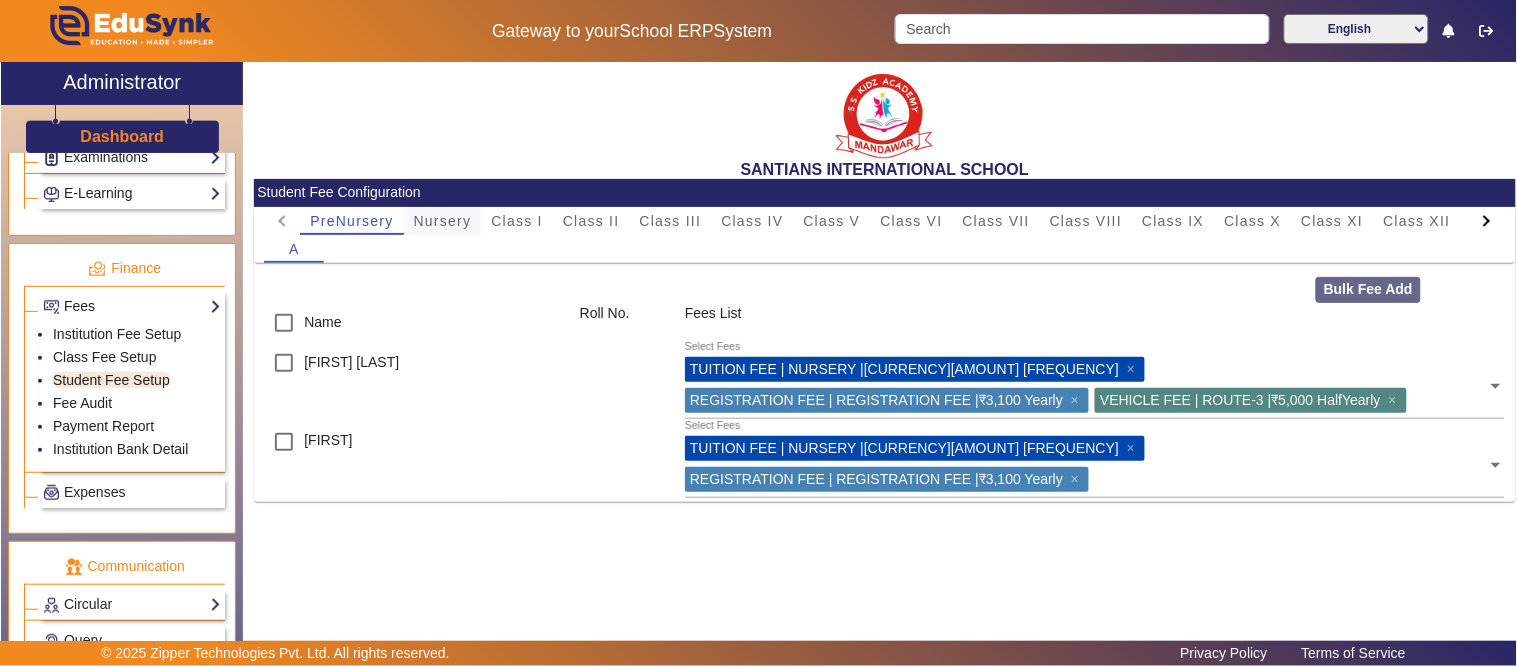 click on "Nursery" at bounding box center [443, 221] 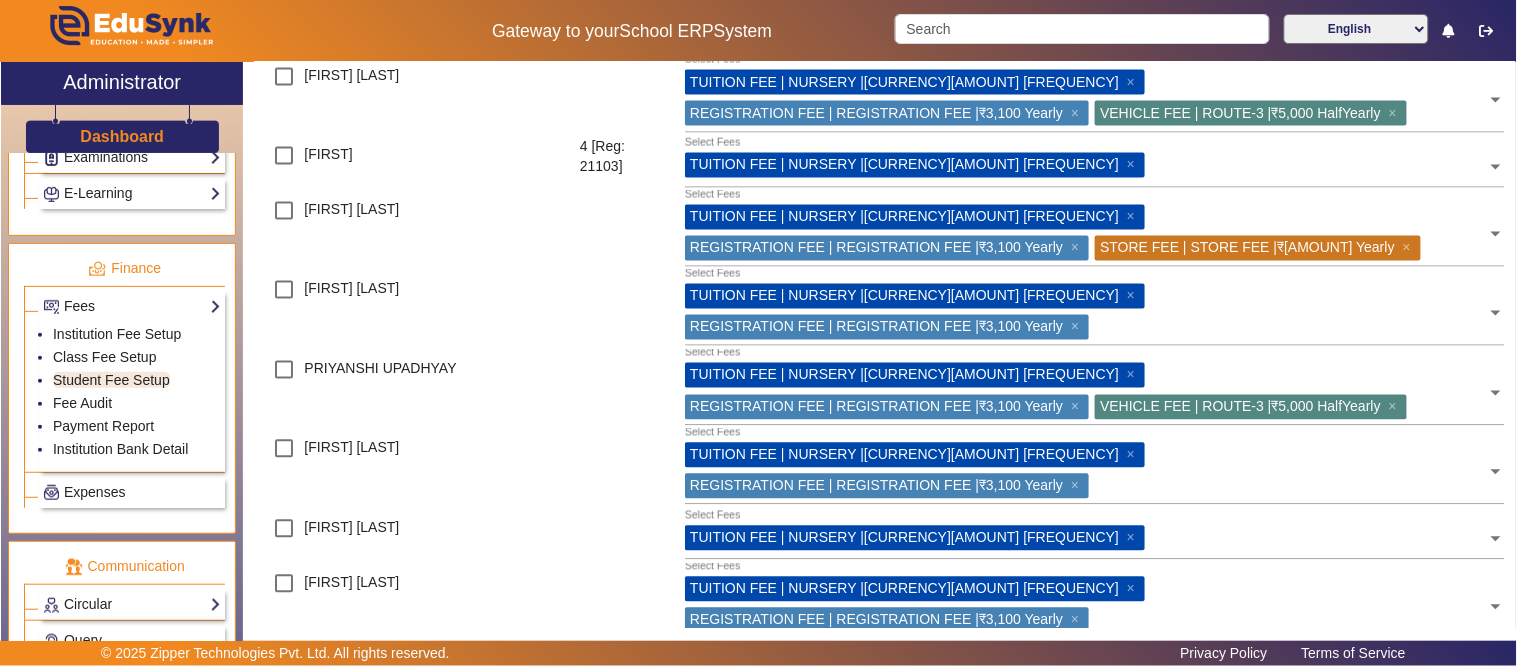 scroll, scrollTop: 882, scrollLeft: 0, axis: vertical 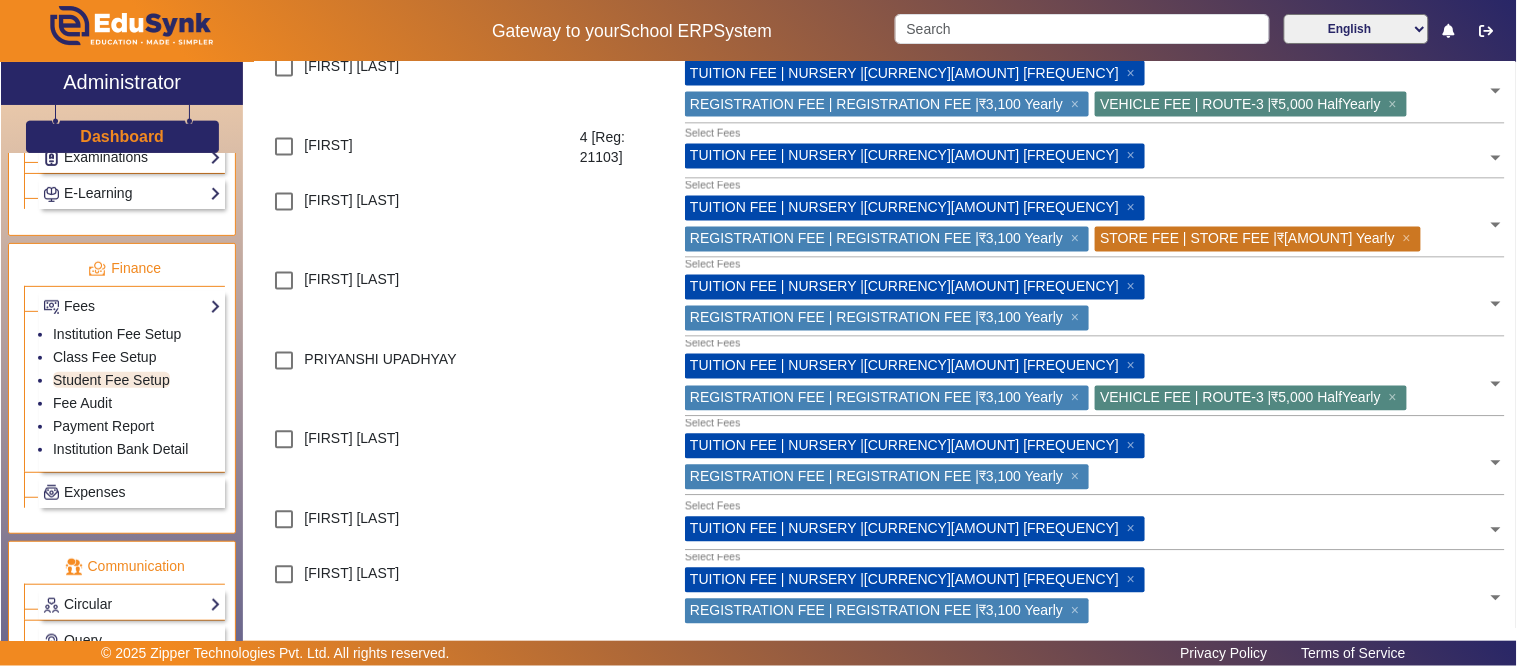 click 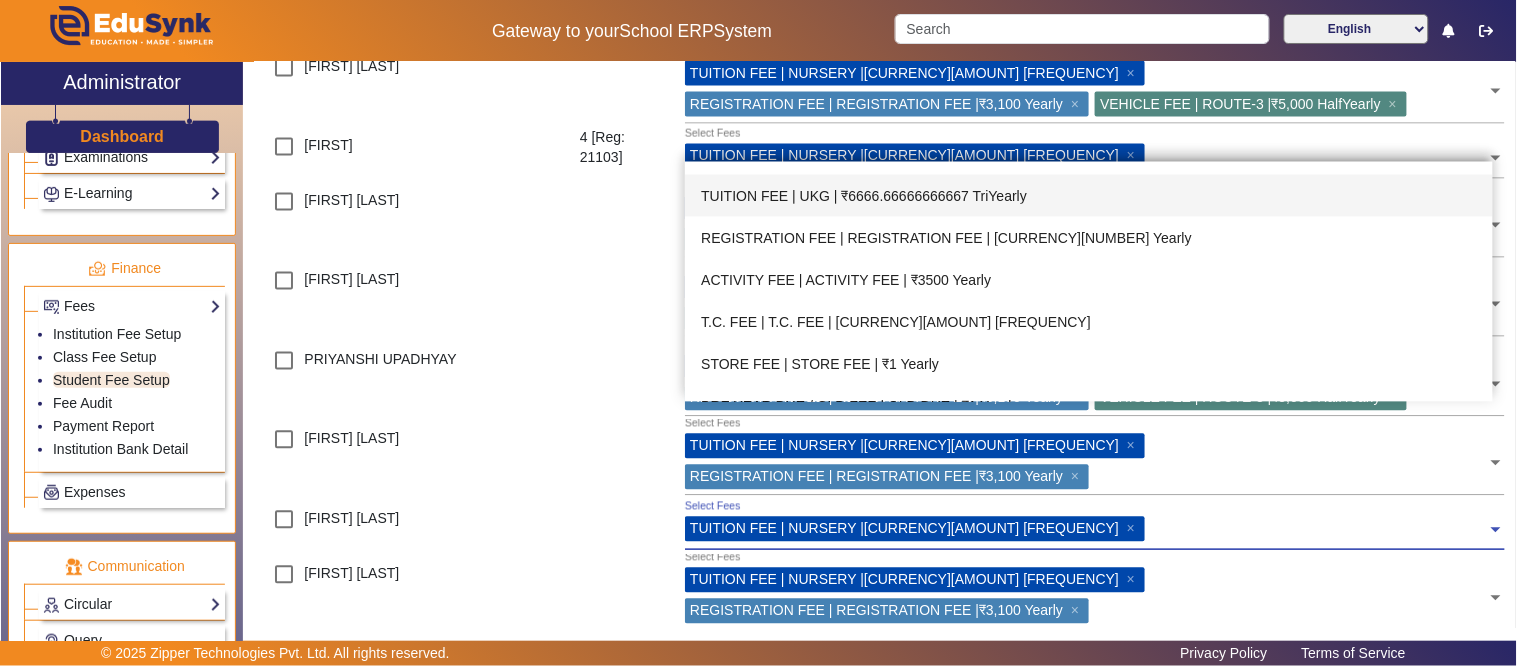 scroll, scrollTop: 614, scrollLeft: 0, axis: vertical 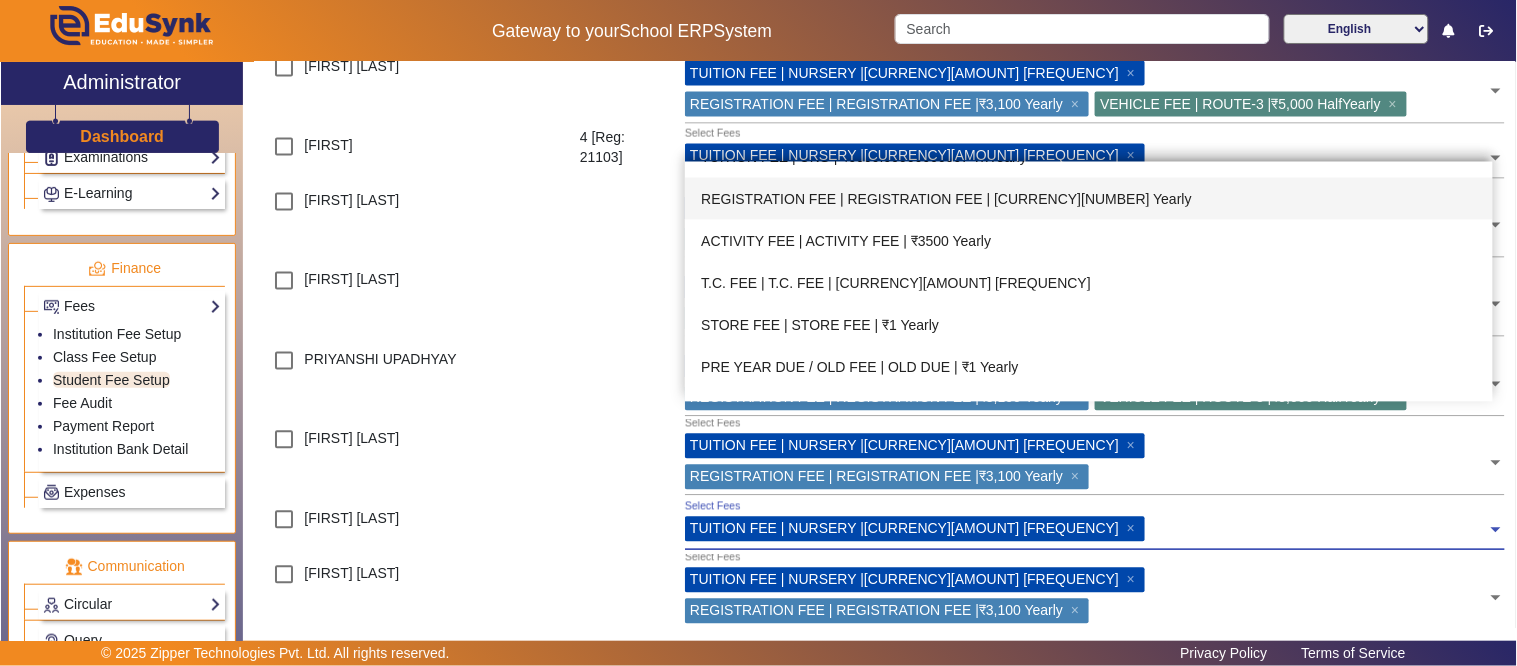 click on "REGISTRATION FEE | REGISTRATION FEE | [CURRENCY][NUMBER] Yearly" at bounding box center [1089, 199] 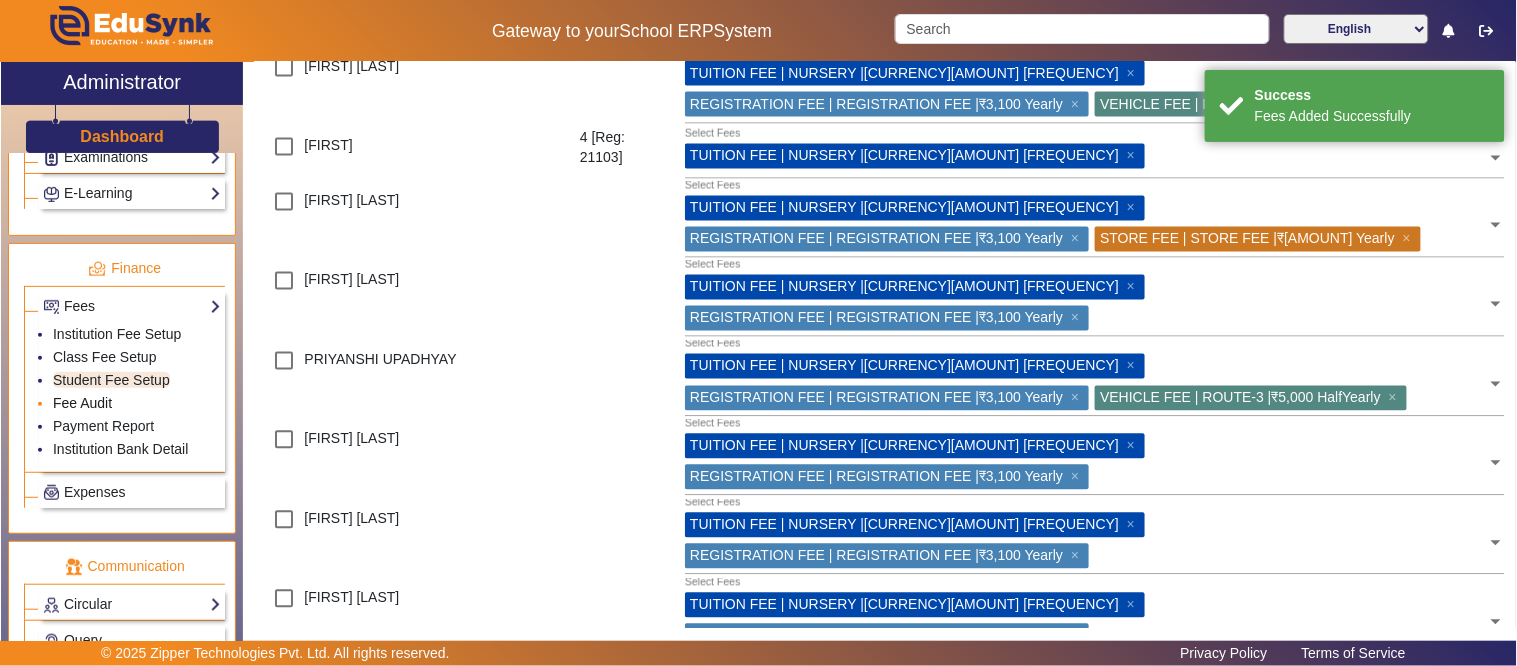 click on "Fee Audit" 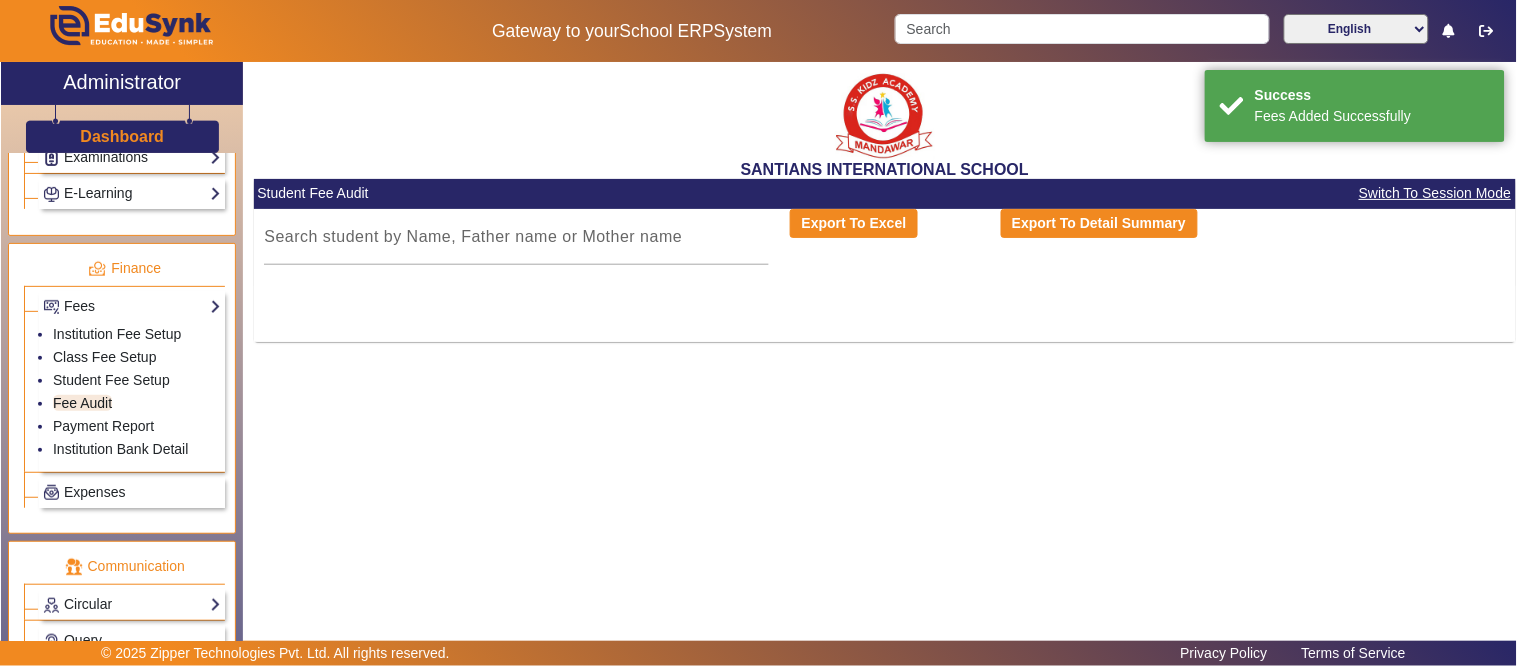 scroll, scrollTop: 0, scrollLeft: 0, axis: both 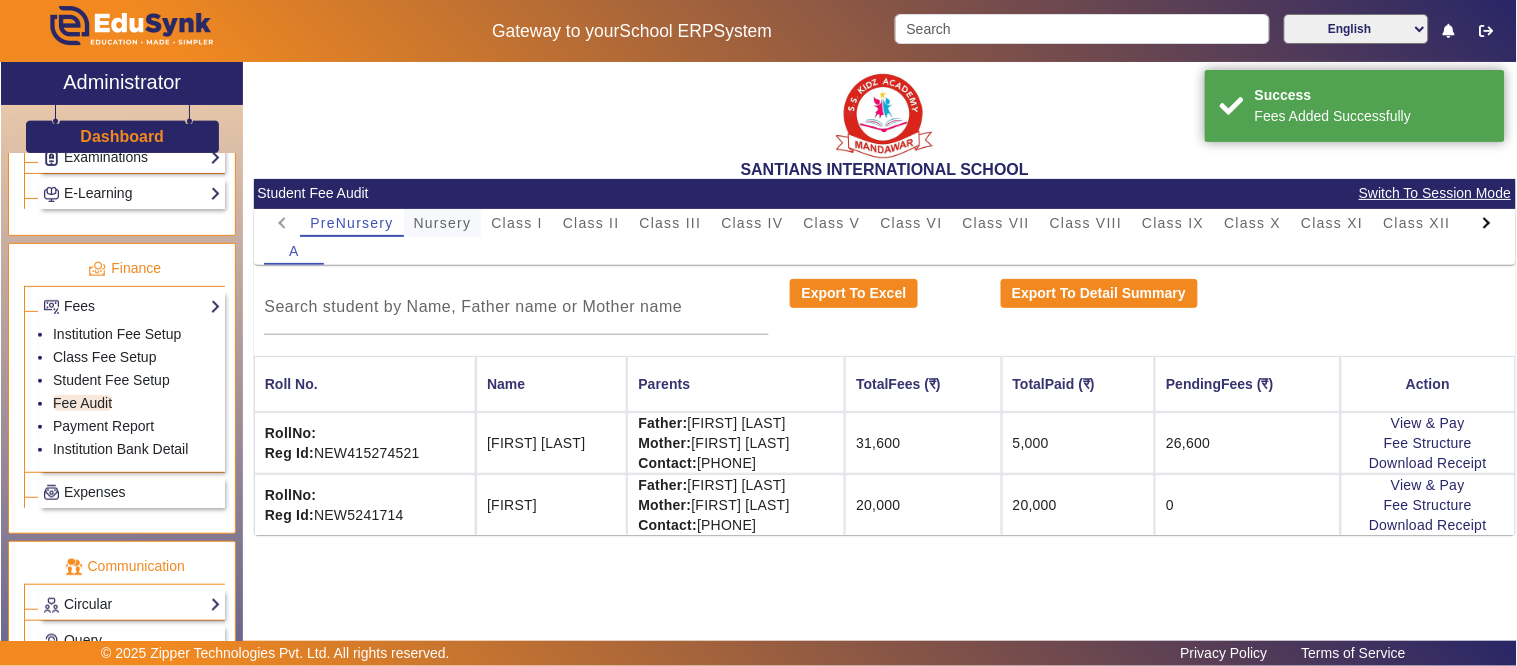 click on "Nursery" at bounding box center (443, 223) 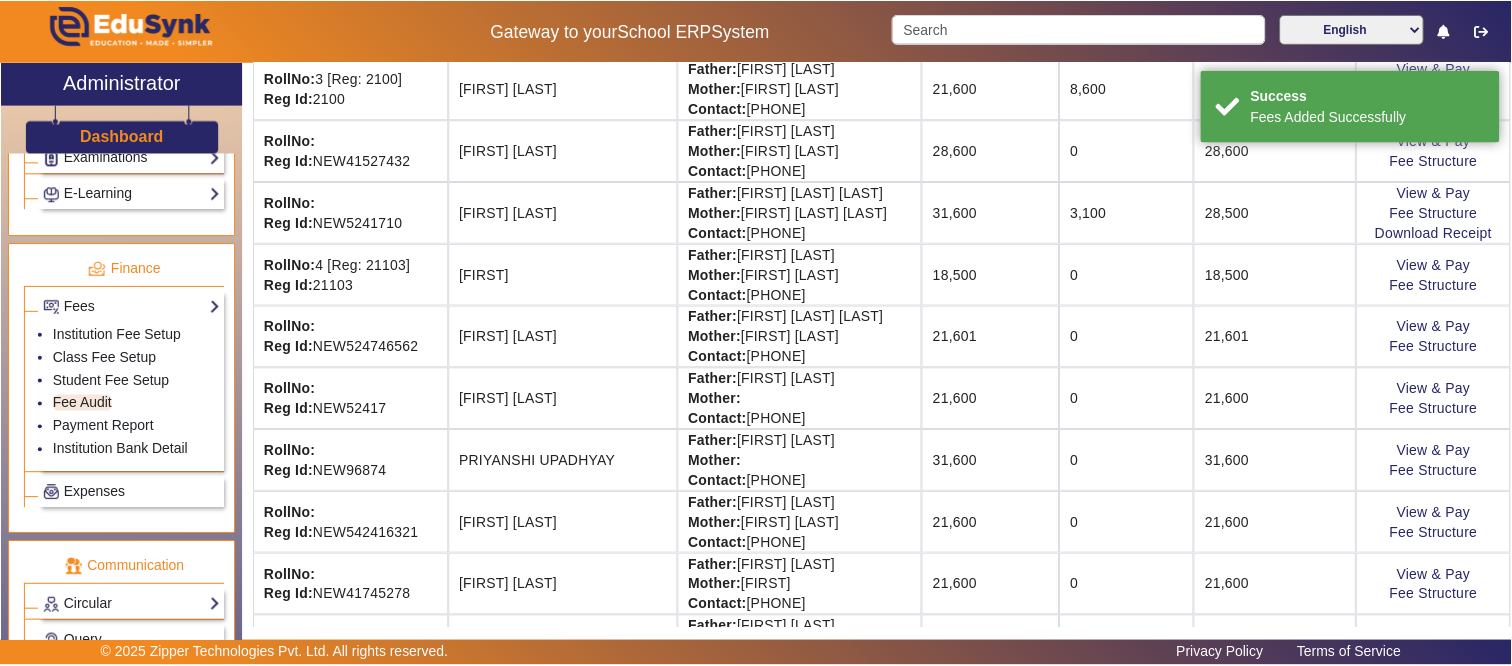 scroll, scrollTop: 853, scrollLeft: 0, axis: vertical 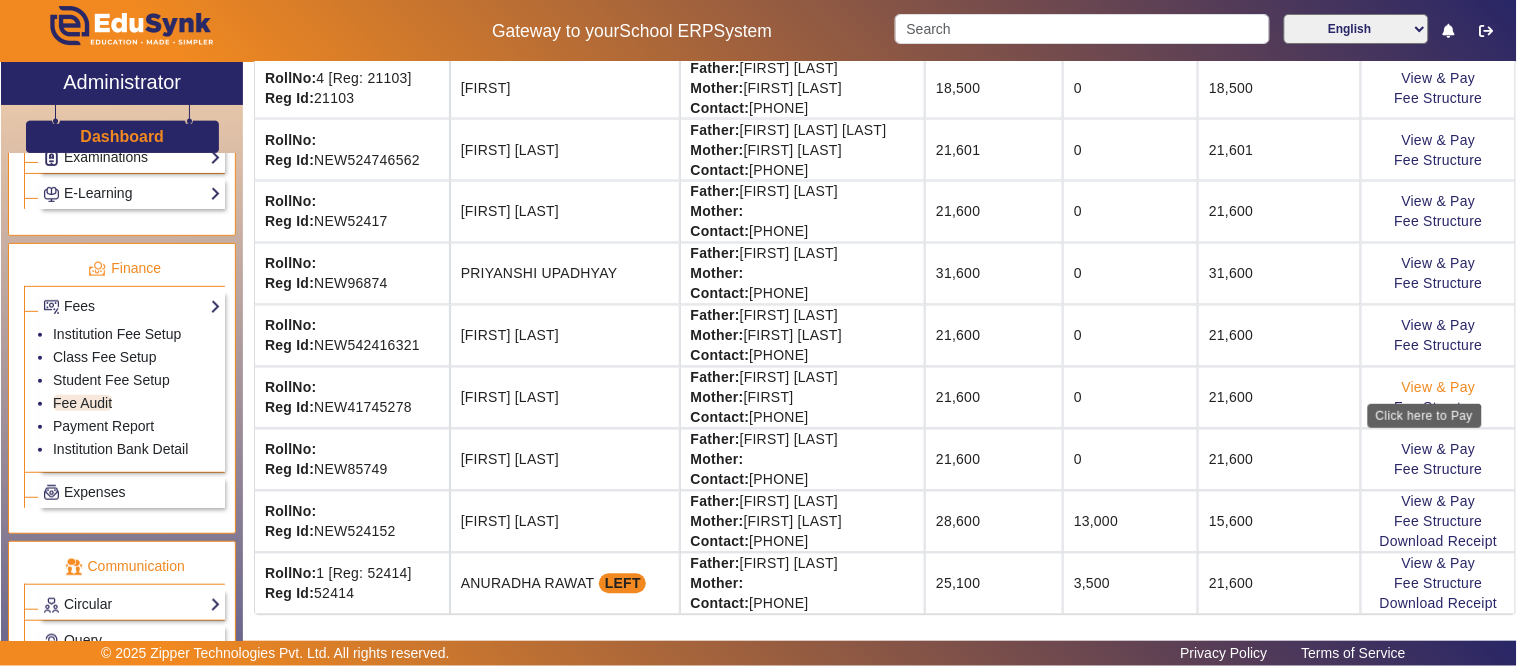 click on "View & Pay" 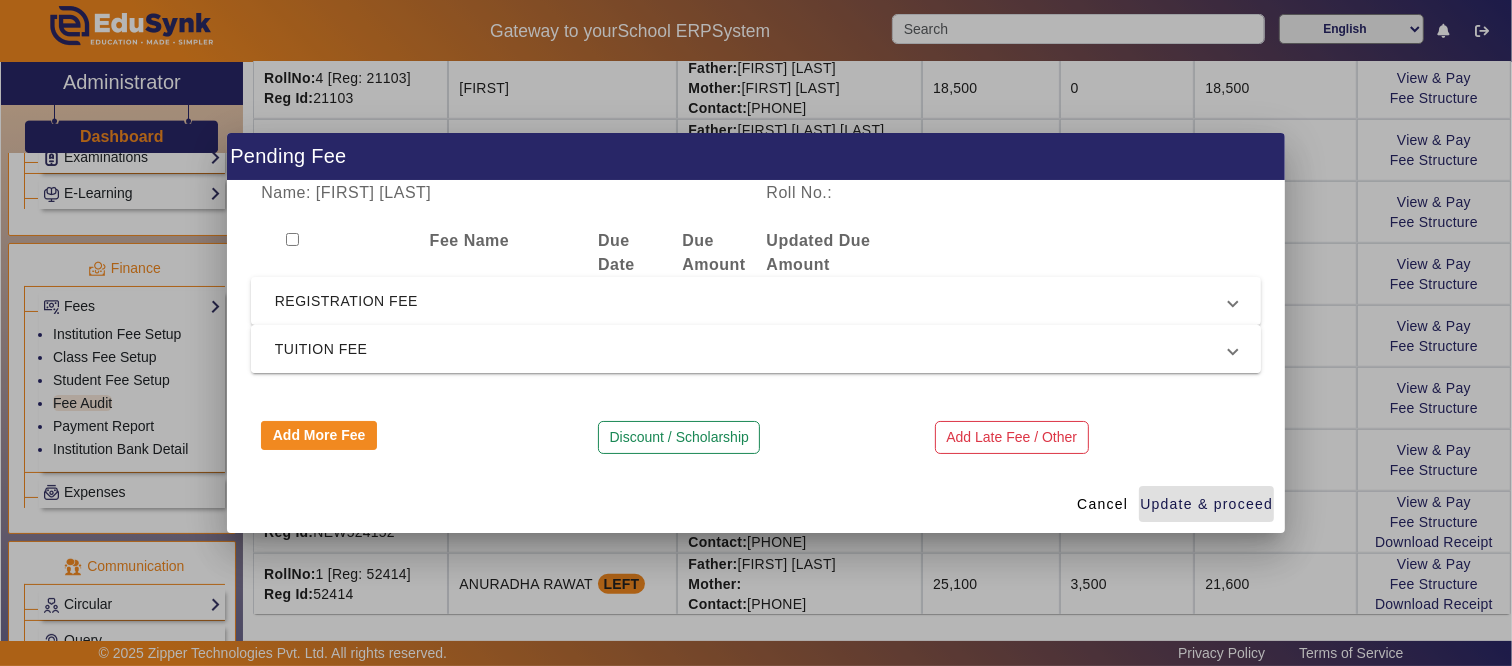 click on "TUITION FEE" at bounding box center (752, 349) 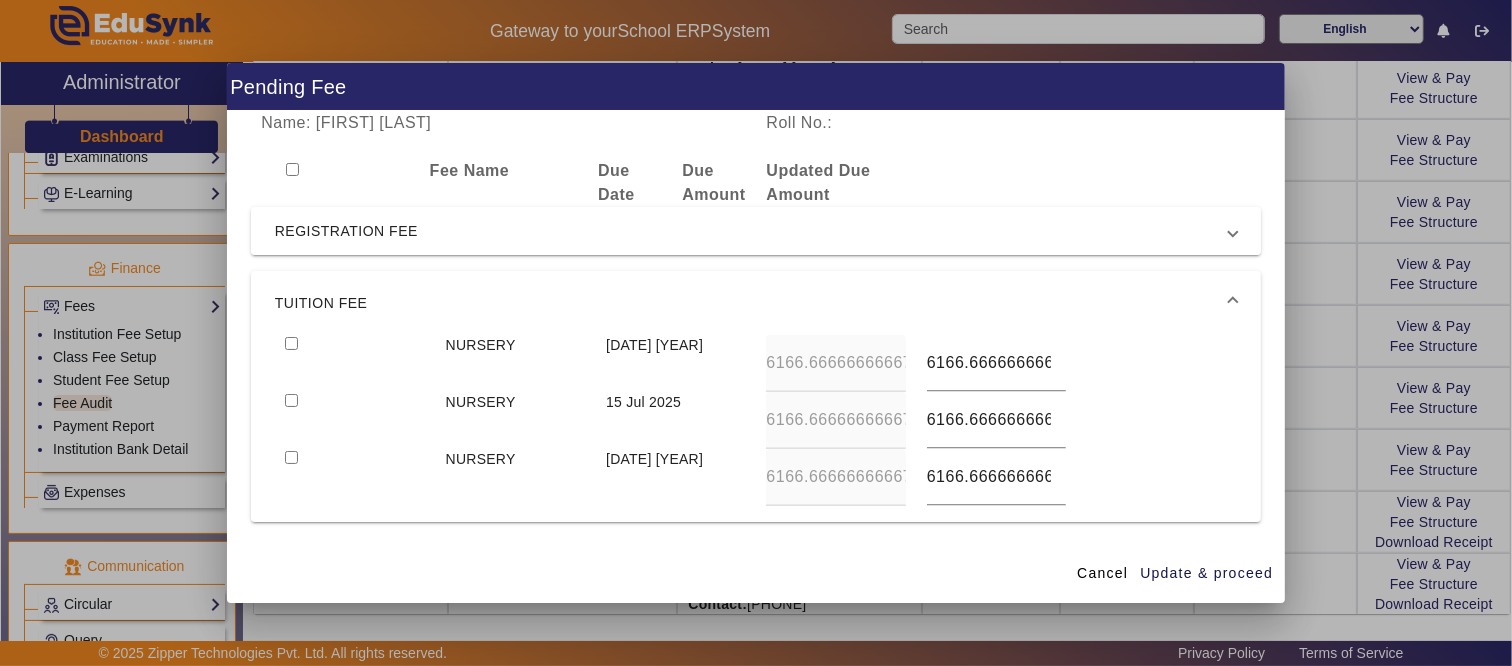 click on "REGISTRATION FEE" at bounding box center [752, 231] 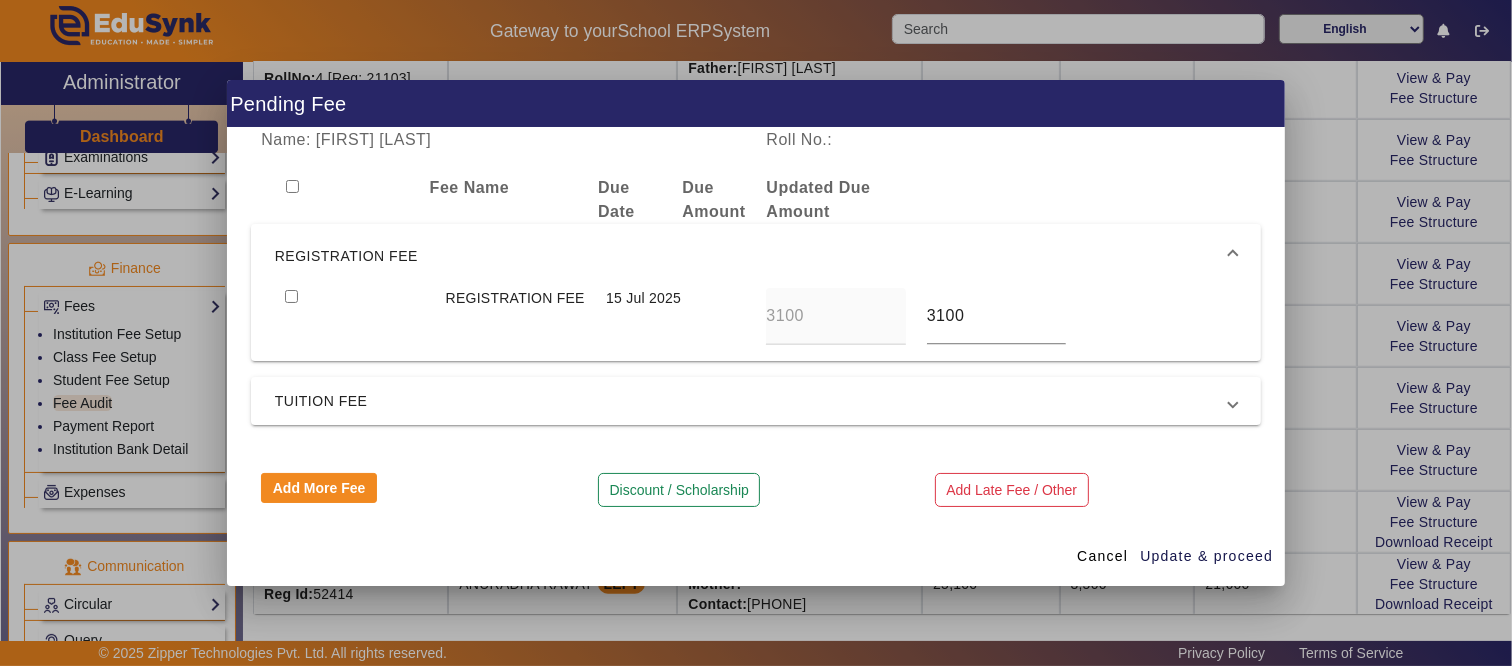drag, startPoint x: 287, startPoint y: 294, endPoint x: 303, endPoint y: 382, distance: 89.44272 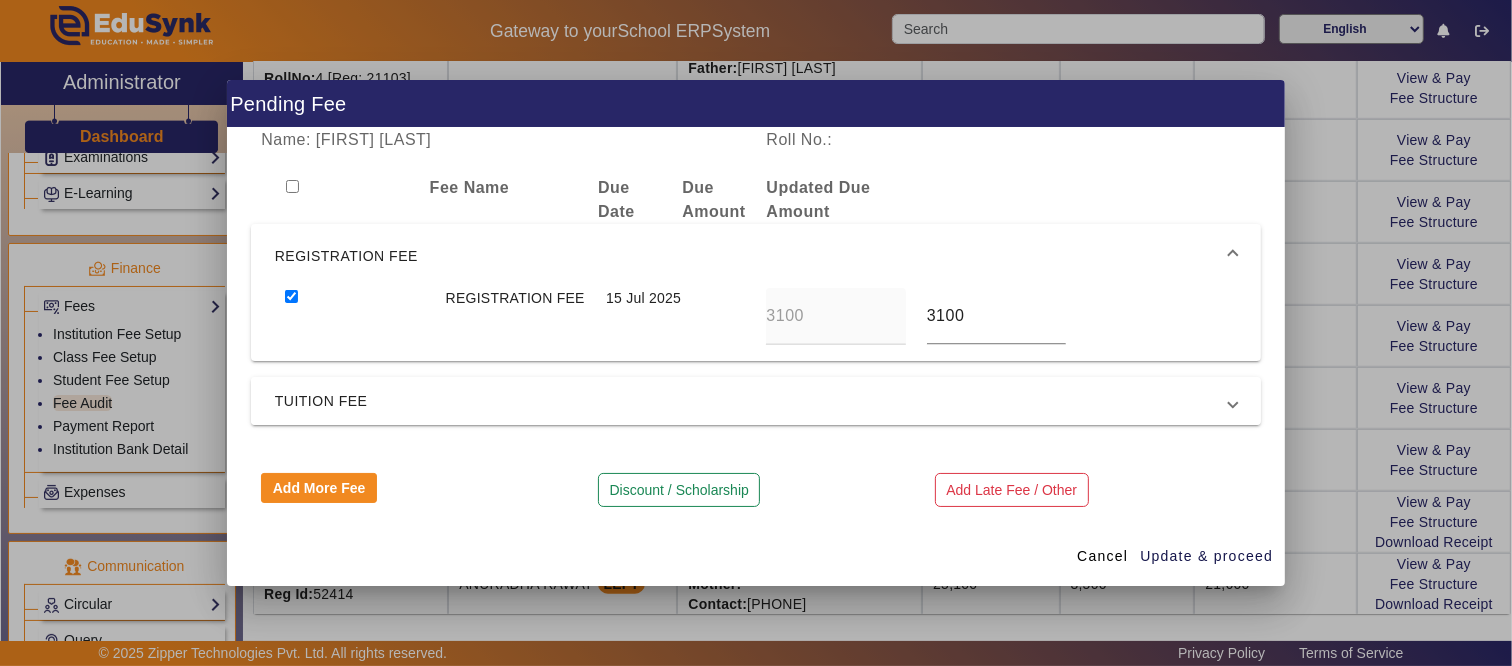 click on "TUITION FEE" at bounding box center (752, 401) 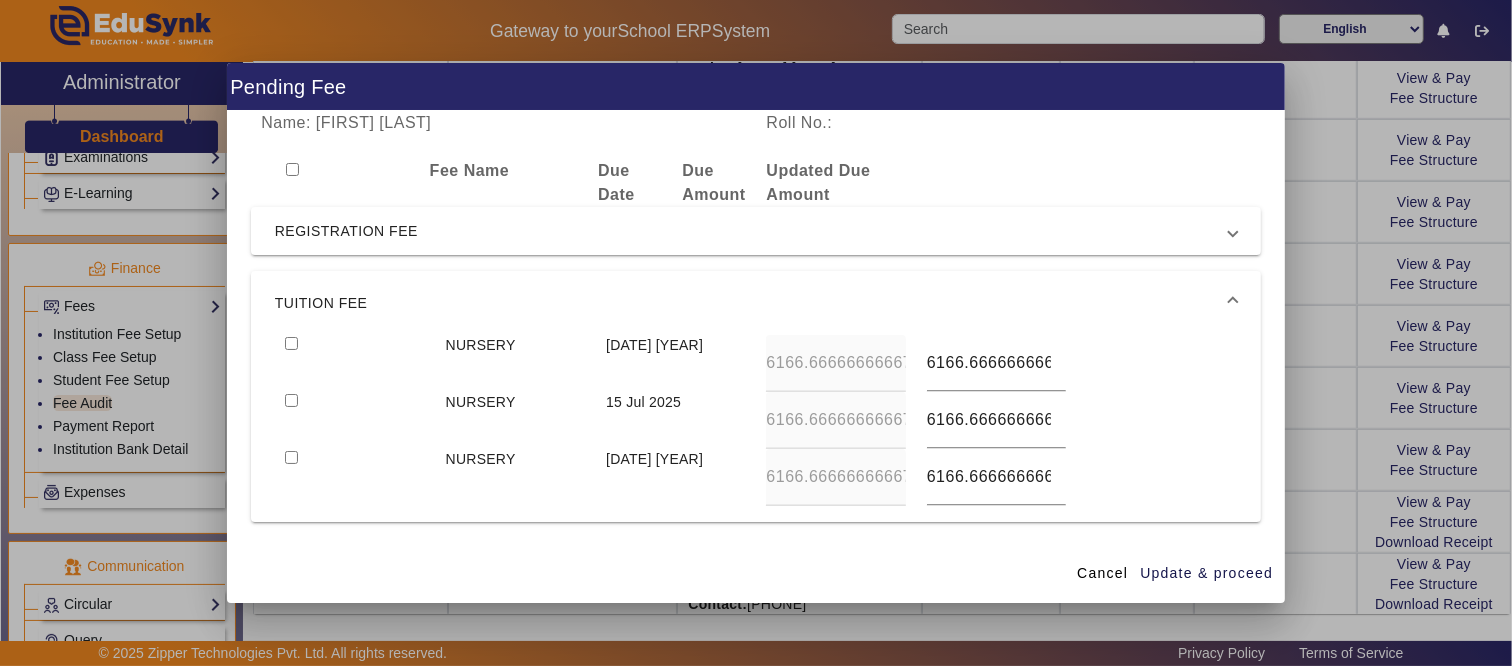 click at bounding box center (291, 343) 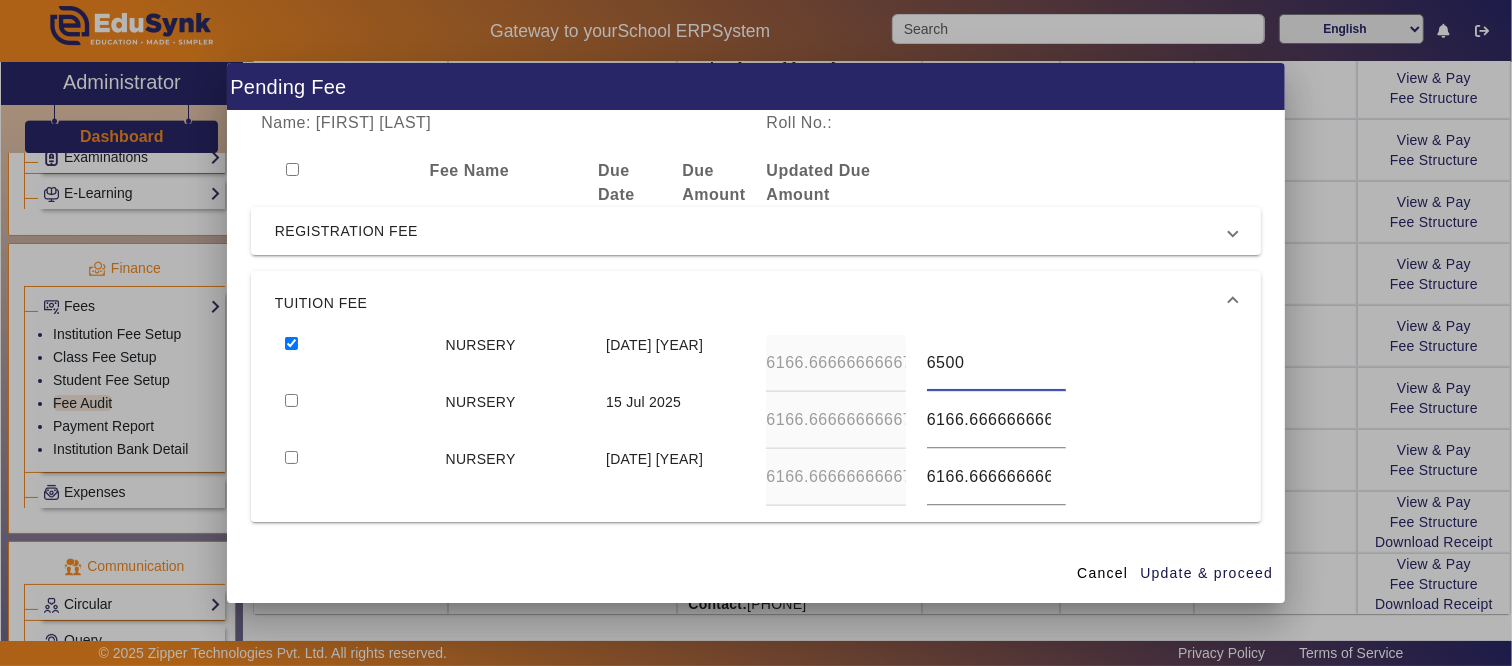 type on "6500" 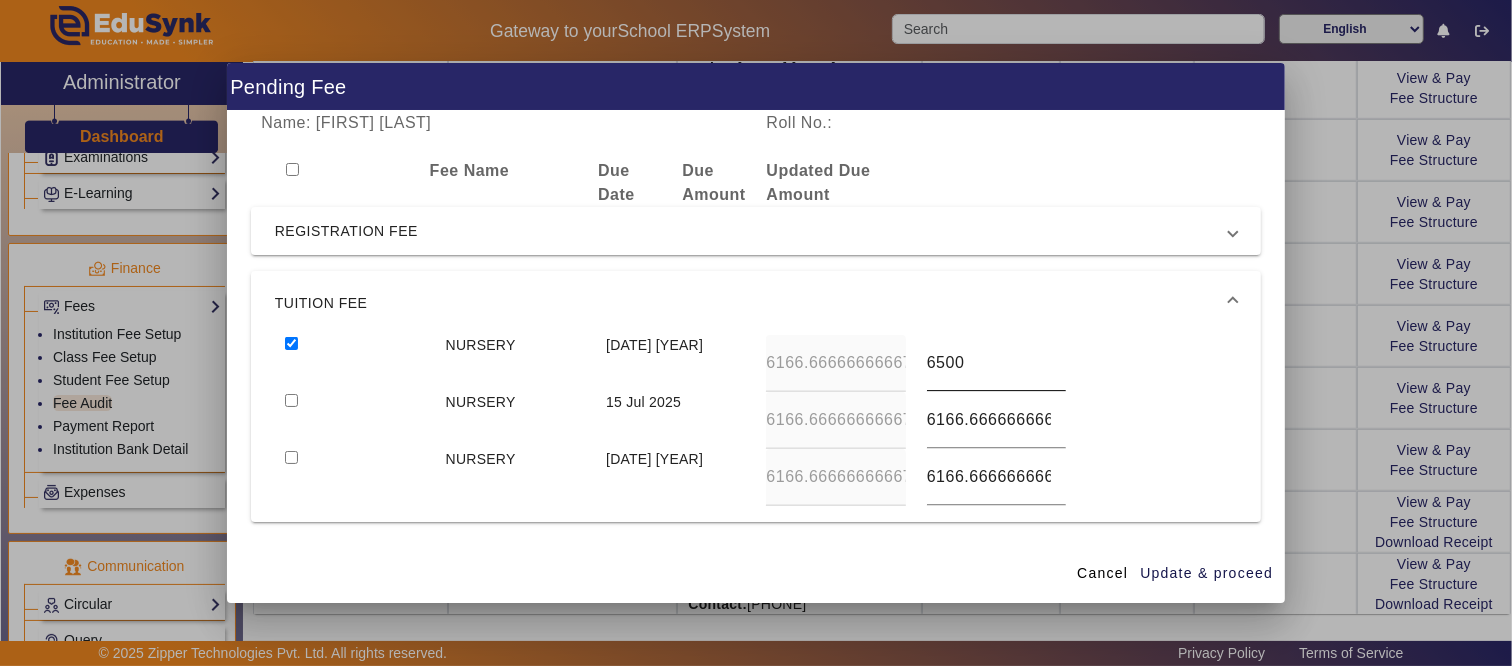 click at bounding box center [291, 400] 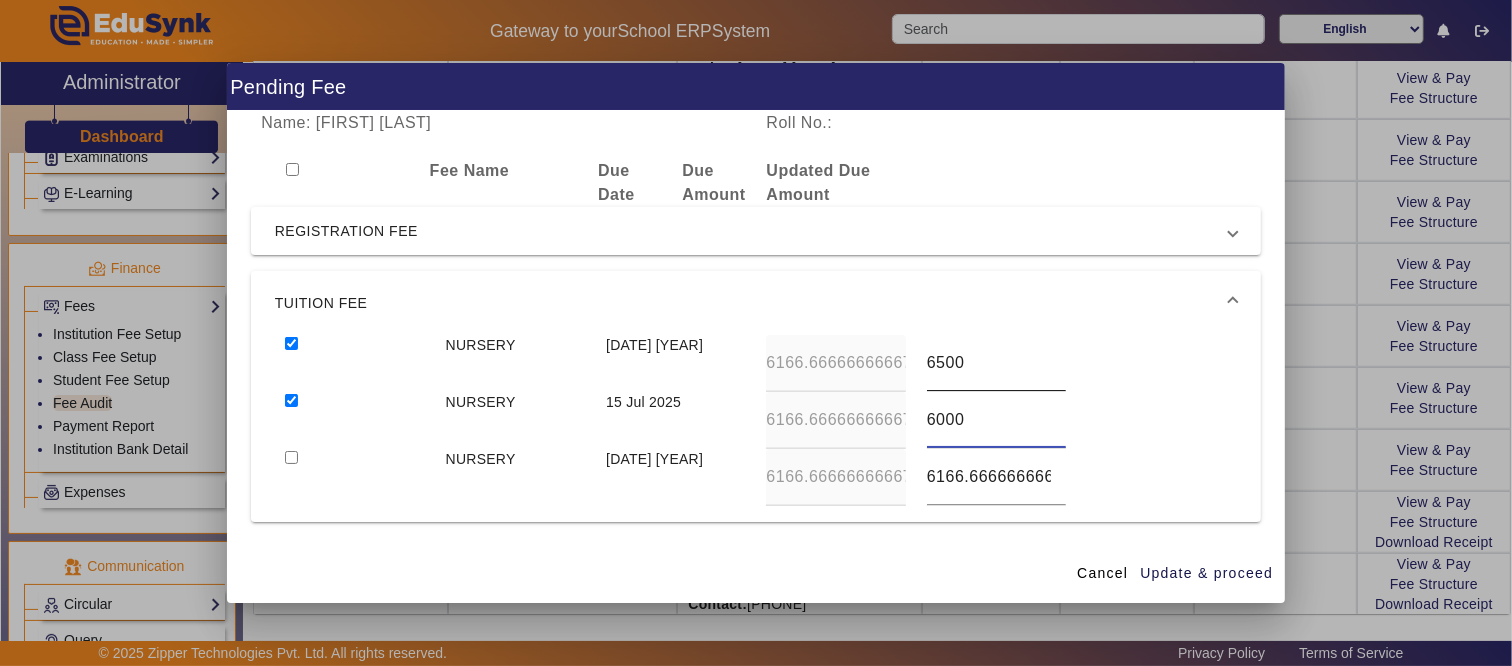 type on "6000" 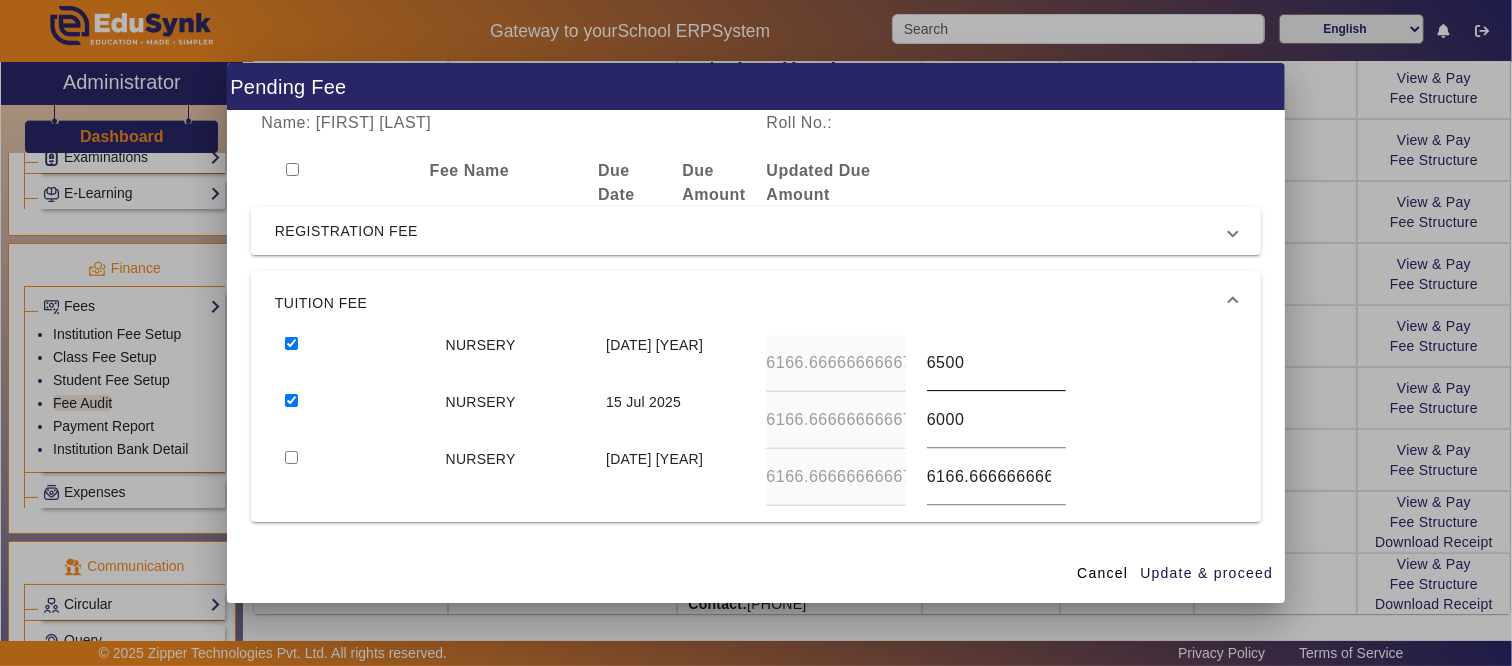 click at bounding box center [291, 457] 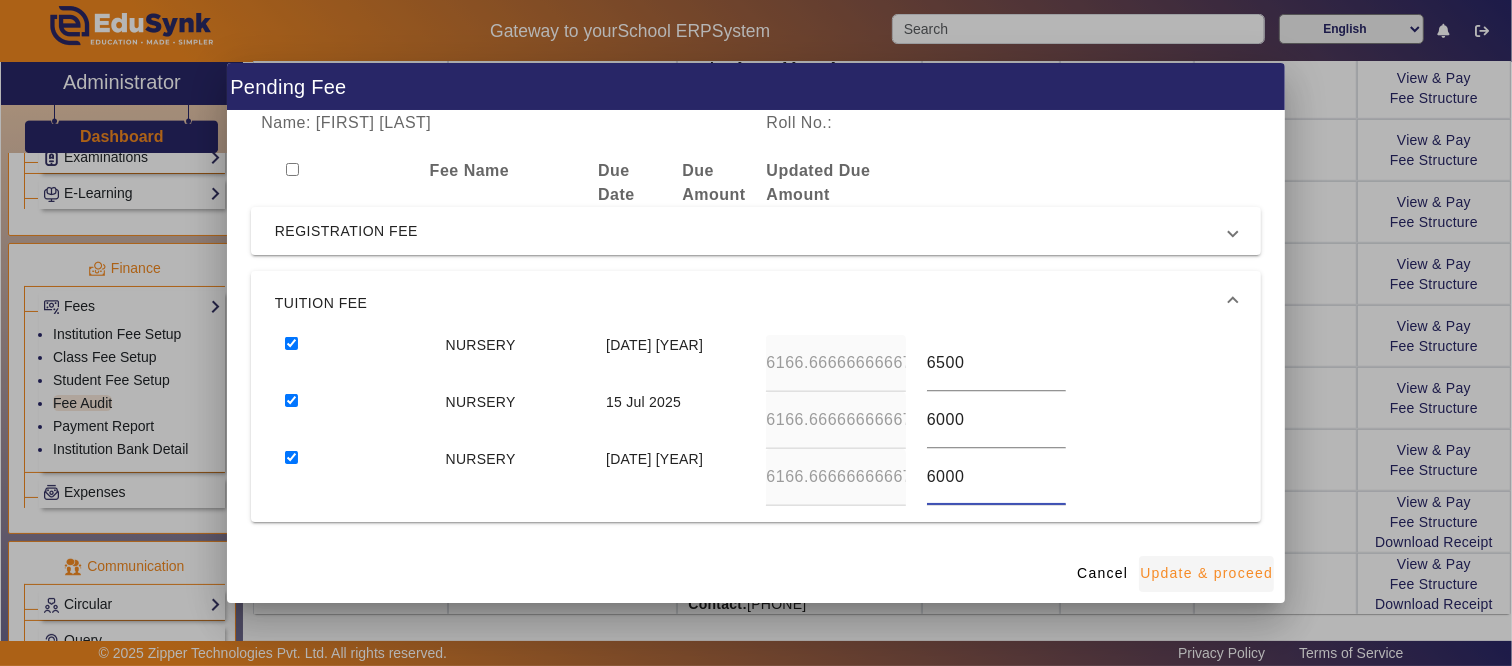 type on "6000" 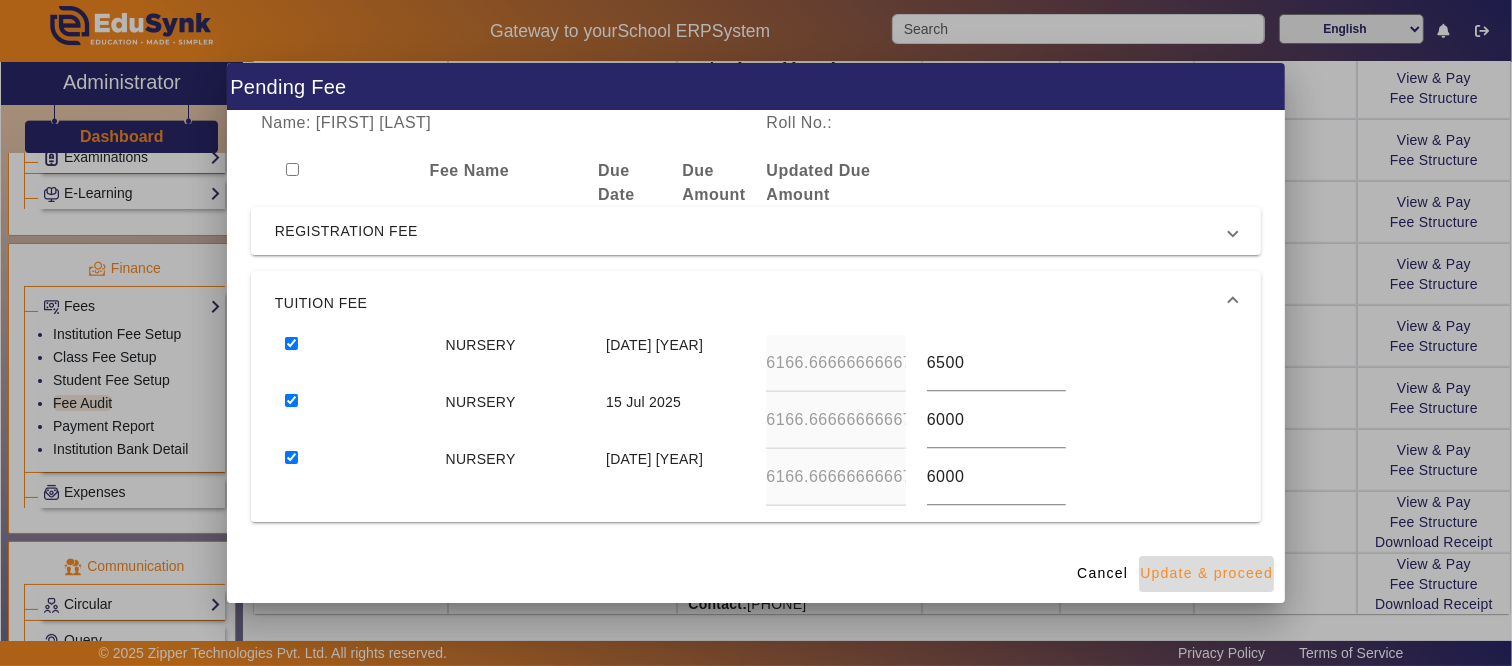 click on "Update & proceed" at bounding box center [1206, 573] 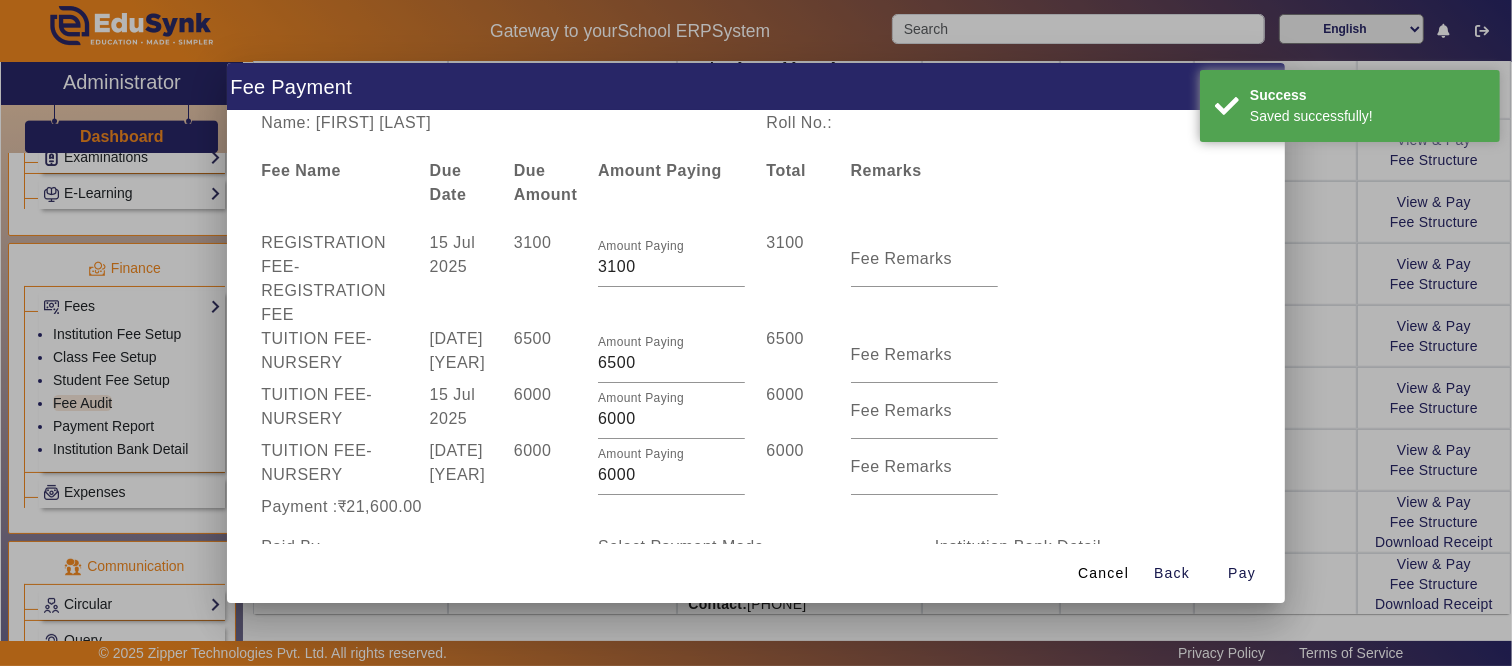 drag, startPoint x: 1171, startPoint y: 578, endPoint x: 1031, endPoint y: 576, distance: 140.01428 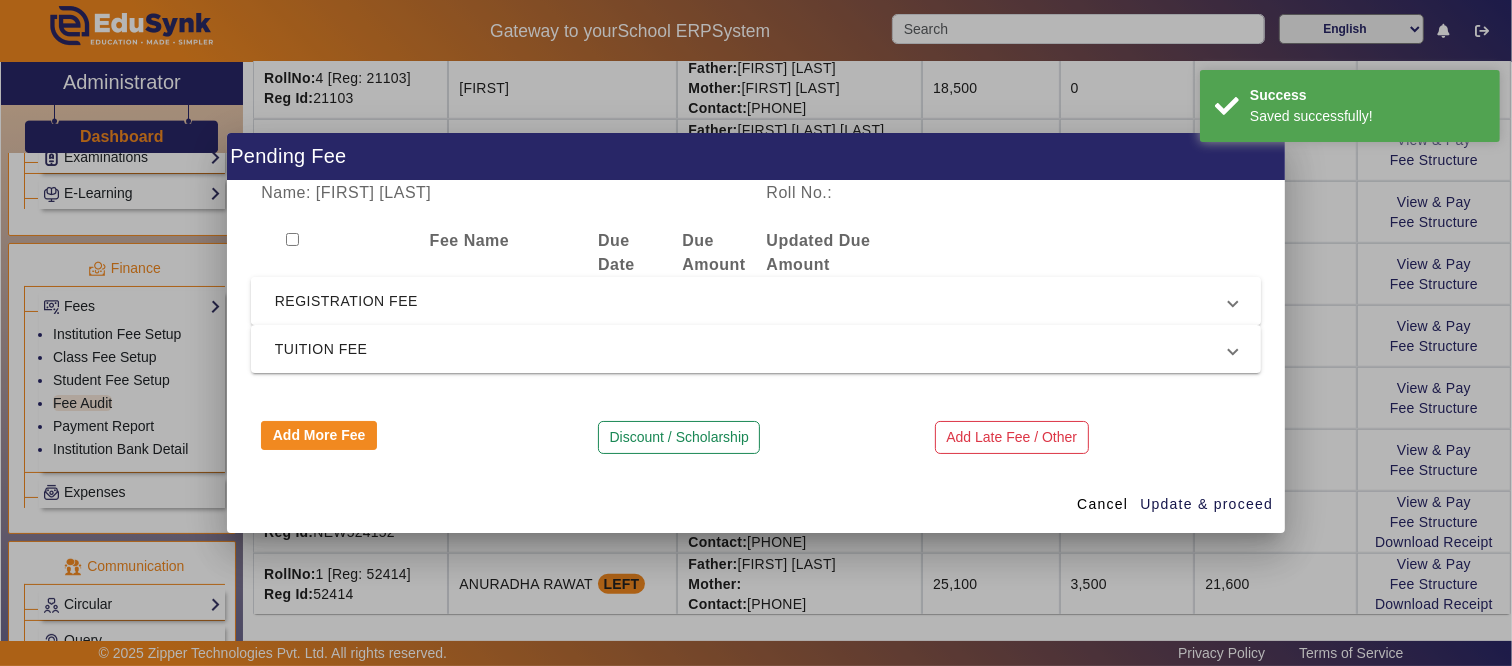 click on "REGISTRATION FEE" at bounding box center [752, 301] 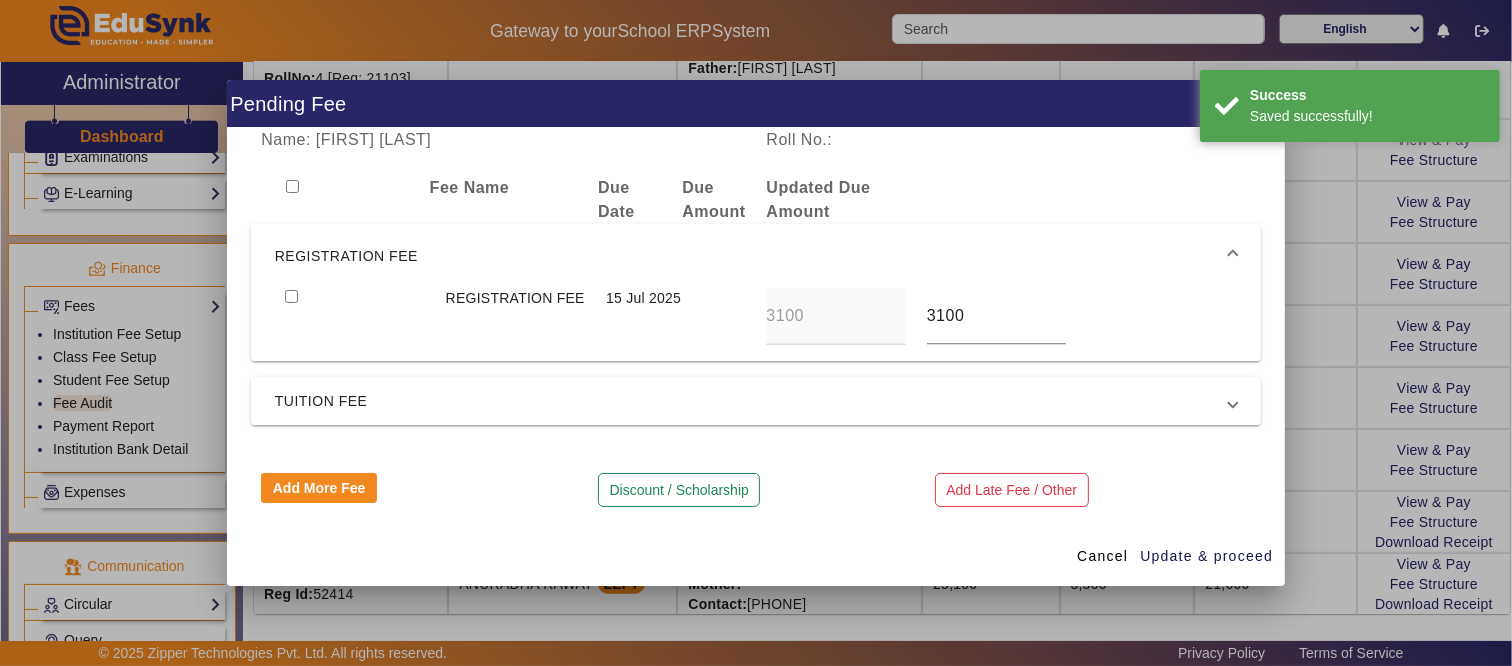 click at bounding box center (355, 316) 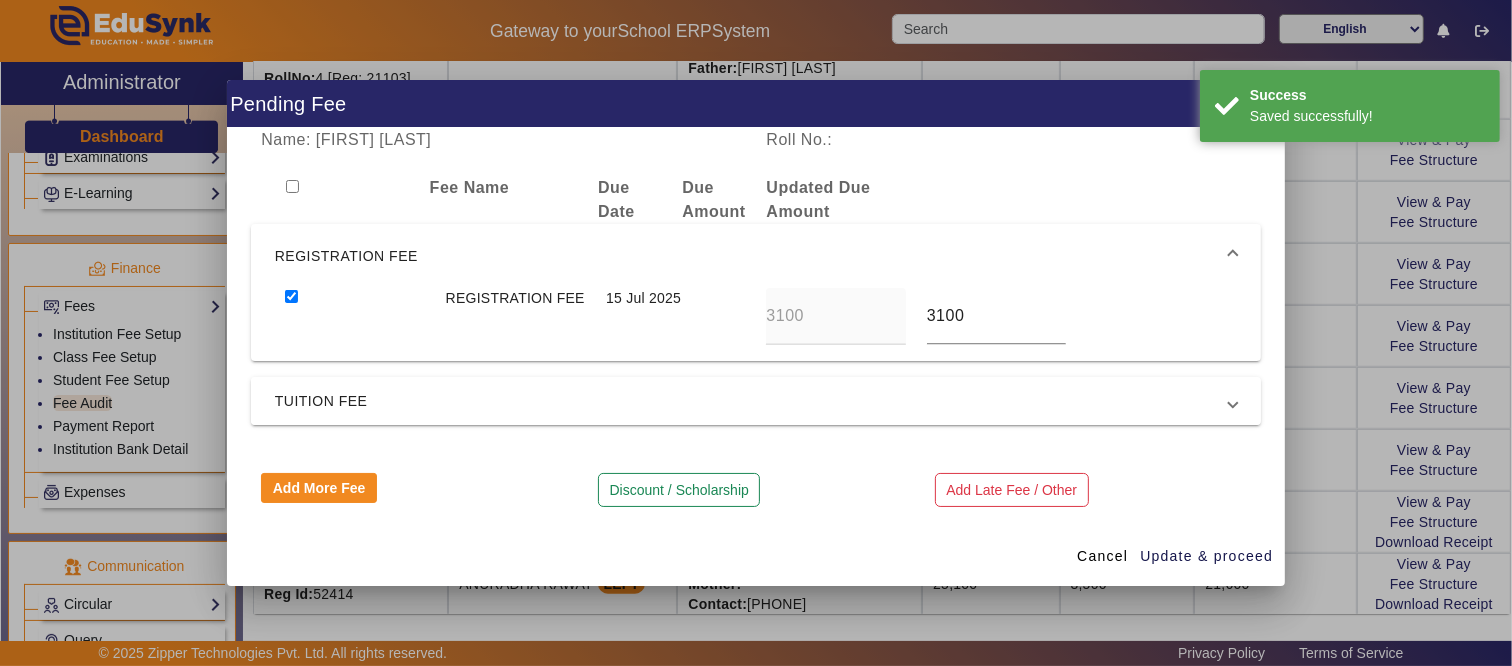 click on "TUITION FEE" at bounding box center (756, 401) 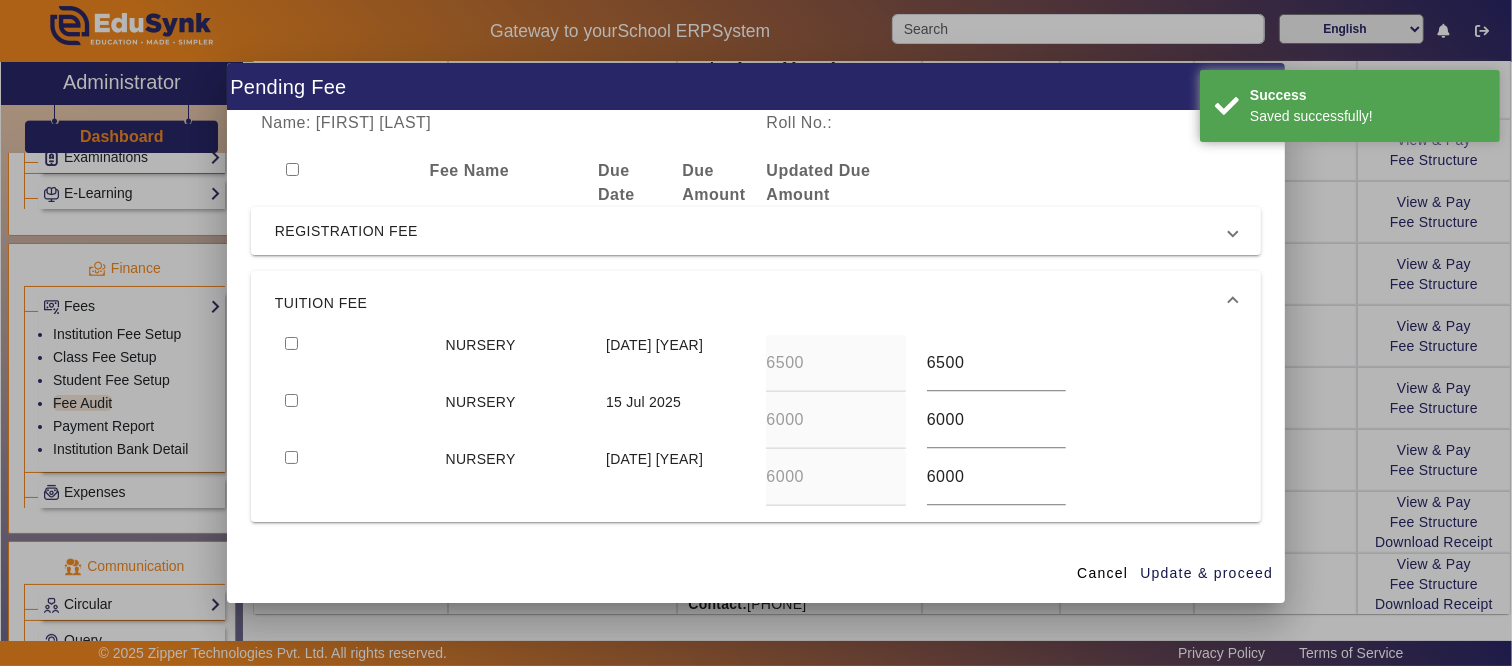 click at bounding box center [291, 343] 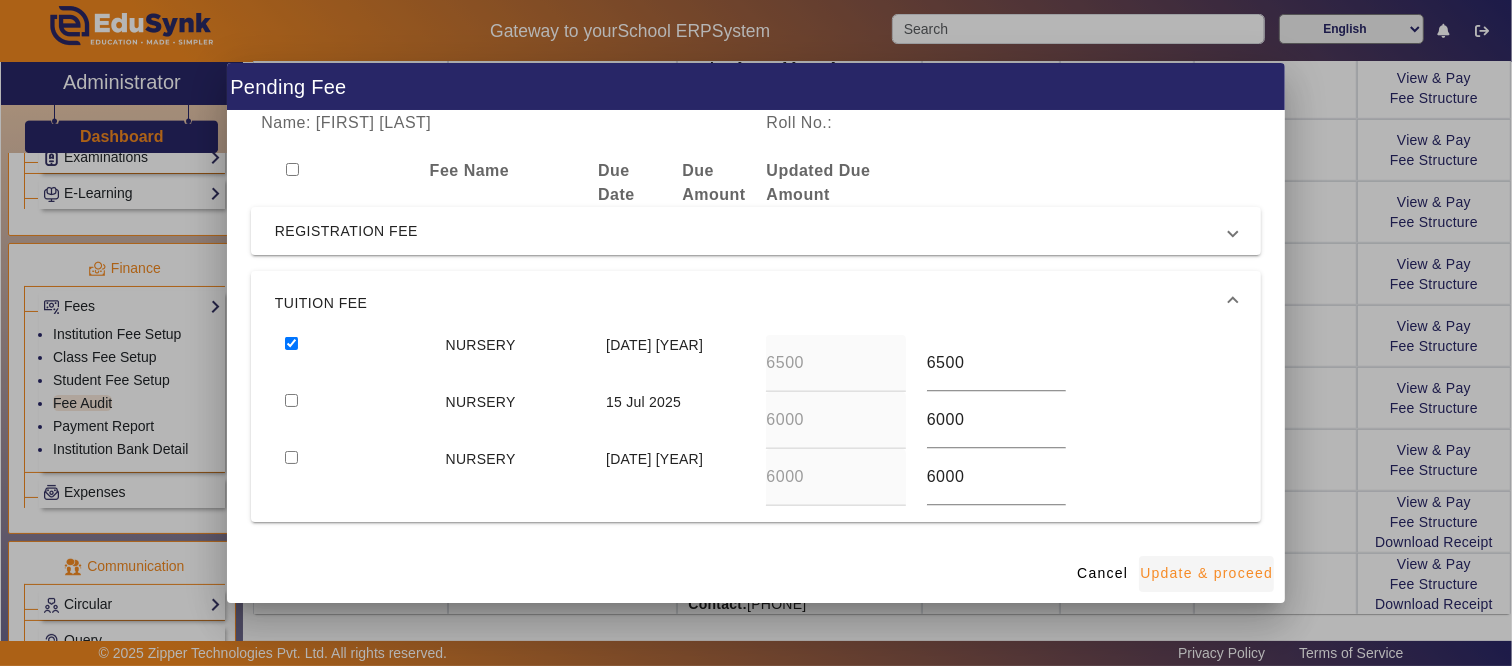 click on "Update & proceed" at bounding box center [1206, 573] 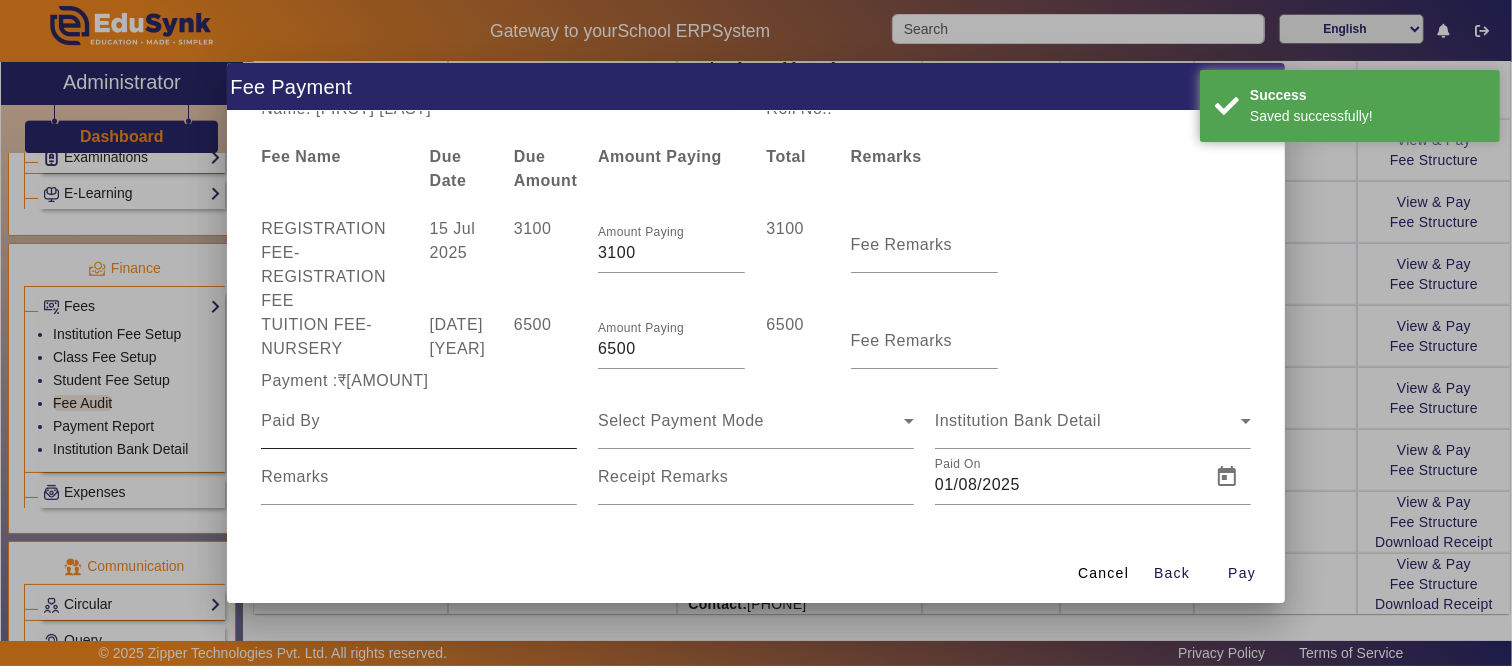 scroll, scrollTop: 18, scrollLeft: 0, axis: vertical 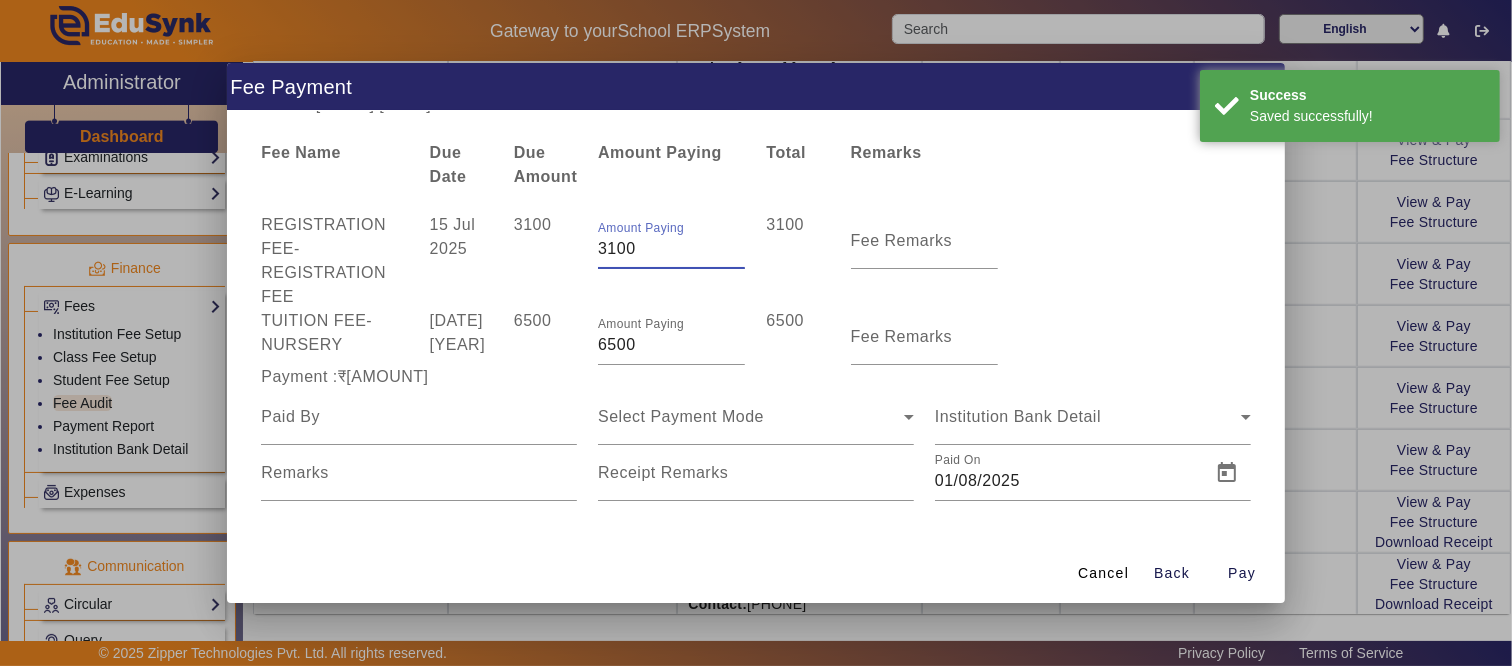 drag, startPoint x: 600, startPoint y: 253, endPoint x: 533, endPoint y: 253, distance: 67 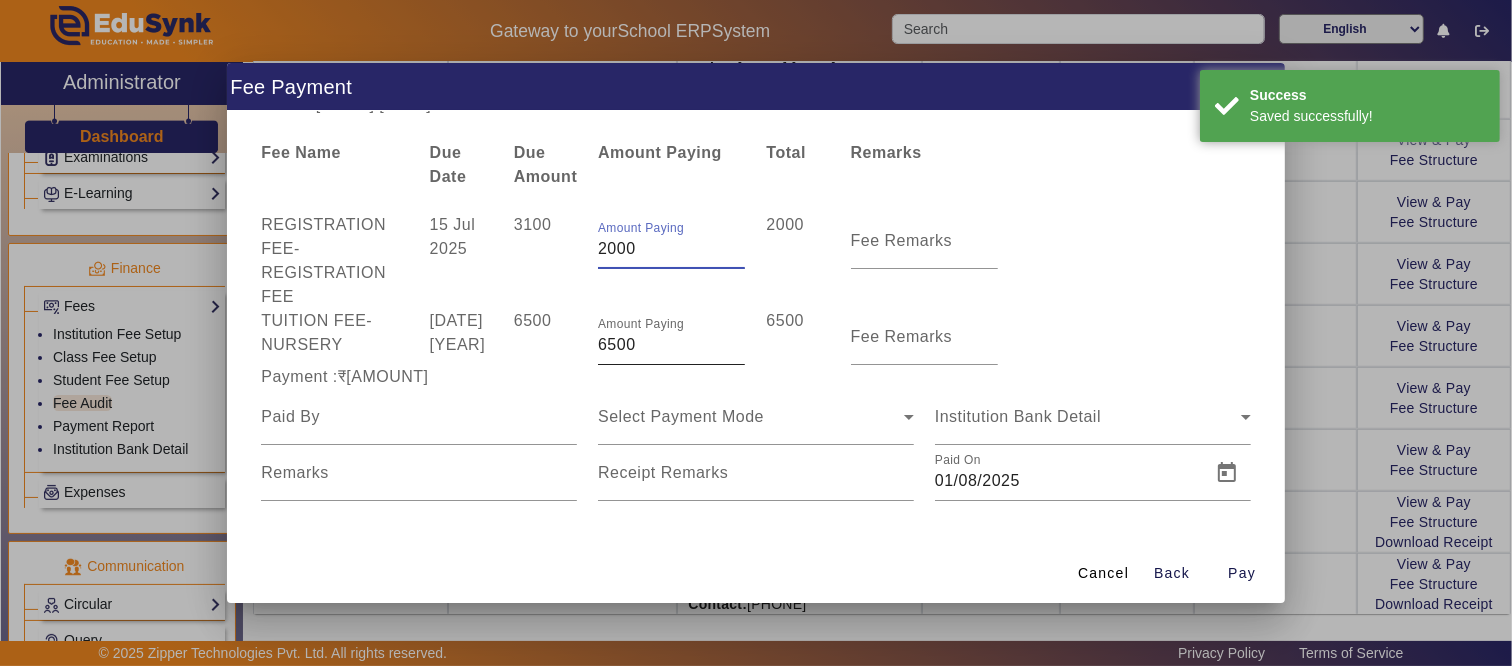 type on "2000" 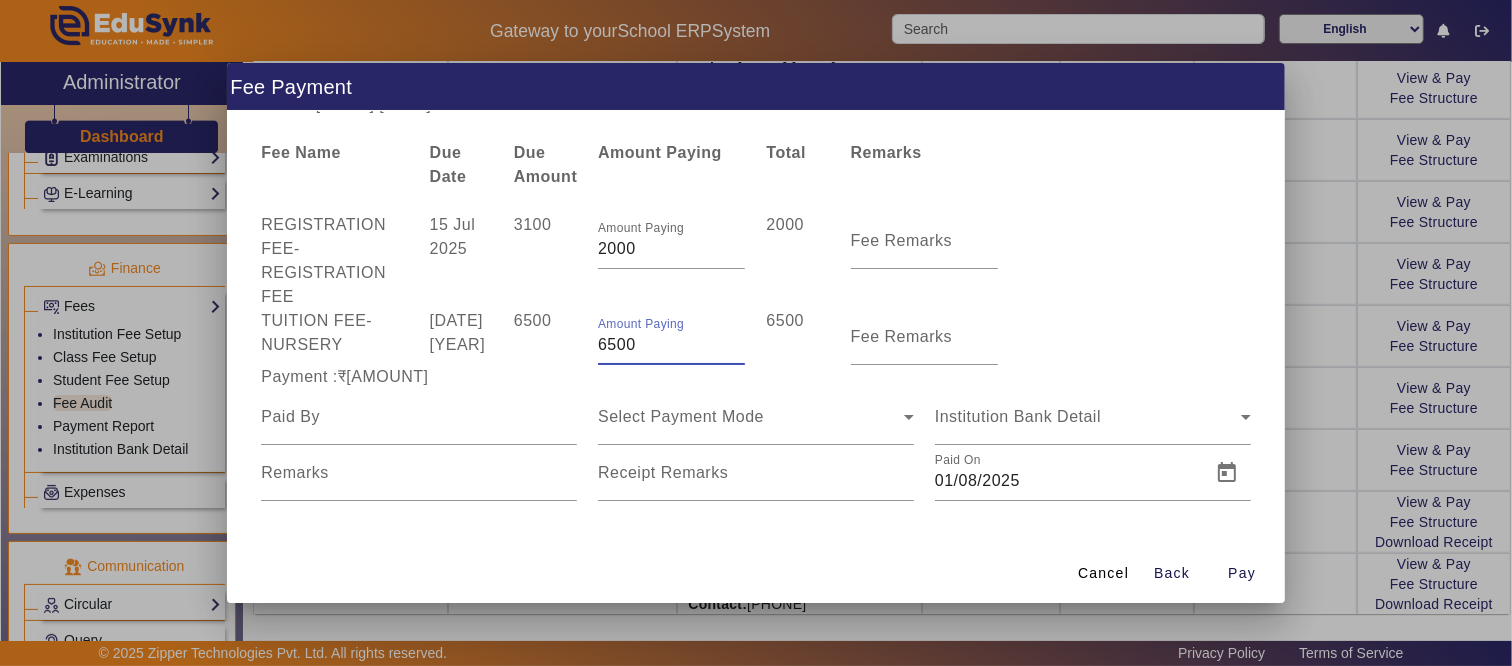drag, startPoint x: 642, startPoint y: 342, endPoint x: 497, endPoint y: 353, distance: 145.41664 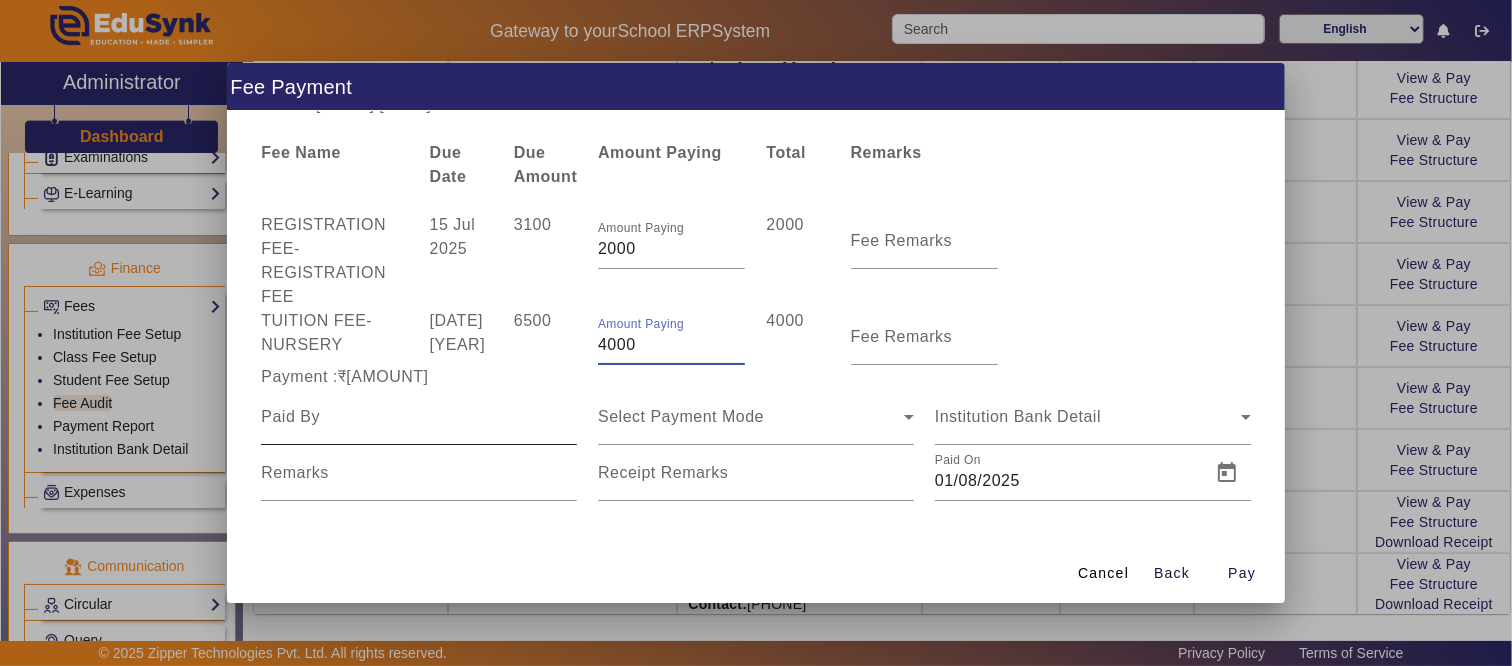 type on "4000" 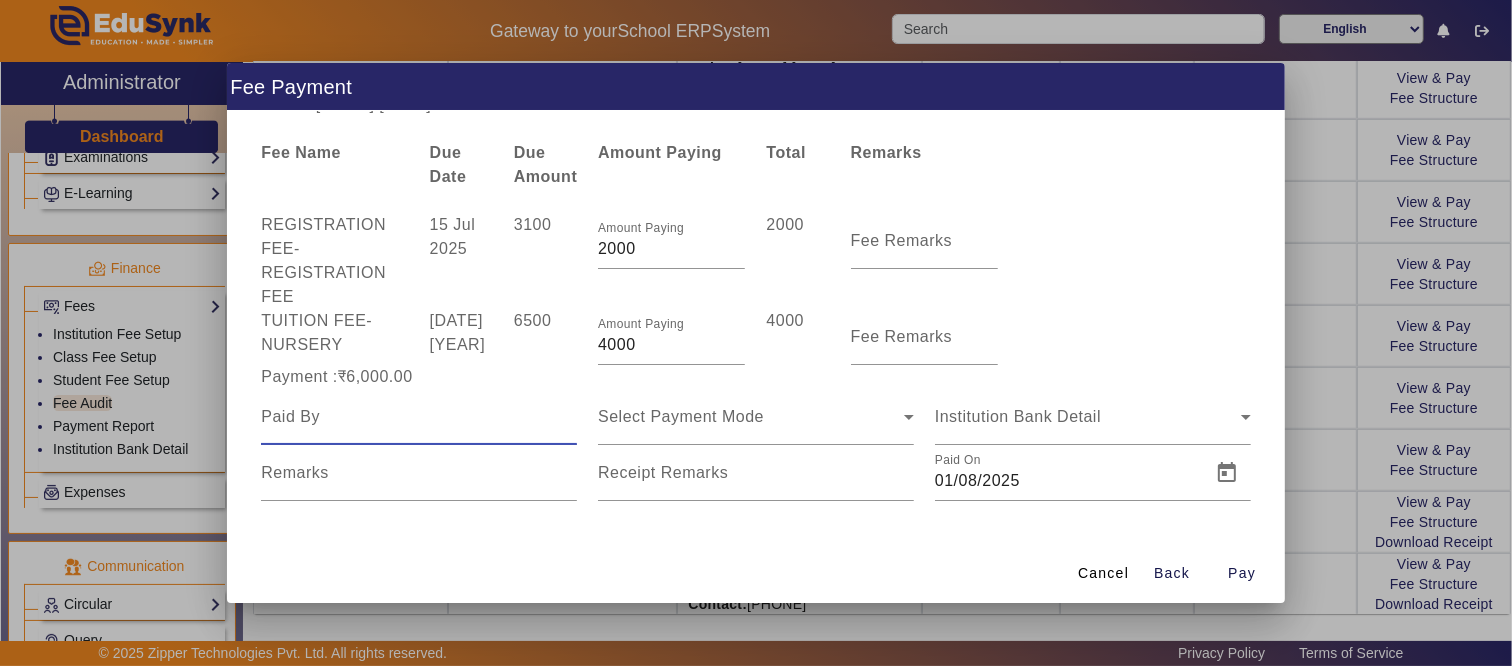 click at bounding box center (419, 417) 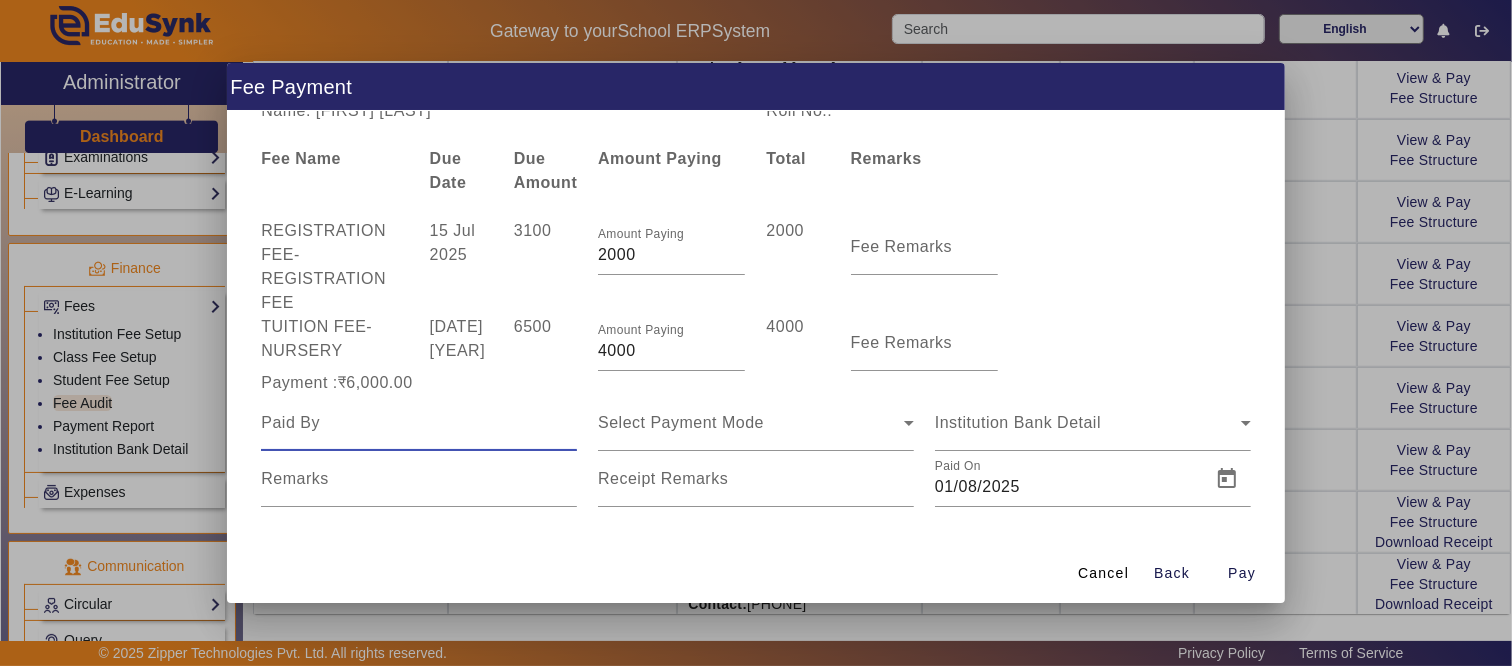 scroll, scrollTop: 18, scrollLeft: 0, axis: vertical 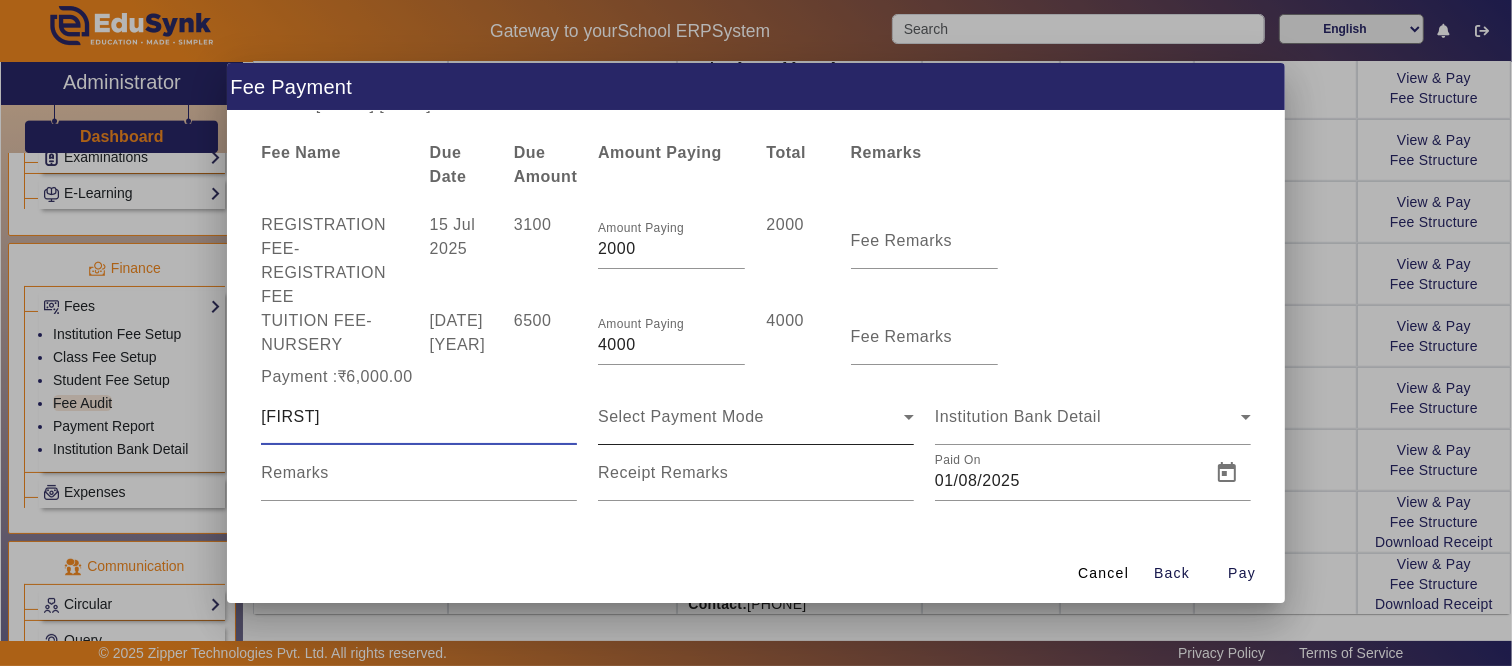type on "[FIRST]" 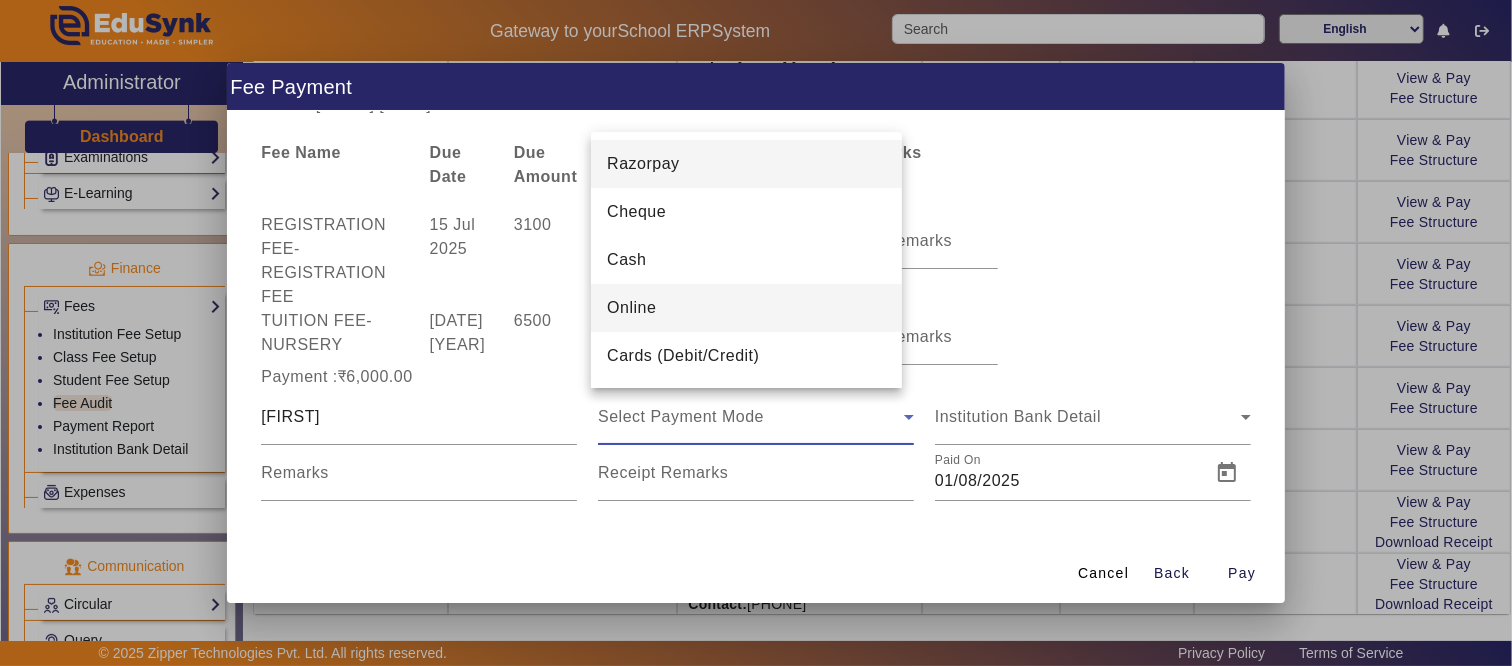 click on "Online" at bounding box center [746, 308] 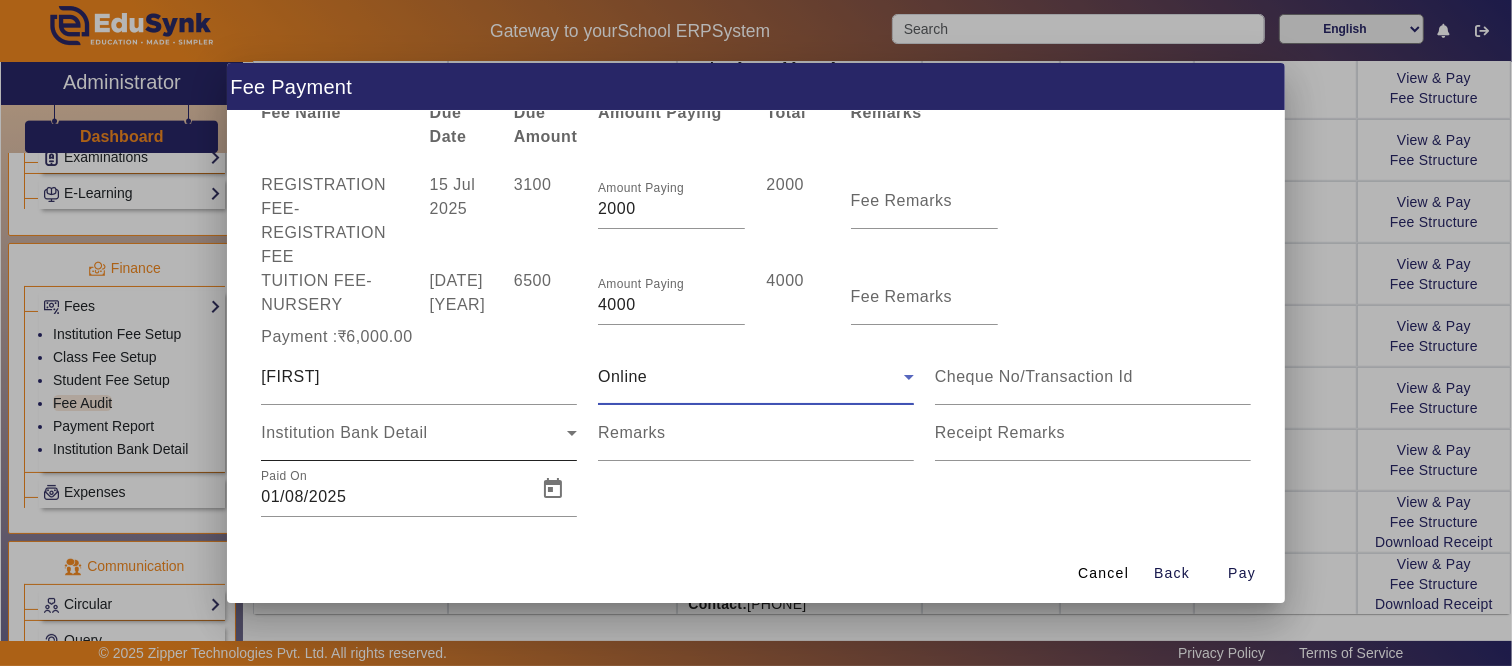 scroll, scrollTop: 74, scrollLeft: 0, axis: vertical 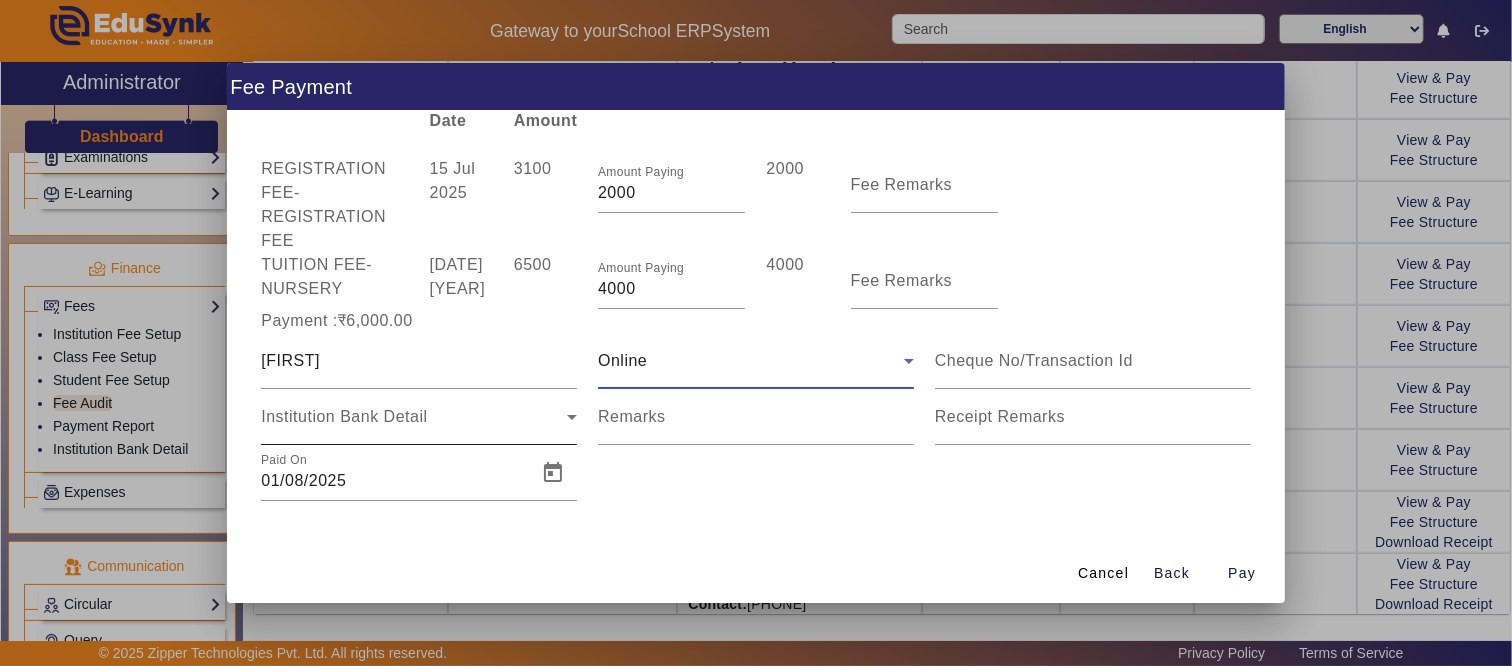 click on "Institution Bank Detail" at bounding box center [344, 416] 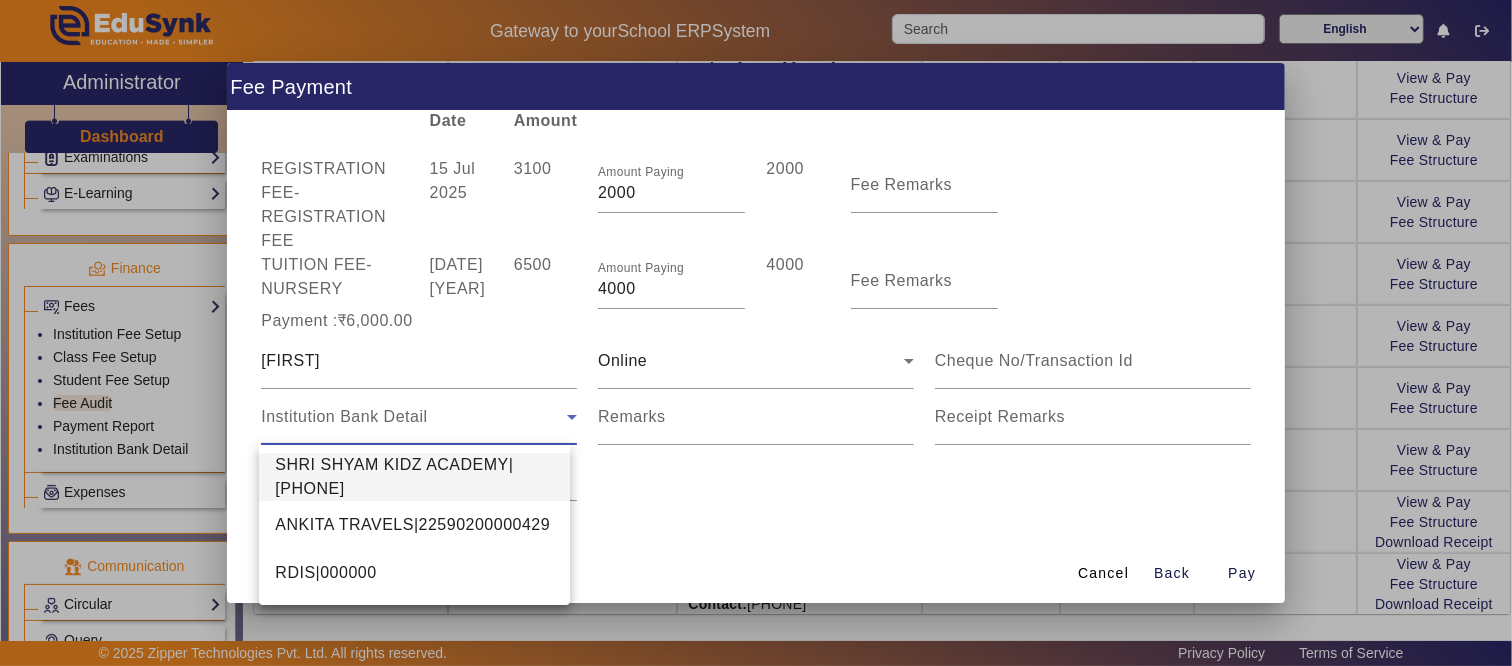 click on "SHRI SHYAM KIDZ ACADEMY|[PHONE]" at bounding box center (414, 477) 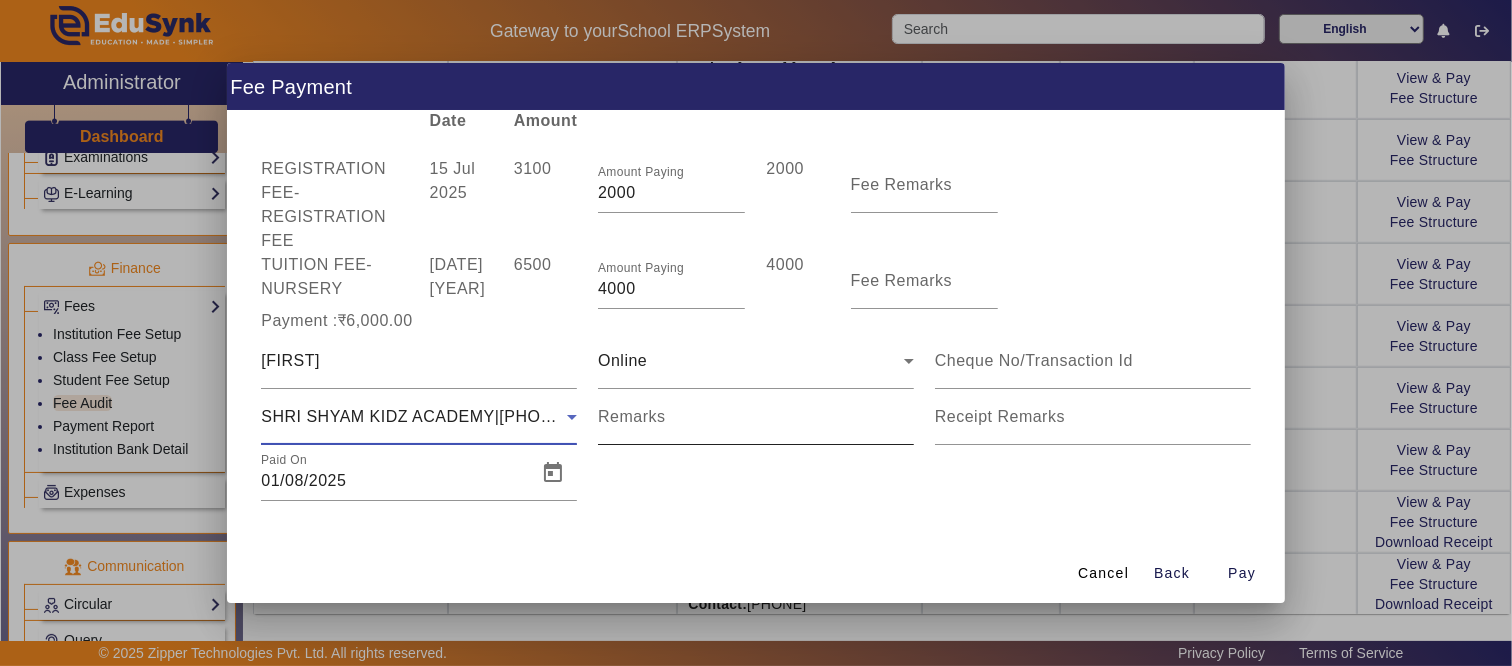 click on "Remarks" at bounding box center [756, 417] 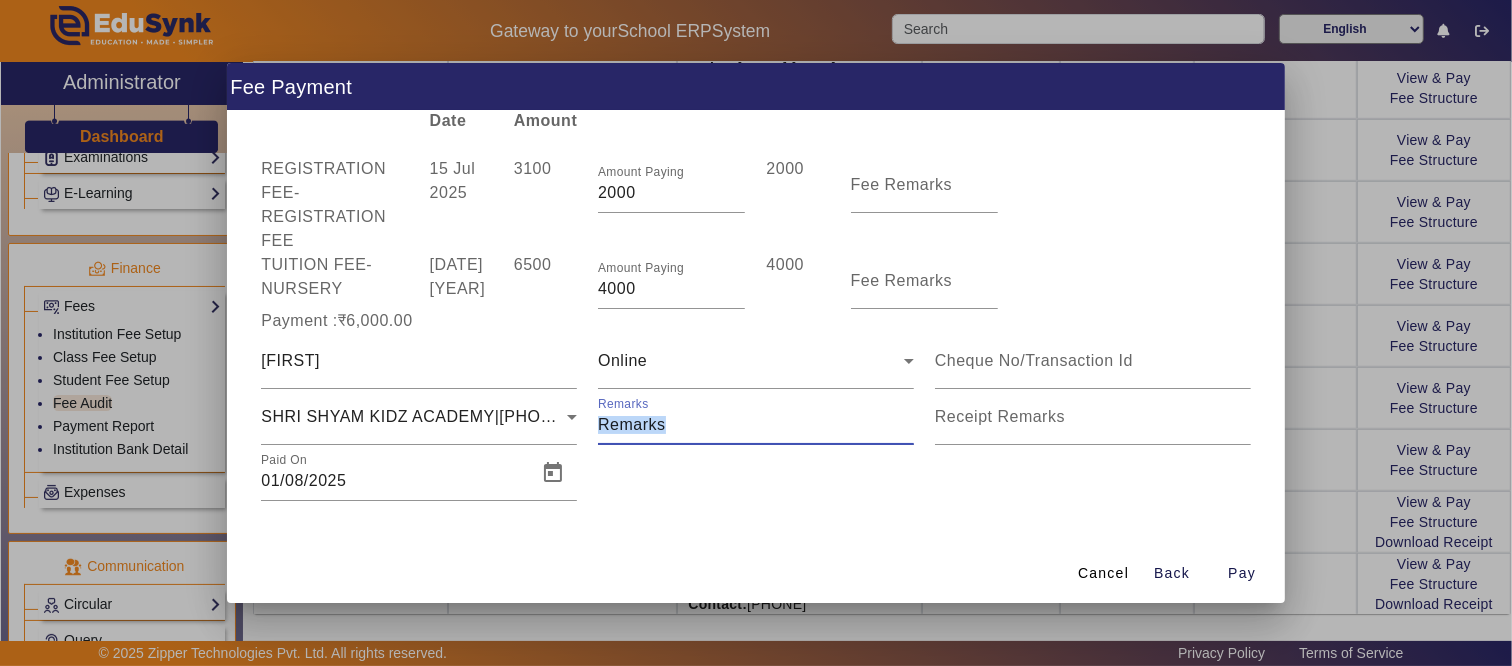 click on "Remarks" at bounding box center (756, 417) 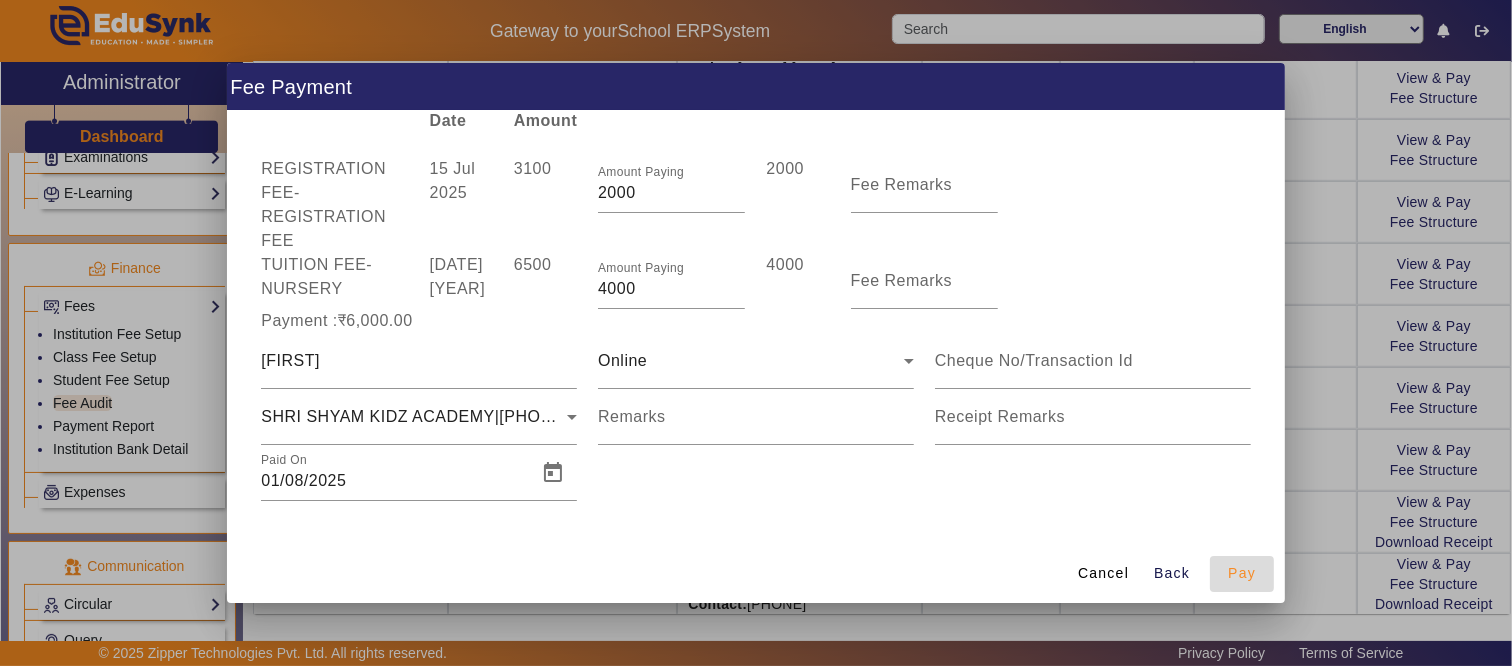 click on "Pay" at bounding box center [1242, 573] 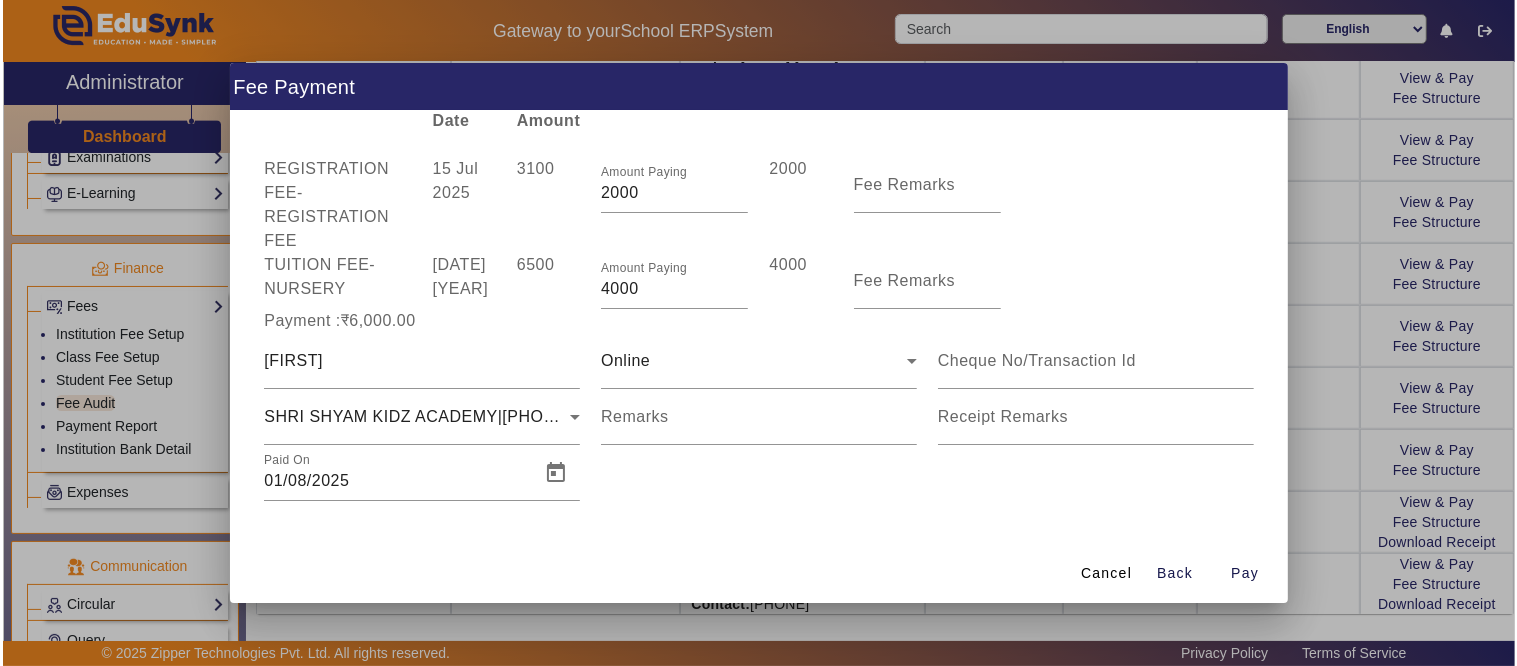 scroll, scrollTop: 0, scrollLeft: 0, axis: both 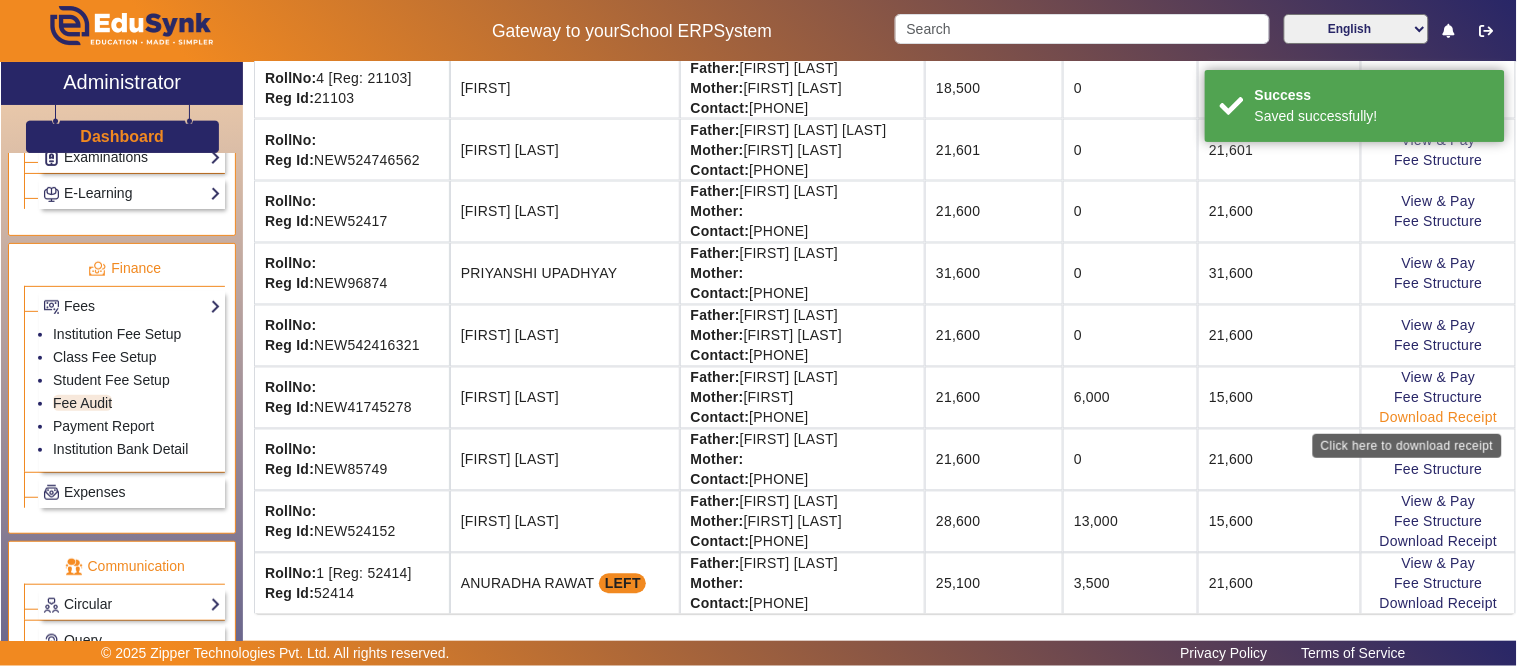 click on "Download Receipt" 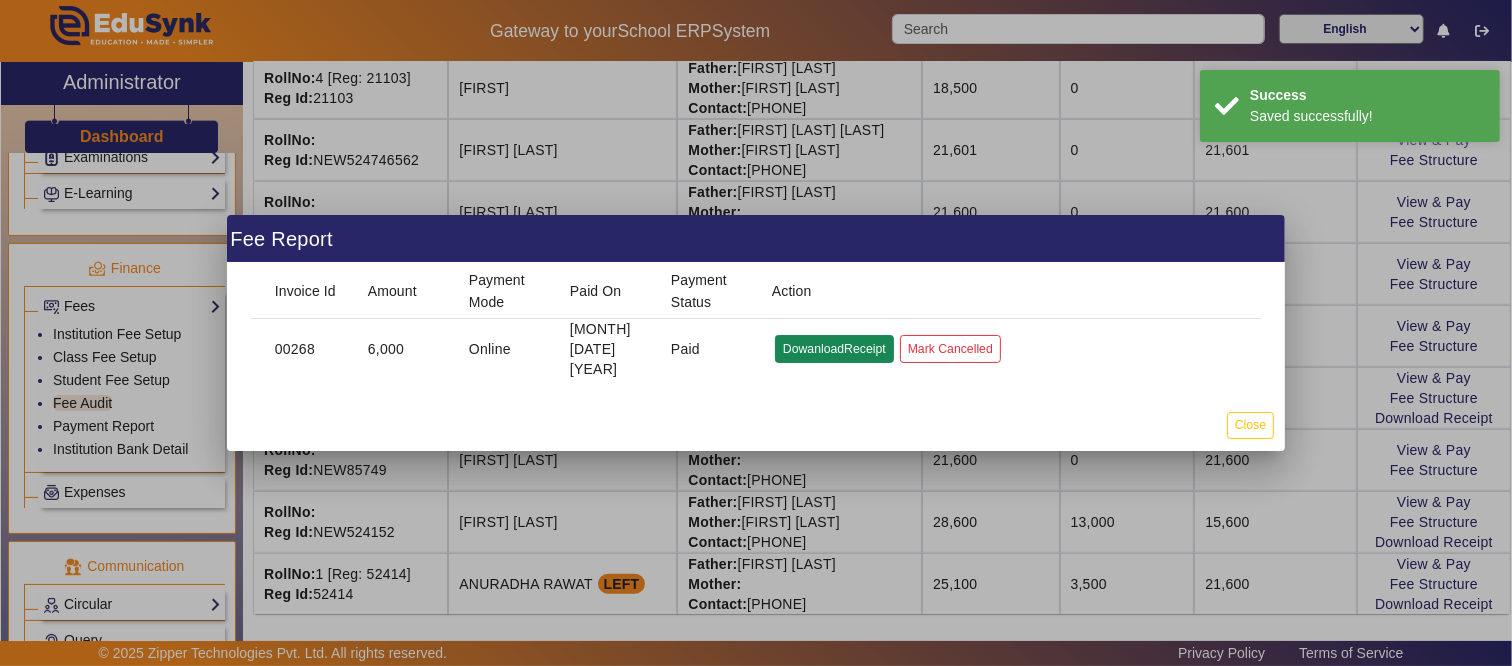 click on "DowanloadReceipt" 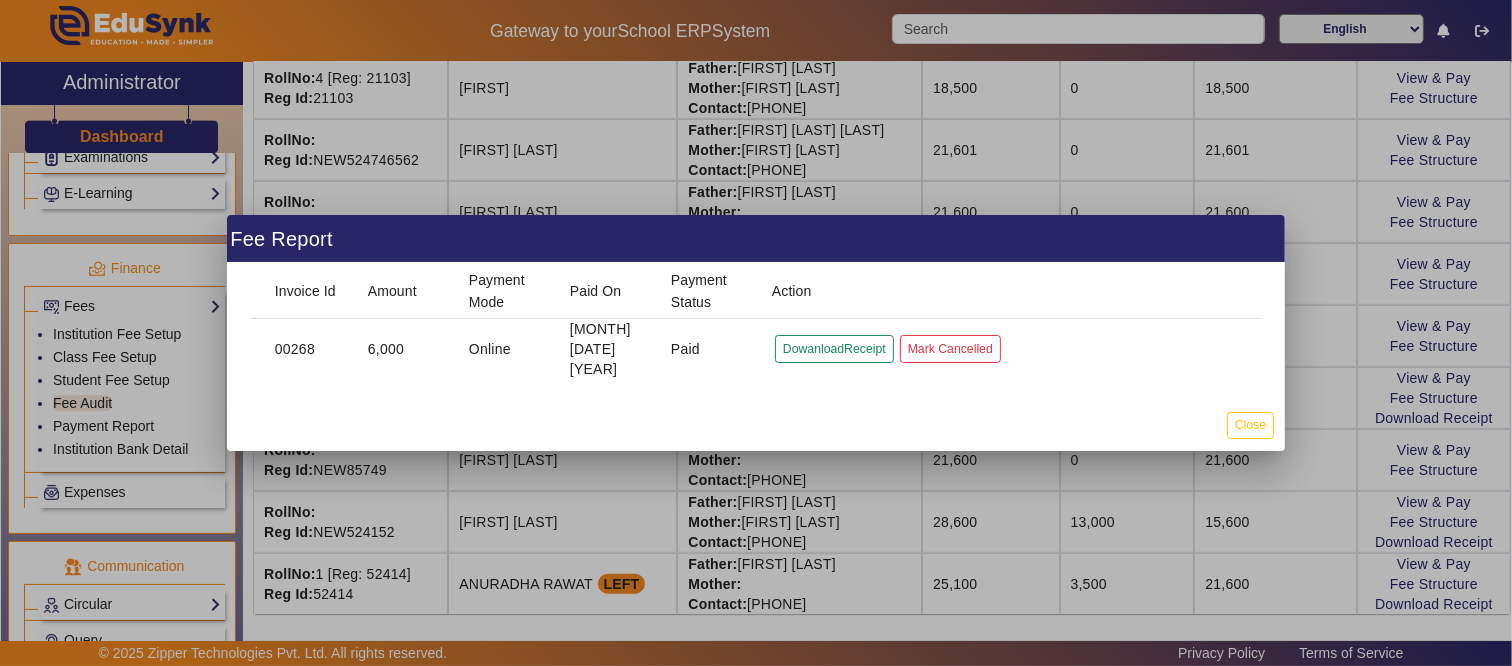 drag, startPoint x: 1261, startPoint y: 410, endPoint x: 1220, endPoint y: 396, distance: 43.32436 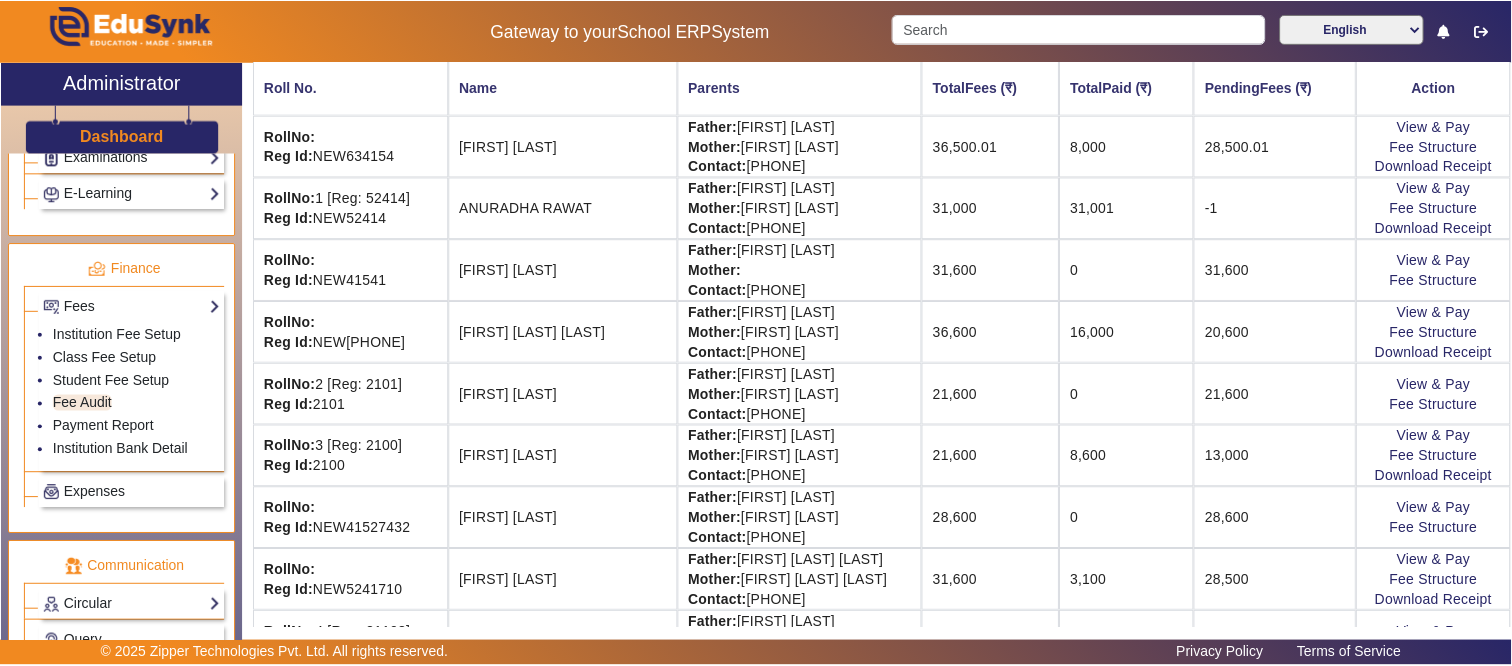 scroll, scrollTop: 0, scrollLeft: 0, axis: both 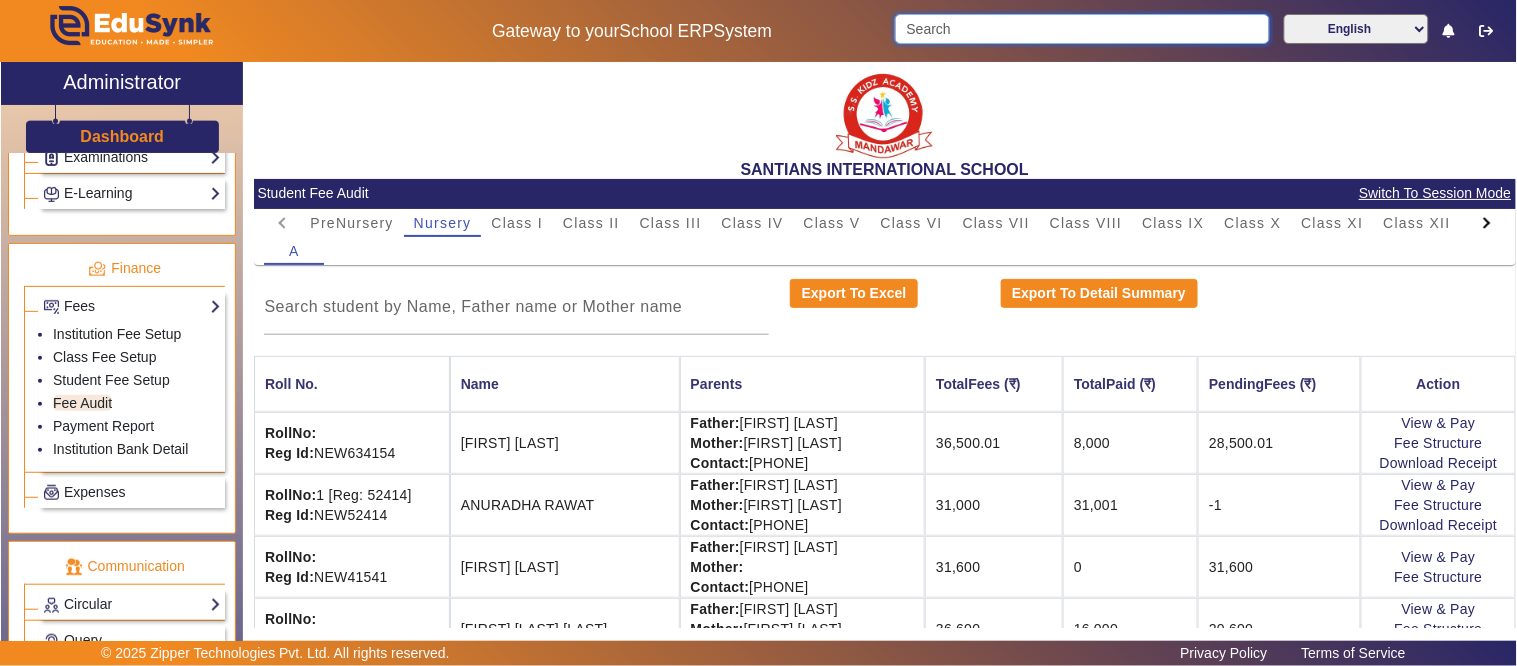 click at bounding box center [1082, 29] 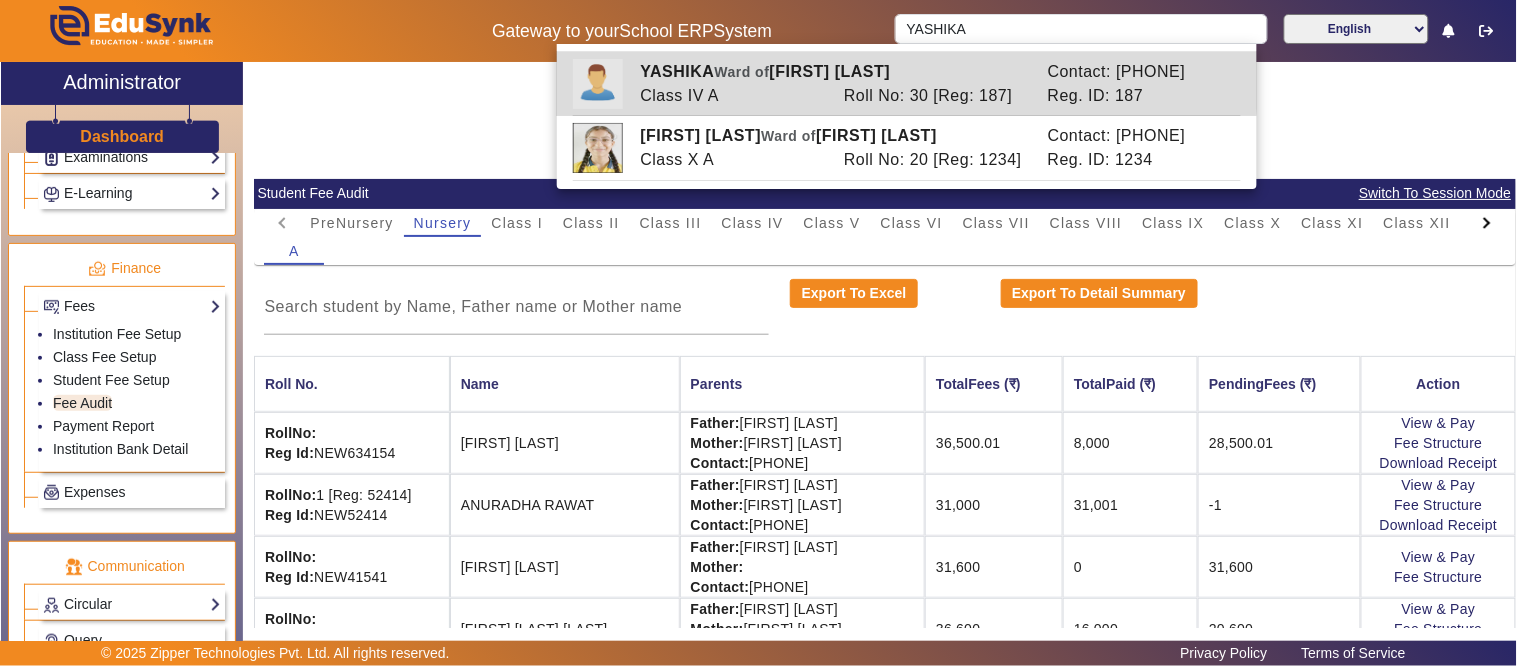 click on "[FIRST] Ward of [FIRST] [LAST]" at bounding box center (833, 72) 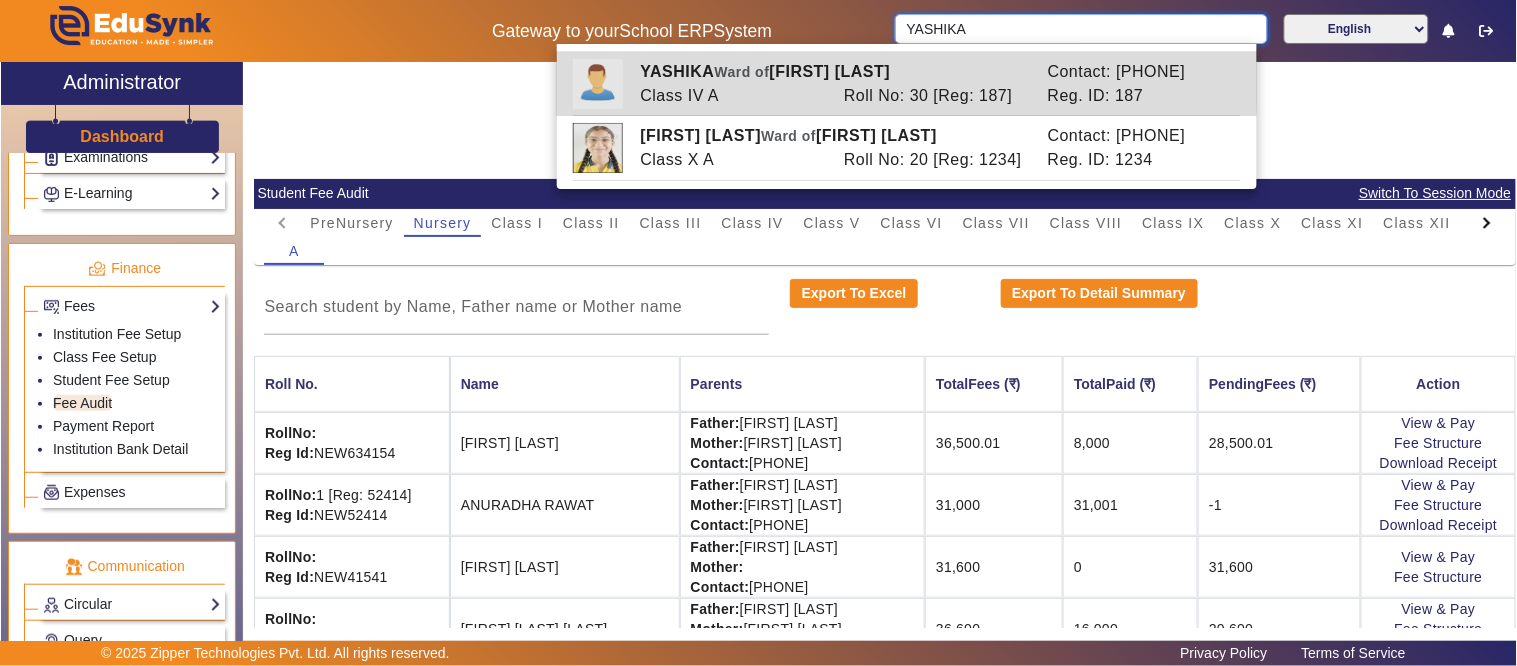 type on "YASHIKA" 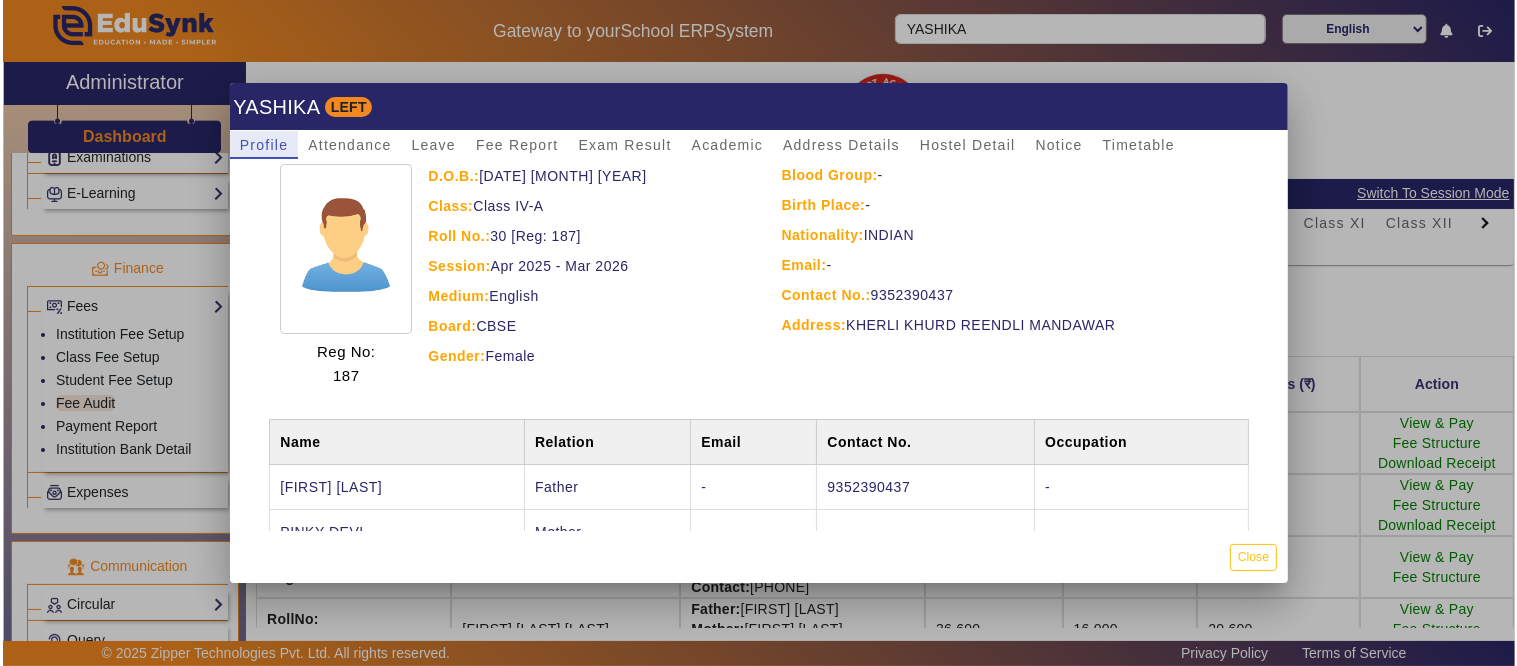 scroll, scrollTop: 0, scrollLeft: 0, axis: both 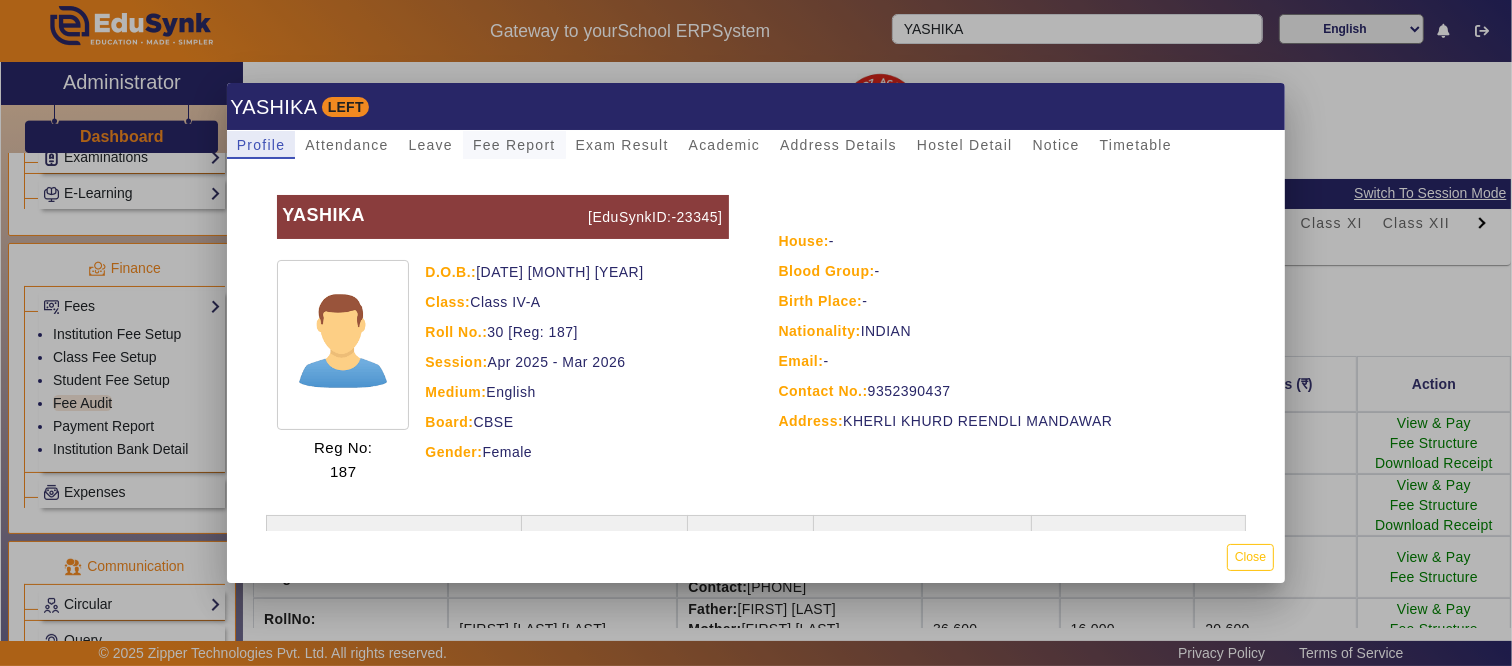 click on "Fee Report" at bounding box center [514, 145] 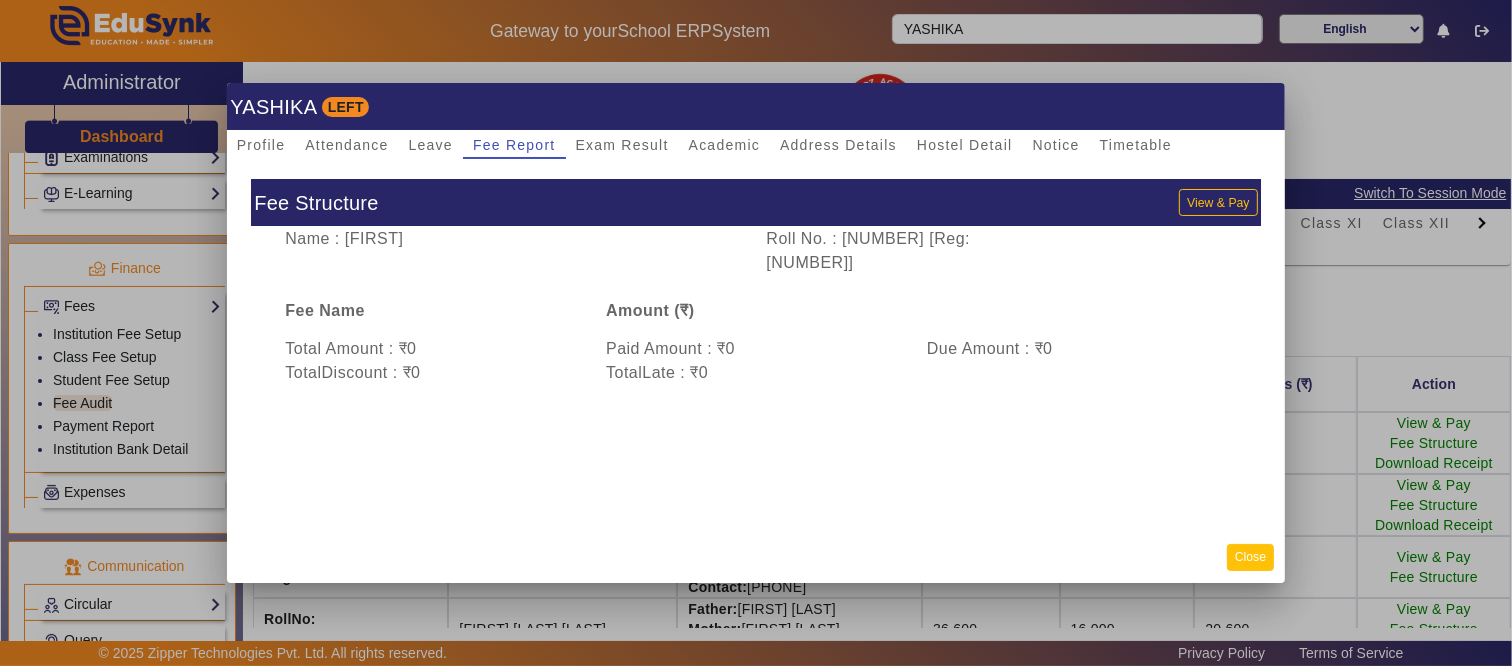 click on "Close" 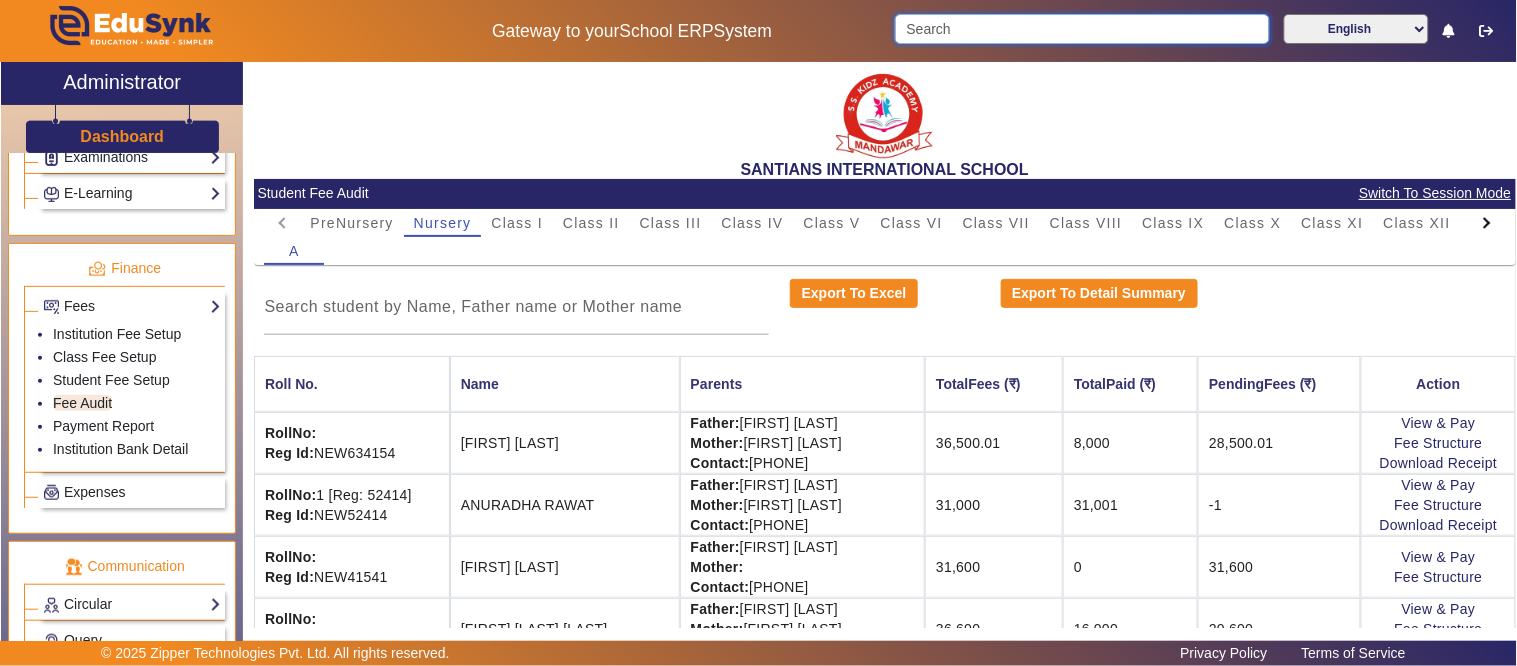 drag, startPoint x: 1020, startPoint y: 41, endPoint x: 817, endPoint y: 32, distance: 203.1994 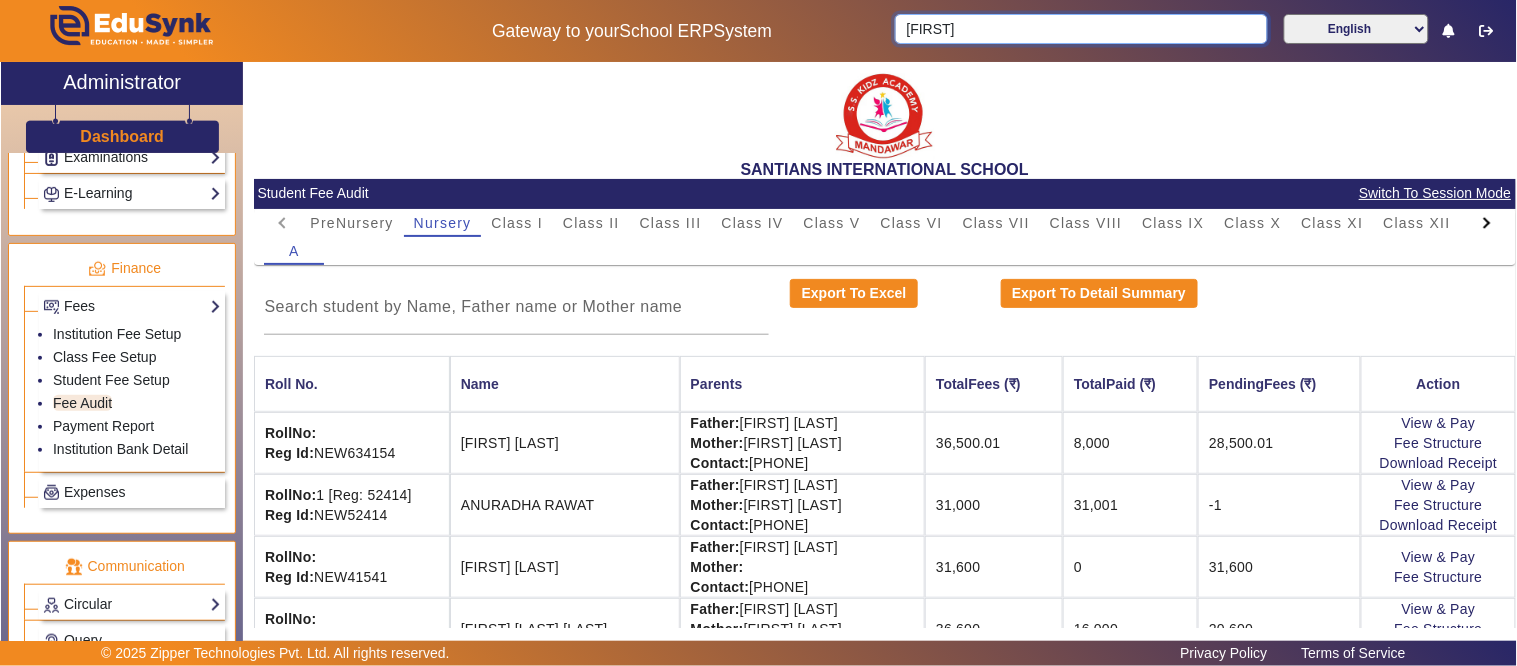 drag, startPoint x: 1002, startPoint y: 24, endPoint x: 778, endPoint y: 32, distance: 224.1428 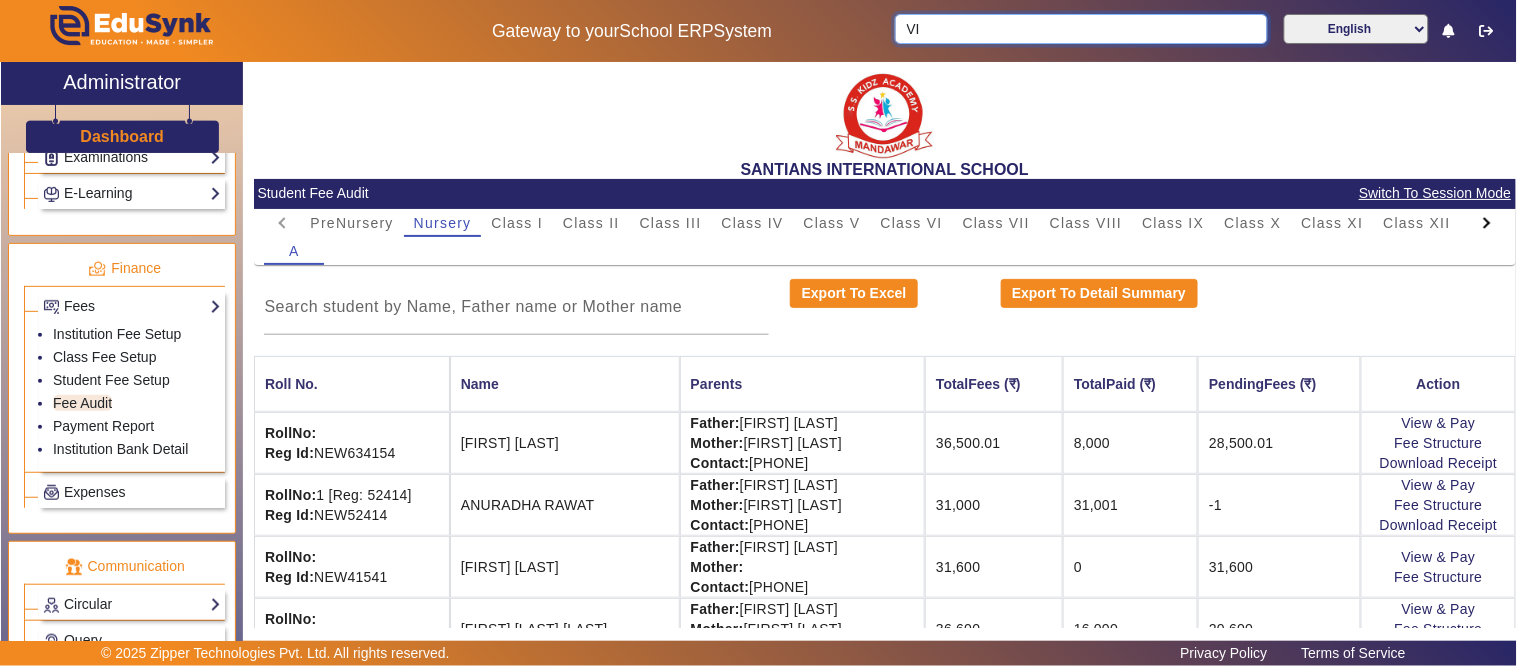 type on "V" 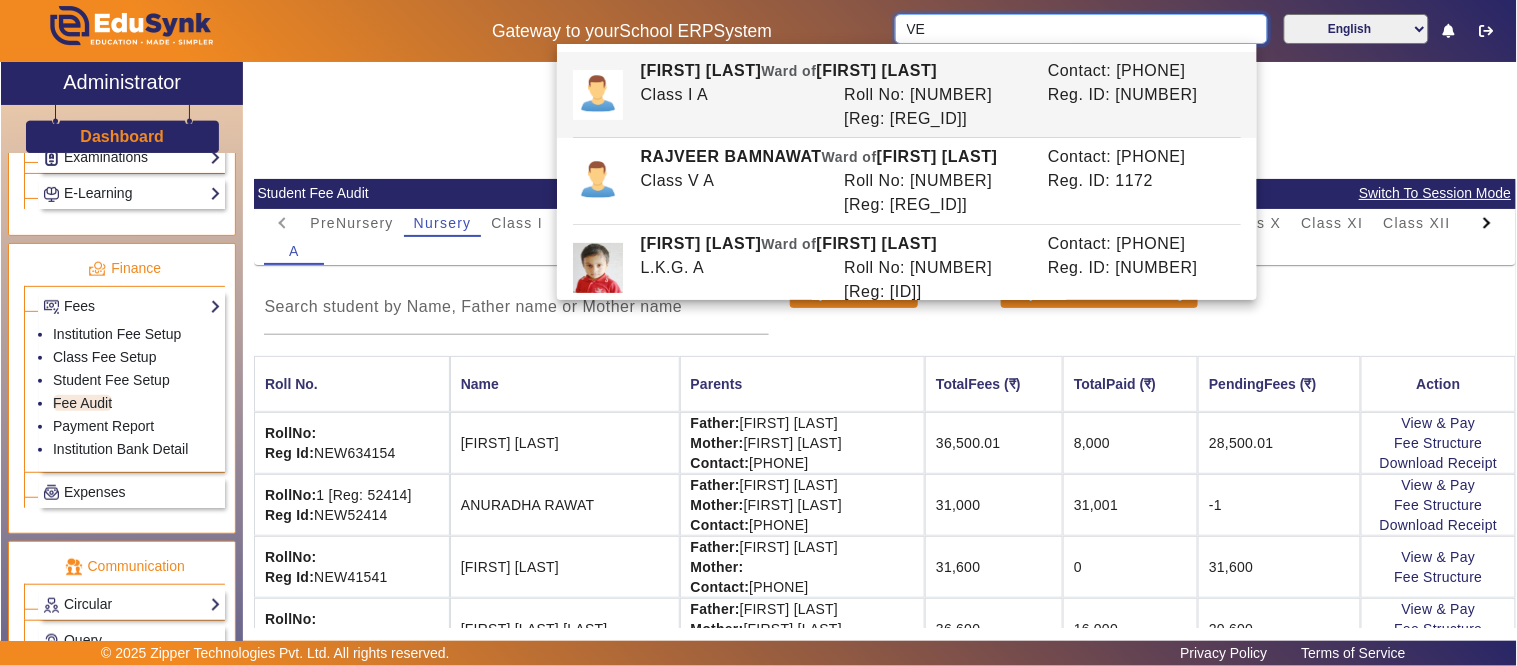 type on "V" 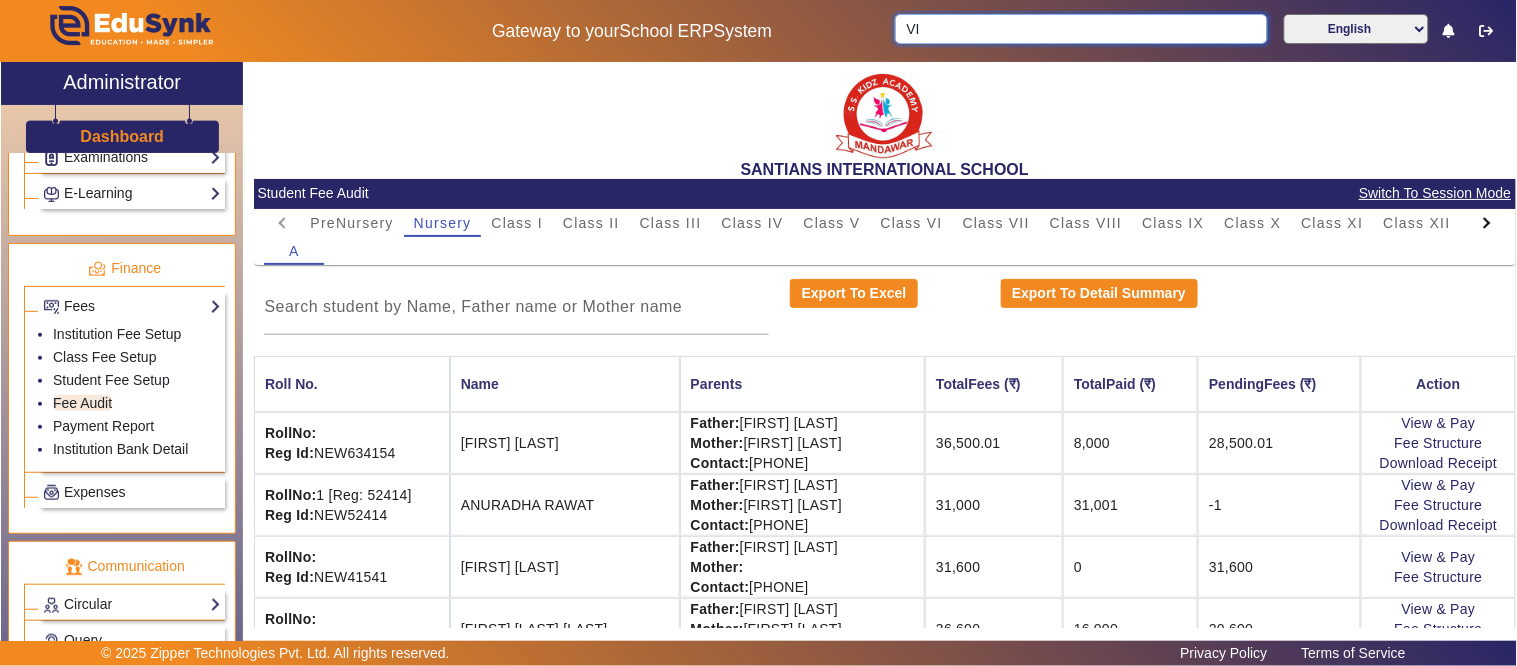 type on "V" 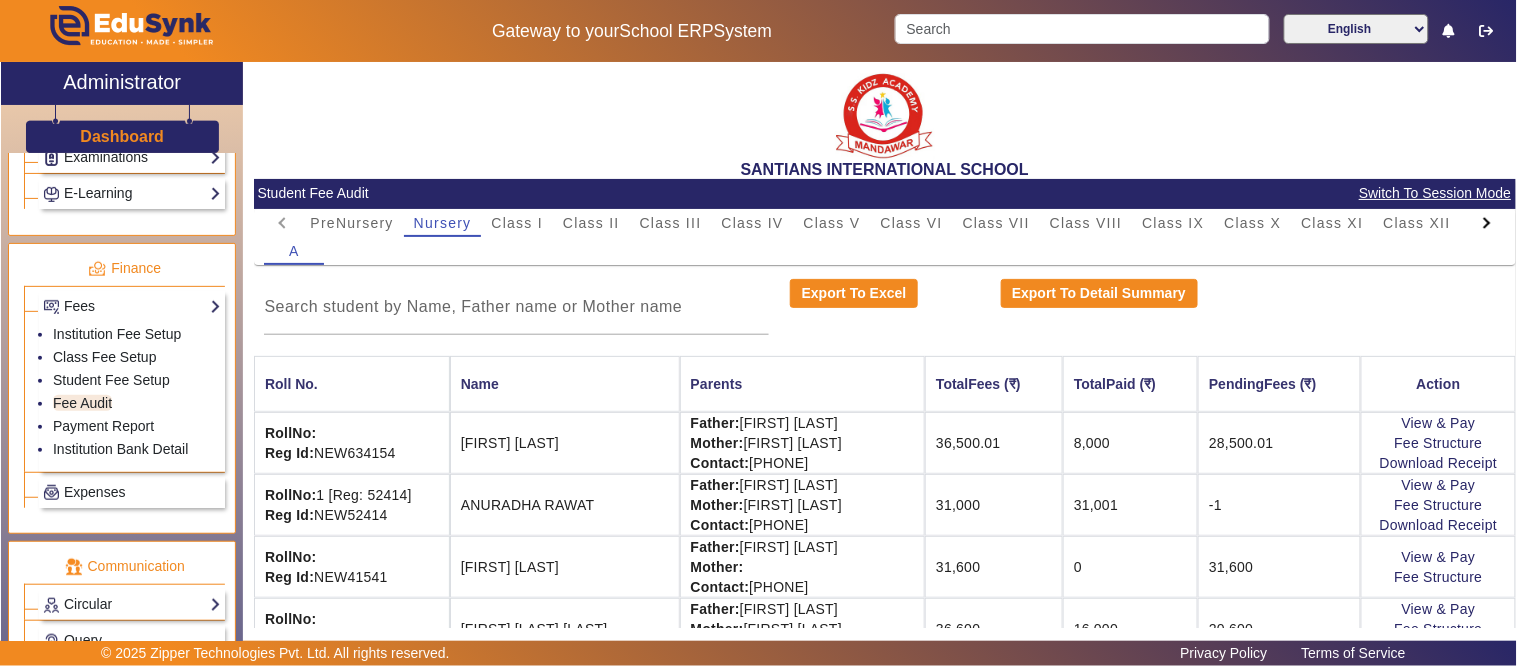 click on "Dashboard" 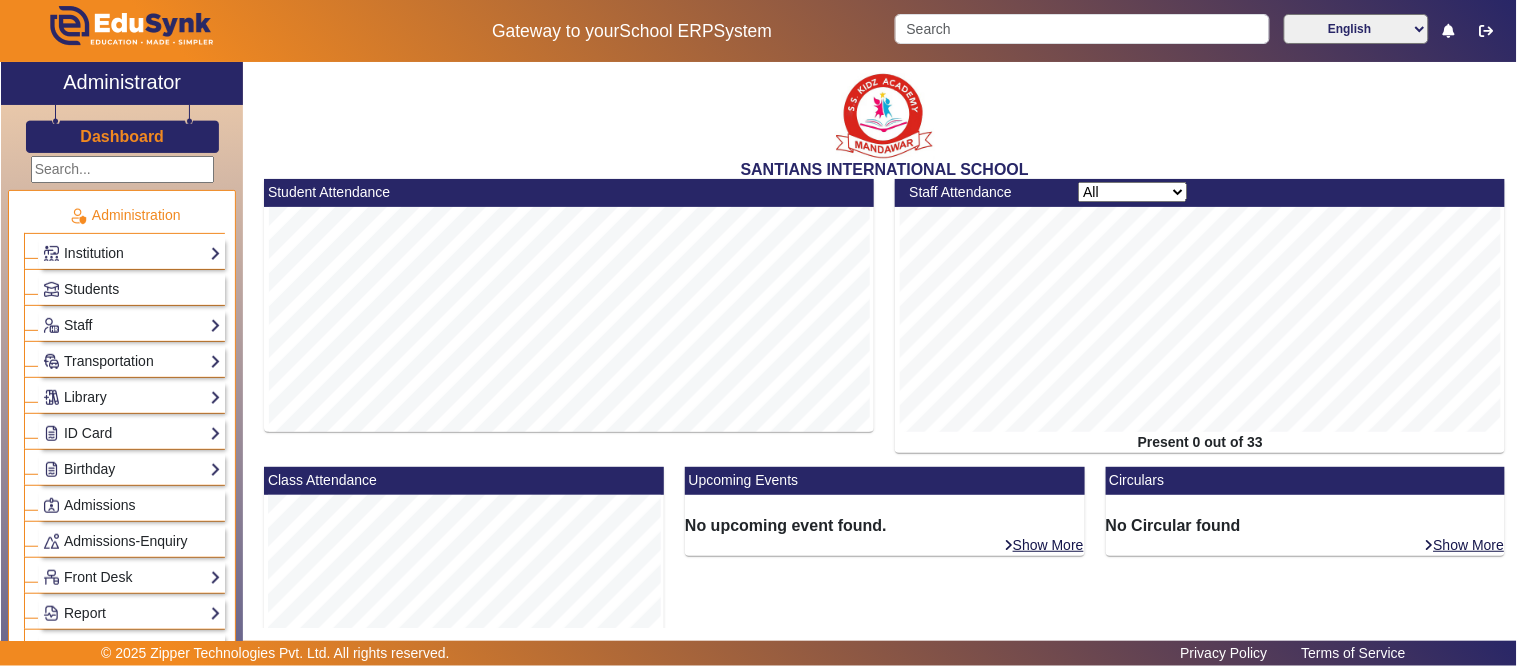 scroll, scrollTop: 0, scrollLeft: 0, axis: both 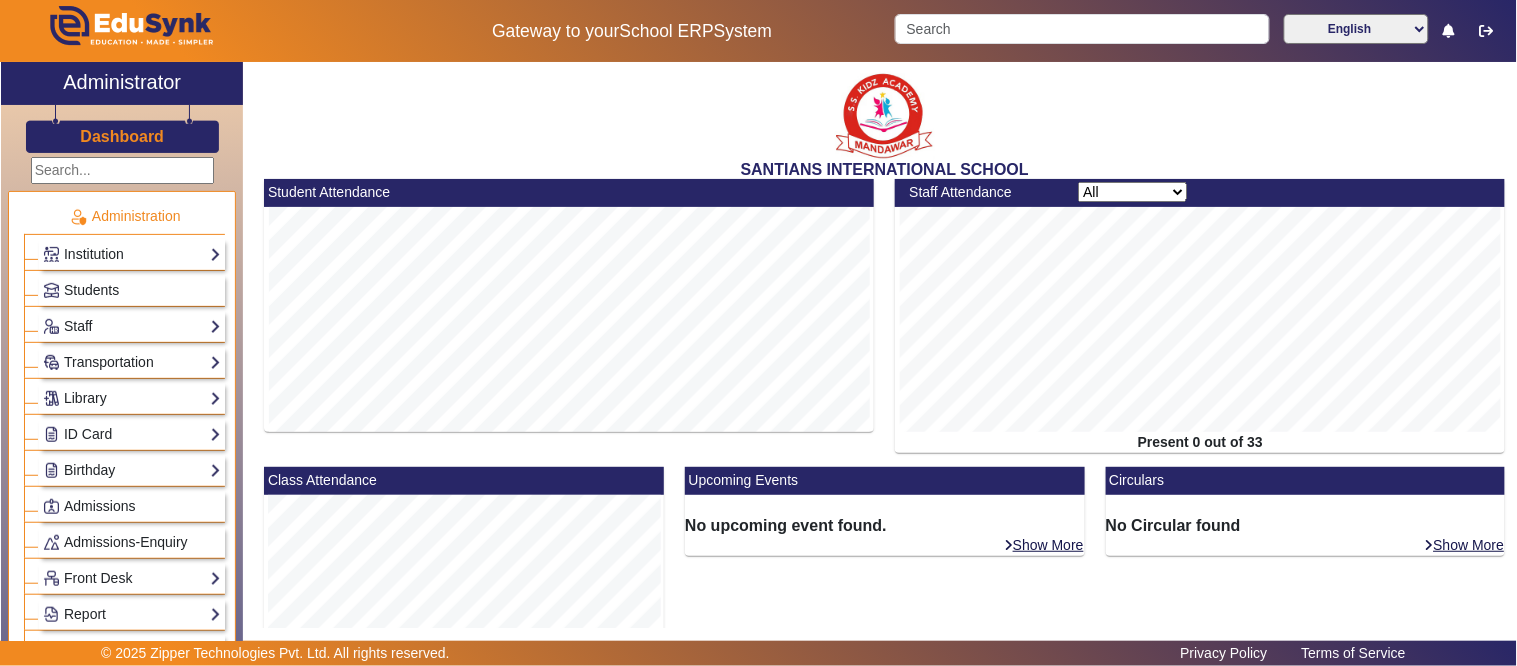 click on "Dashboard" 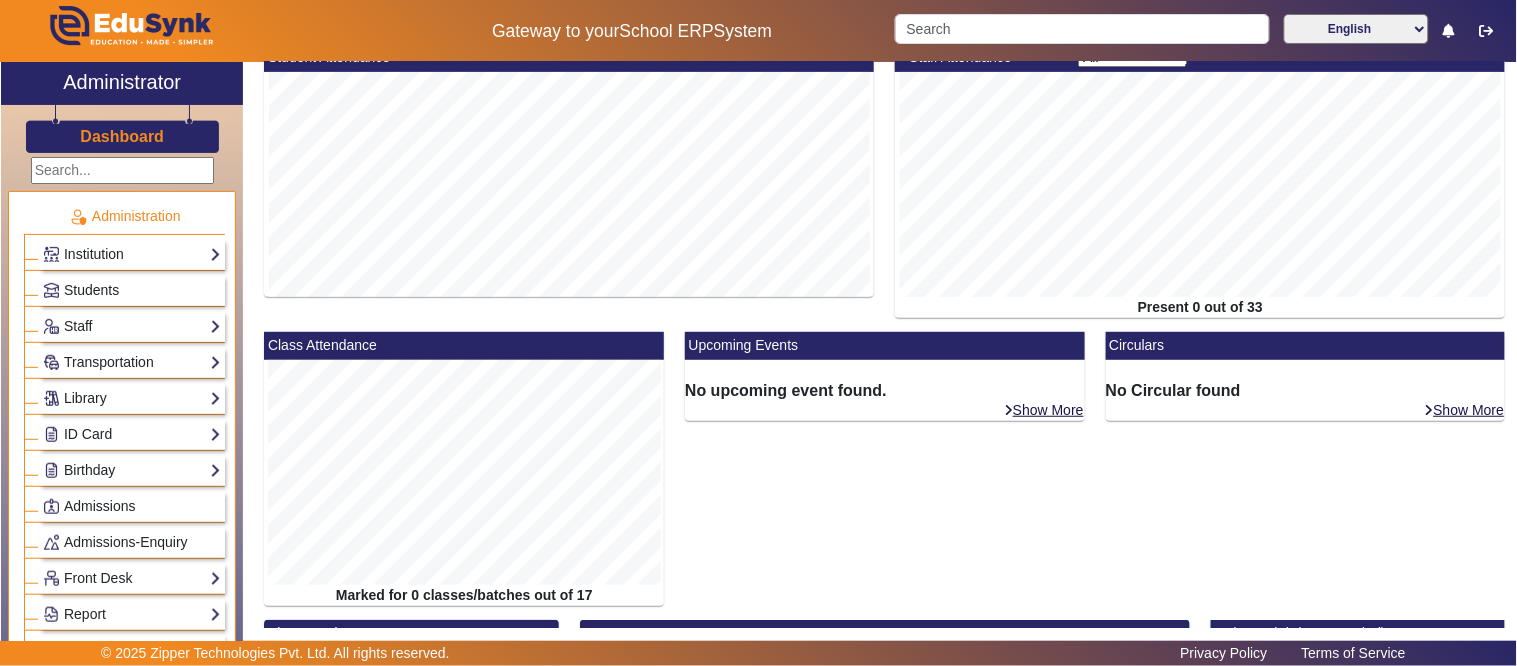 scroll, scrollTop: 440, scrollLeft: 0, axis: vertical 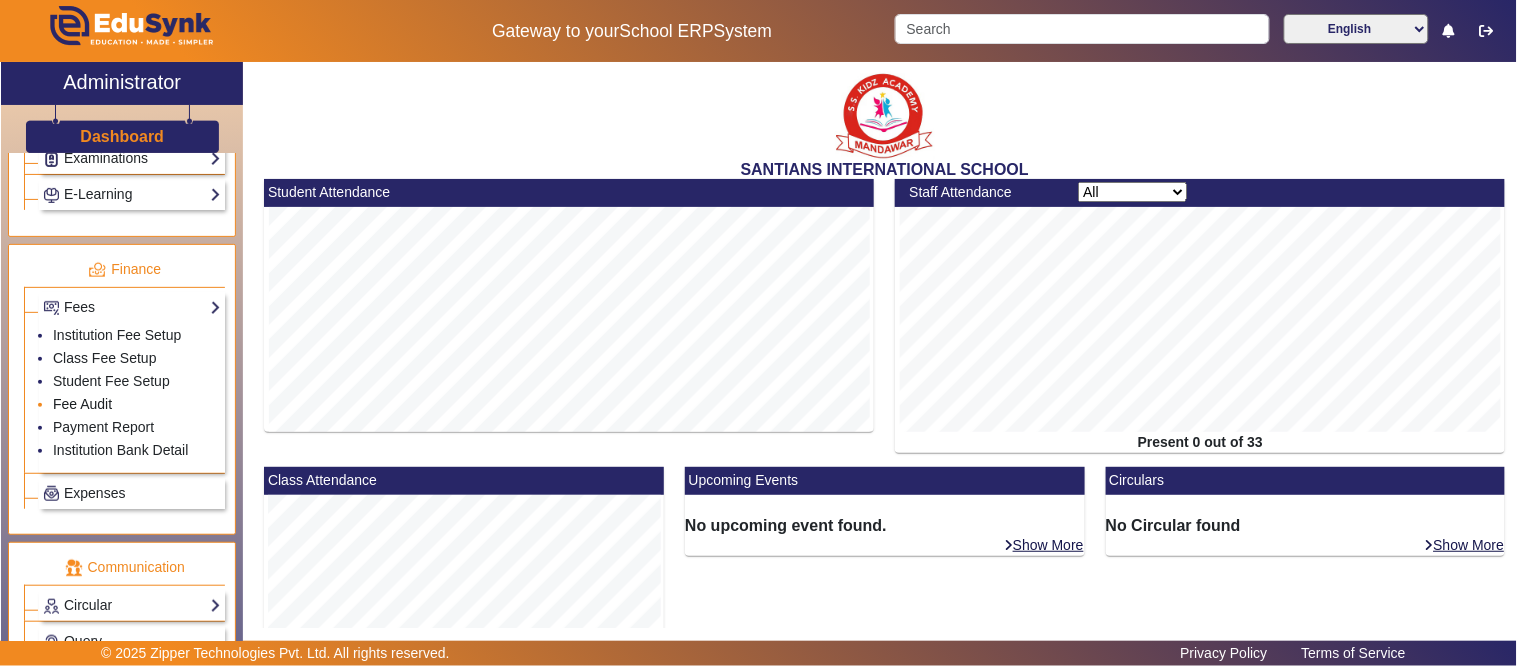 click on "Fee Audit" 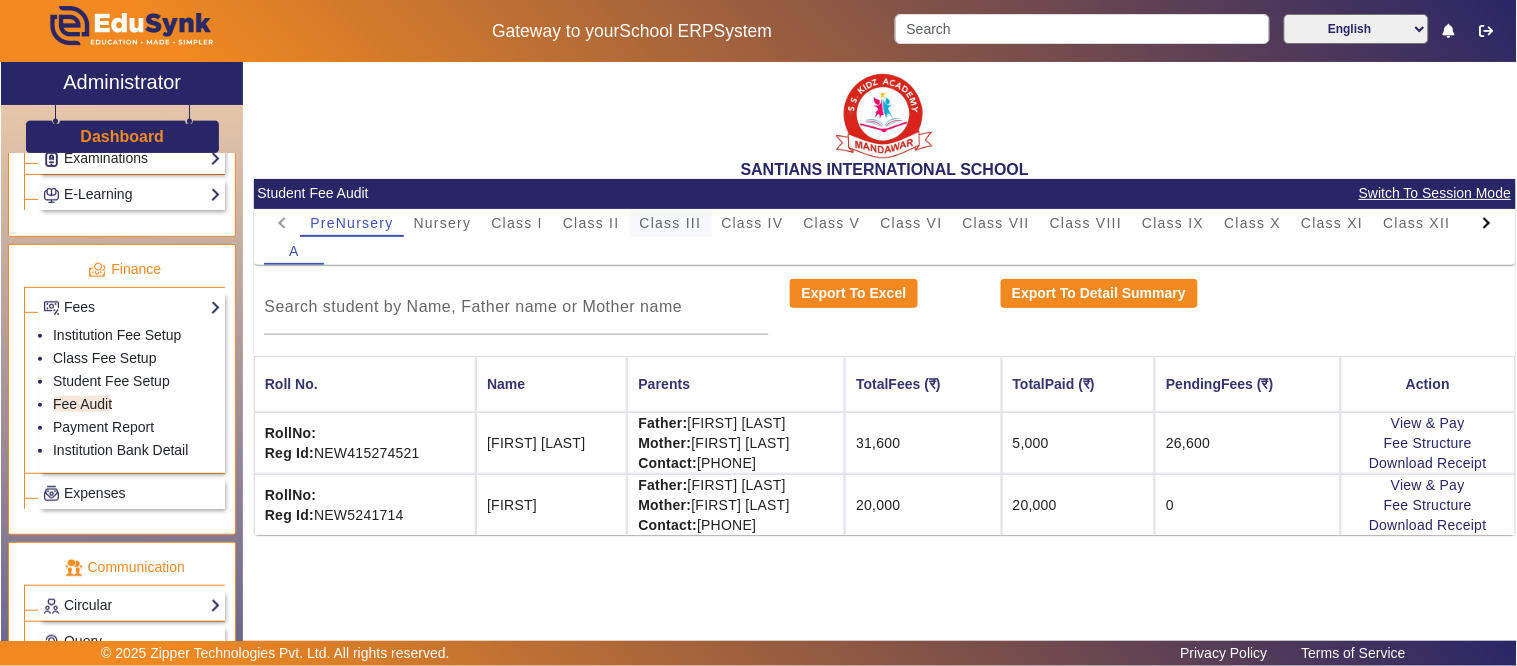 click on "Class III" at bounding box center (671, 223) 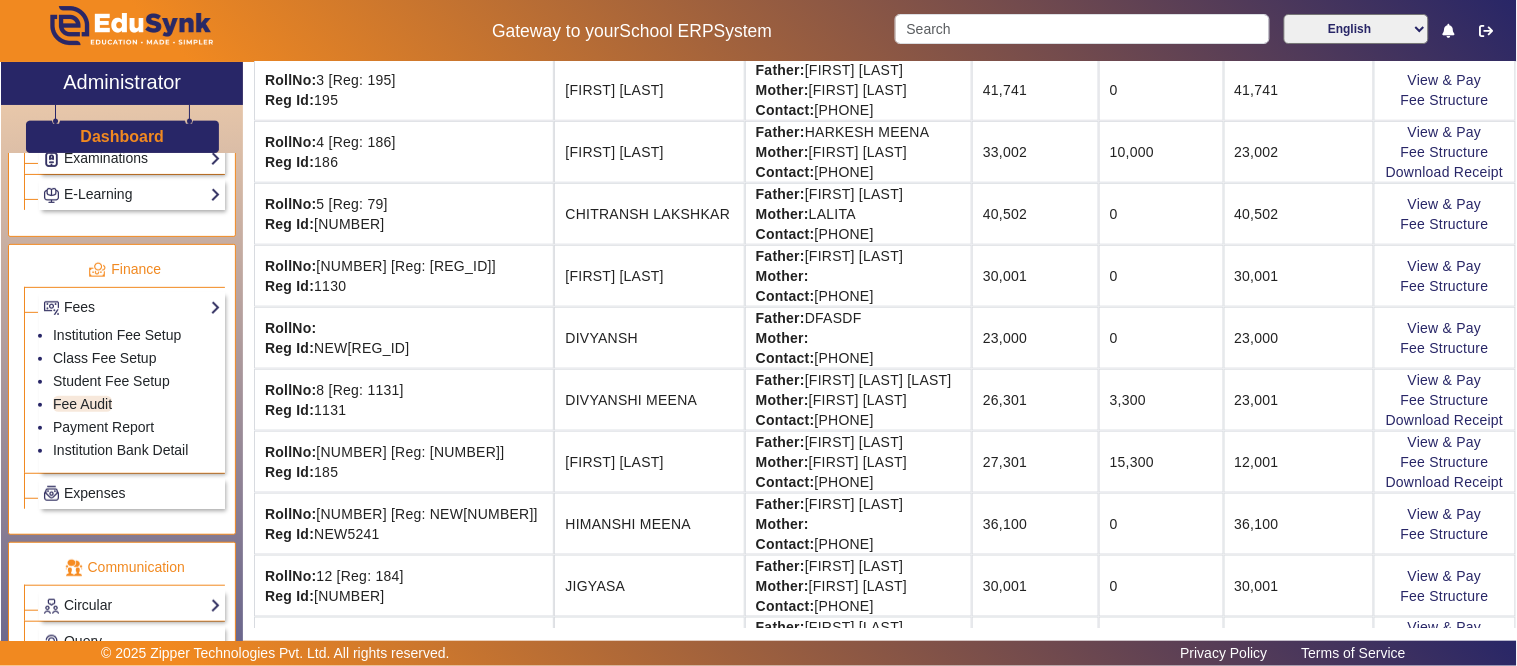 scroll, scrollTop: 444, scrollLeft: 0, axis: vertical 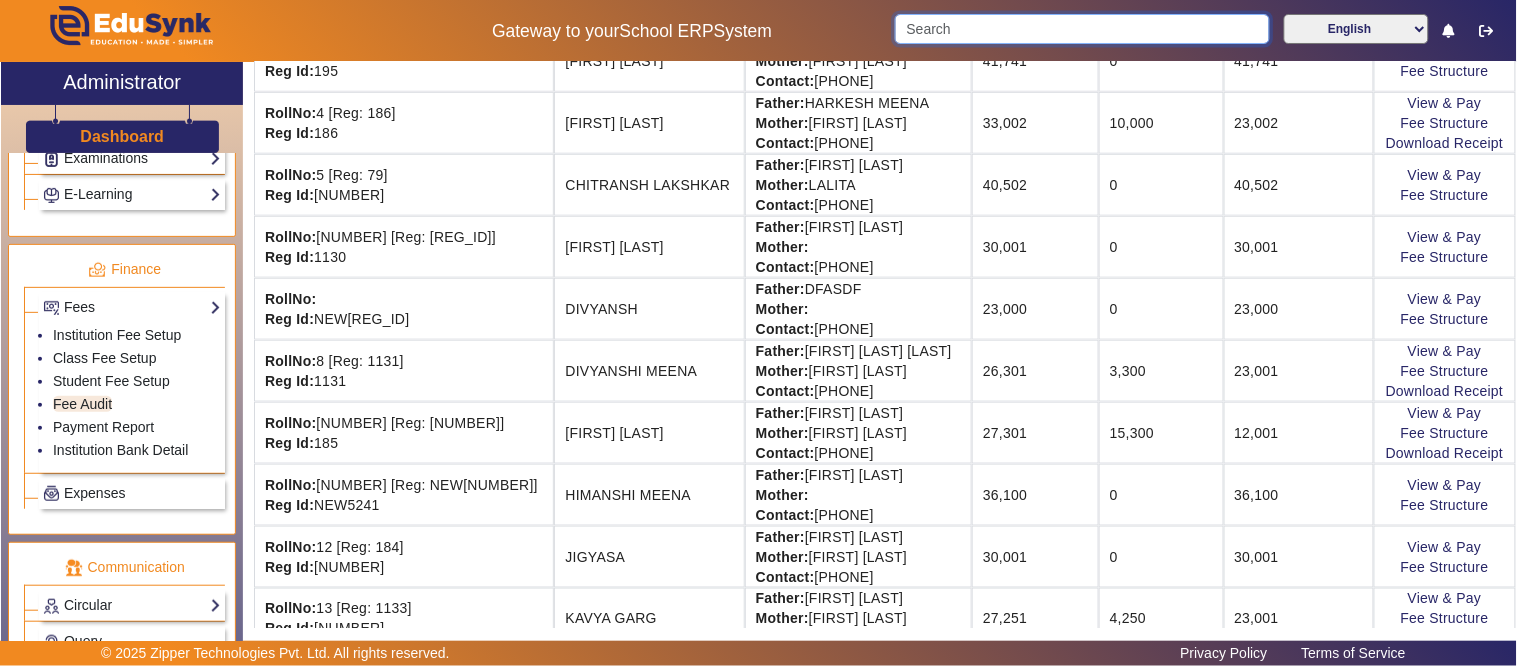 click at bounding box center (1082, 29) 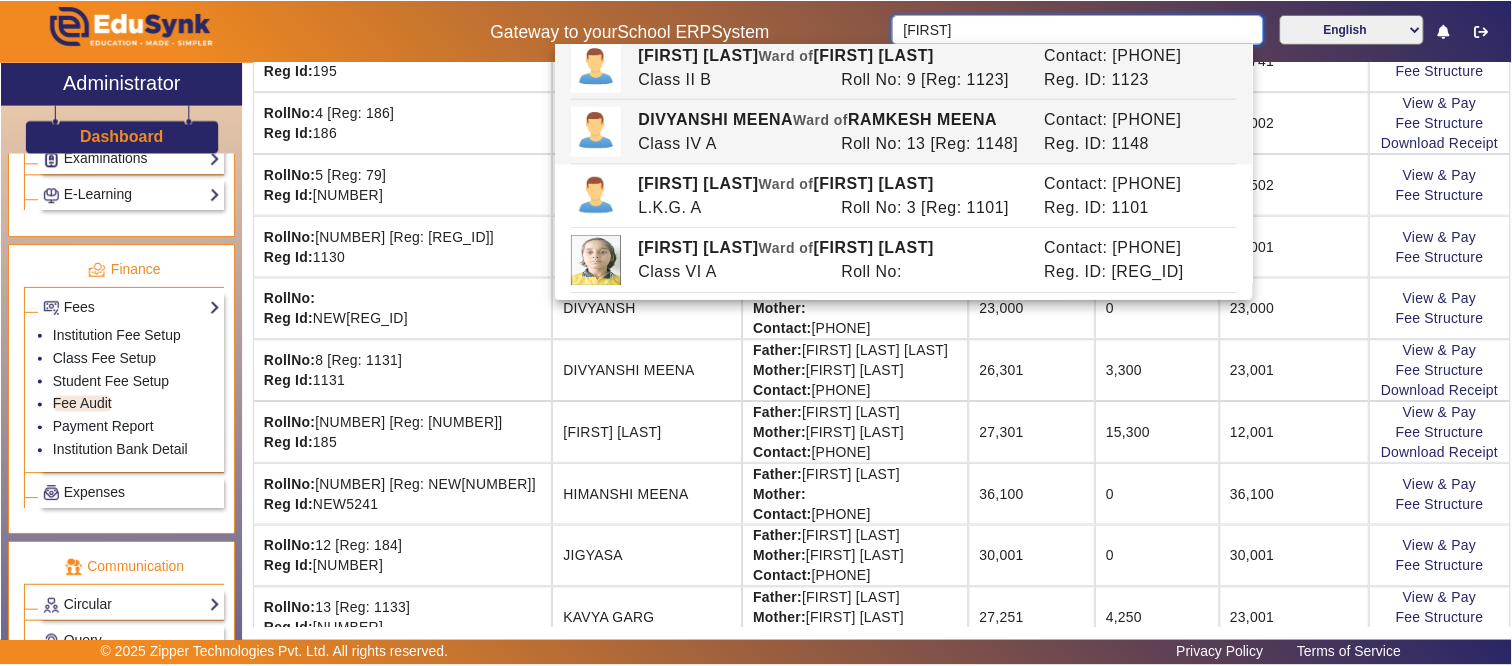 scroll, scrollTop: 40, scrollLeft: 0, axis: vertical 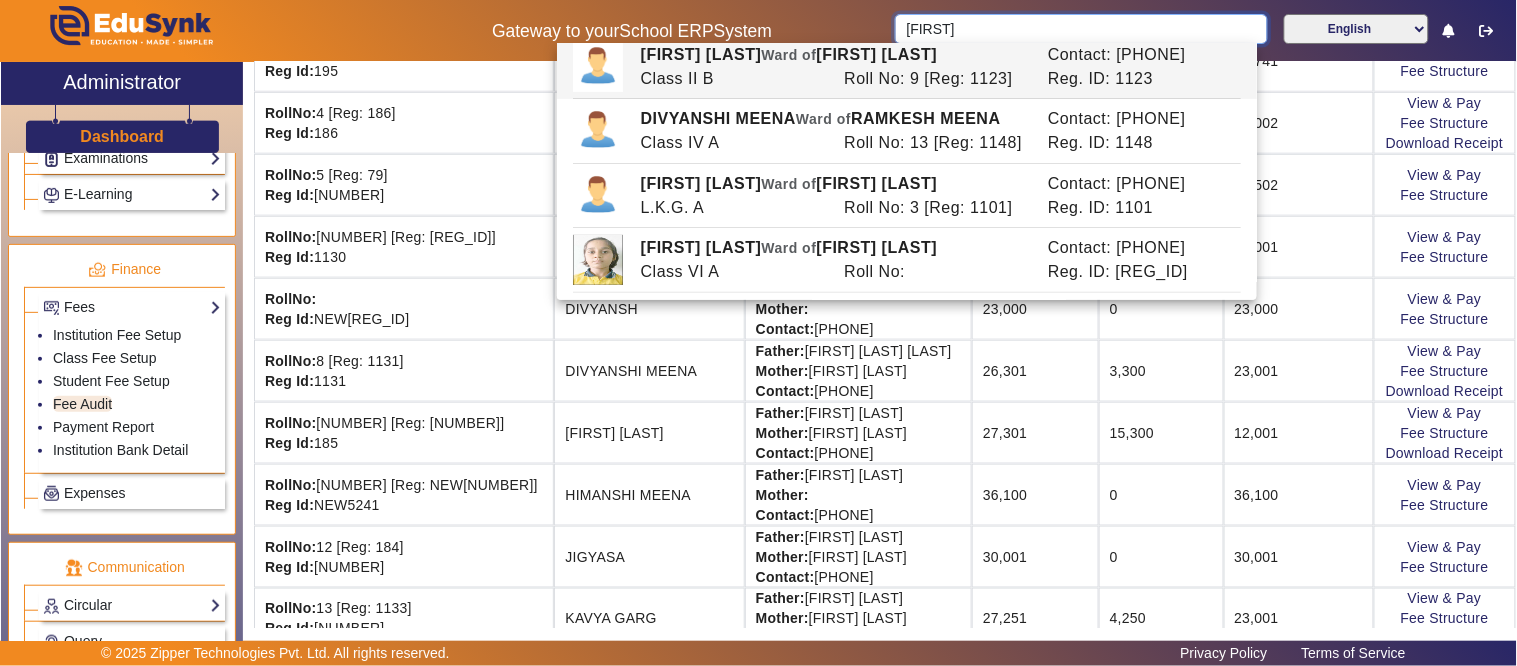 type on "[FIRST]" 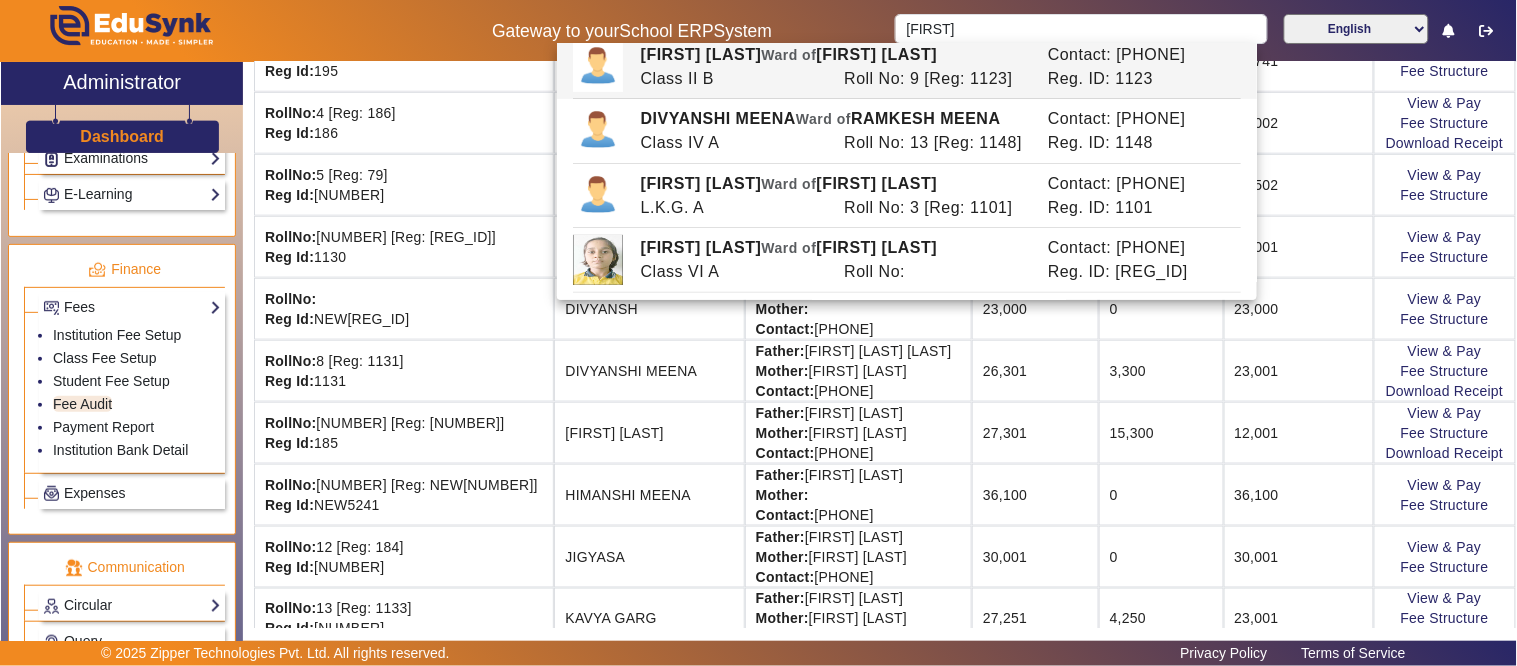click on "DIVYANSHI MEENA" 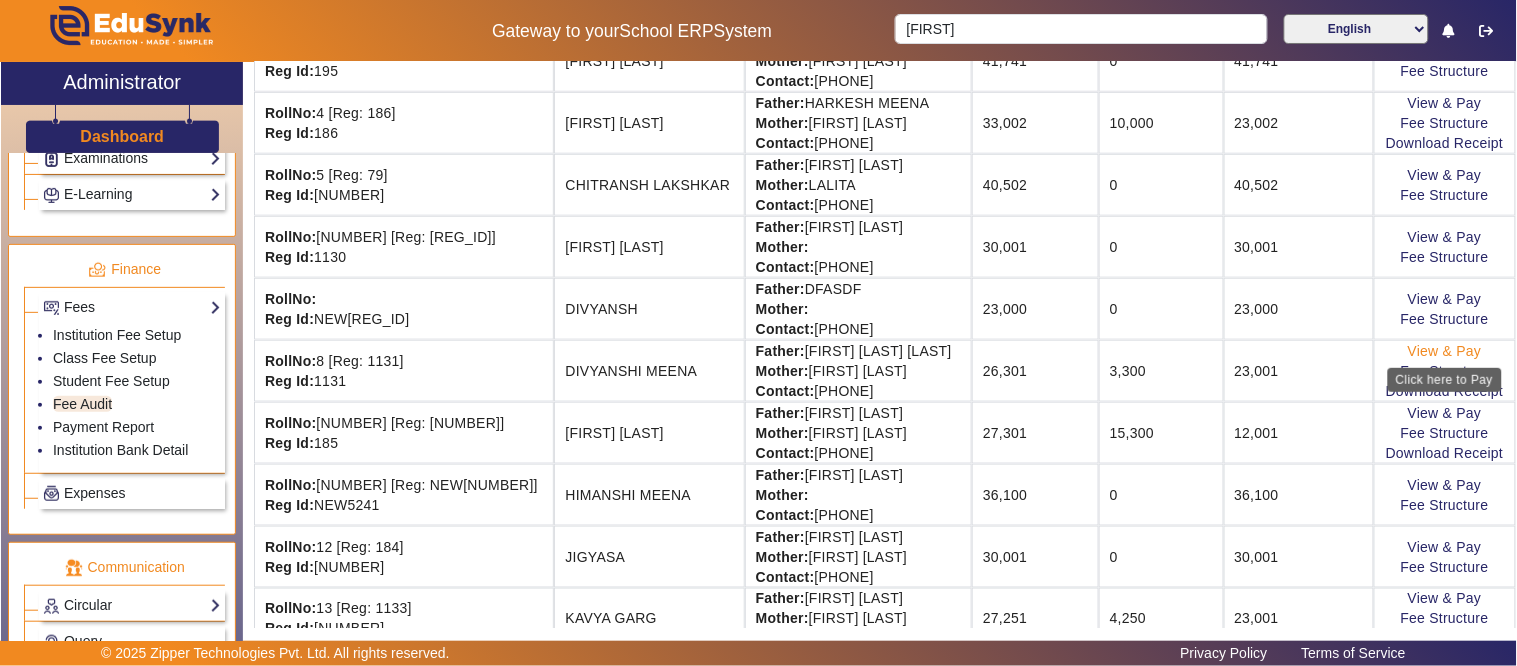 click on "View & Pay" 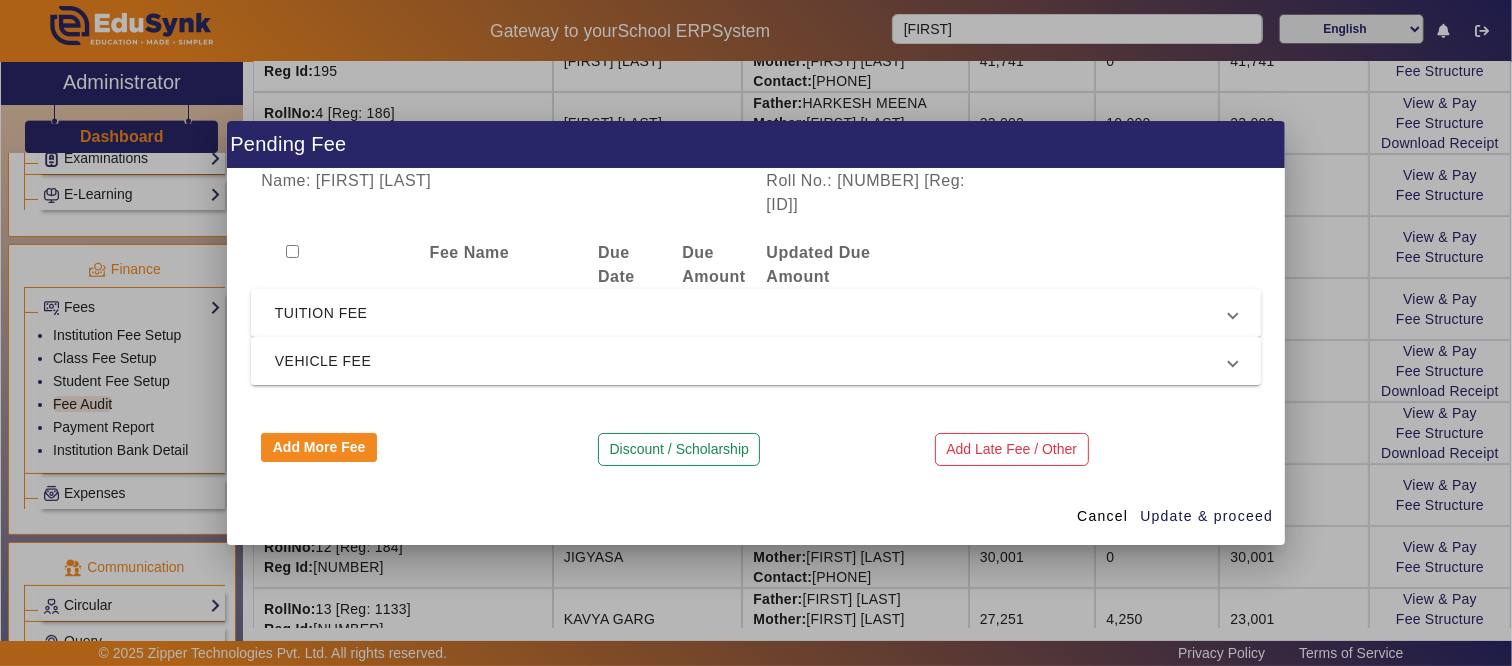 click on "VEHICLE FEE" at bounding box center (752, 361) 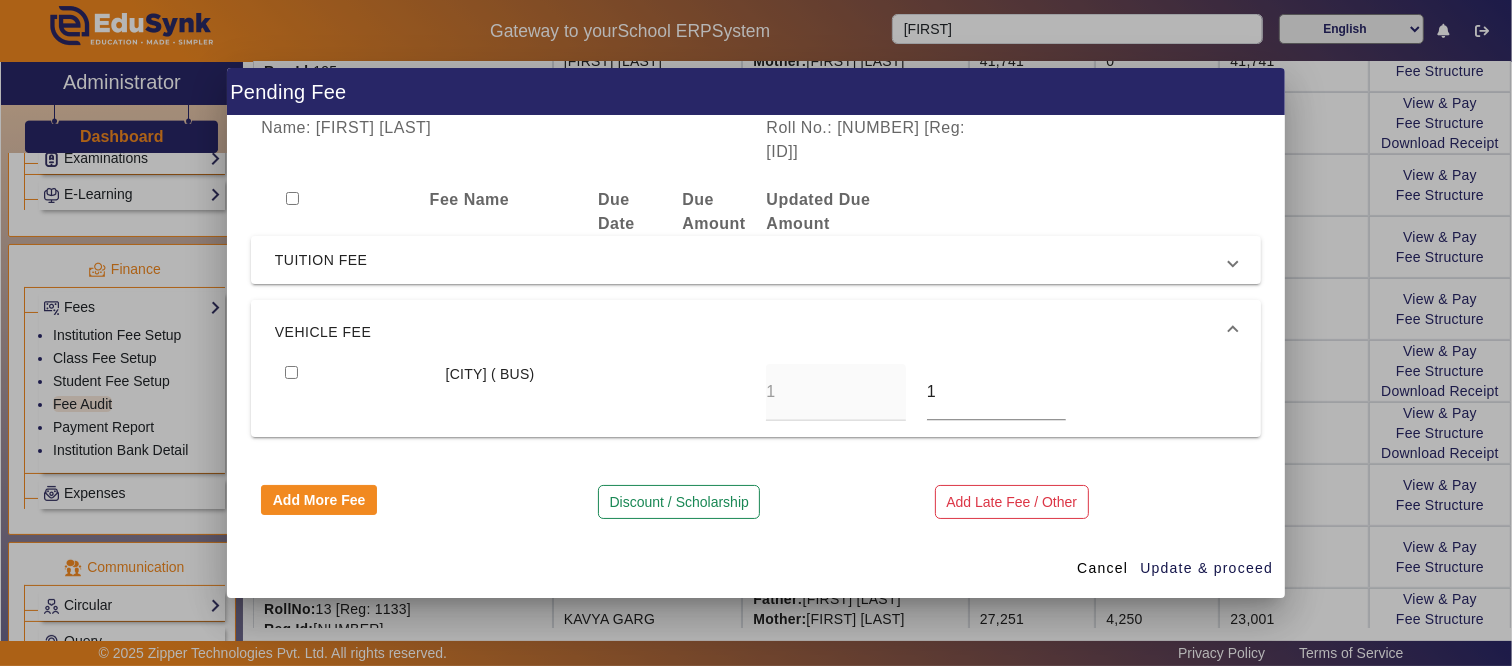 click on "VEHICLE FEE" at bounding box center (756, 332) 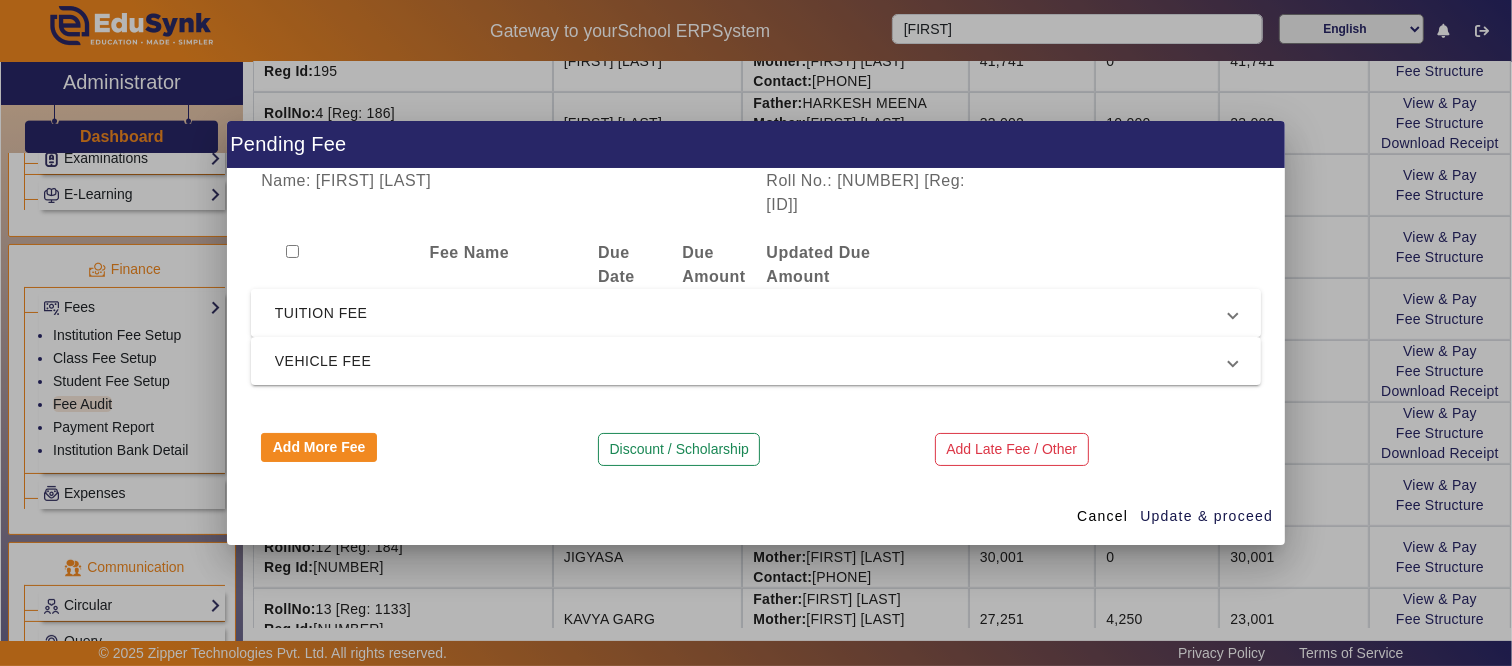 click on "TUITION FEE" at bounding box center (752, 313) 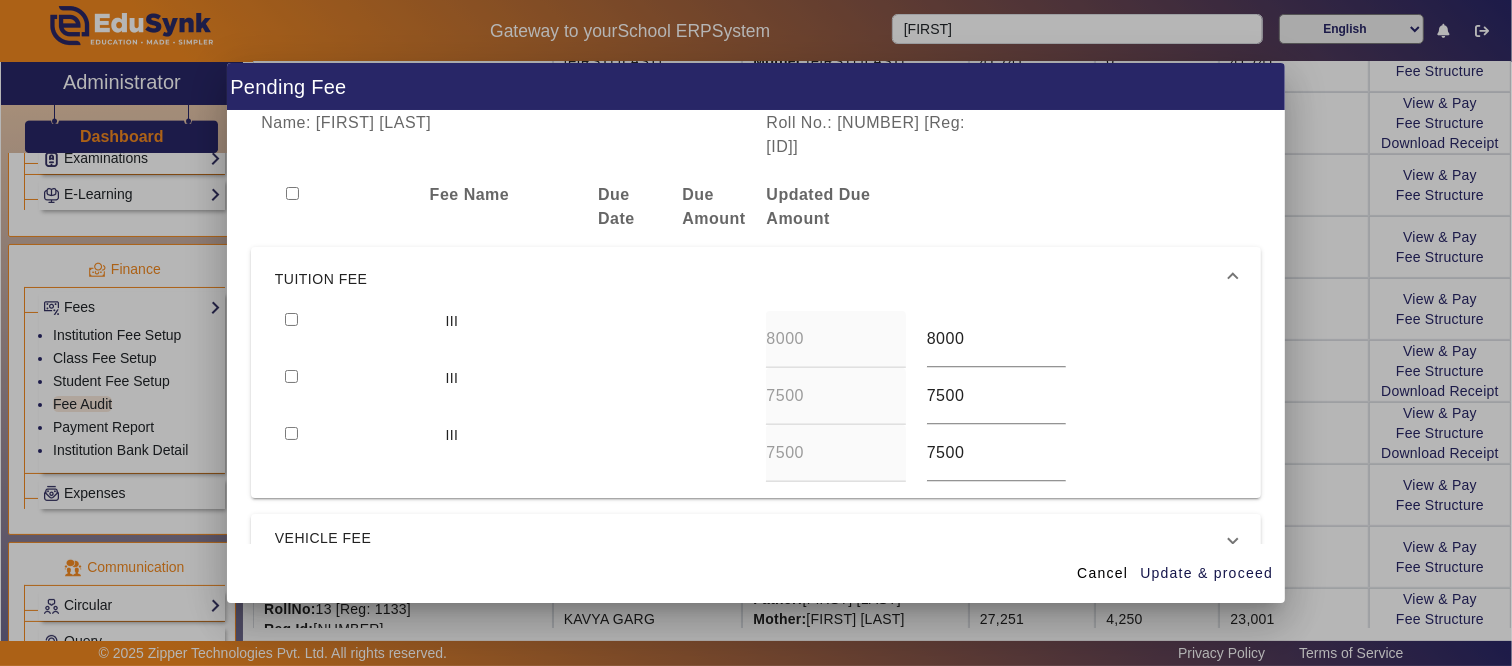 click at bounding box center (291, 319) 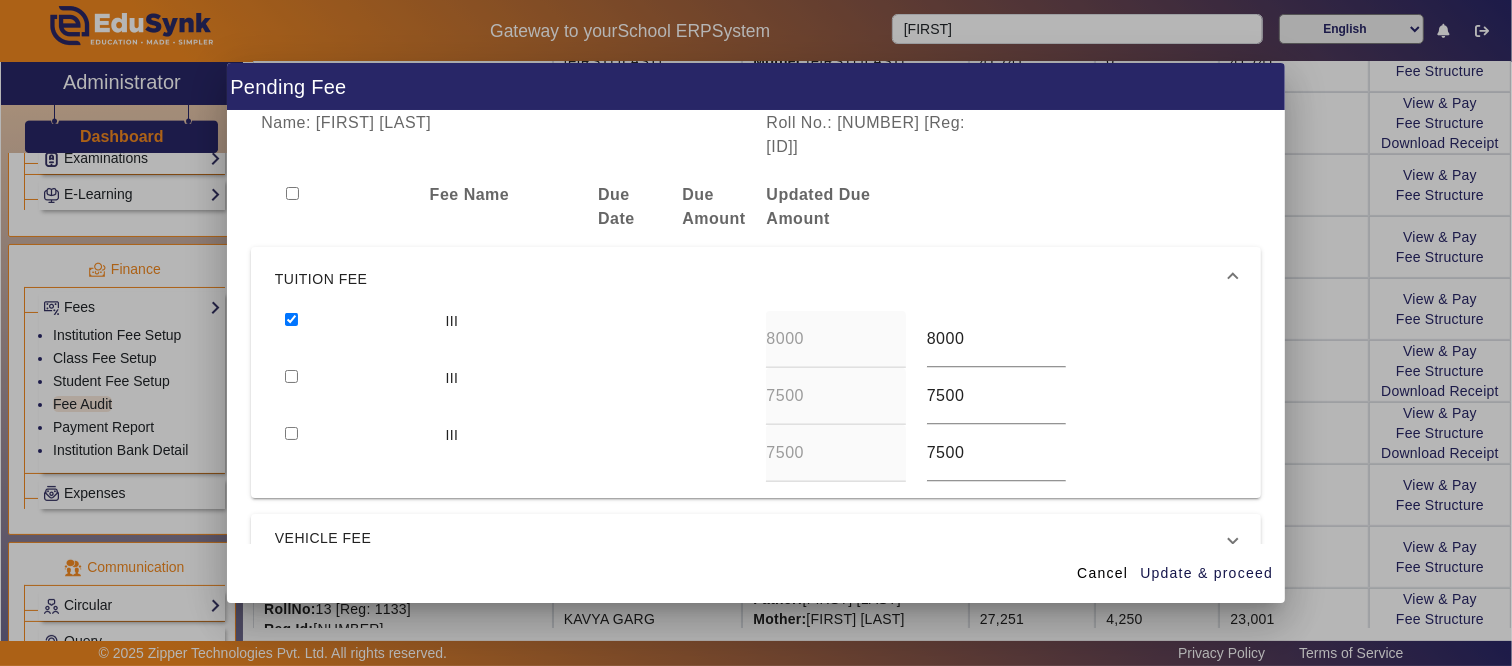 click at bounding box center (291, 376) 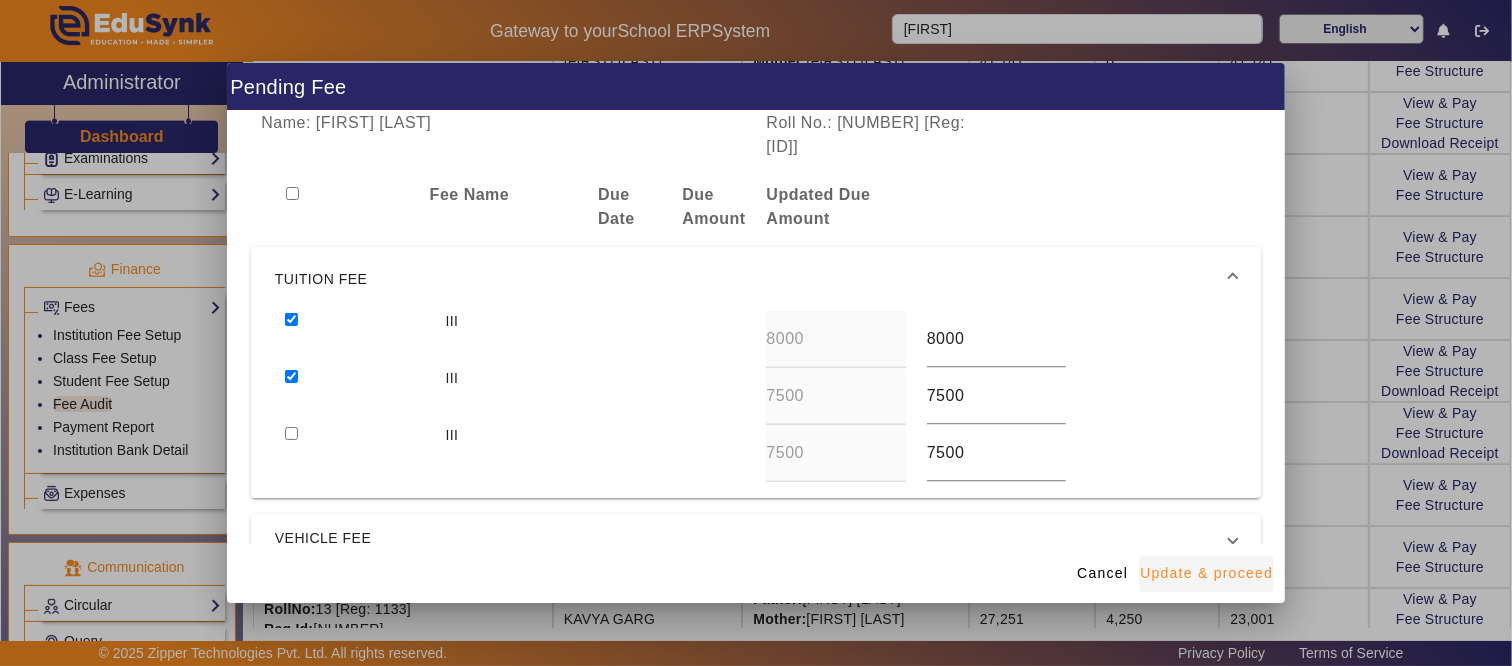 click on "Update & proceed" at bounding box center [1206, 573] 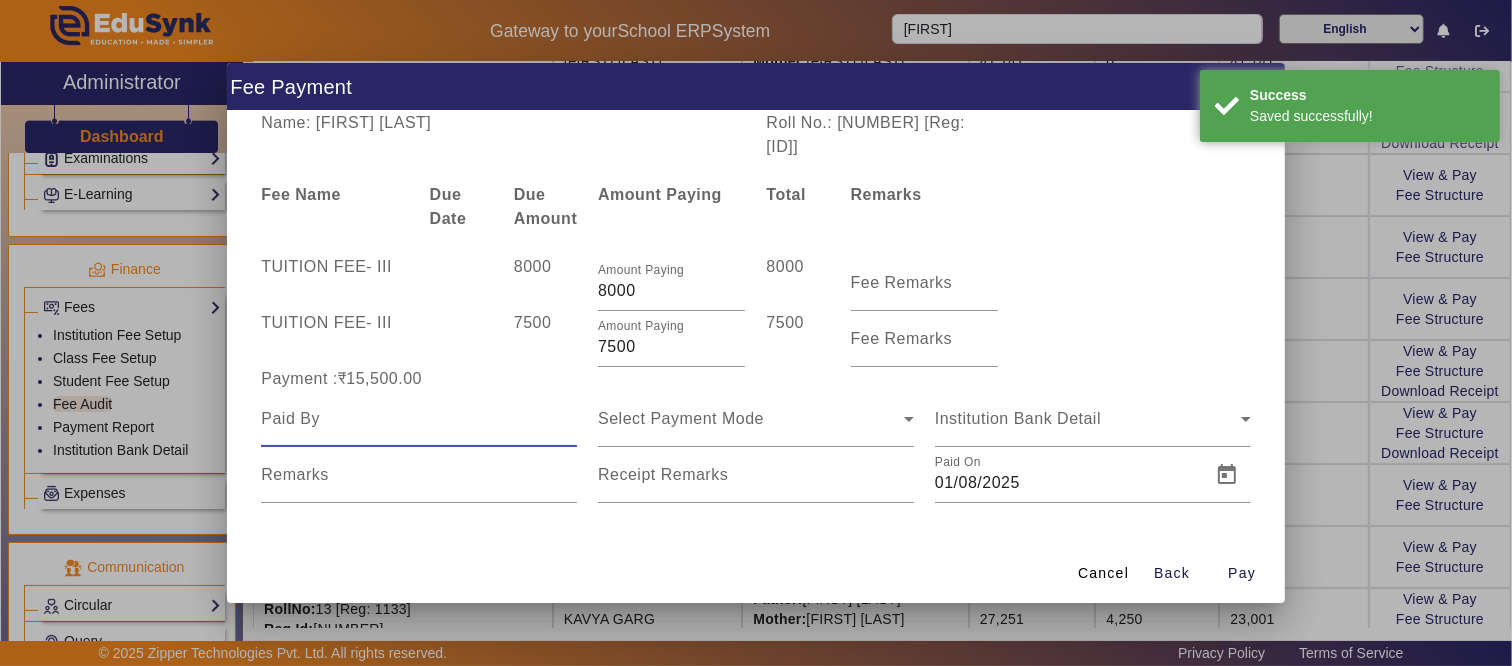click at bounding box center (419, 419) 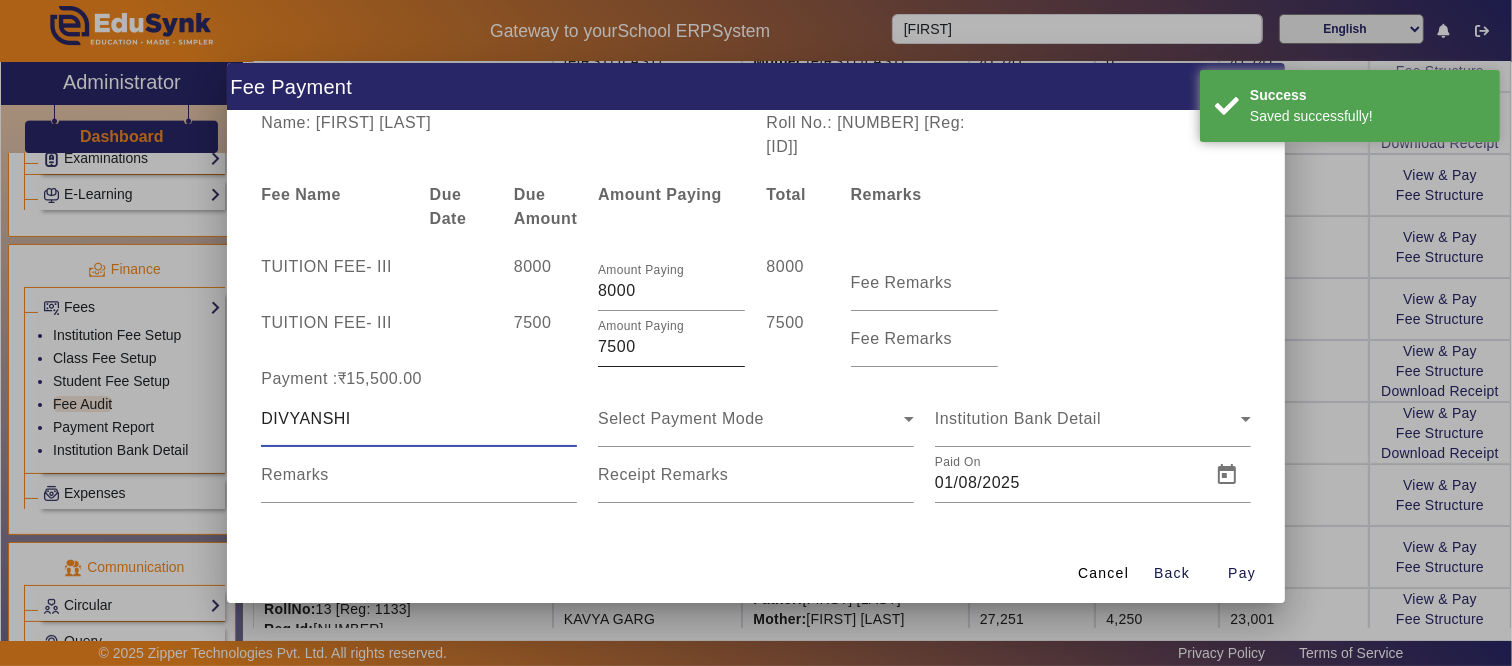 type on "DIVYANSHI" 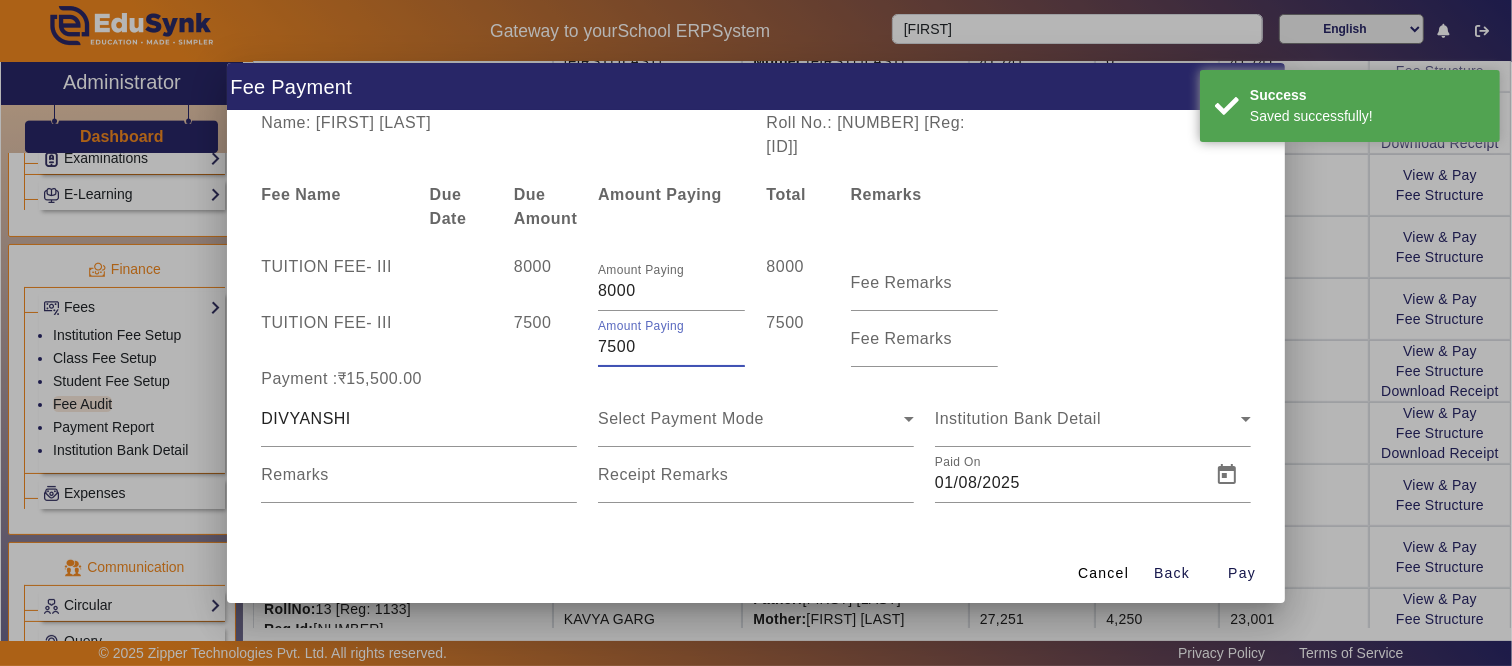 drag, startPoint x: 673, startPoint y: 333, endPoint x: 365, endPoint y: 367, distance: 309.87094 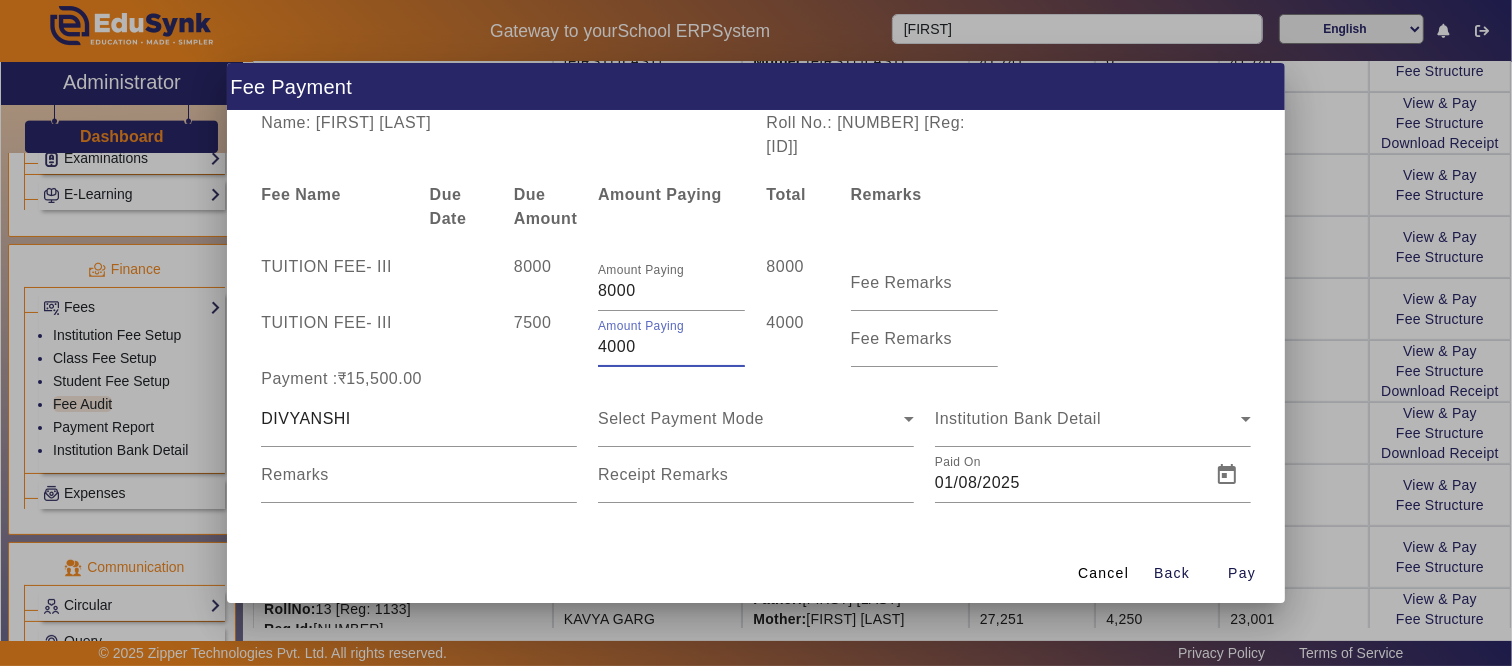 type on "4000" 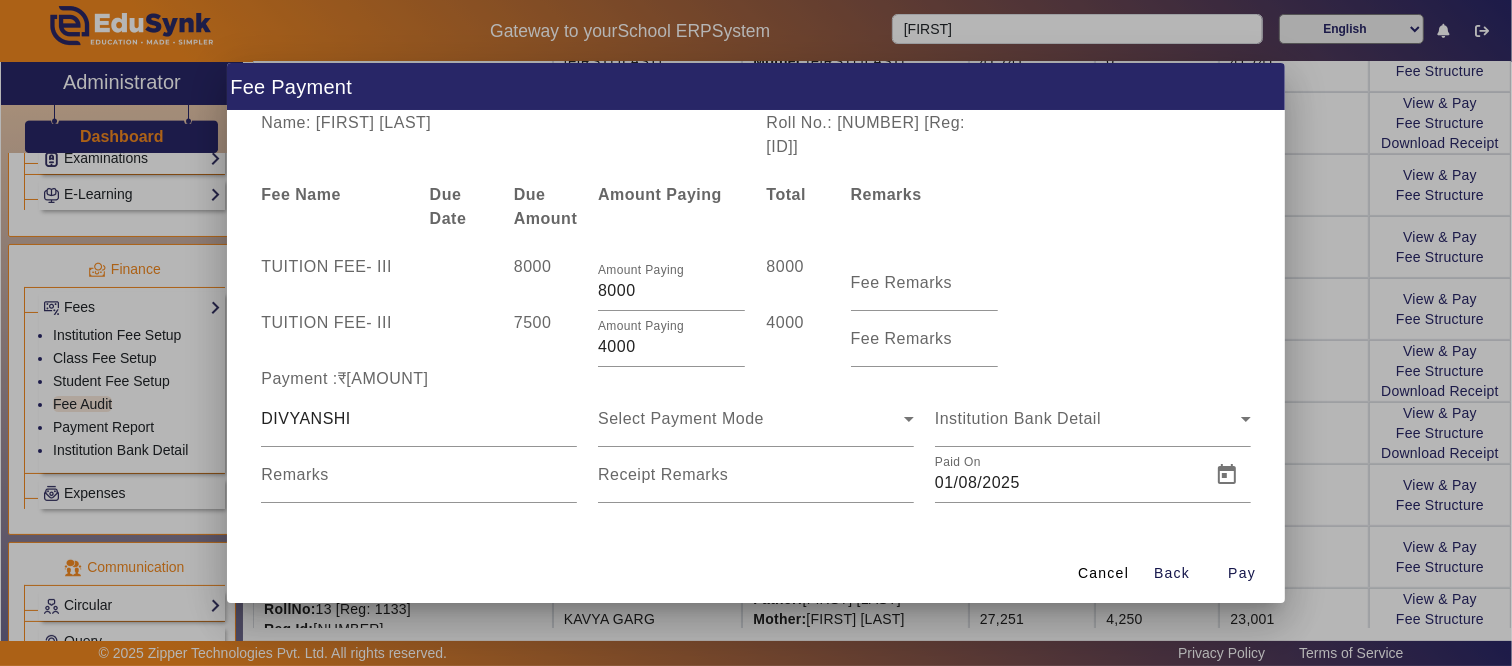 click on "Payment :₹[AMOUNT]" at bounding box center [419, 379] 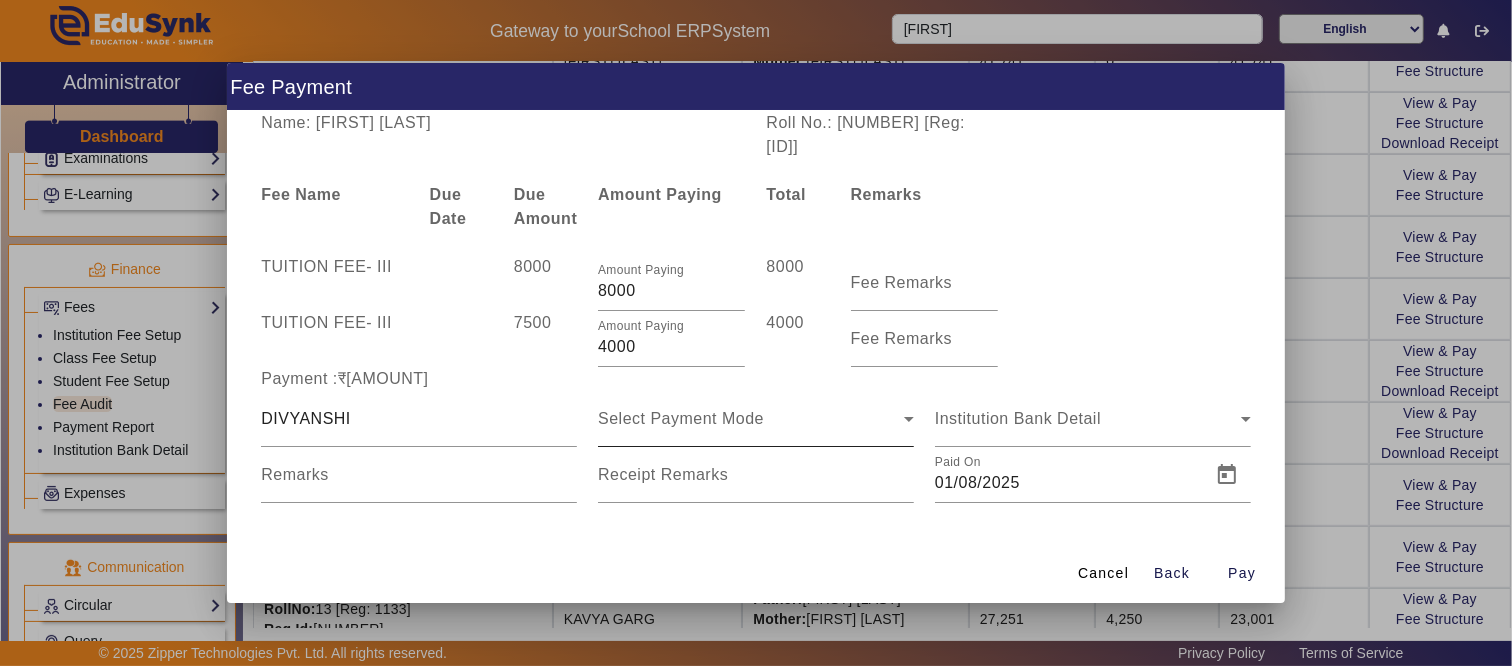 click on "Select Payment Mode" at bounding box center (756, 419) 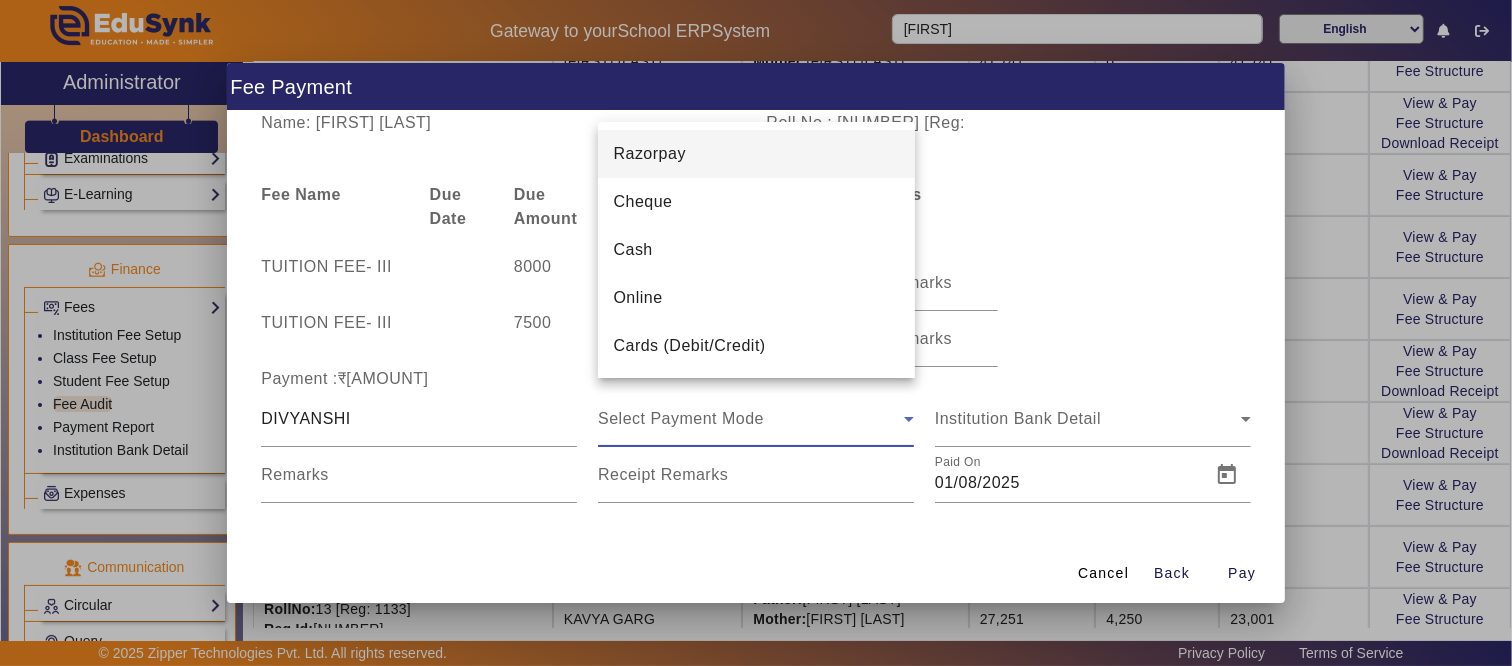 click on "Online" at bounding box center [756, 298] 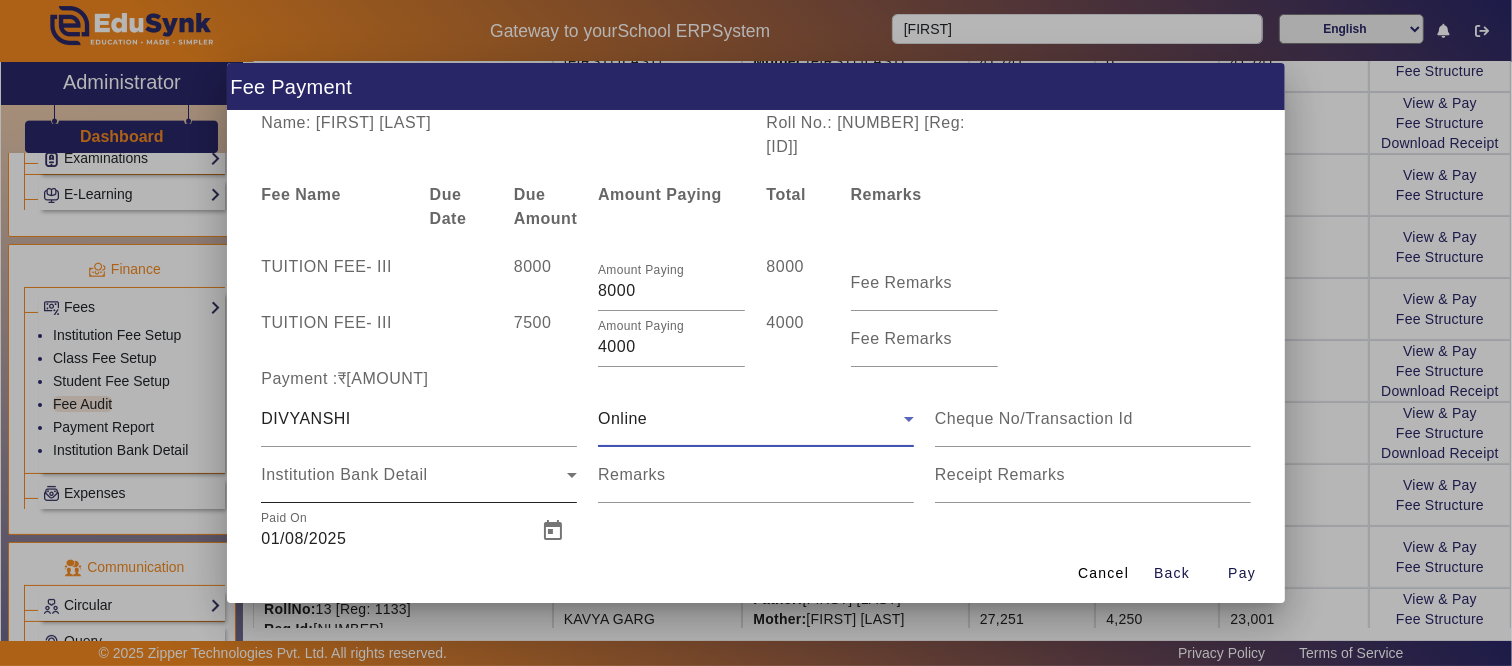 click on "Institution Bank Detail" at bounding box center [344, 474] 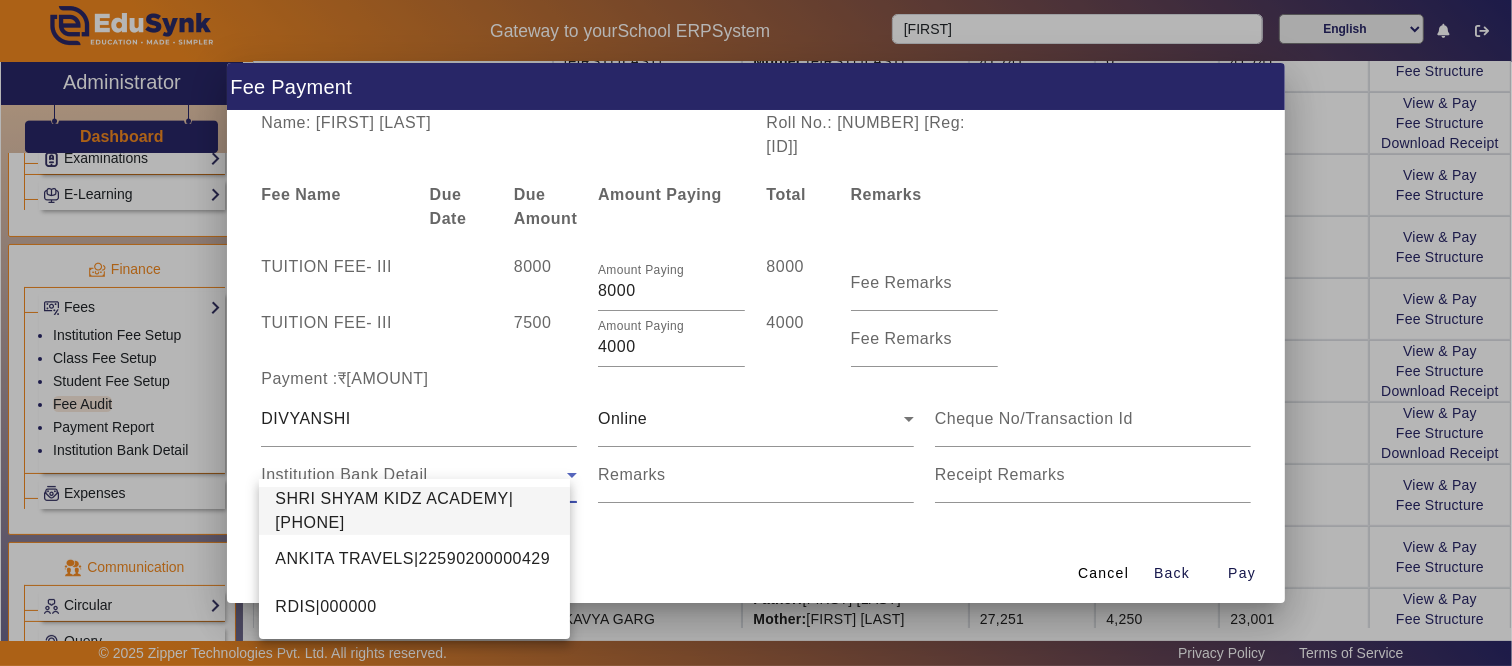 click on "SHRI SHYAM KIDZ ACADEMY|[PHONE]" at bounding box center (414, 511) 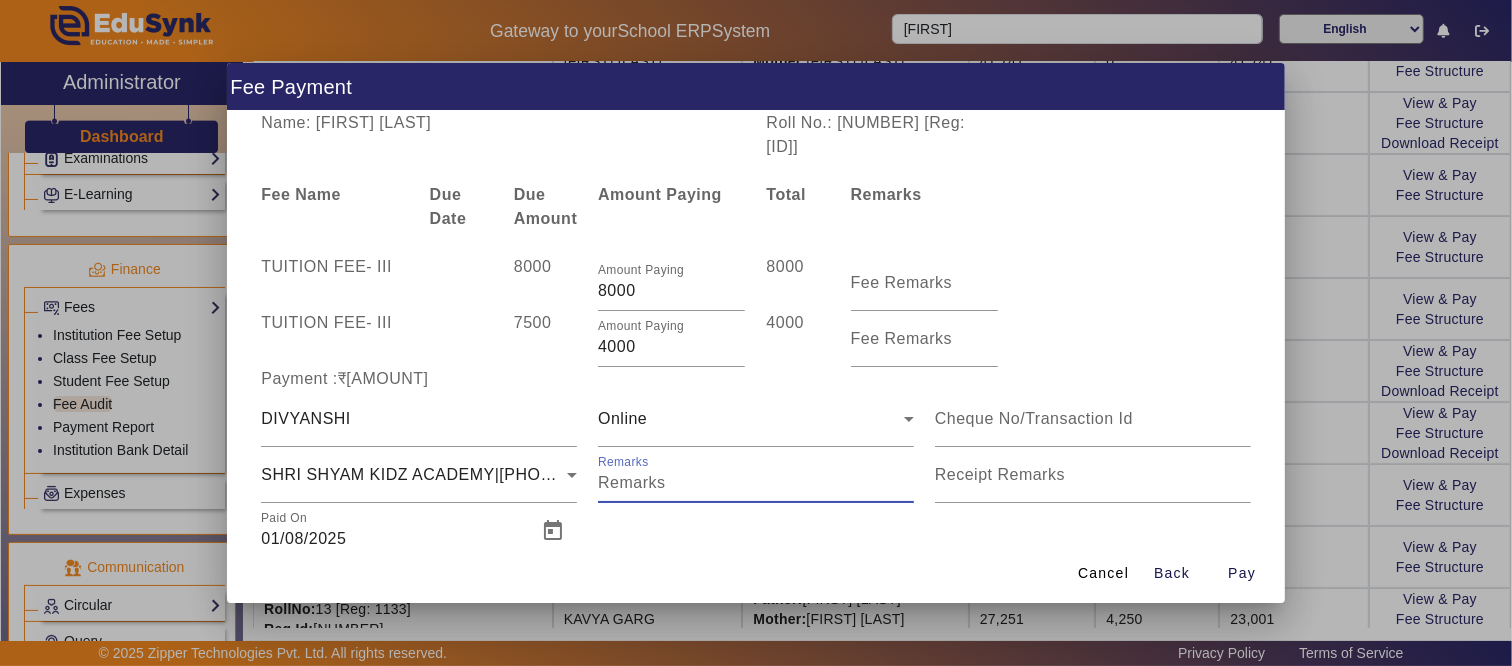 click on "Remarks" at bounding box center (756, 483) 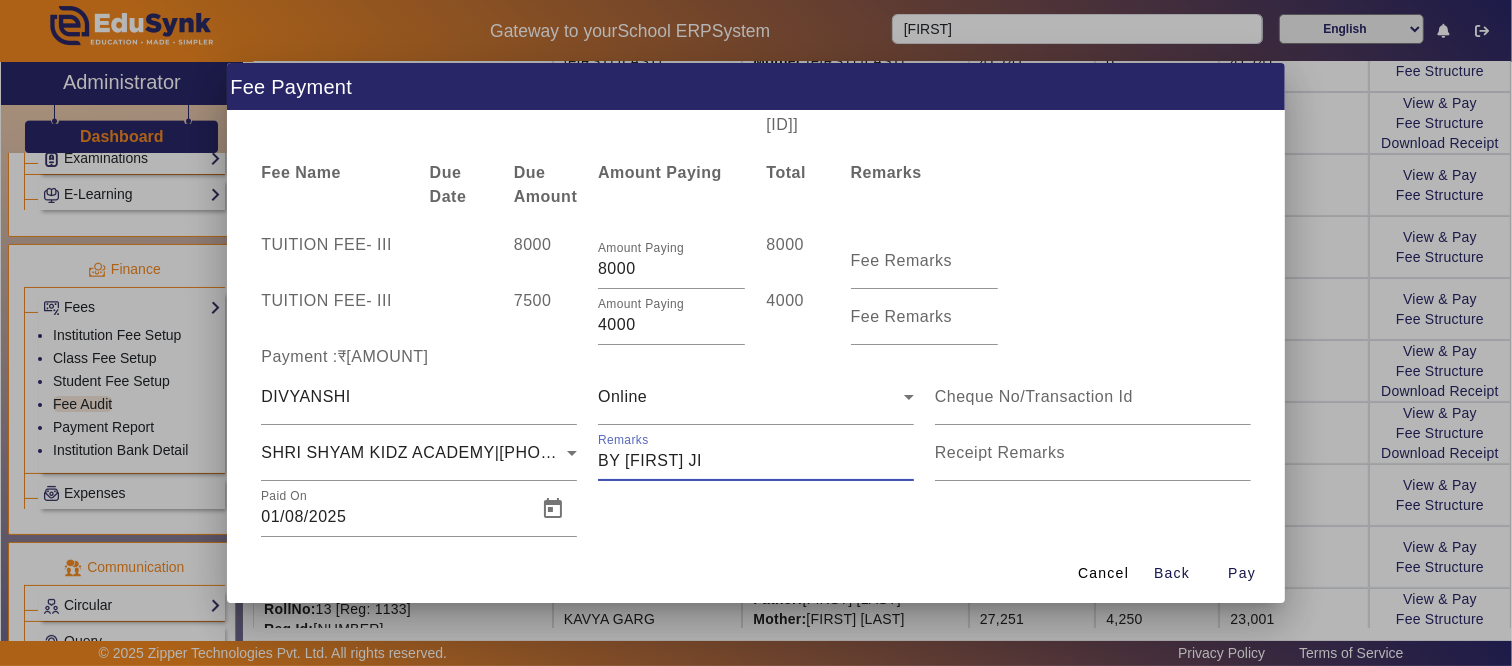 scroll, scrollTop: 34, scrollLeft: 0, axis: vertical 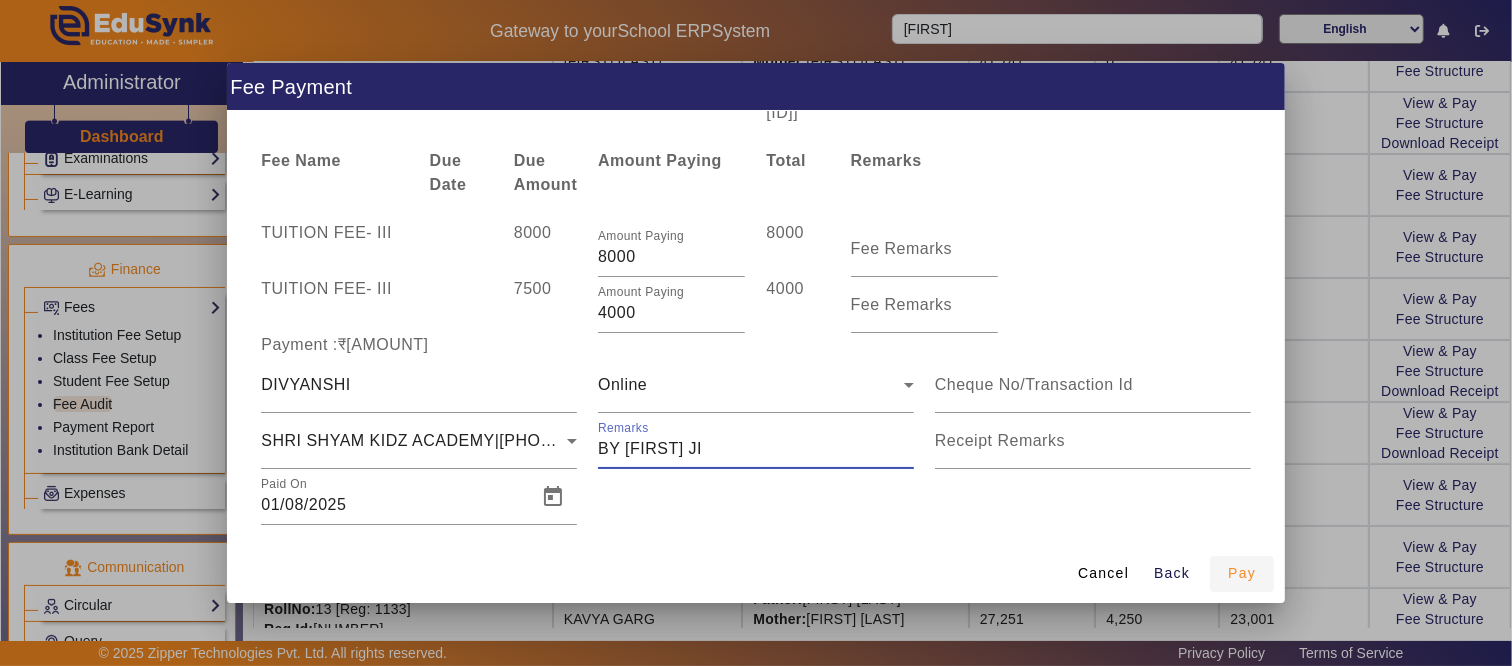 type on "BY [FIRST] JI" 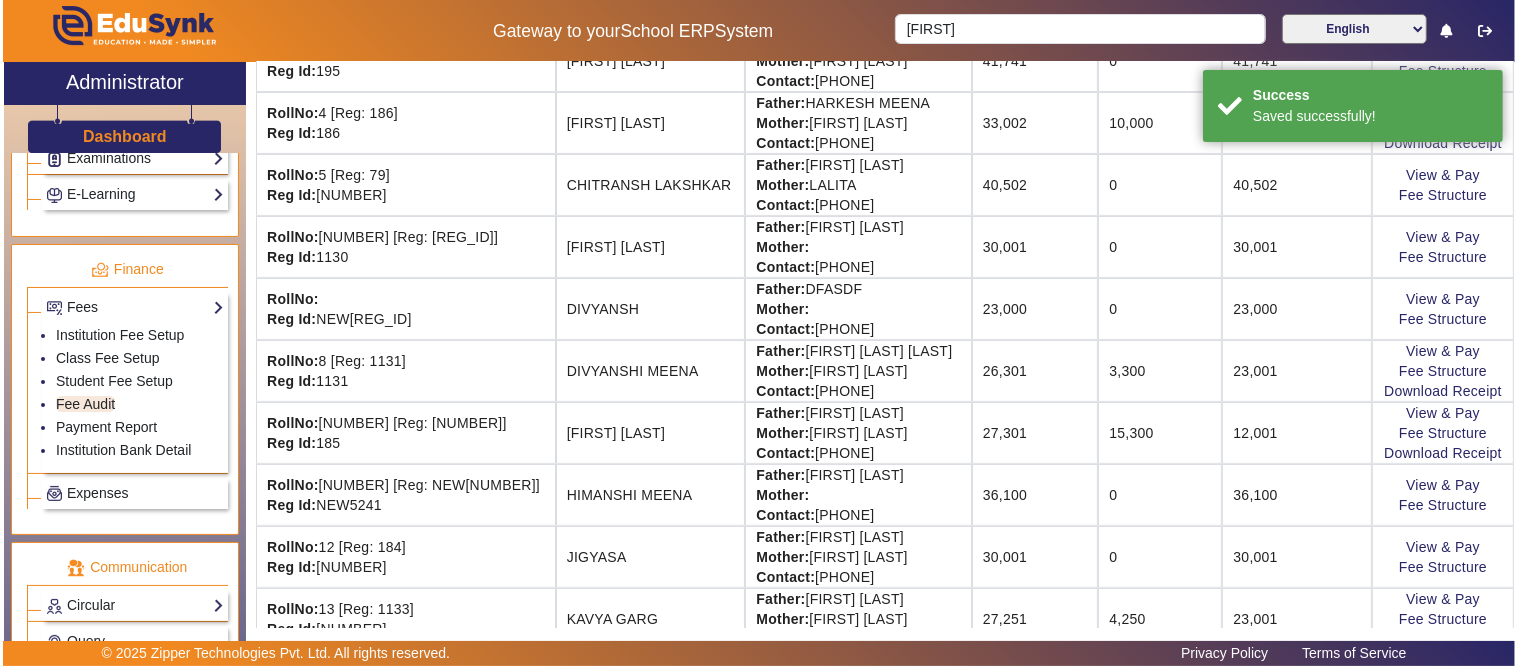 scroll, scrollTop: 0, scrollLeft: 0, axis: both 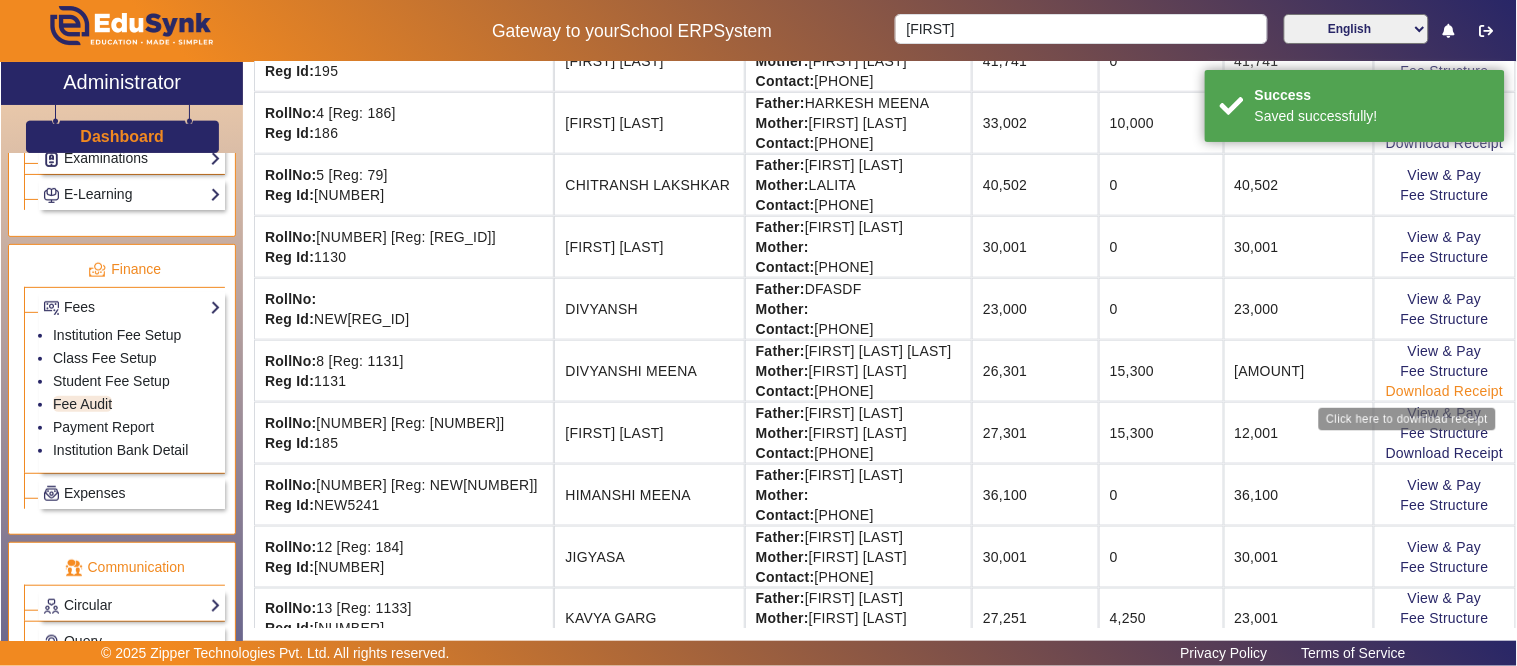 click on "Download Receipt" 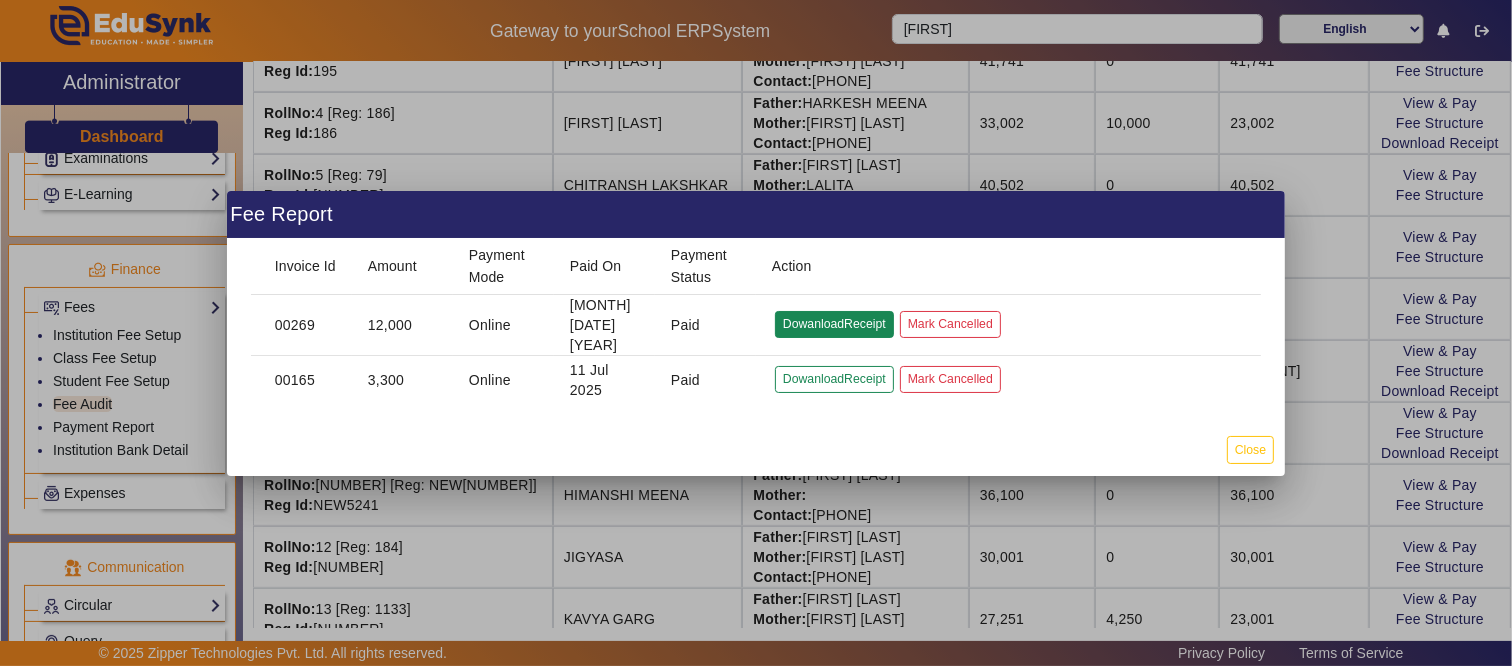 click on "DowanloadReceipt" at bounding box center [834, 379] 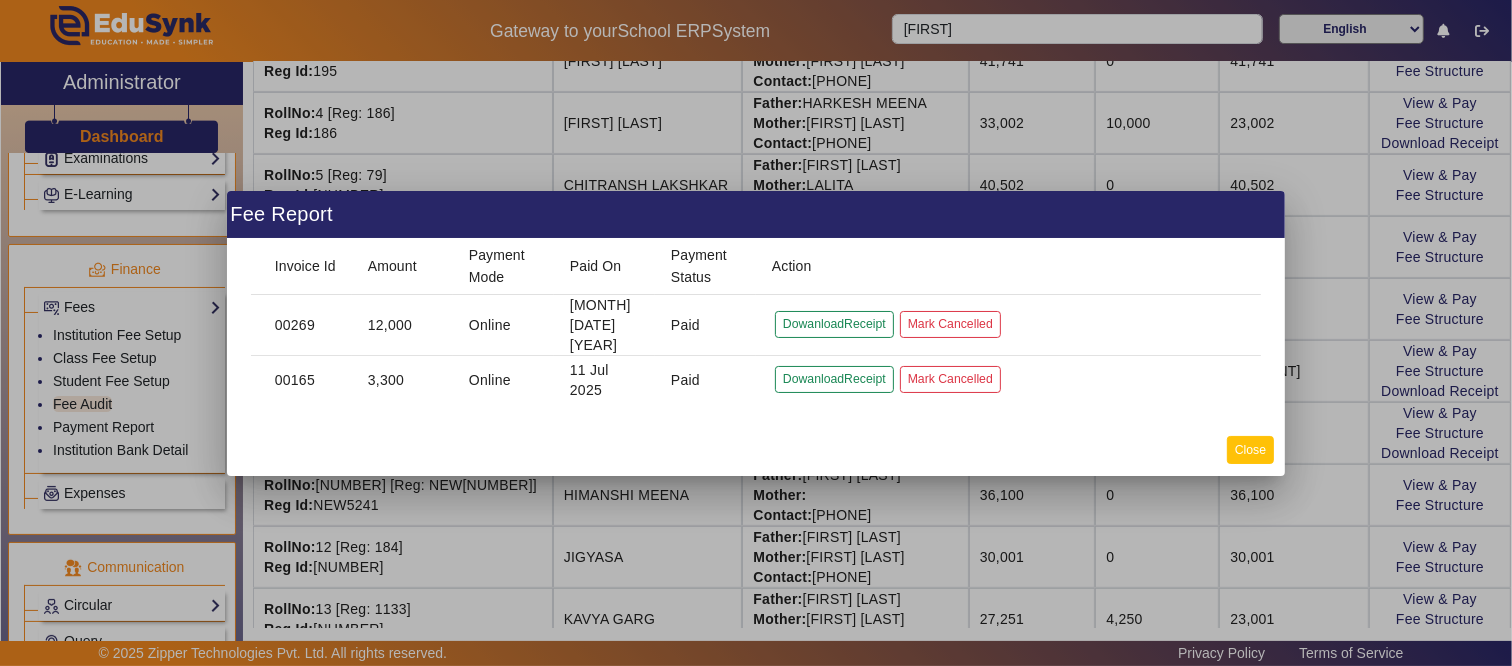 click on "Close" 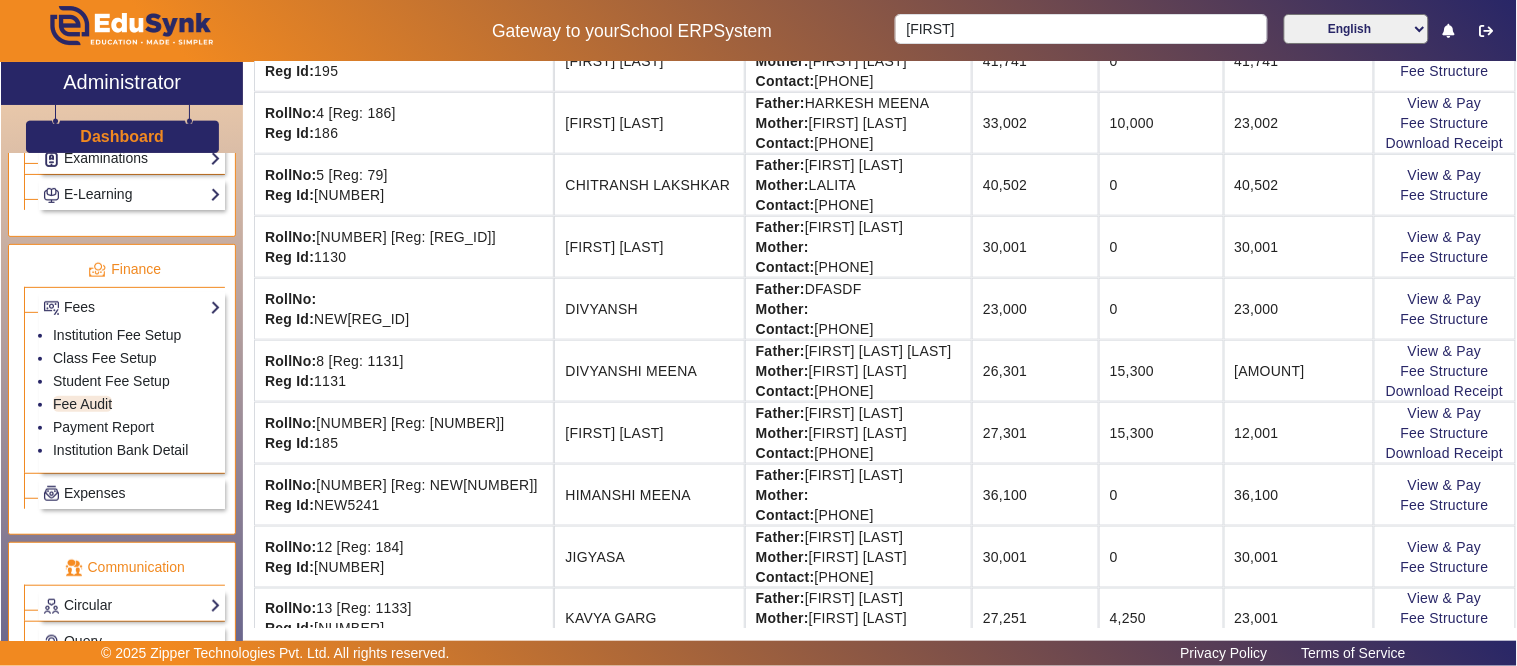 scroll, scrollTop: 0, scrollLeft: 0, axis: both 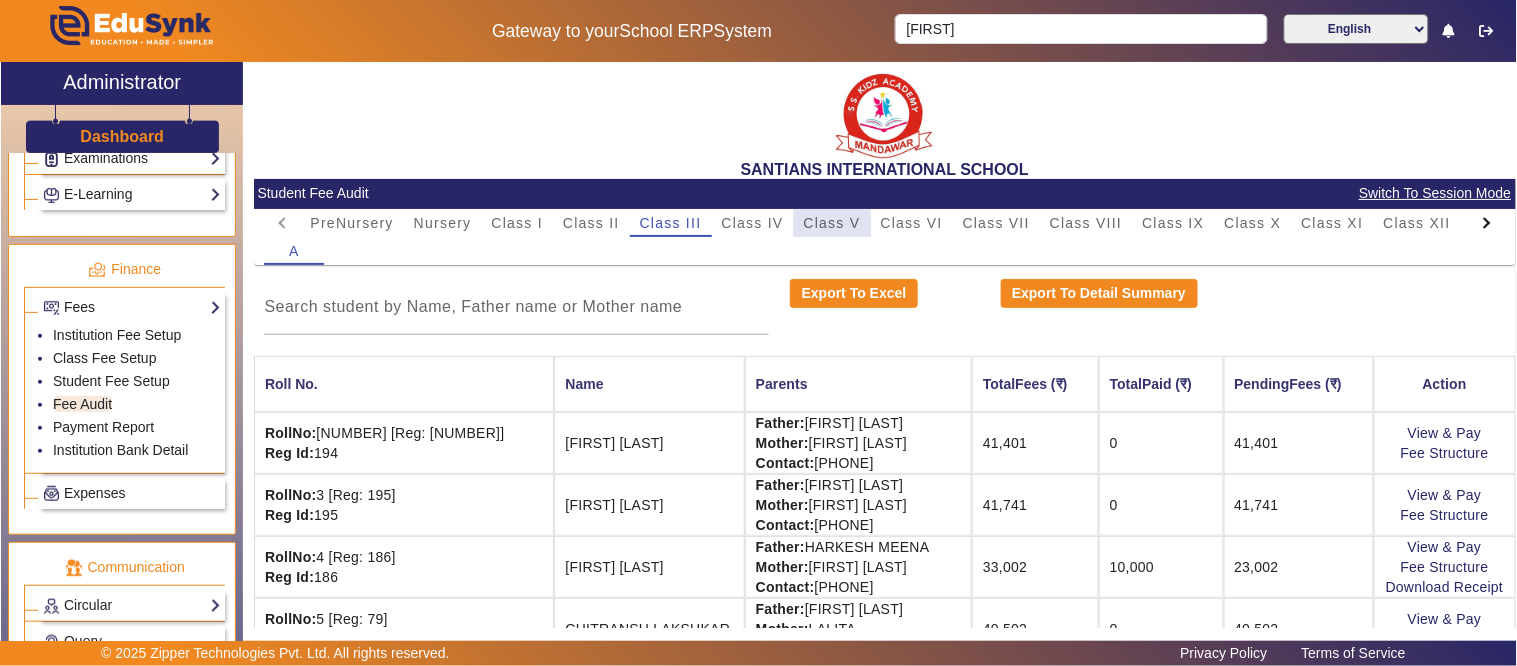 click on "Class V" at bounding box center (832, 223) 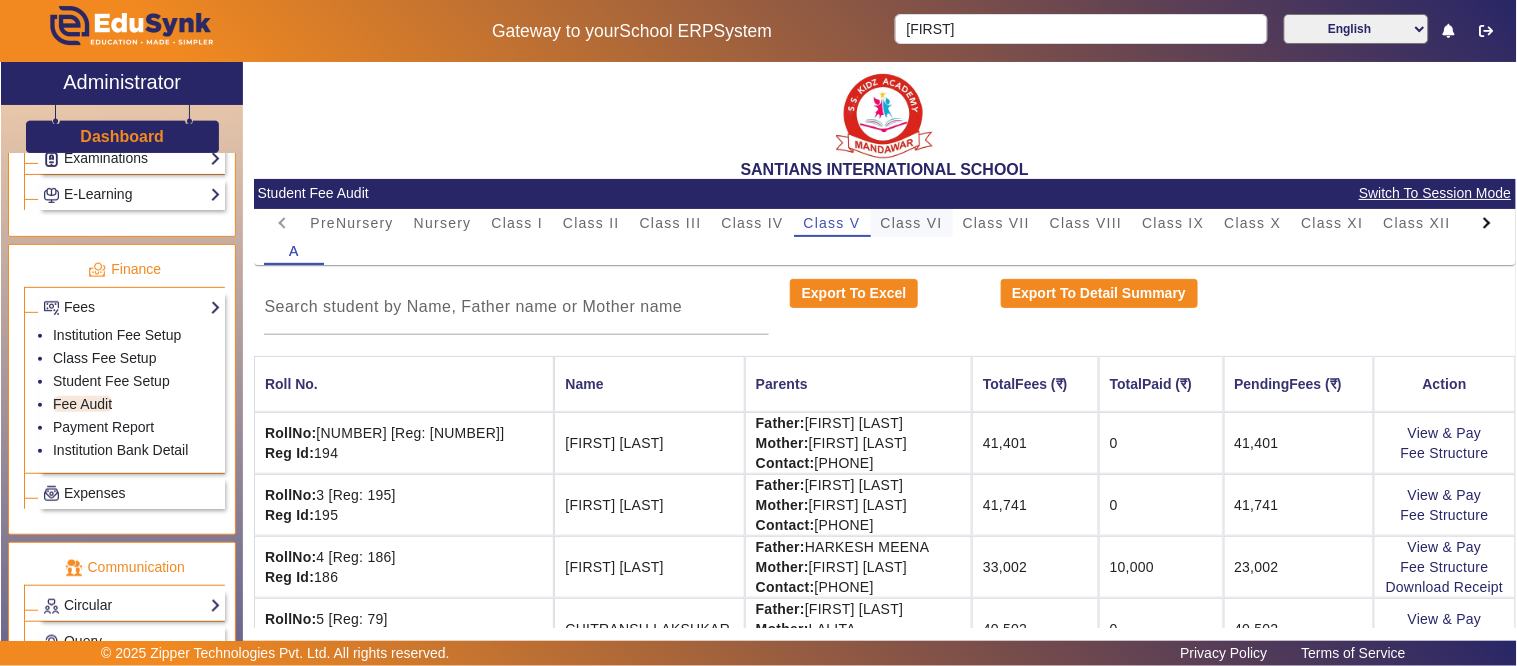click on "Class VI" at bounding box center (912, 223) 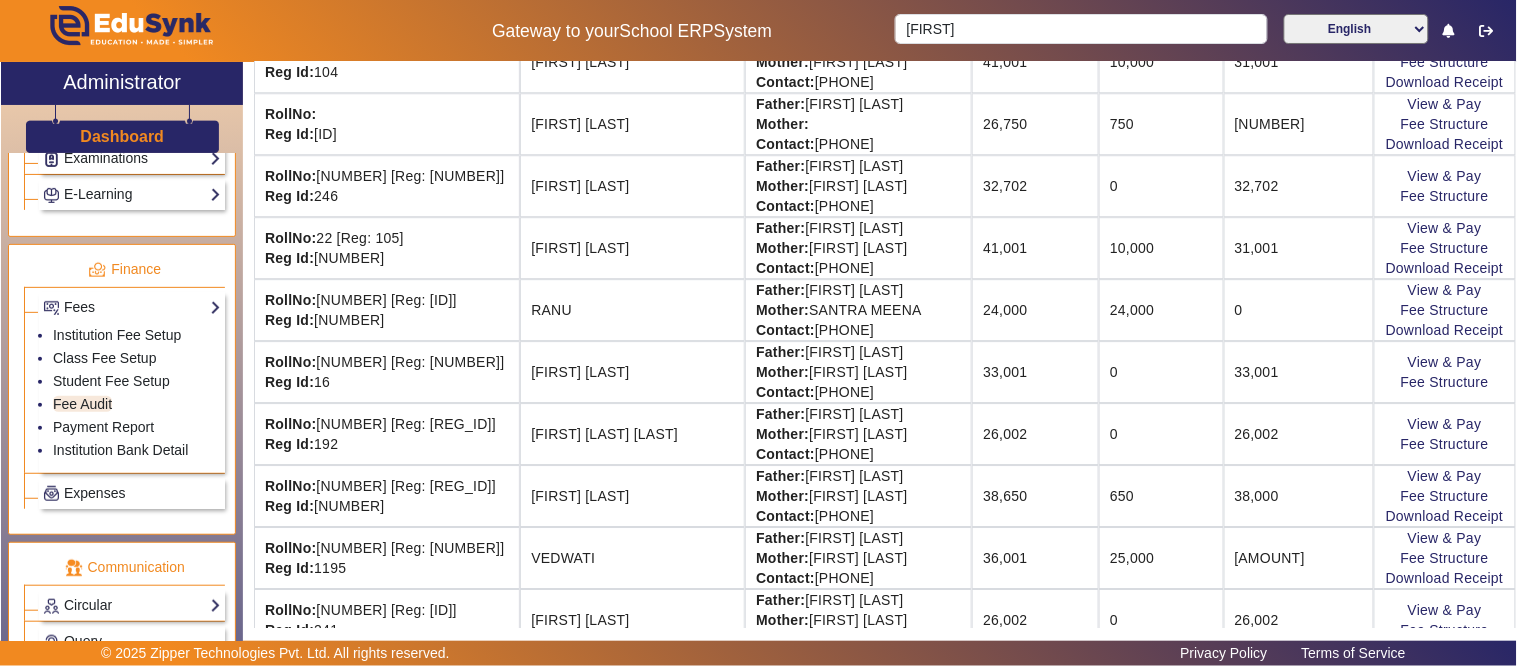 scroll, scrollTop: 1293, scrollLeft: 0, axis: vertical 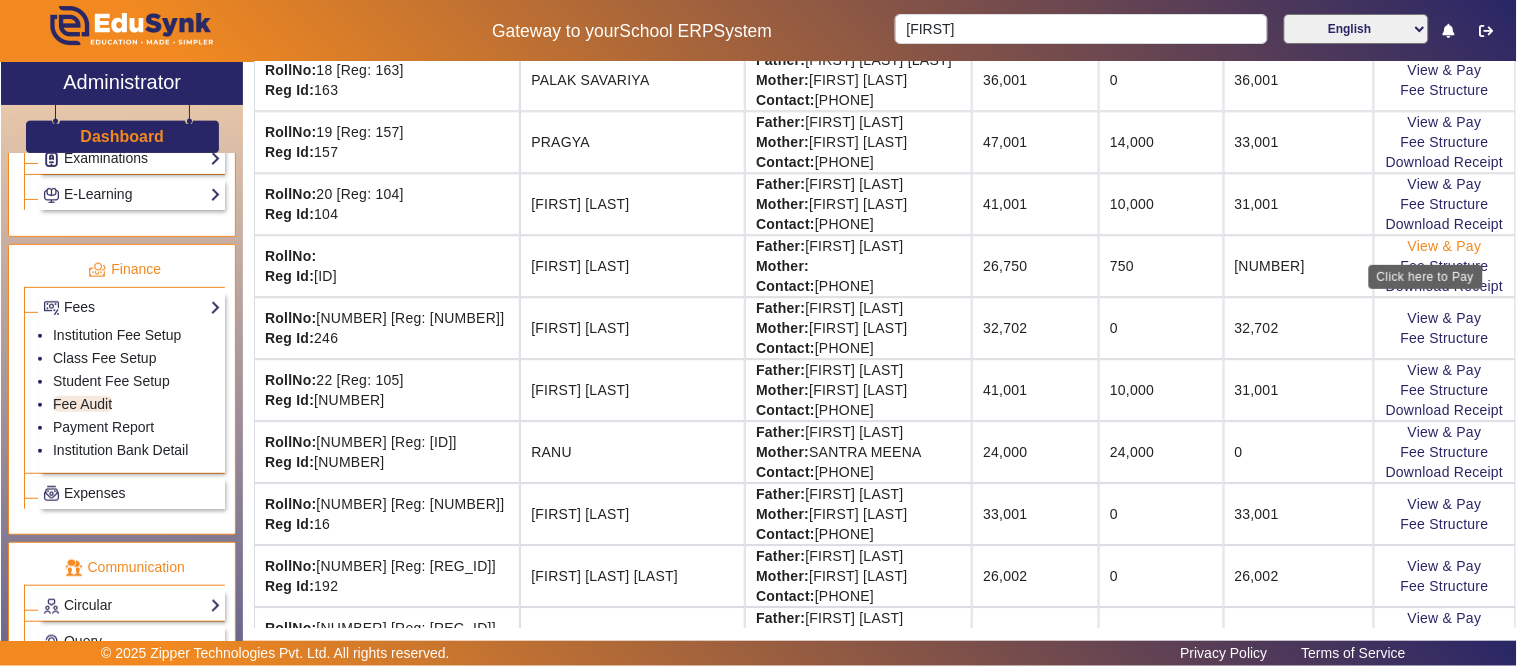 click on "View & Pay" 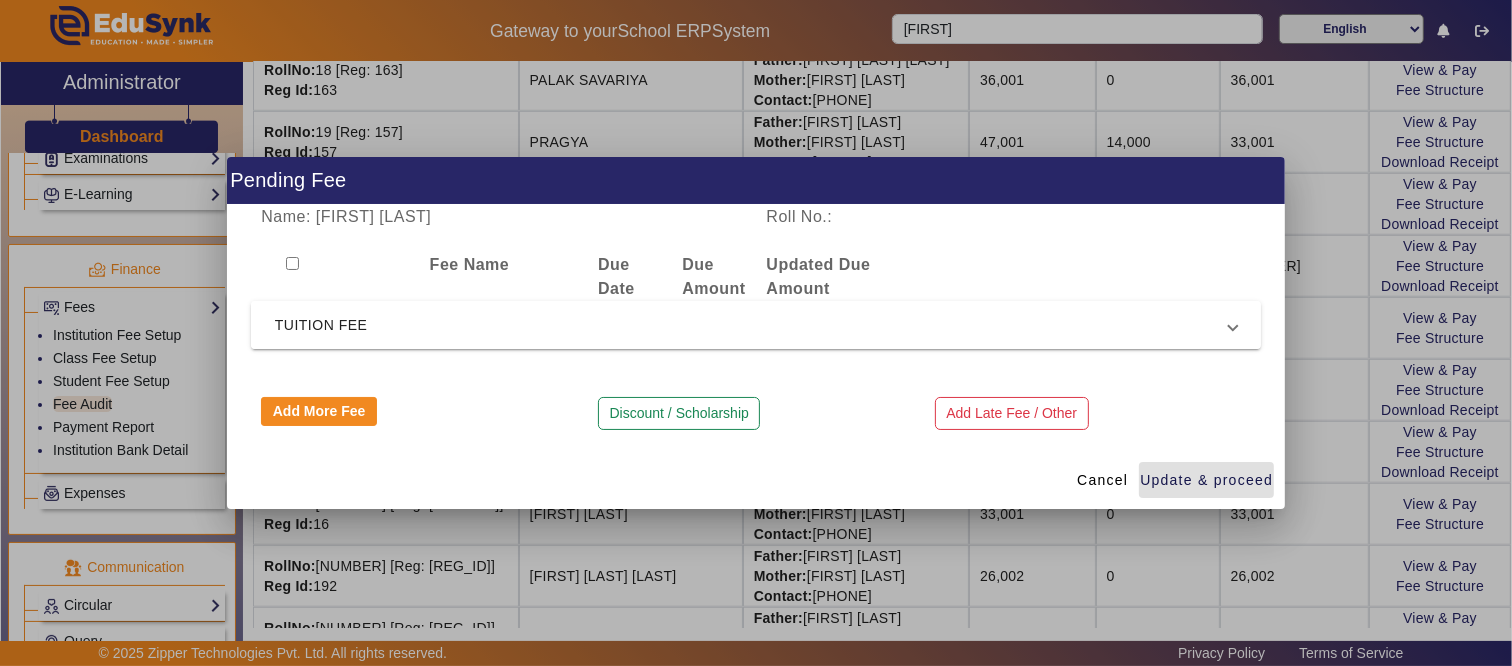 click on "TUITION FEE" at bounding box center (752, 325) 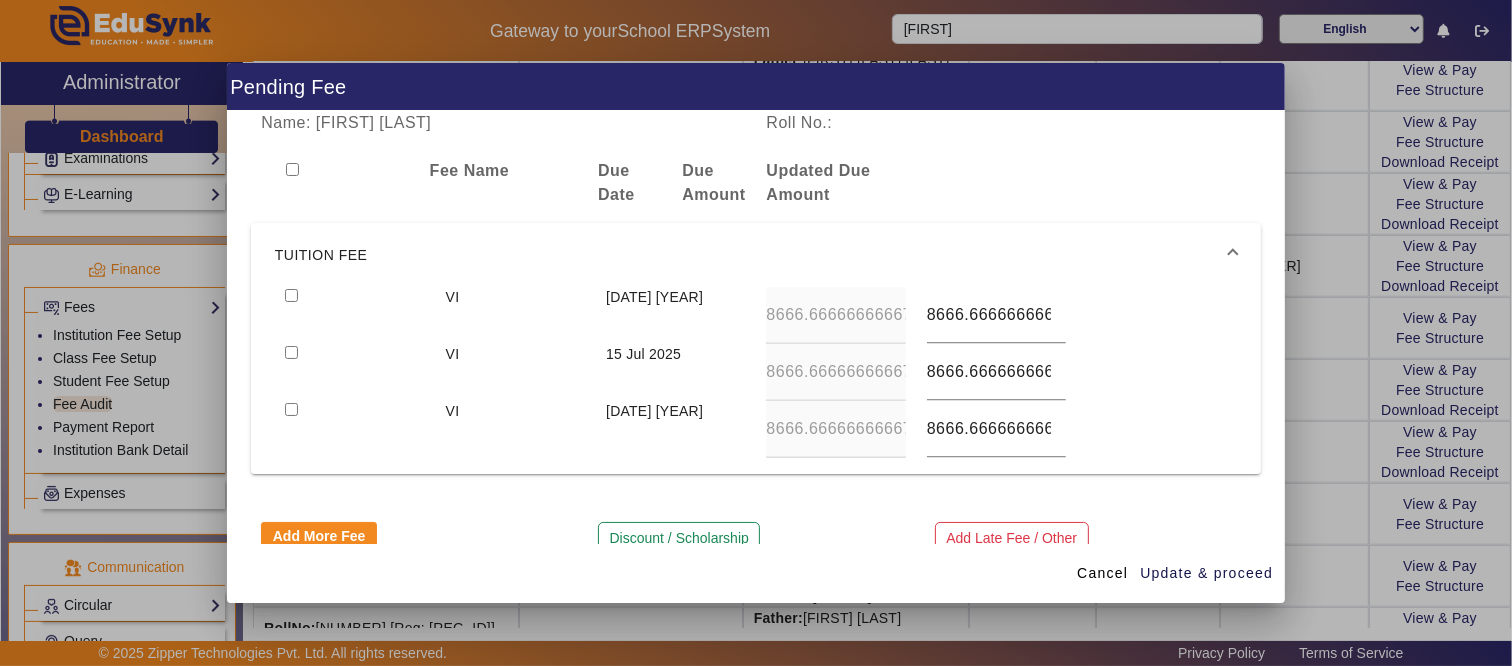 click at bounding box center (291, 295) 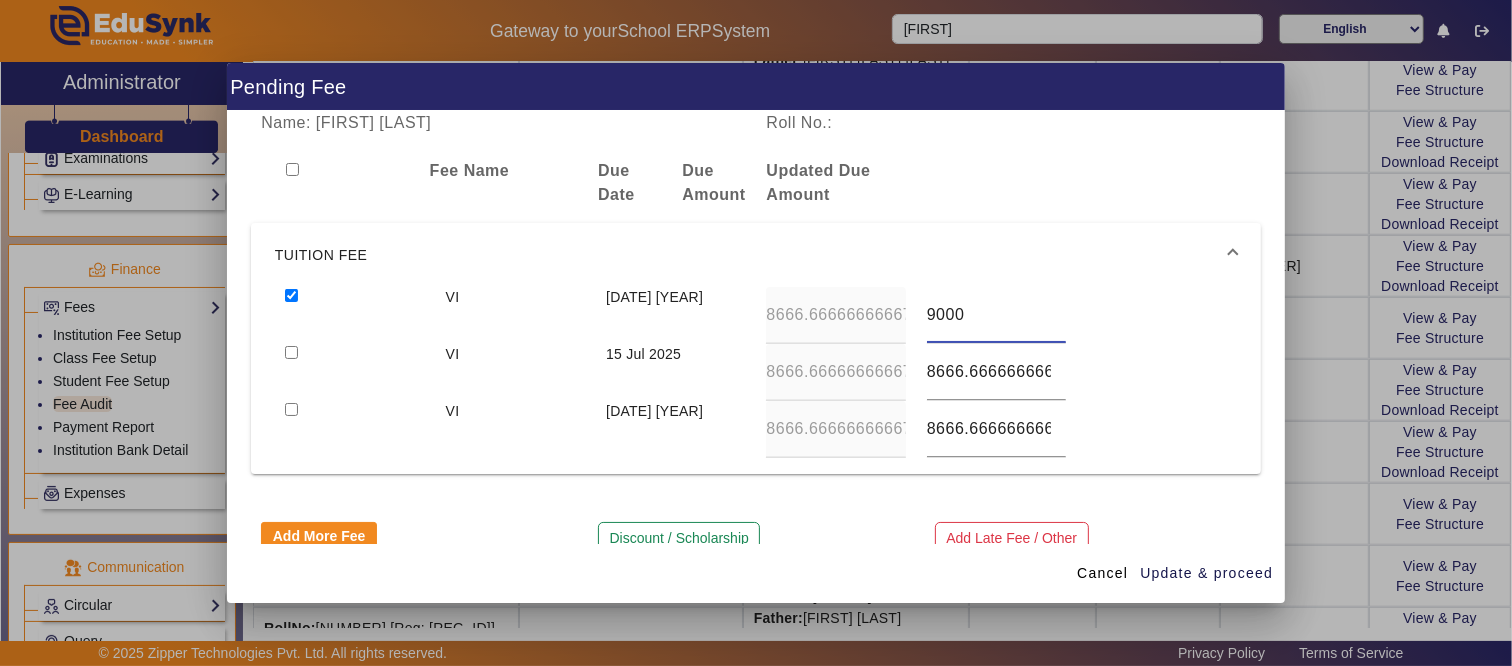 type on "9000" 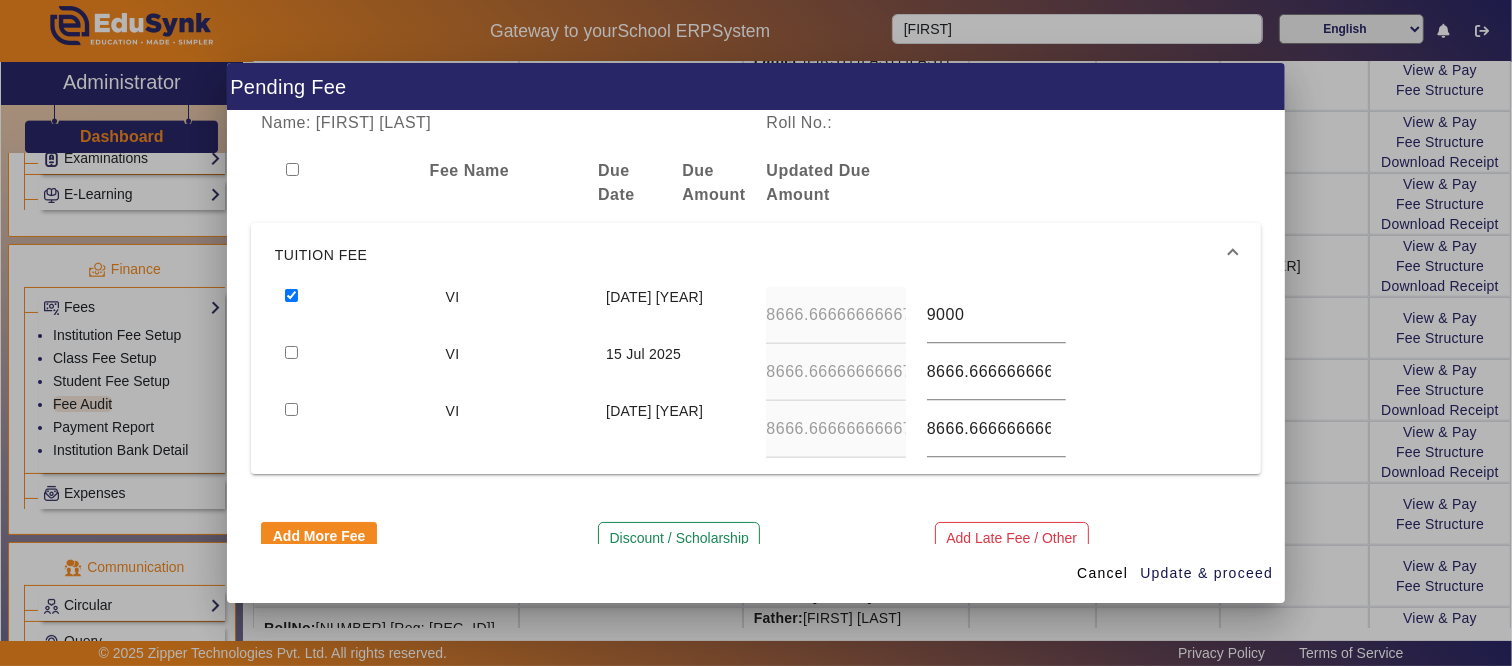 click at bounding box center [291, 352] 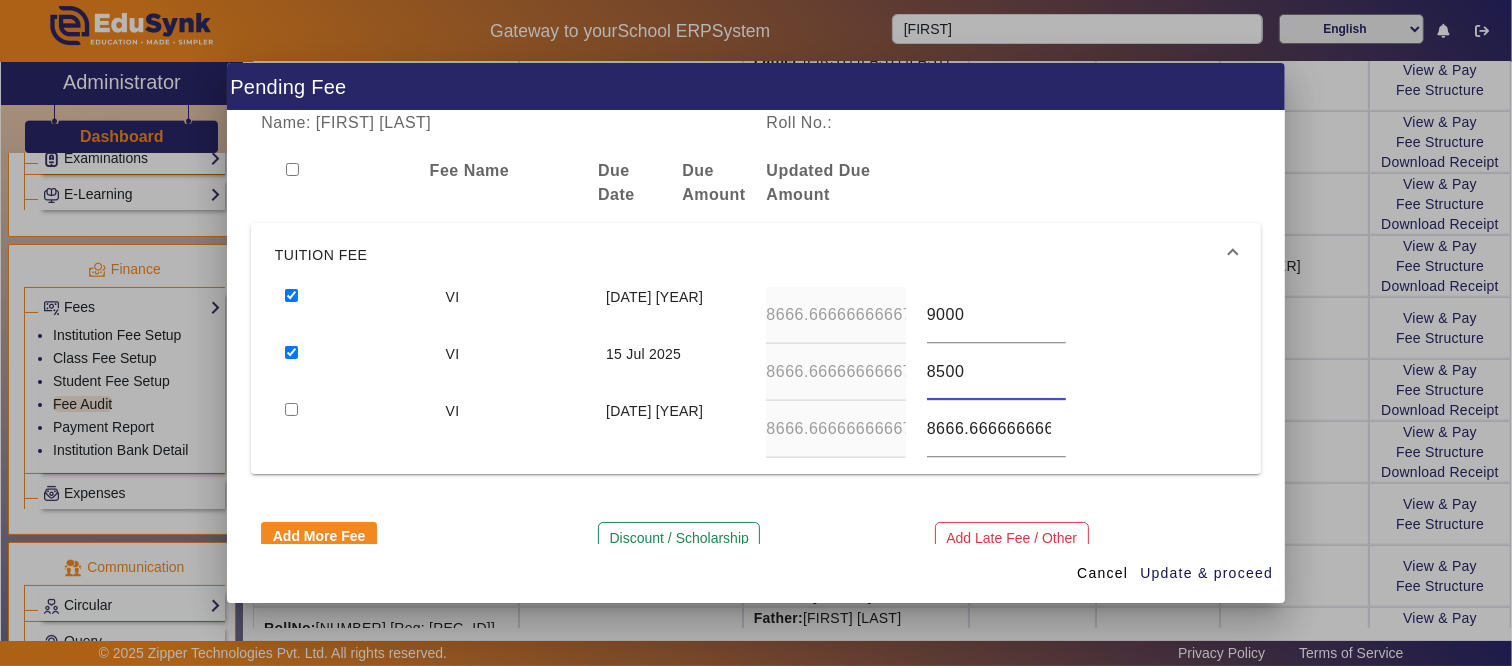 type on "8500" 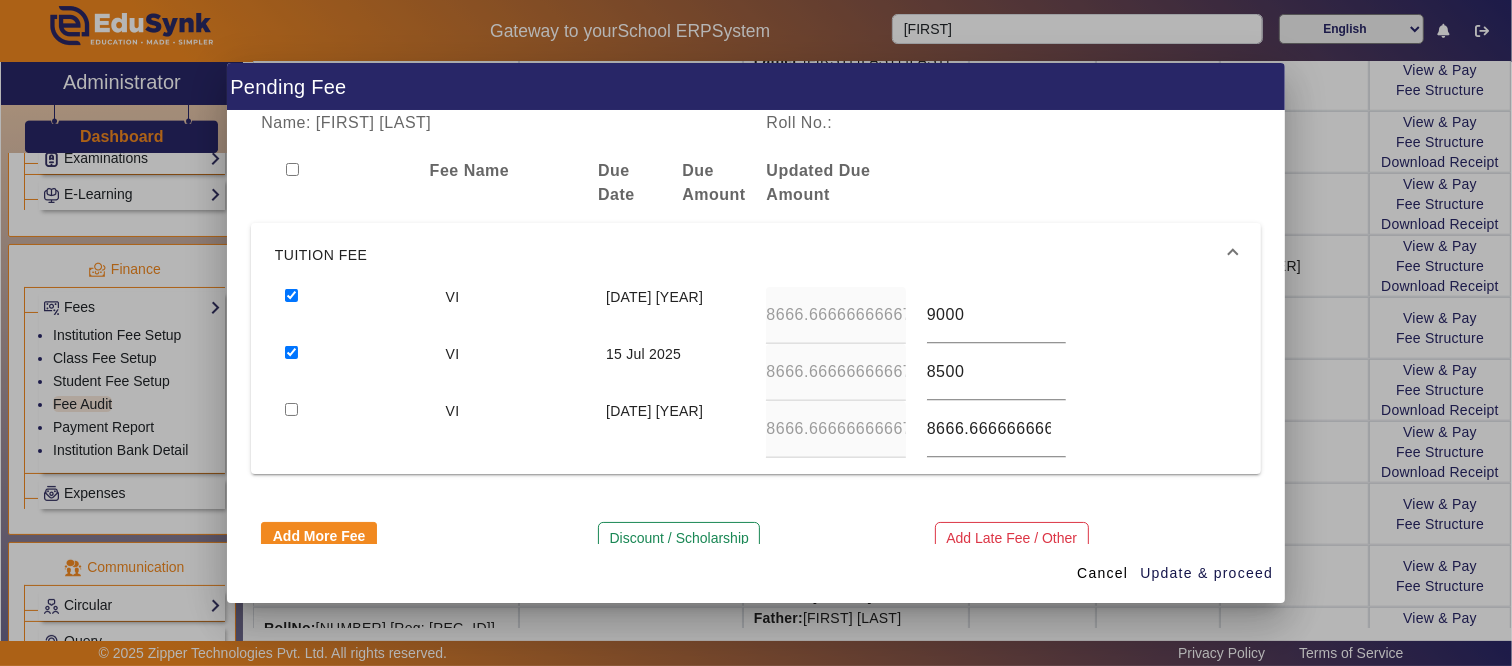click at bounding box center (291, 409) 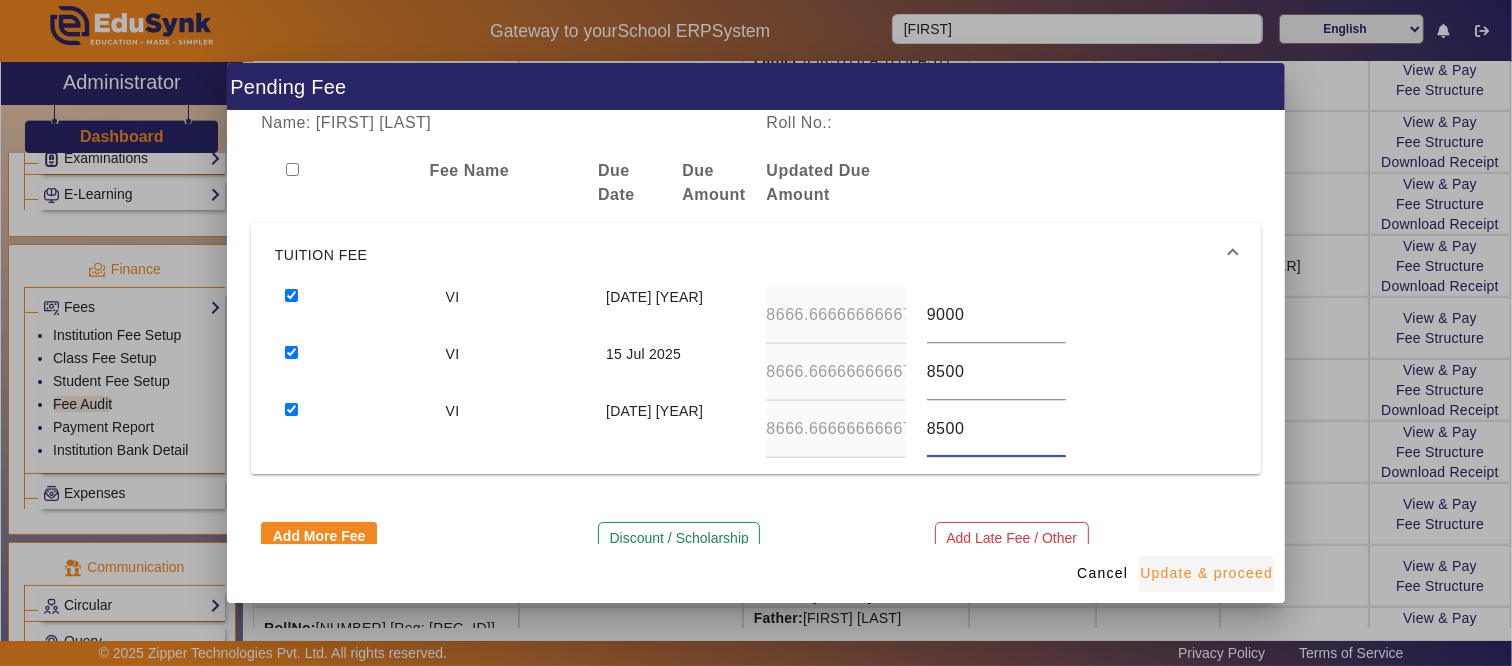 type on "8500" 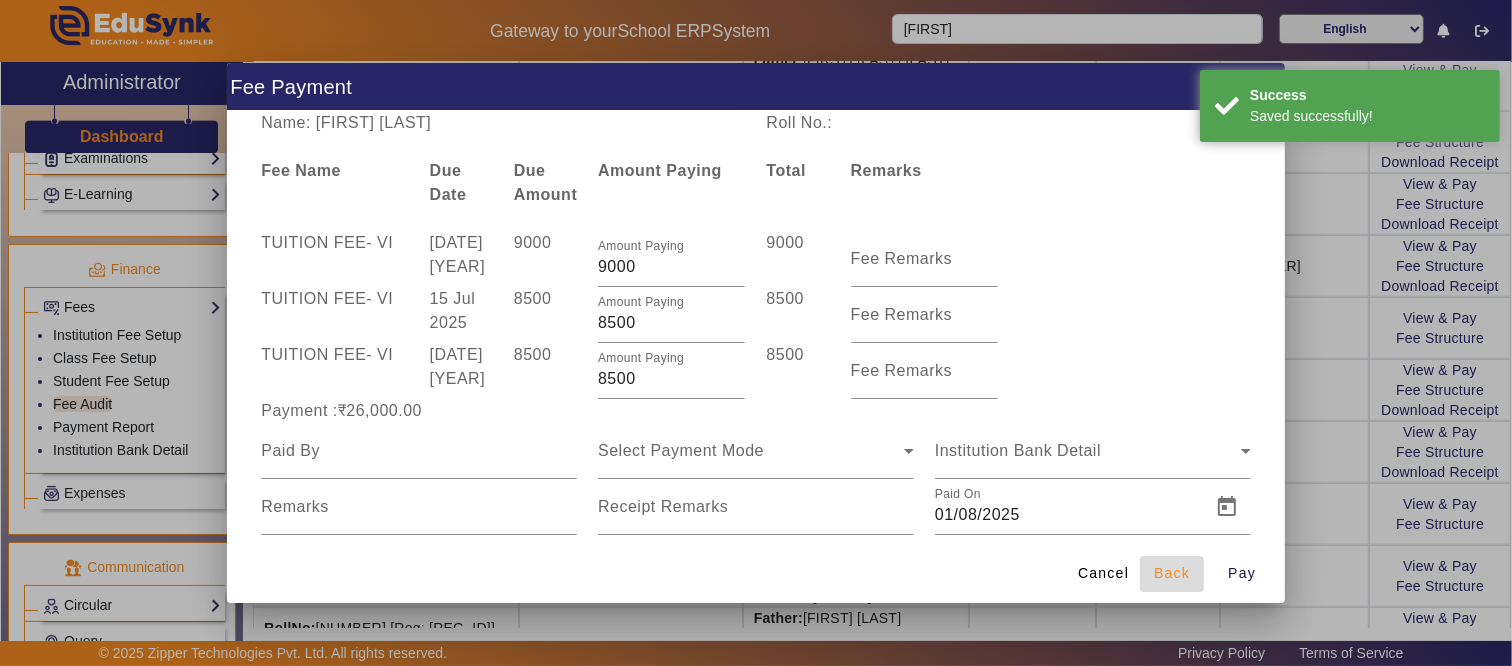 click on "Back" at bounding box center (1172, 573) 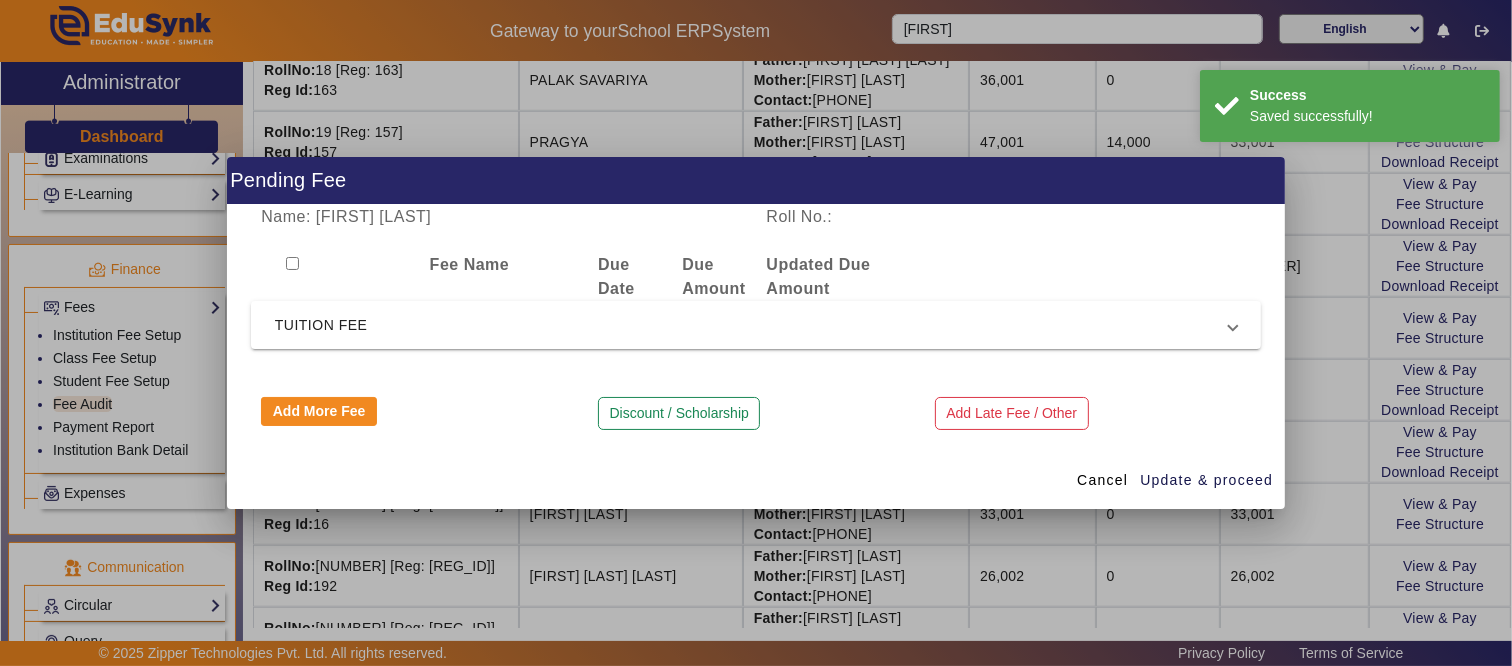 click on "Name: [FIRST] [LAST] Roll No.: Fee Name Due DateDue Amount Updated Due Amount TUITION FEE VI [DATE] [AMOUNT] [AMOUNT] VI [DATE] [AMOUNT] [AMOUNT] VI [DATE] [AMOUNT] [AMOUNT] Add More Fee Discount / Scholarship Add Late Fee / Other" at bounding box center (756, 328) 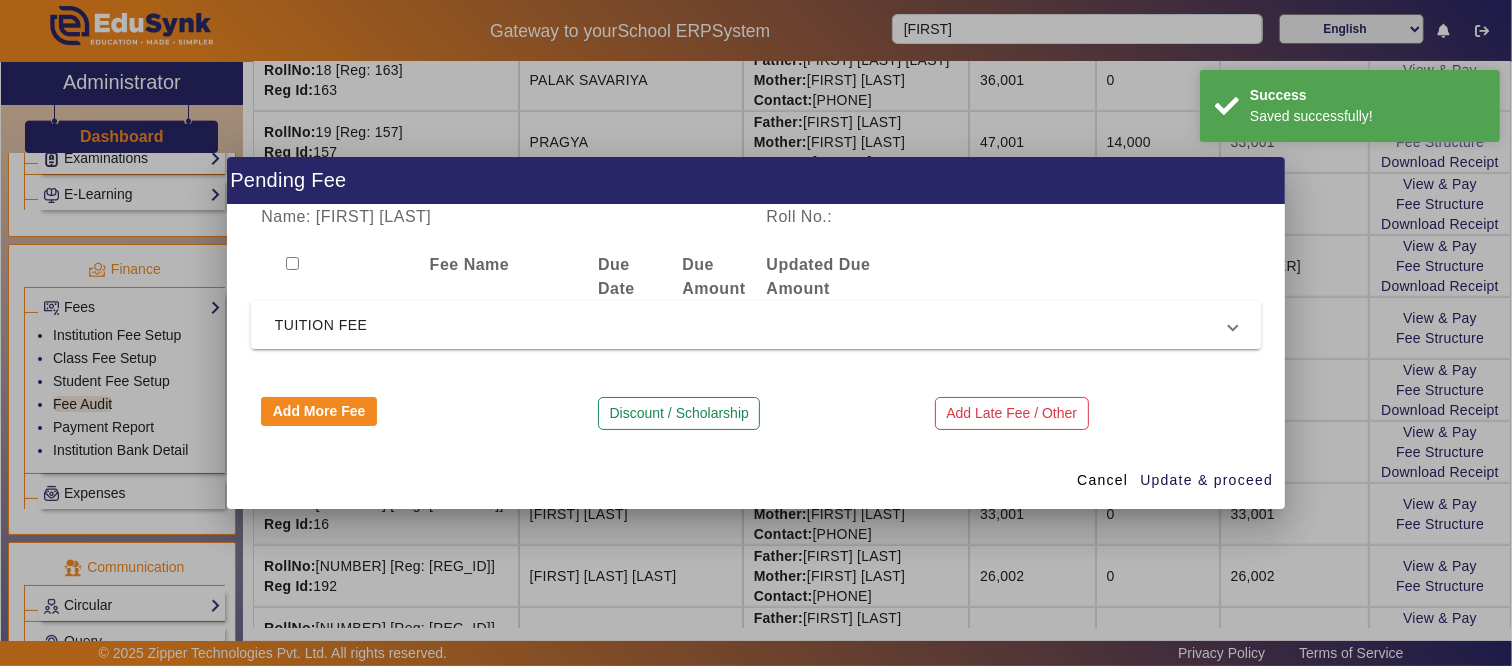 click on "TUITION FEE" at bounding box center [752, 325] 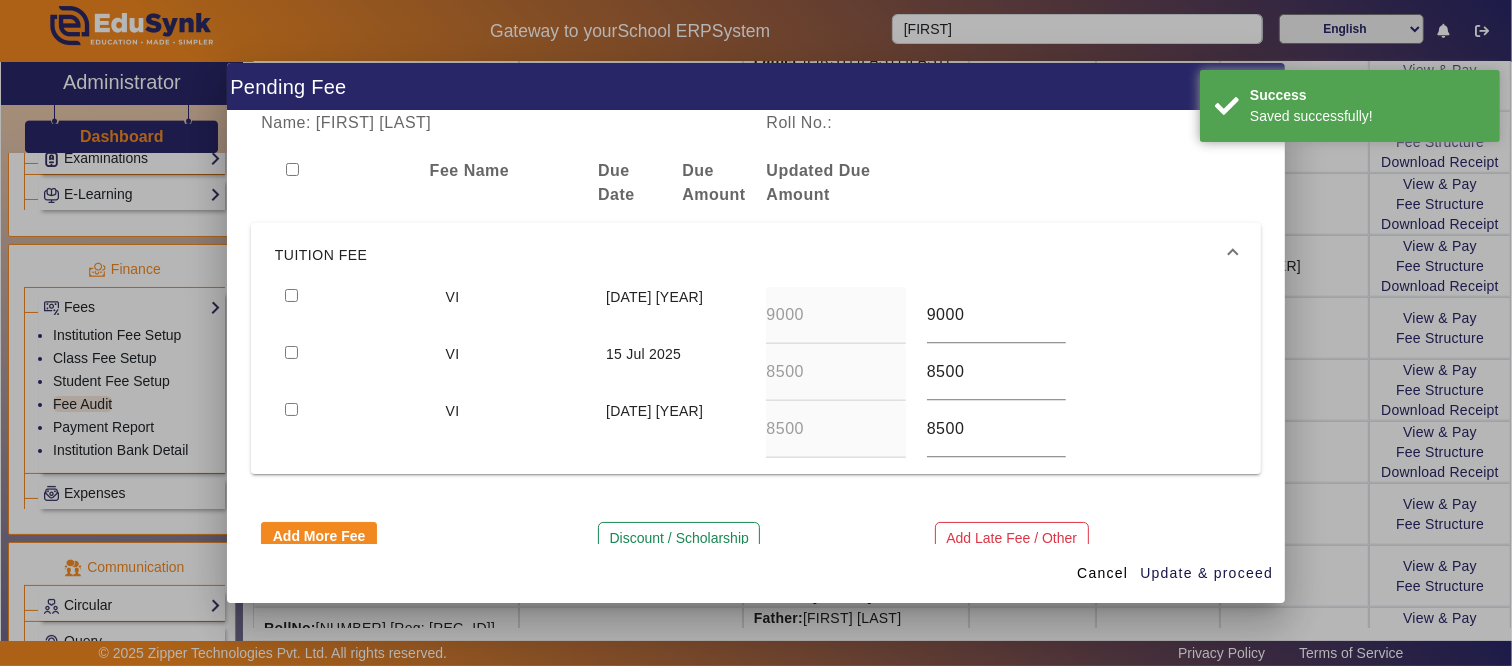 click at bounding box center [291, 295] 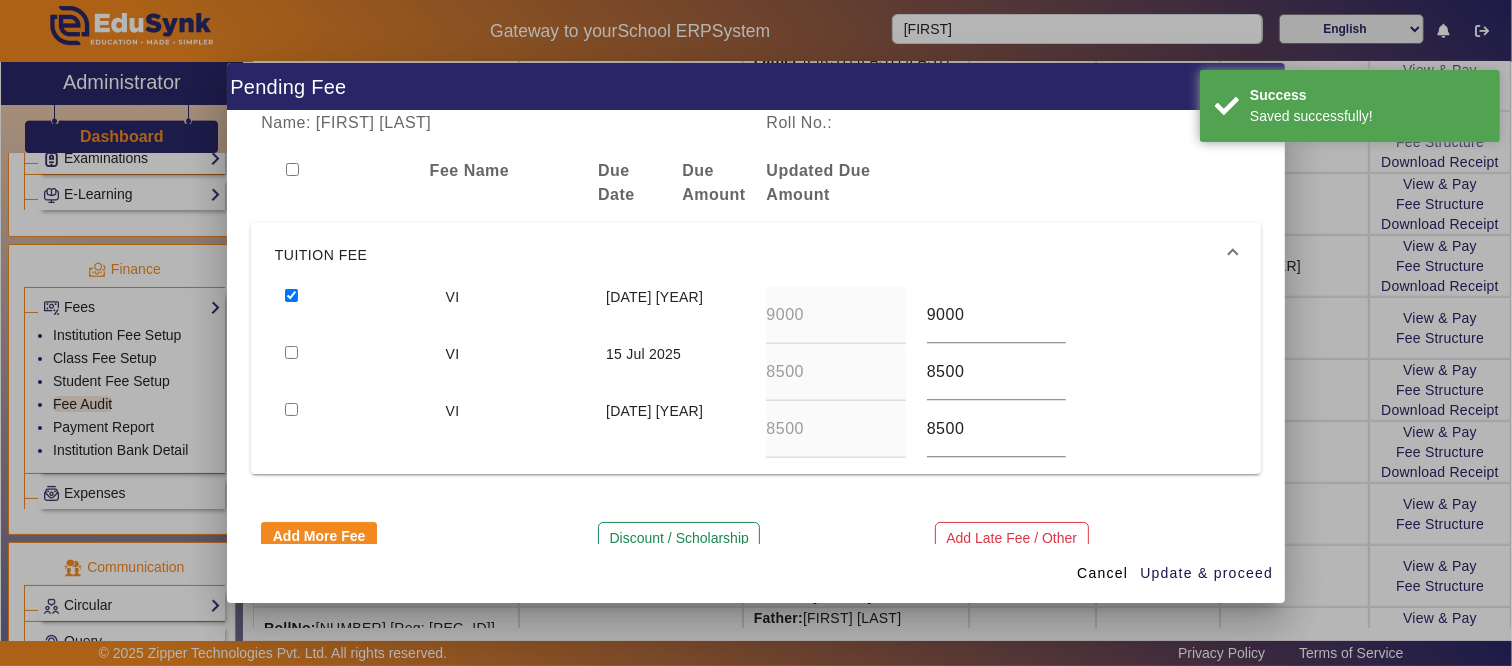 click at bounding box center (291, 352) 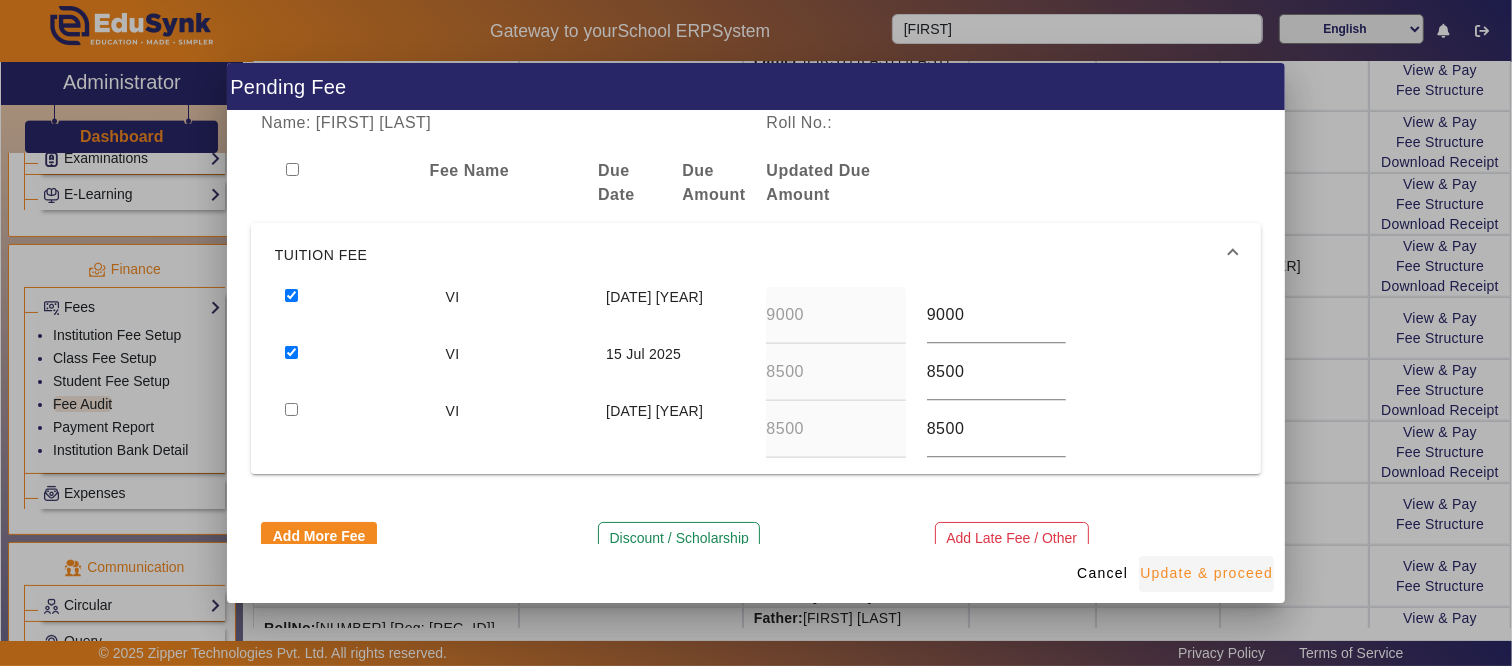 click on "Update & proceed" at bounding box center [1206, 573] 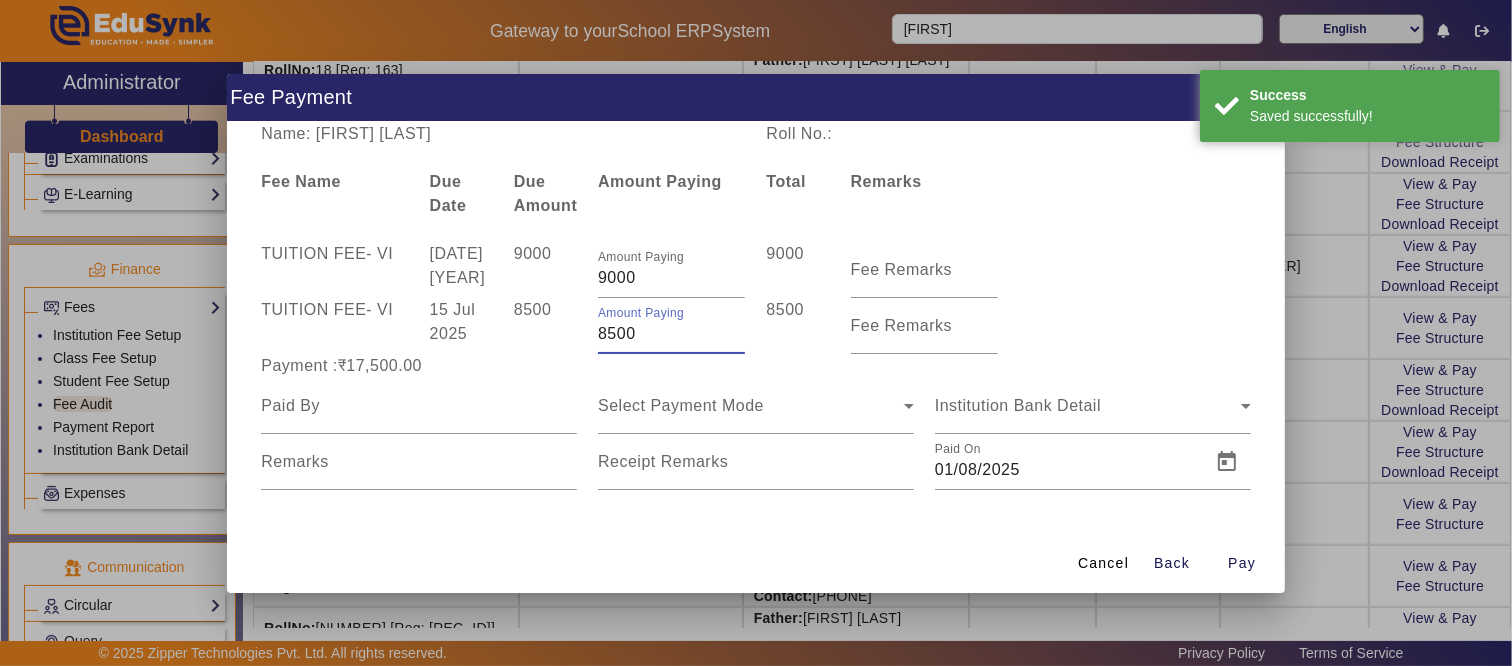 drag, startPoint x: 697, startPoint y: 330, endPoint x: 470, endPoint y: 325, distance: 227.05505 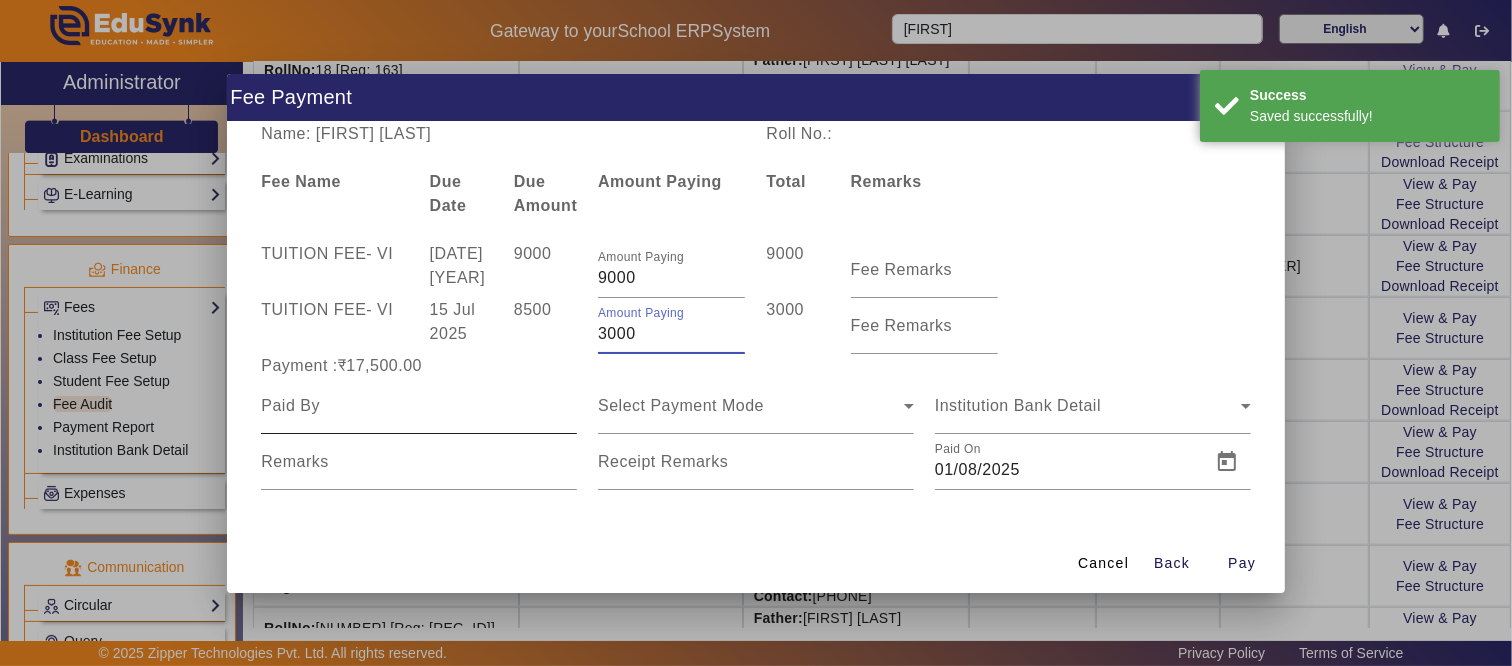 type on "3000" 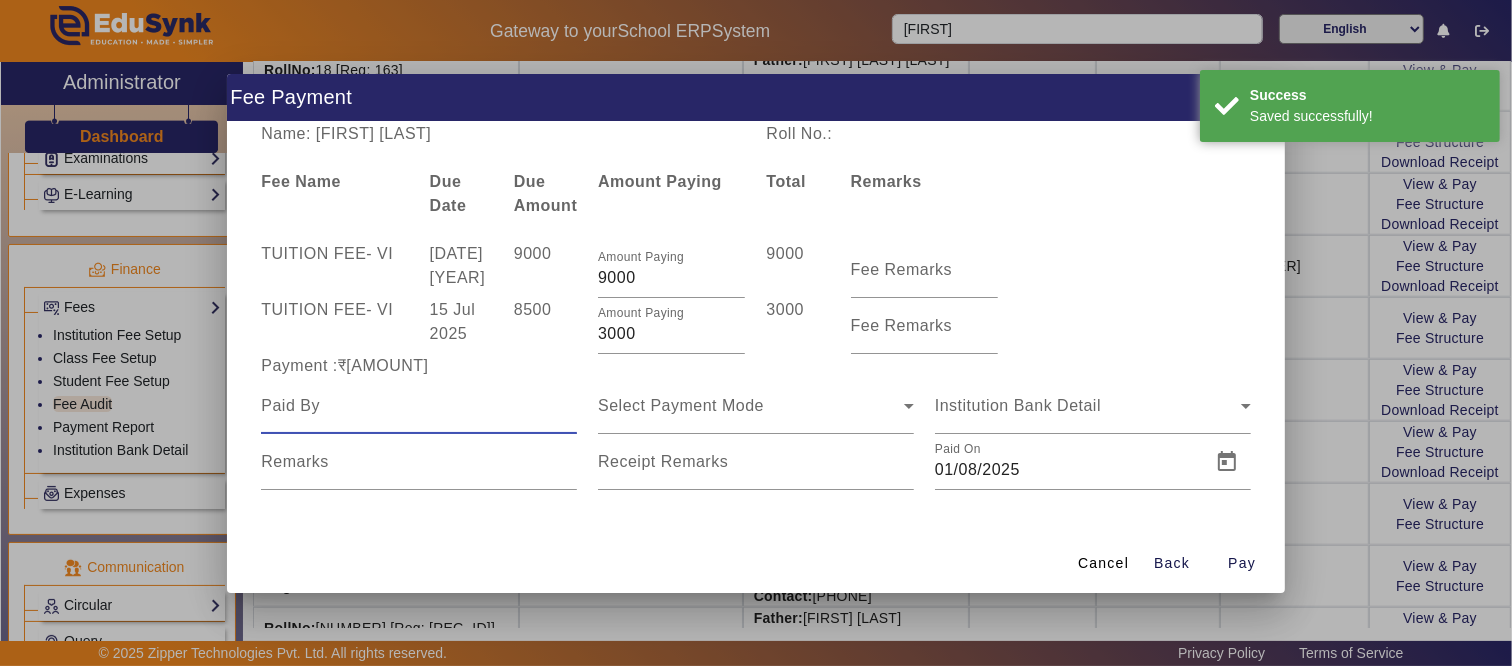 click at bounding box center [419, 406] 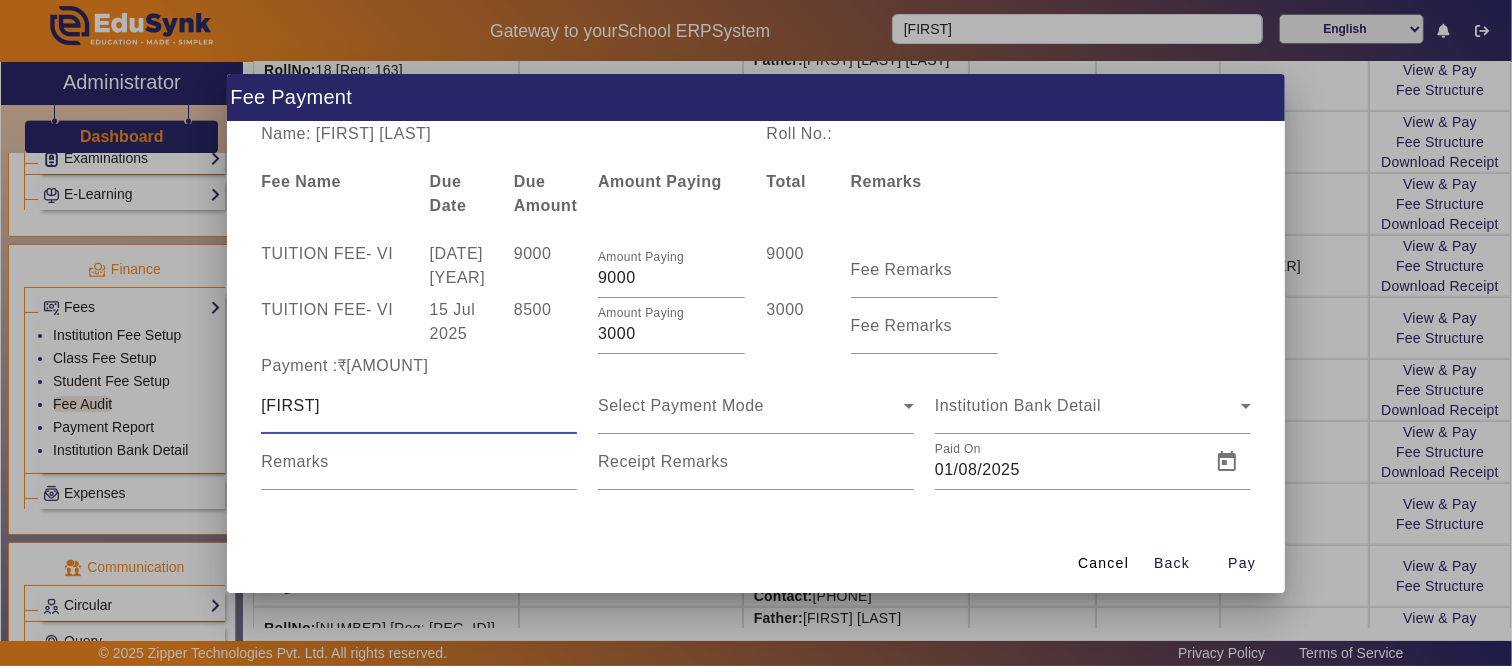 type on "[FIRST]" 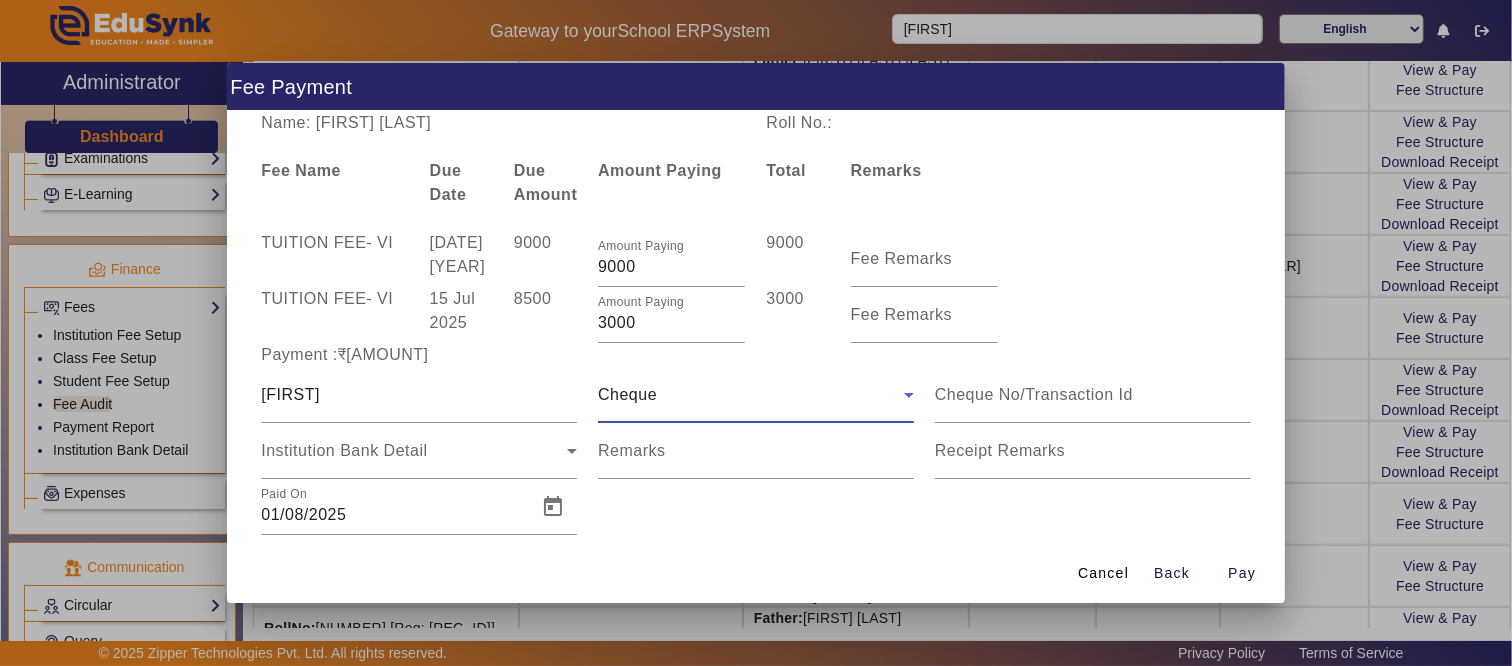 click on "Cheque" at bounding box center [756, 395] 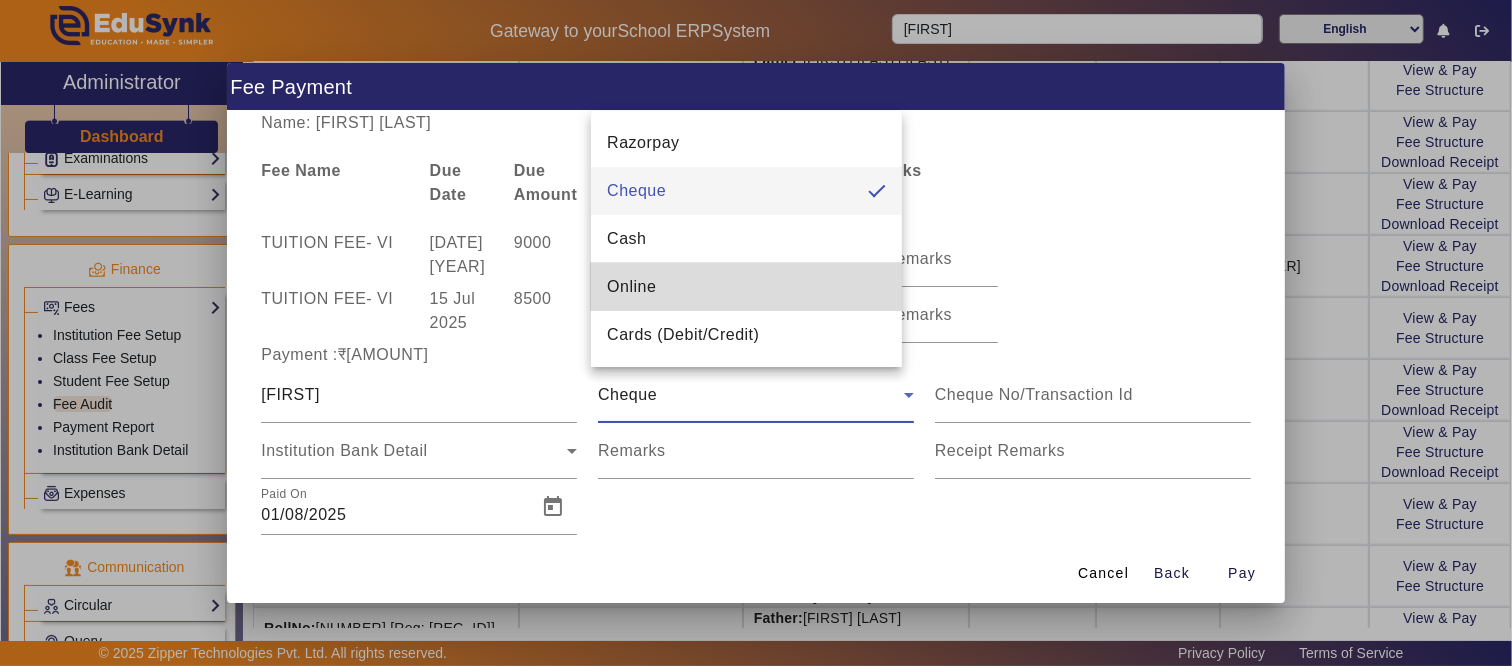 drag, startPoint x: 642, startPoint y: 280, endPoint x: 643, endPoint y: 292, distance: 12.0415945 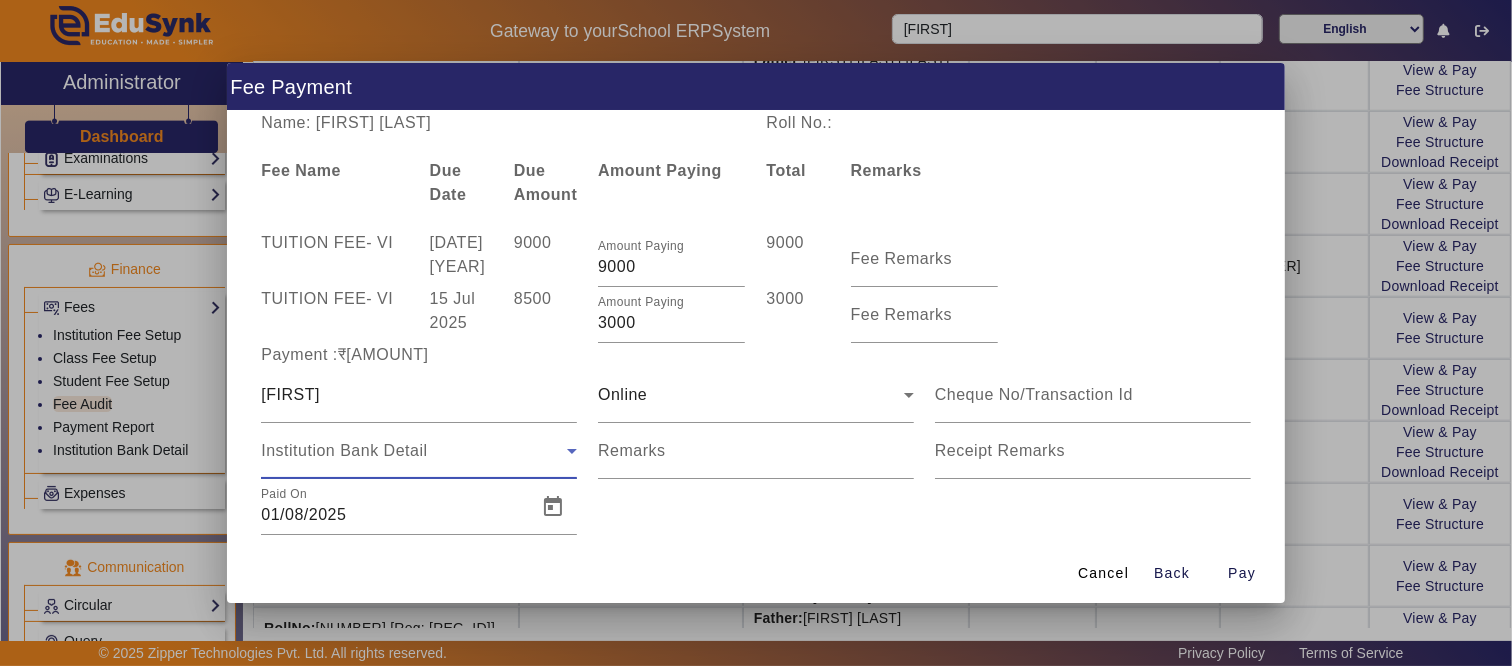 click on "Institution Bank Detail" at bounding box center [414, 451] 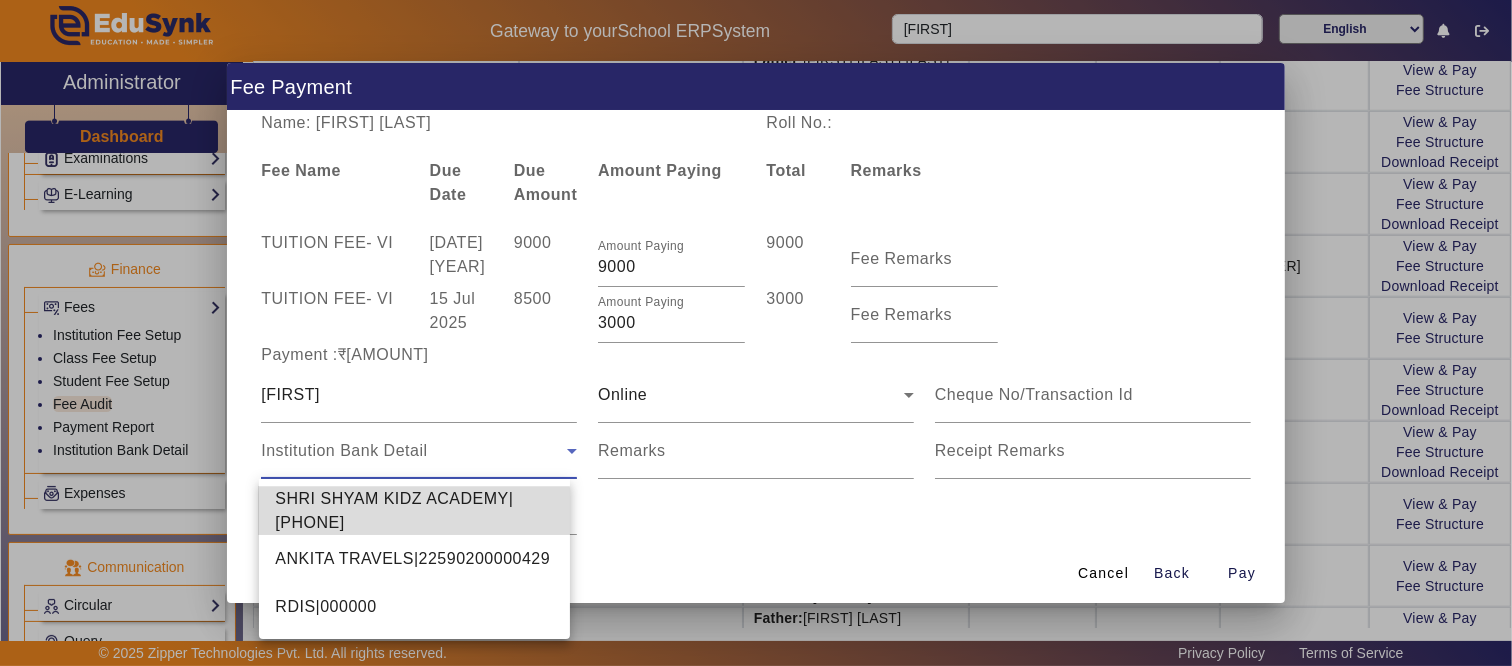click on "SHRI SHYAM KIDZ ACADEMY|[PHONE]" at bounding box center [414, 511] 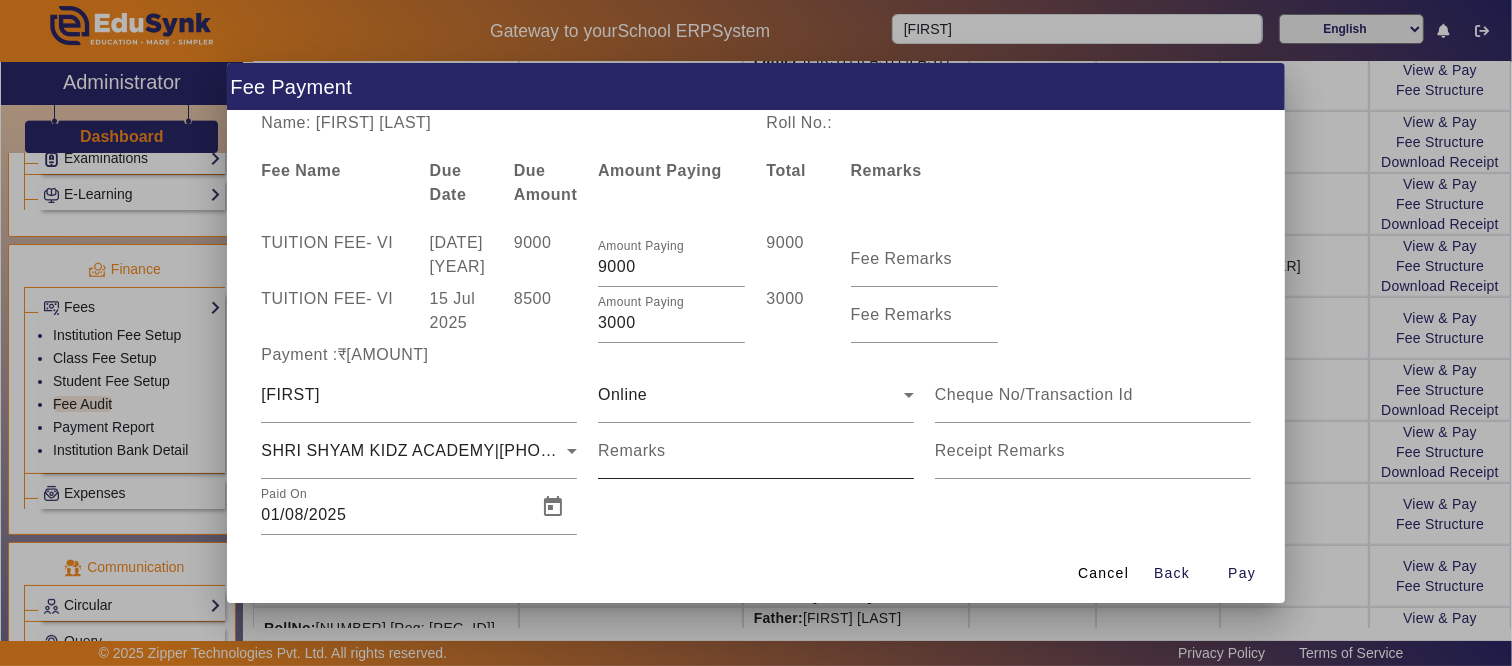 click on "Remarks" at bounding box center (756, 451) 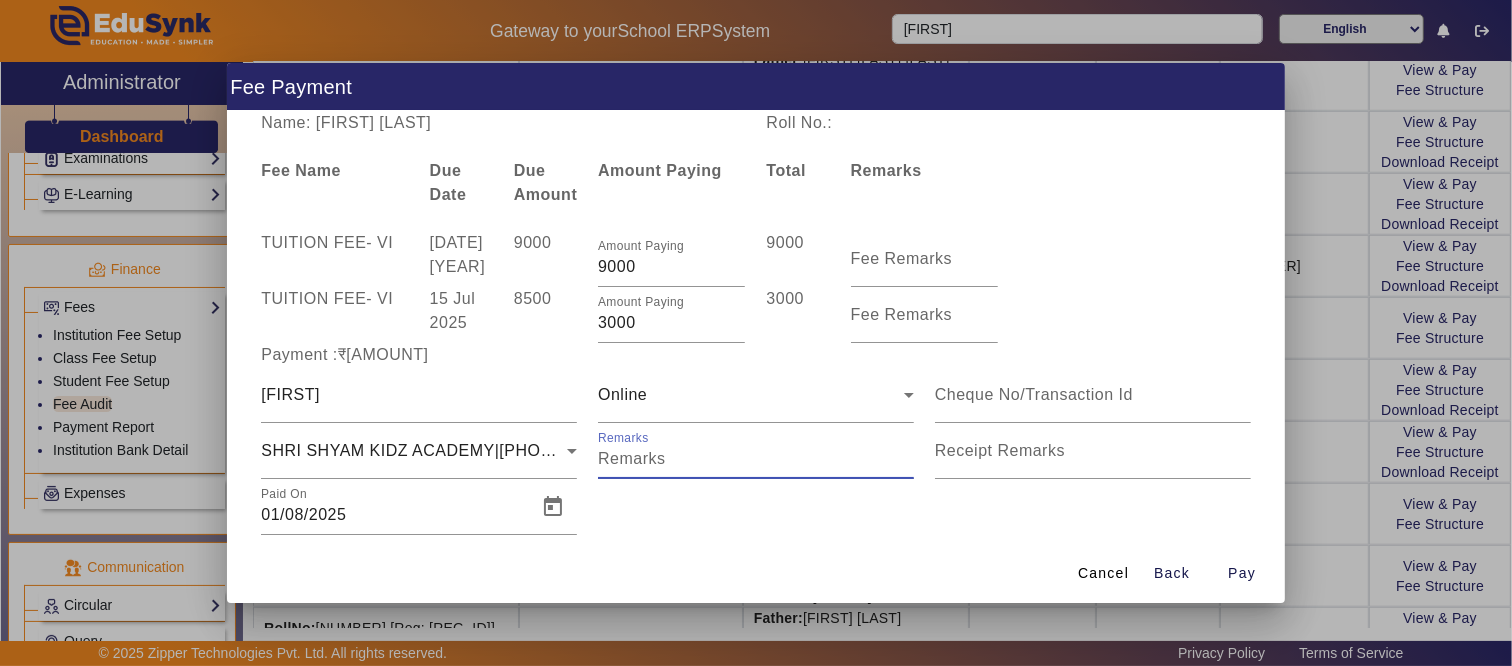 click on "Remarks" at bounding box center [756, 459] 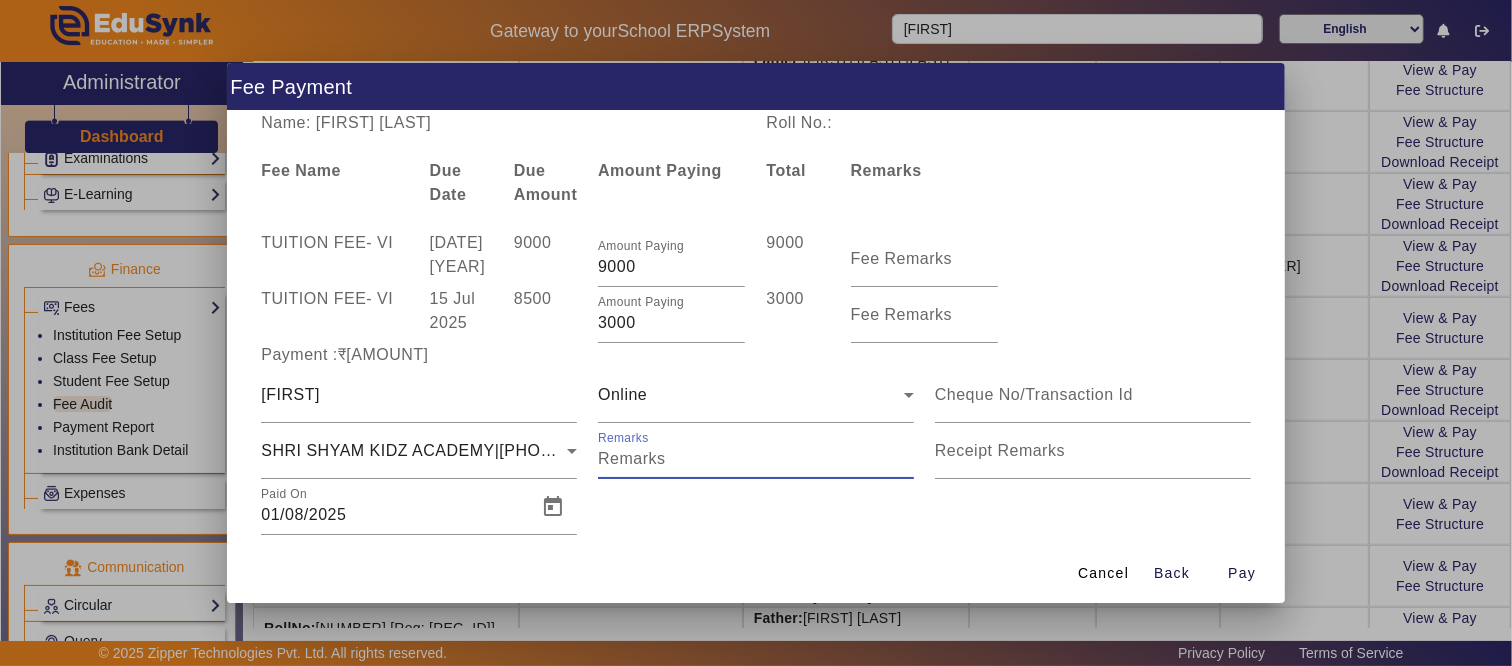 click on "Remarks" at bounding box center (756, 459) 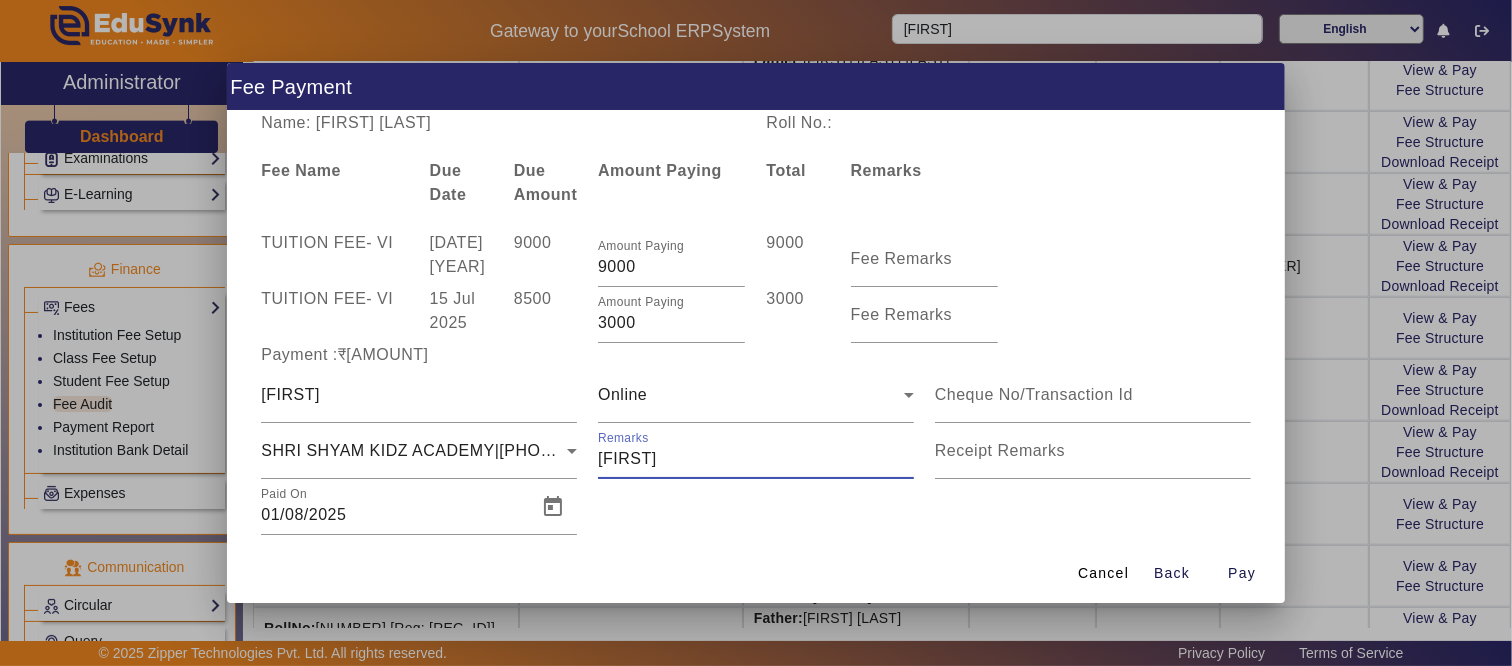 type on "V" 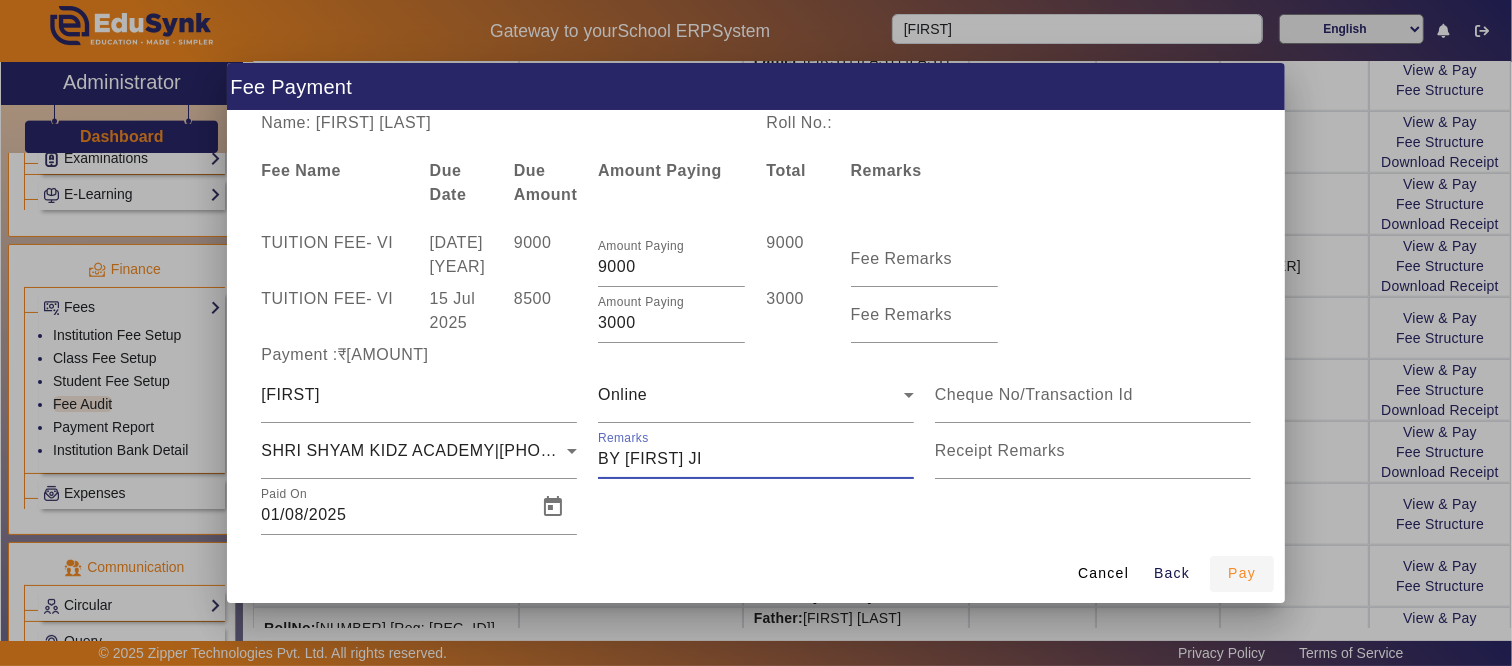 type on "BY [FIRST] JI" 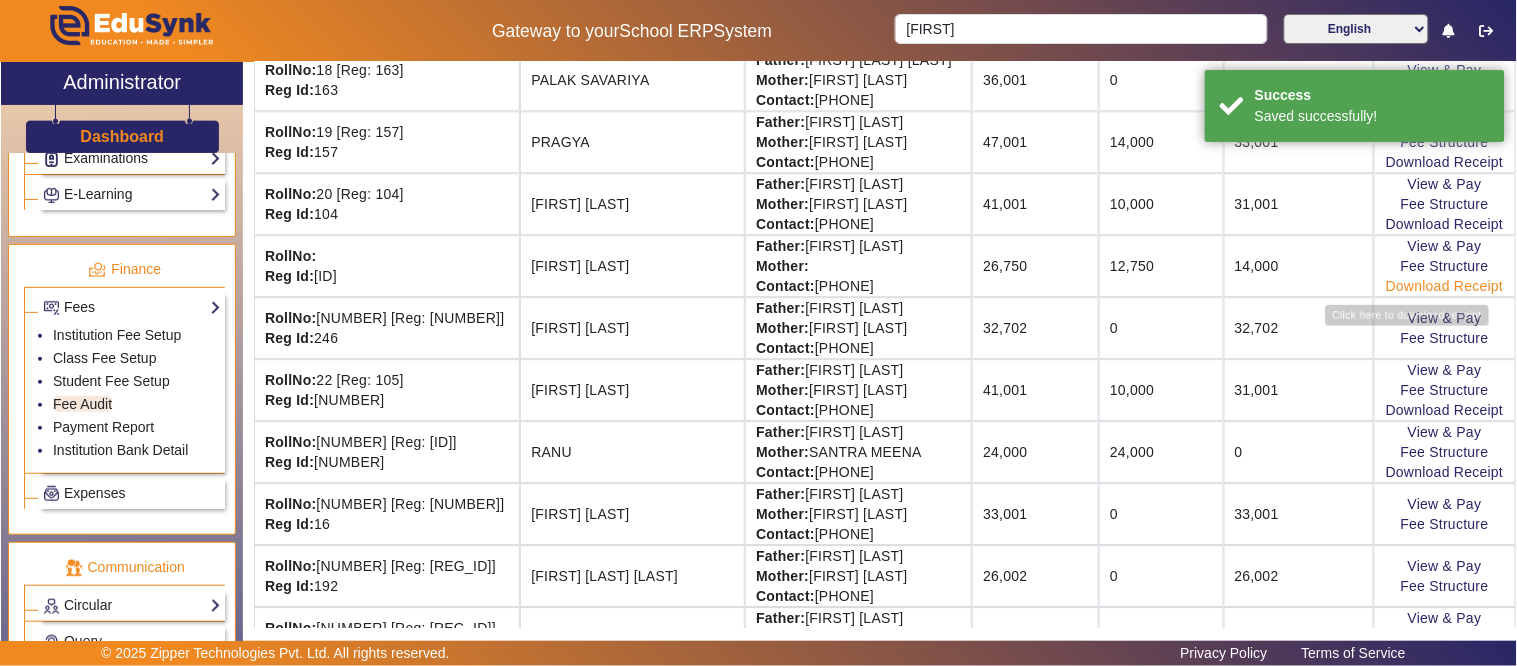 click on "Download Receipt" 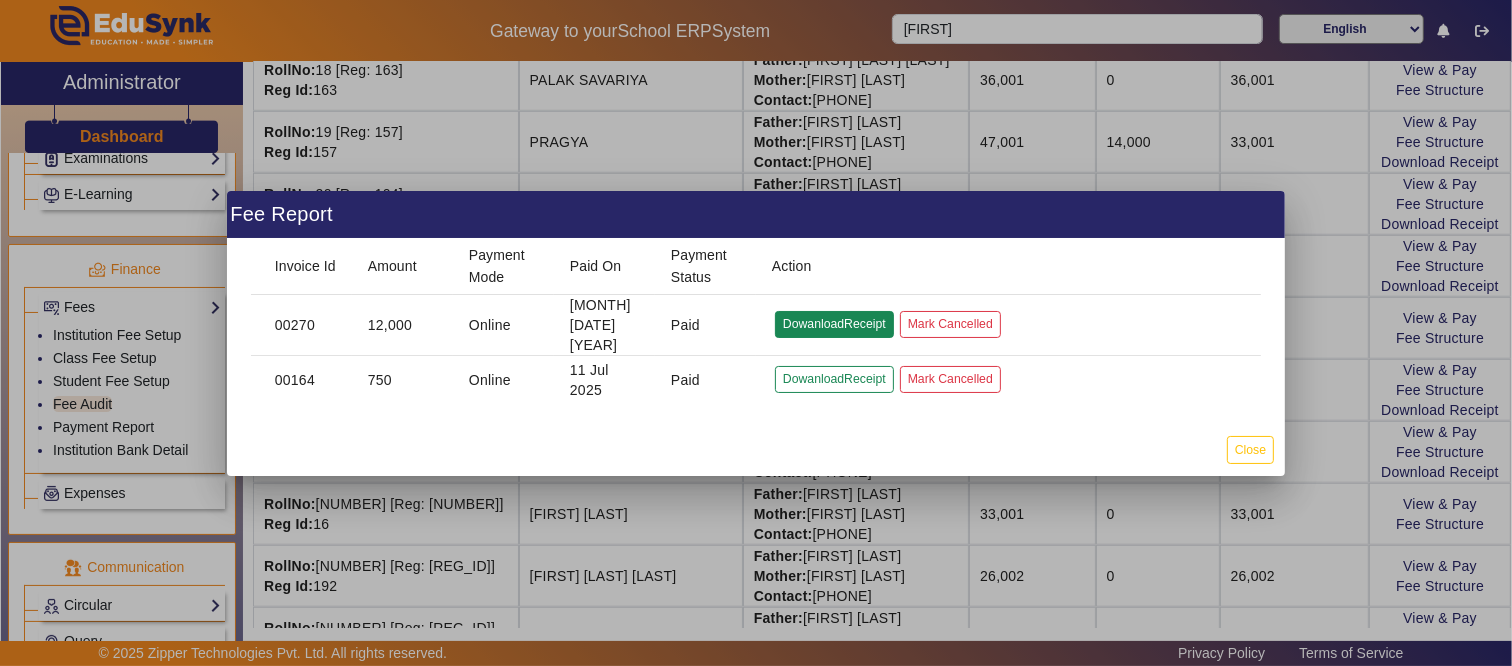 click on "DowanloadReceipt" at bounding box center [834, 379] 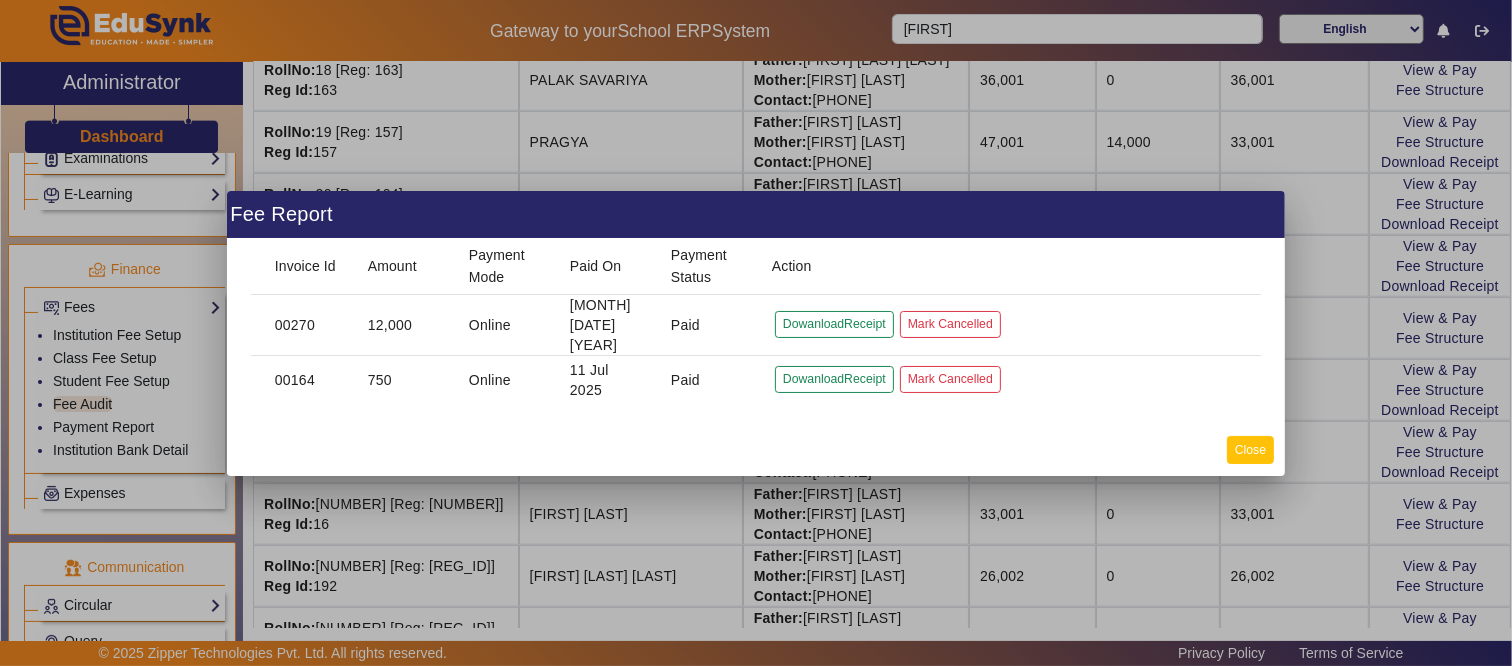 click on "Close" 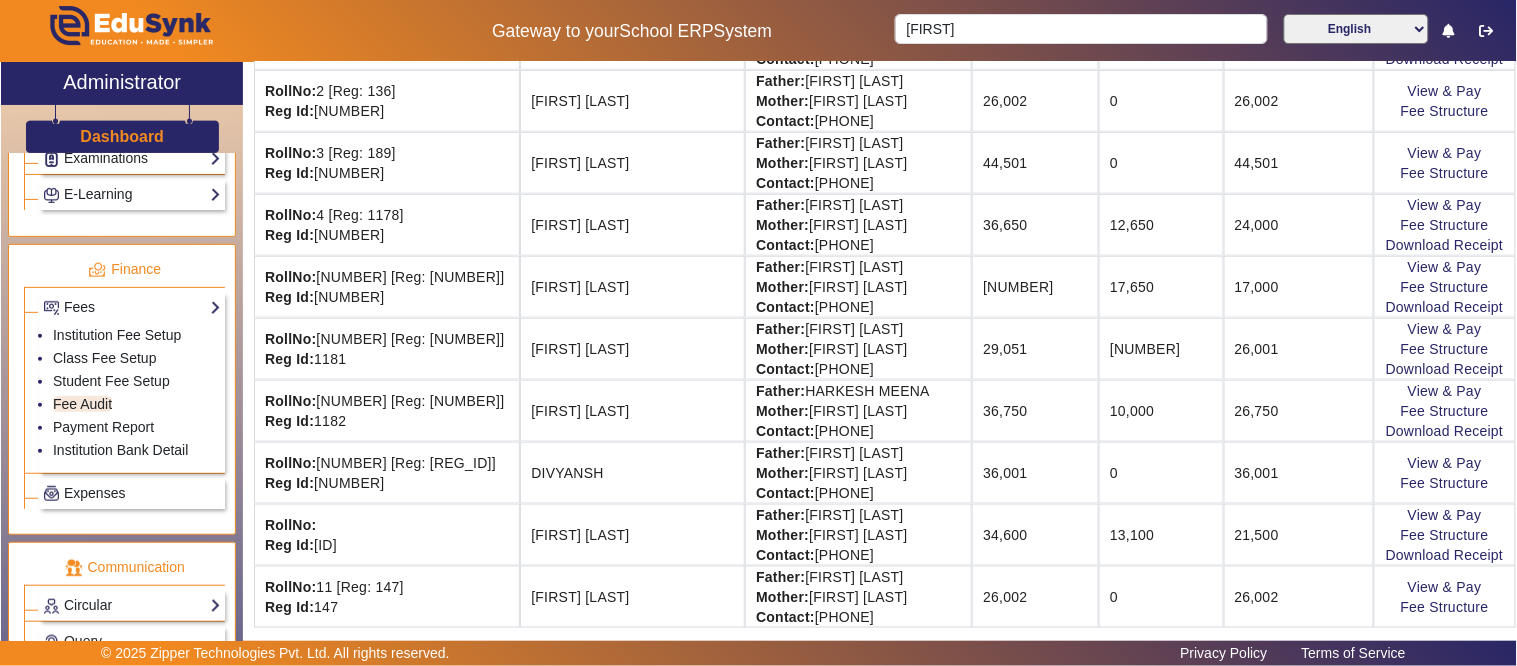 scroll, scrollTop: 0, scrollLeft: 0, axis: both 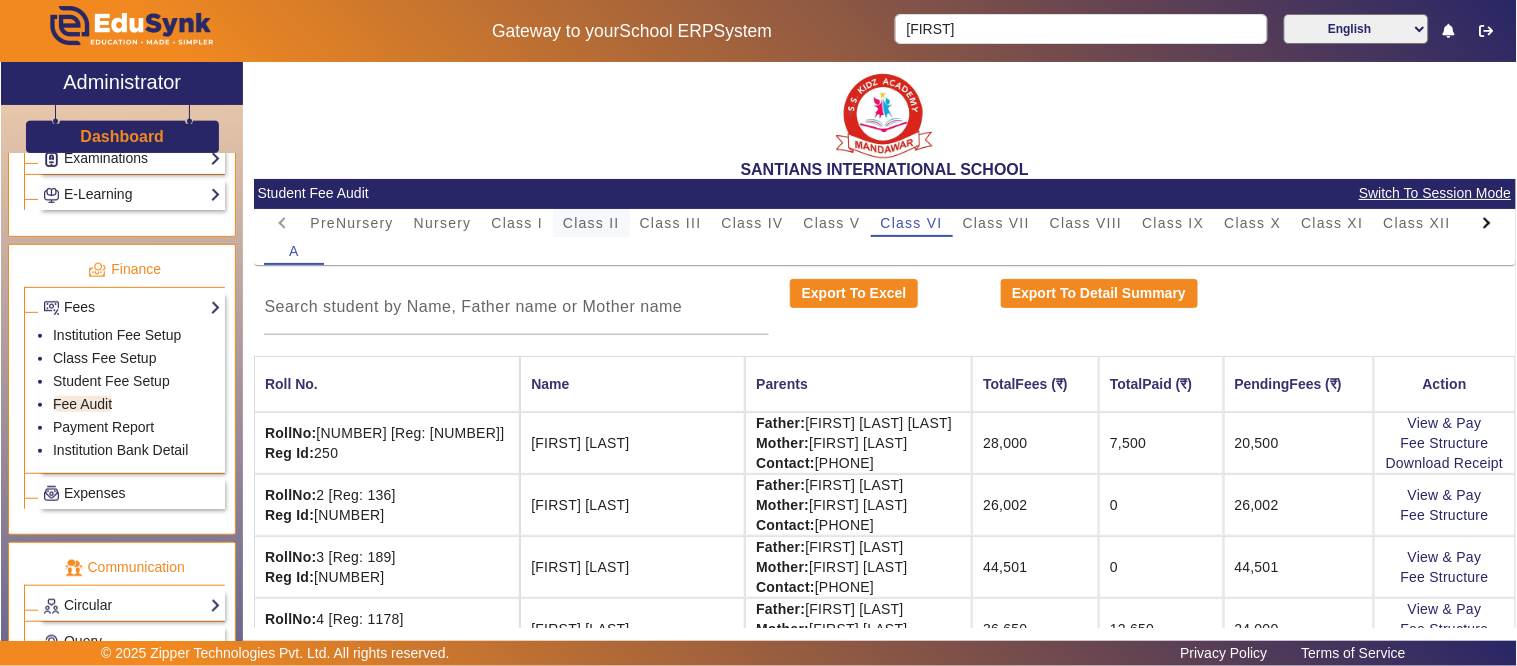 click on "Class II" at bounding box center (591, 223) 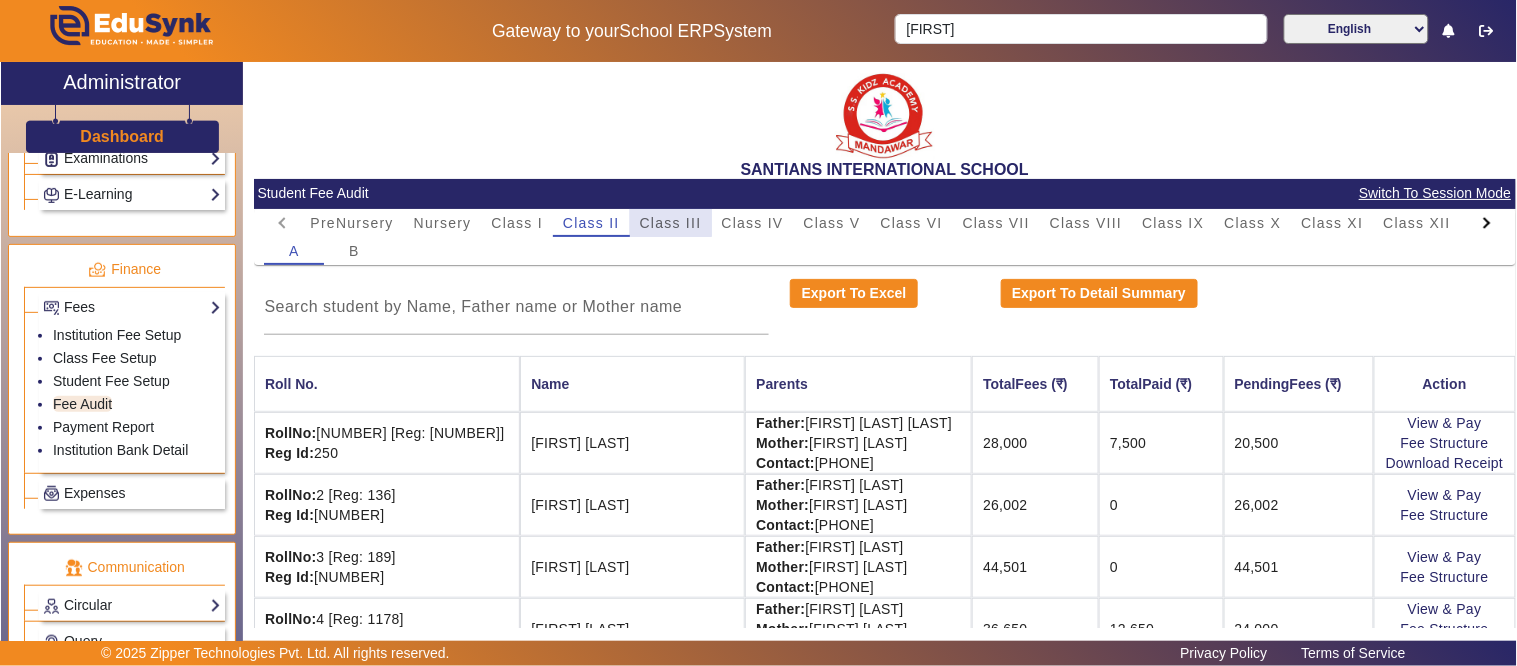click on "Class III" at bounding box center (671, 223) 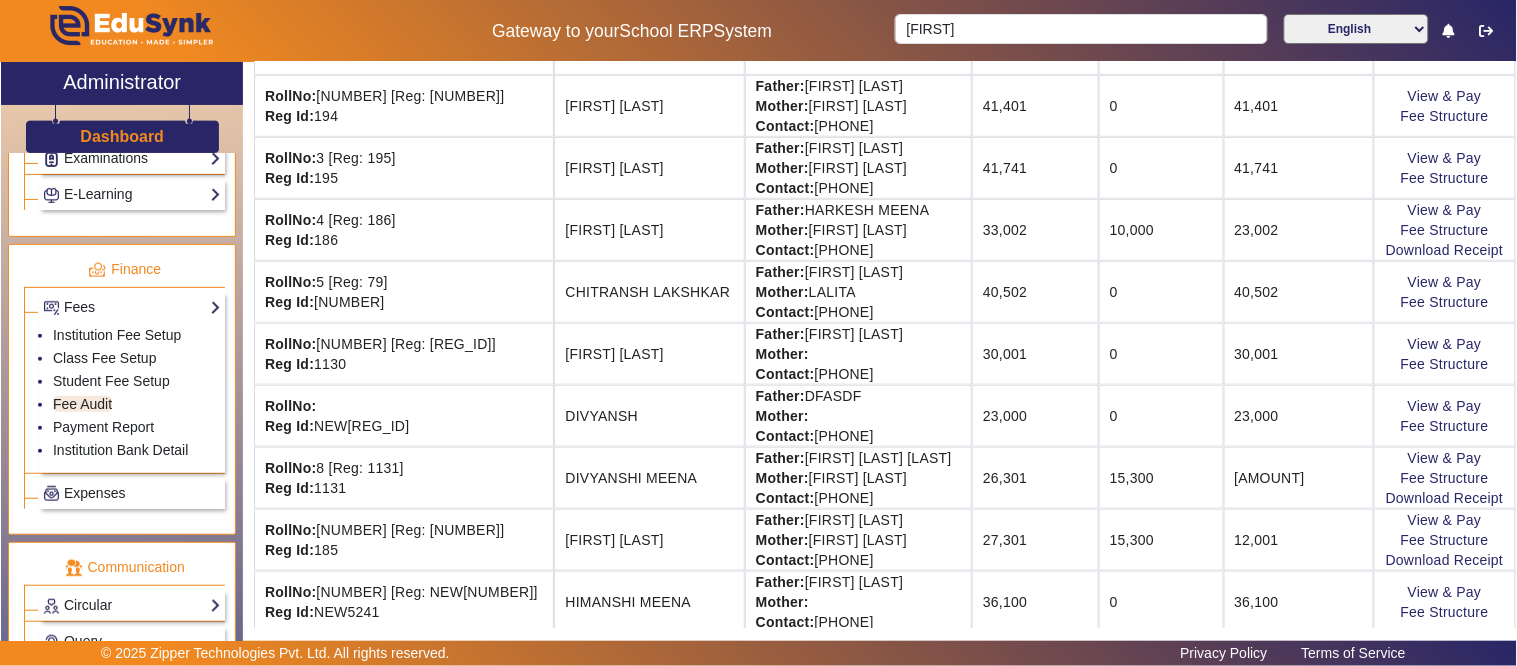 scroll, scrollTop: 444, scrollLeft: 0, axis: vertical 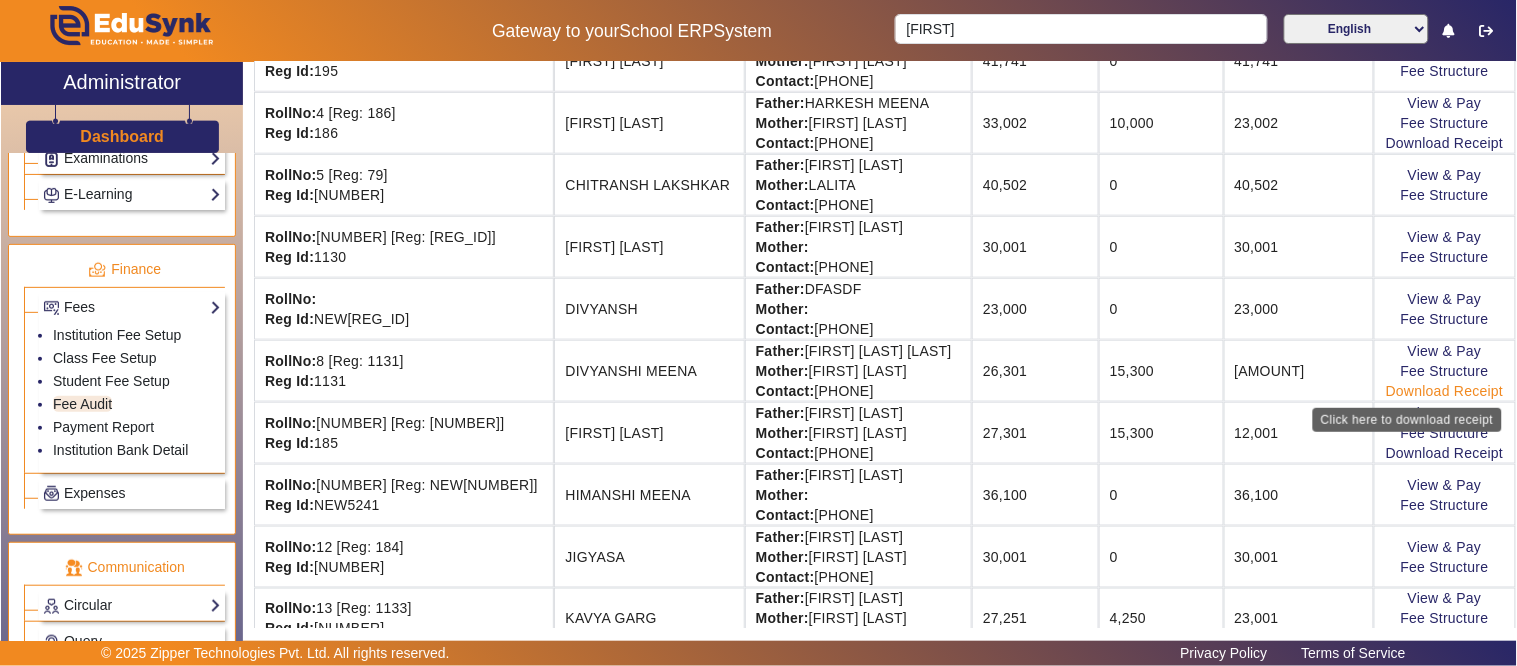 click on "Download Receipt" 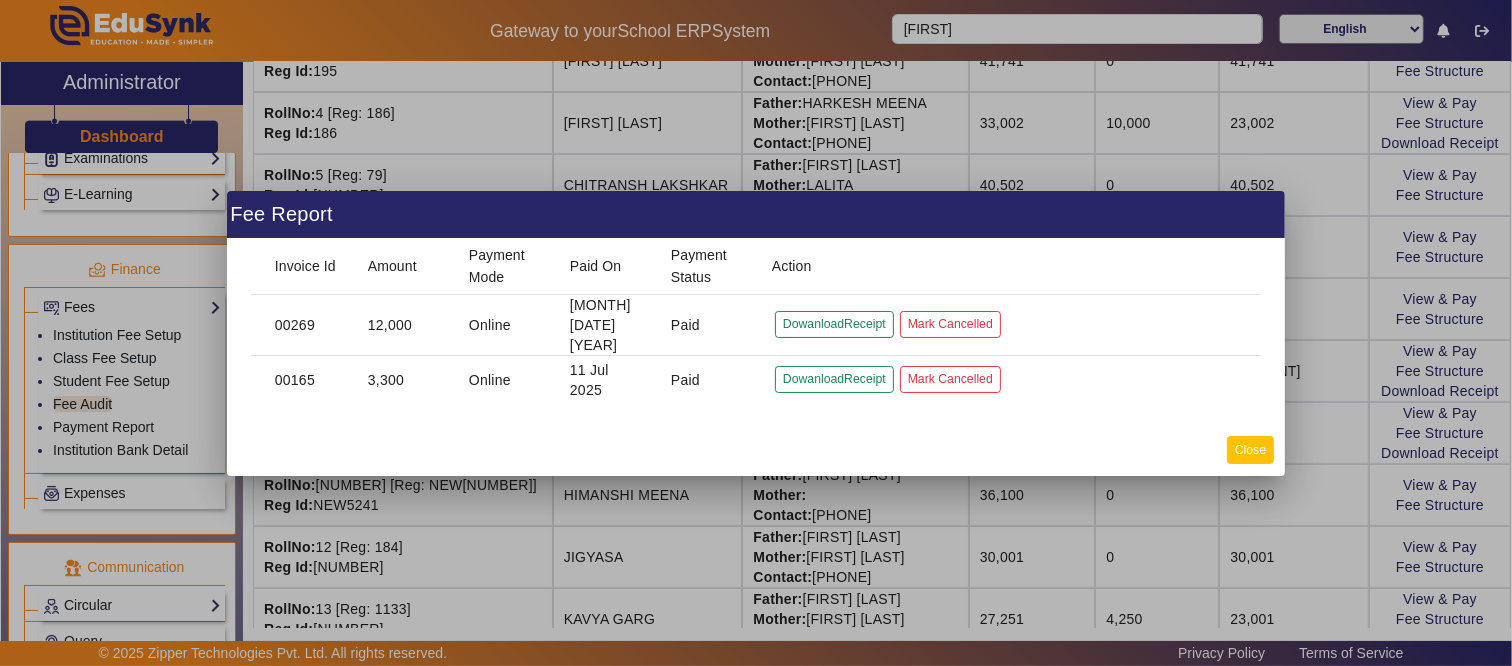 click on "Close" 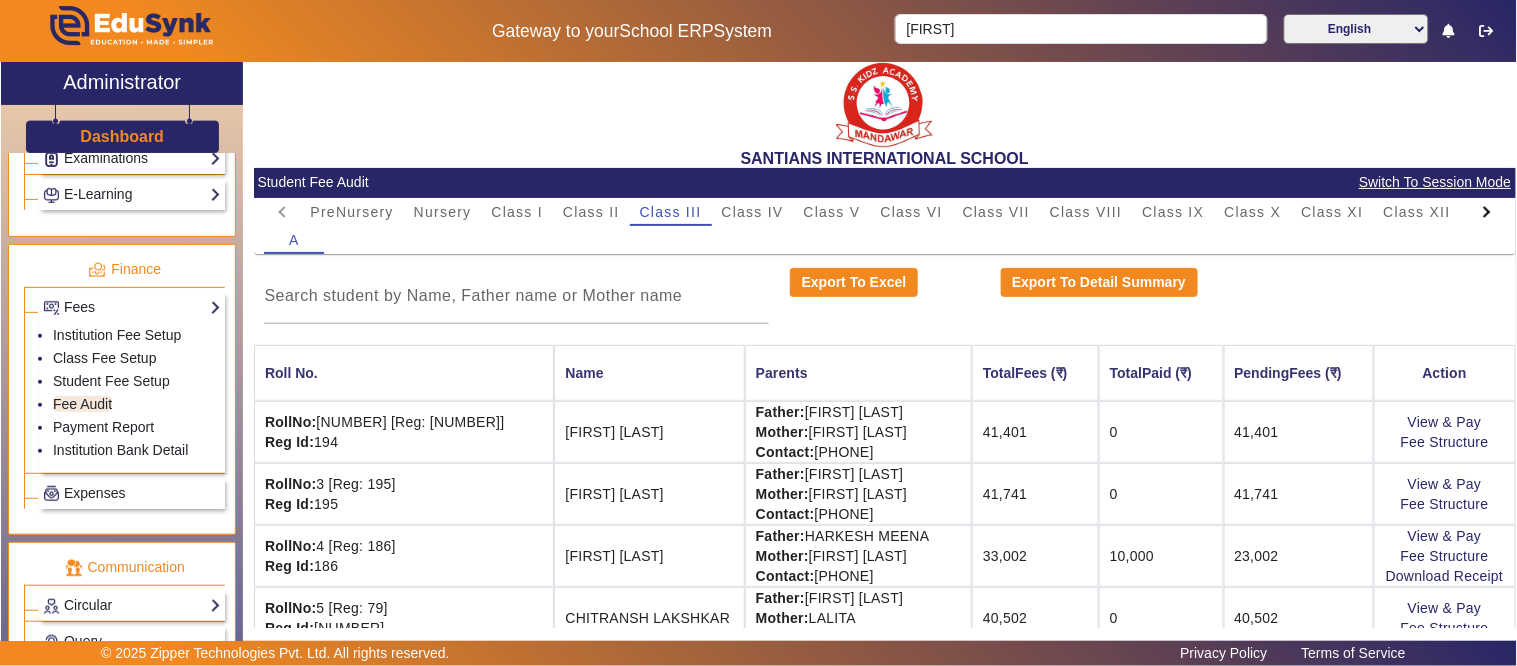 scroll, scrollTop: 0, scrollLeft: 0, axis: both 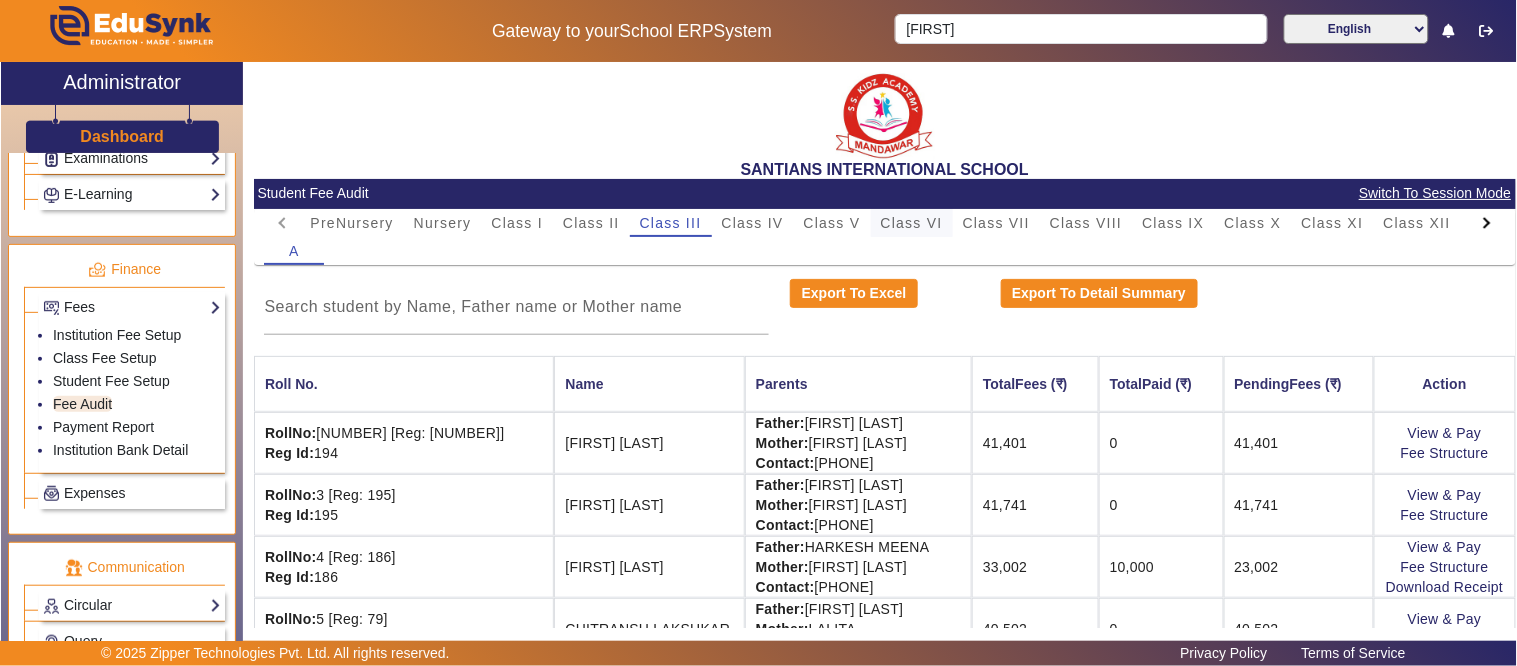click on "Class VI" at bounding box center (912, 223) 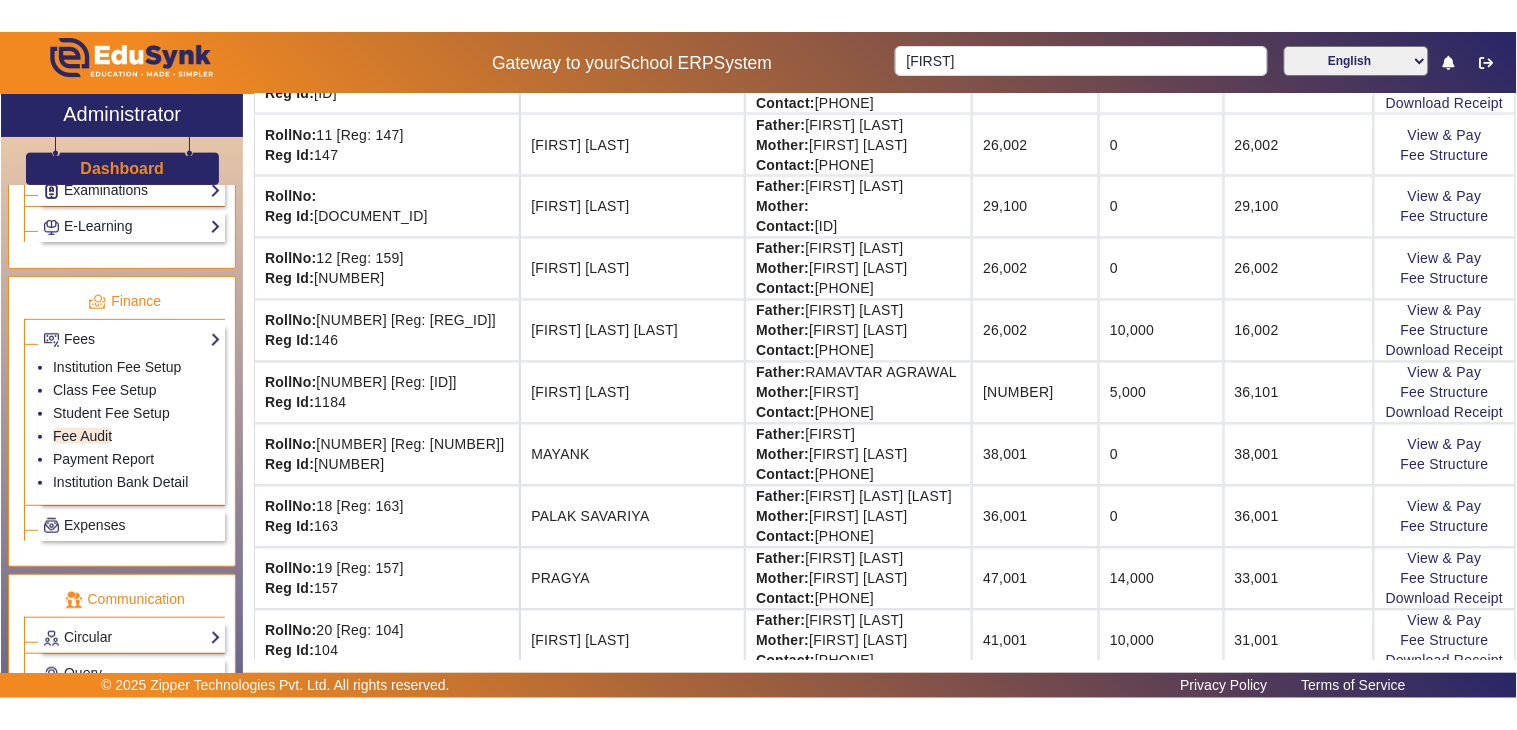 scroll, scrollTop: 1000, scrollLeft: 0, axis: vertical 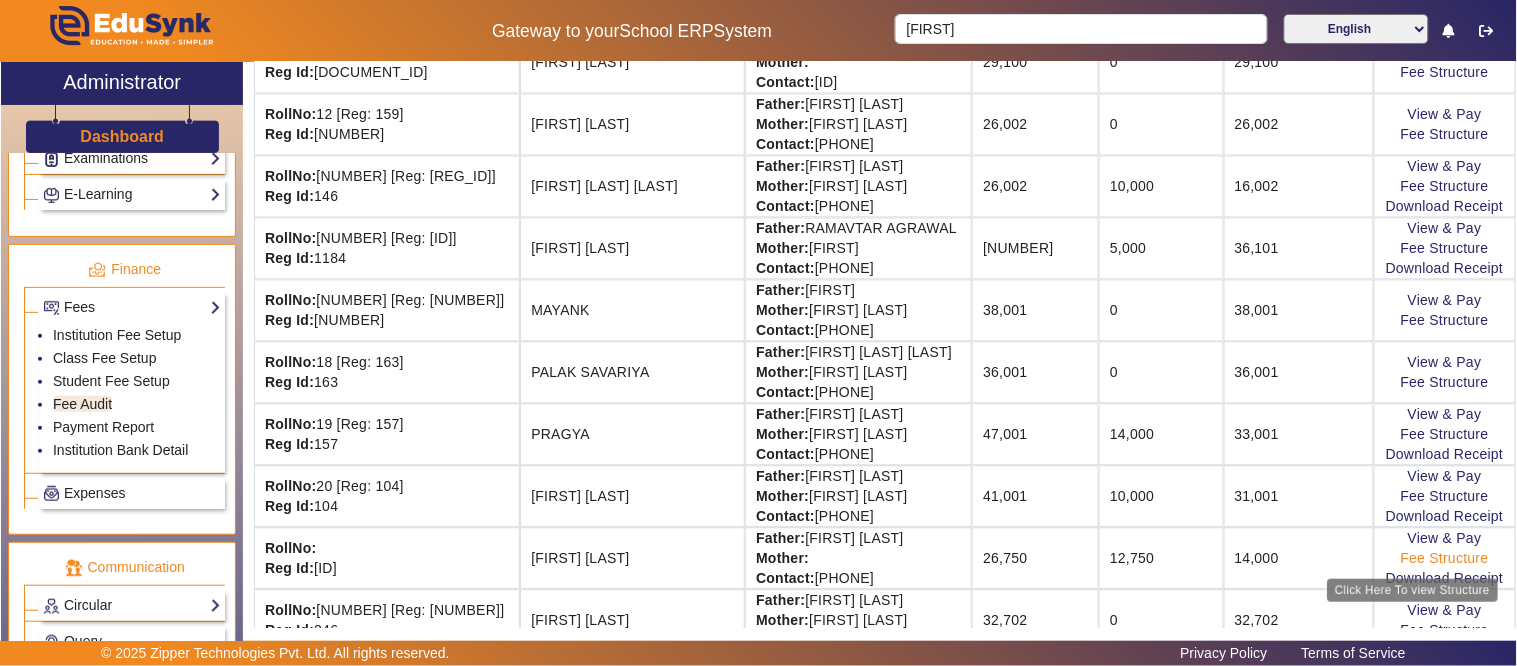 click on "Click Here To view Structure" at bounding box center (1413, 591) 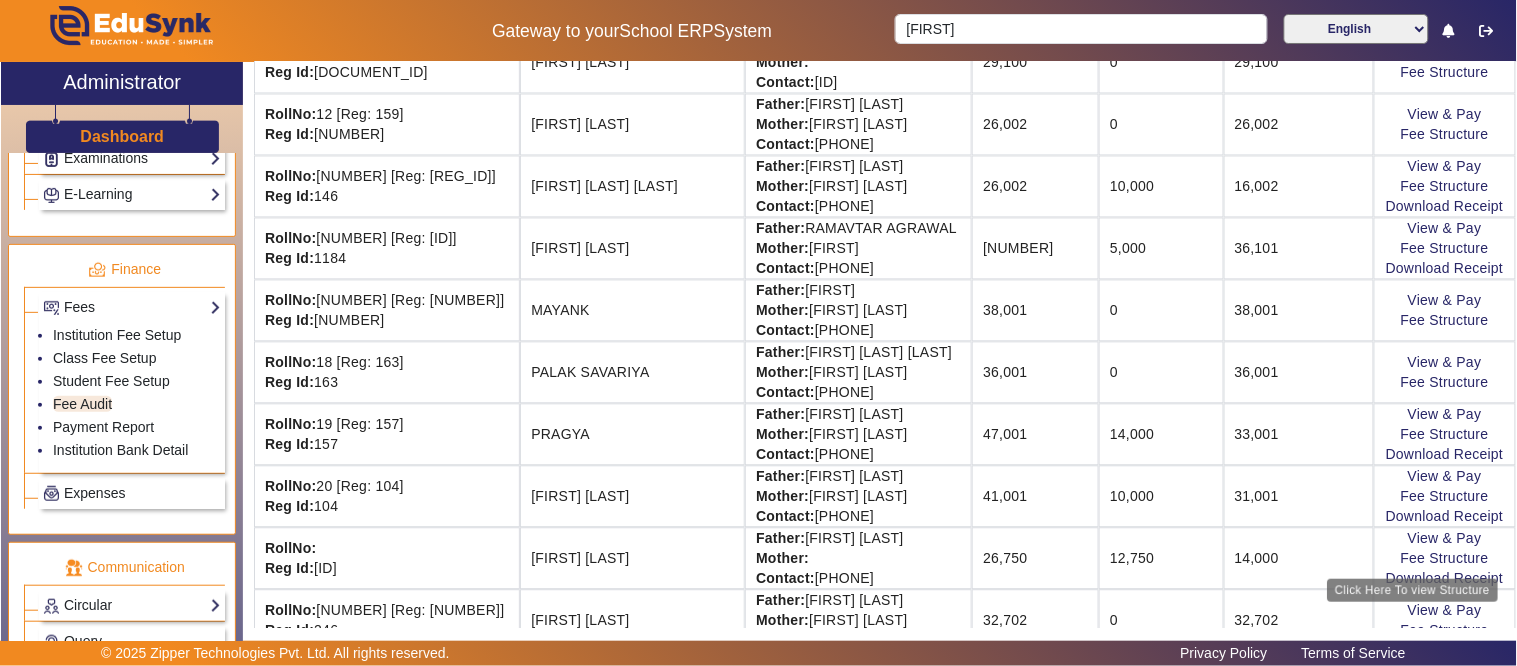 click on "Click Here To view Structure" at bounding box center (1413, 591) 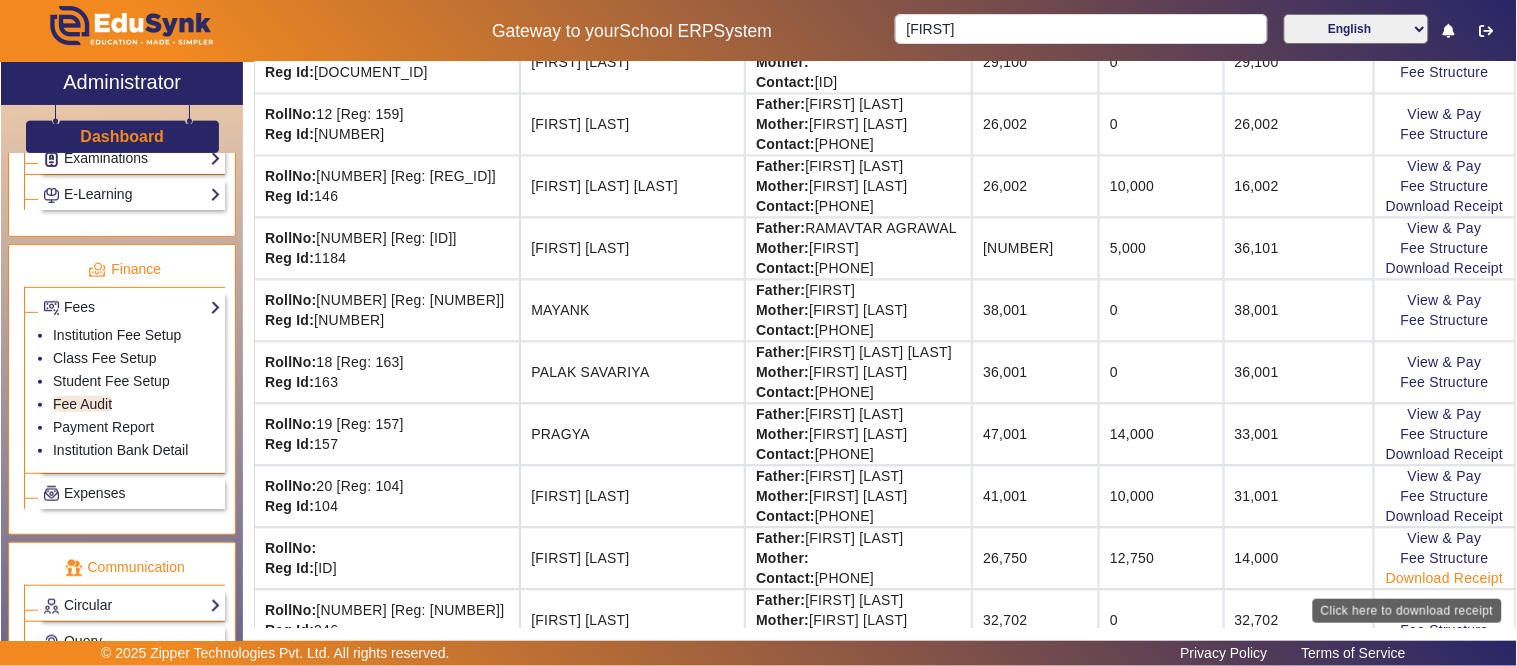 click on "Download Receipt" 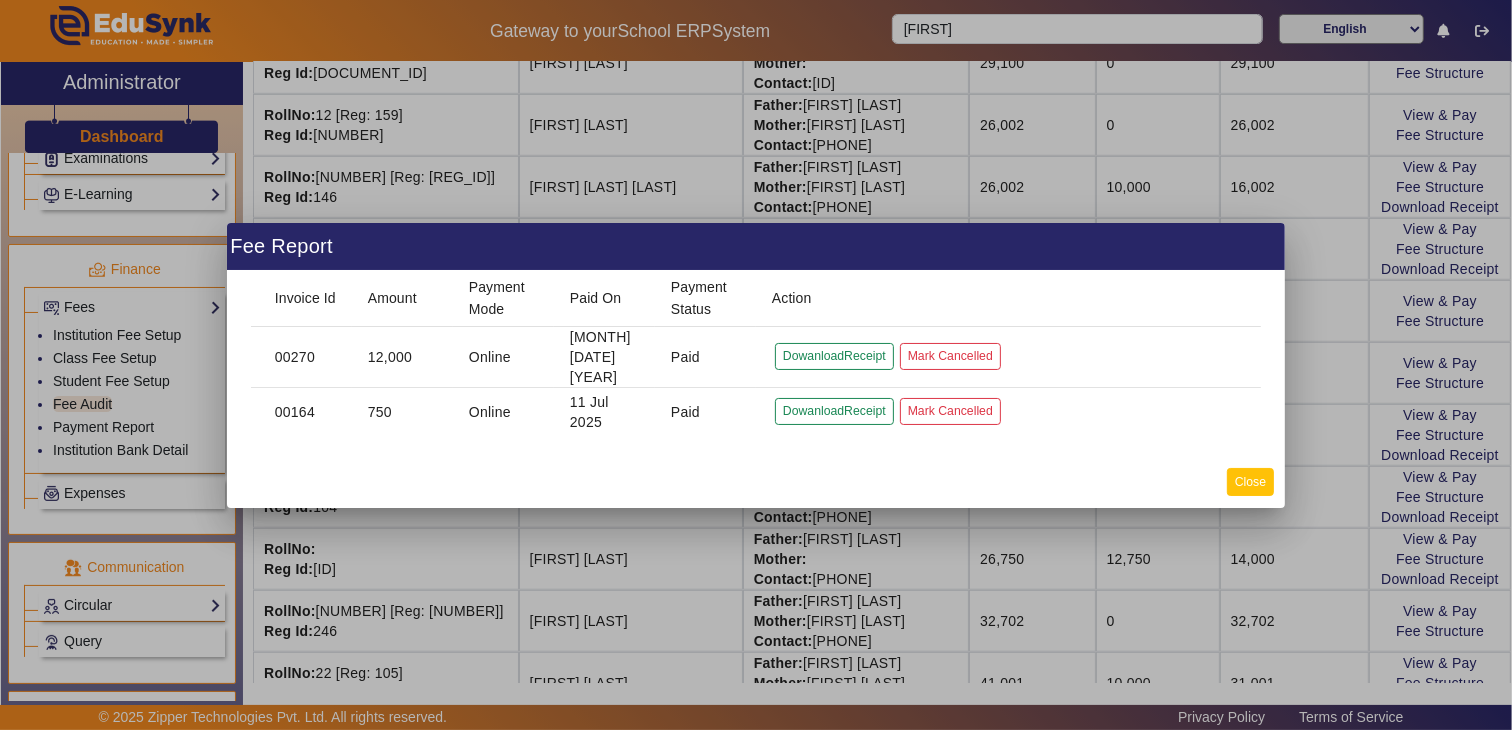 click on "Close" 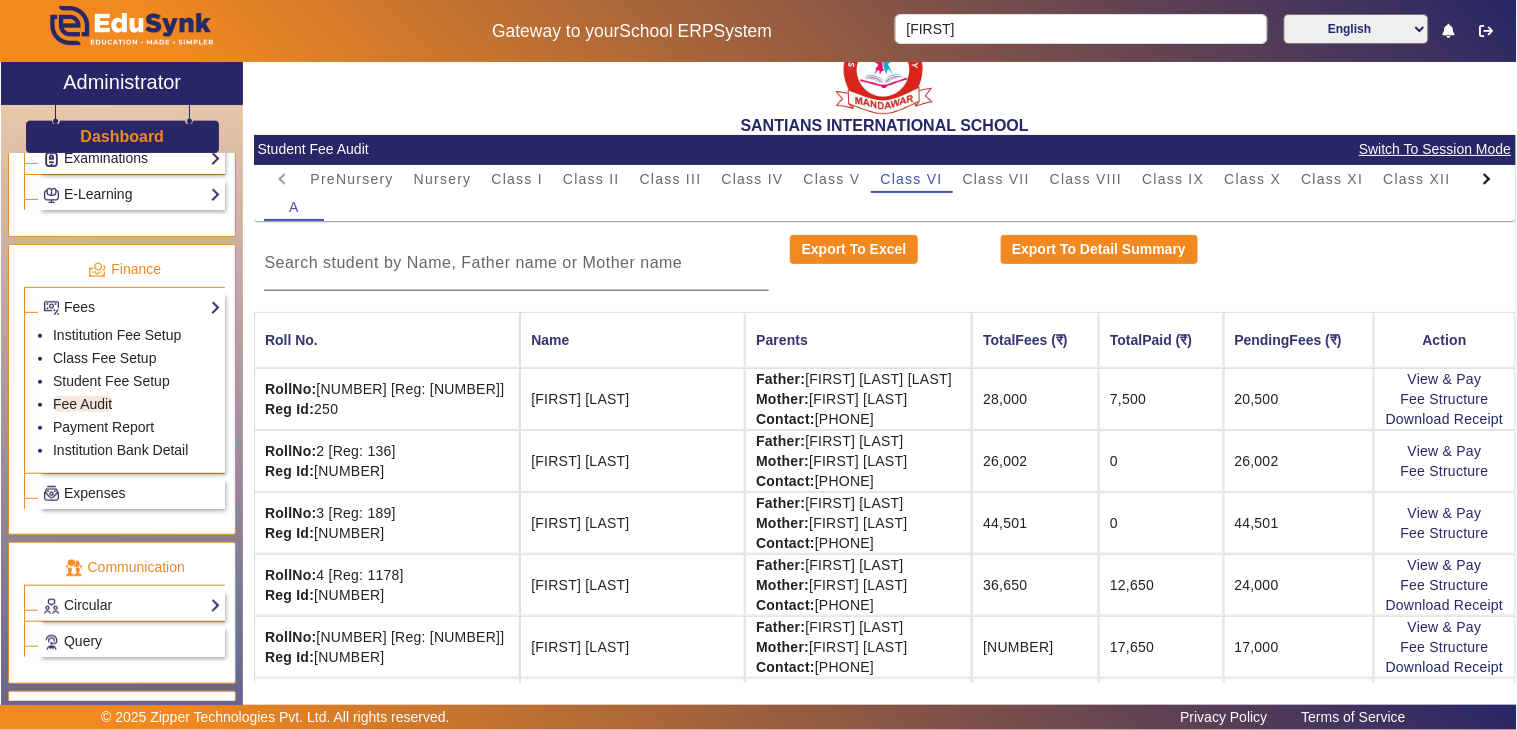scroll, scrollTop: 0, scrollLeft: 0, axis: both 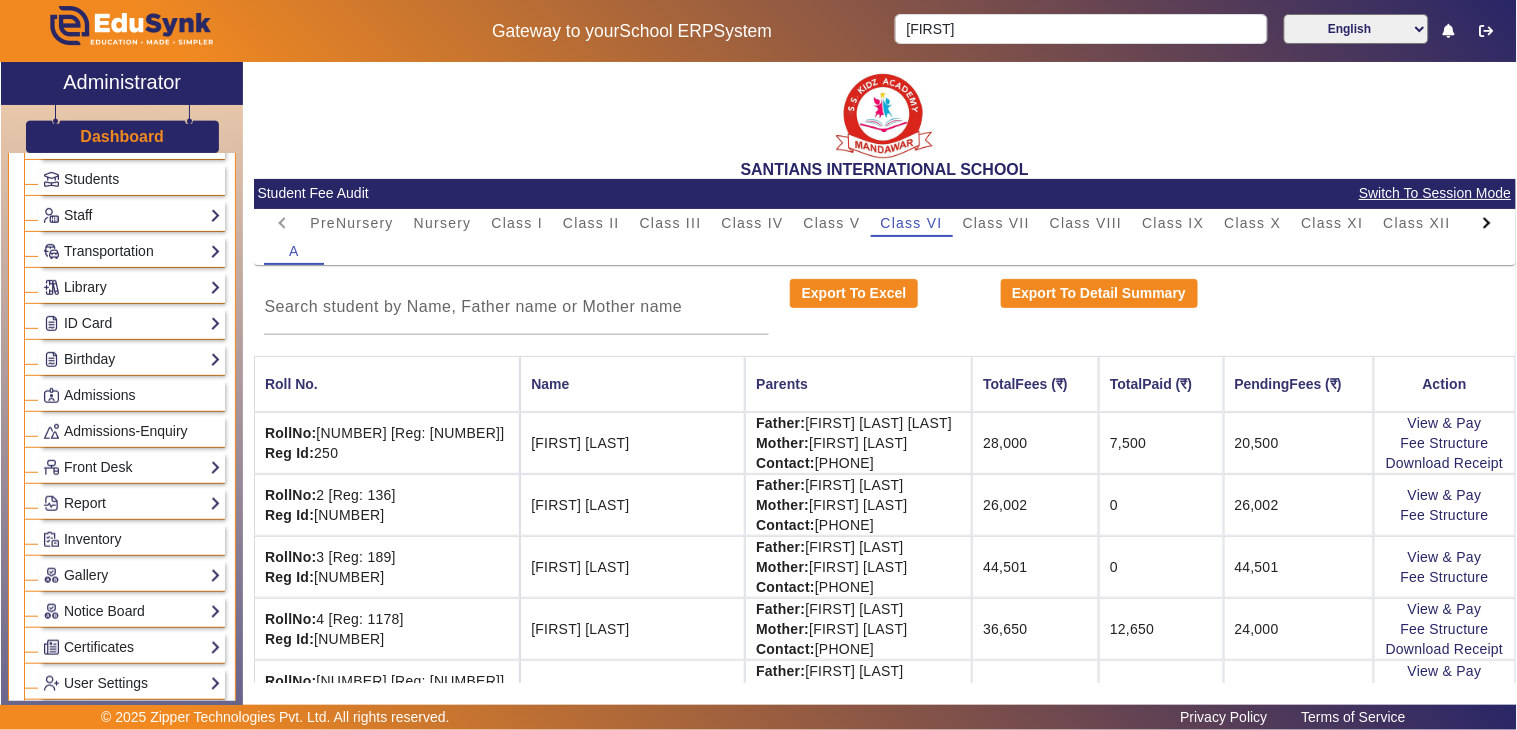 click on "Dashboard" 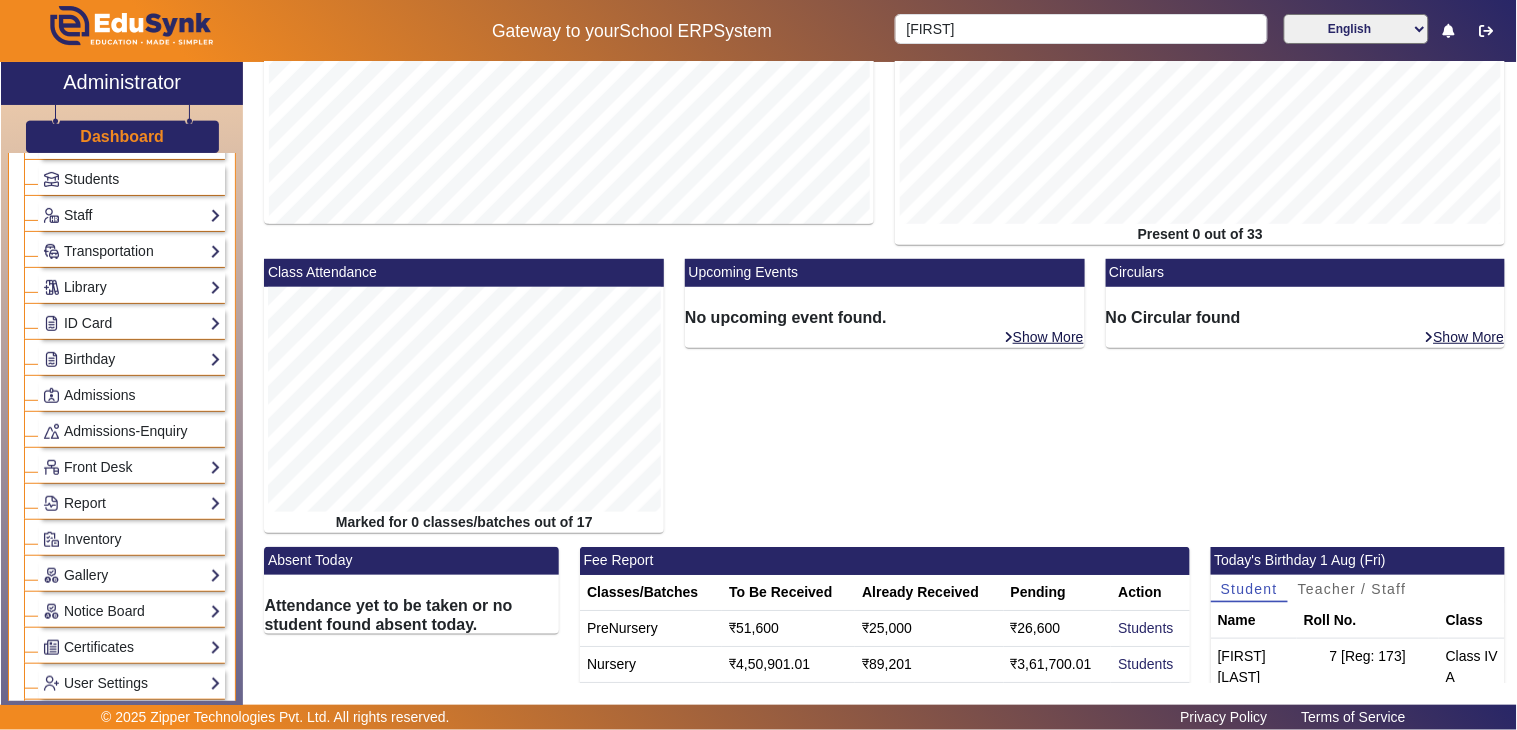 scroll, scrollTop: 0, scrollLeft: 0, axis: both 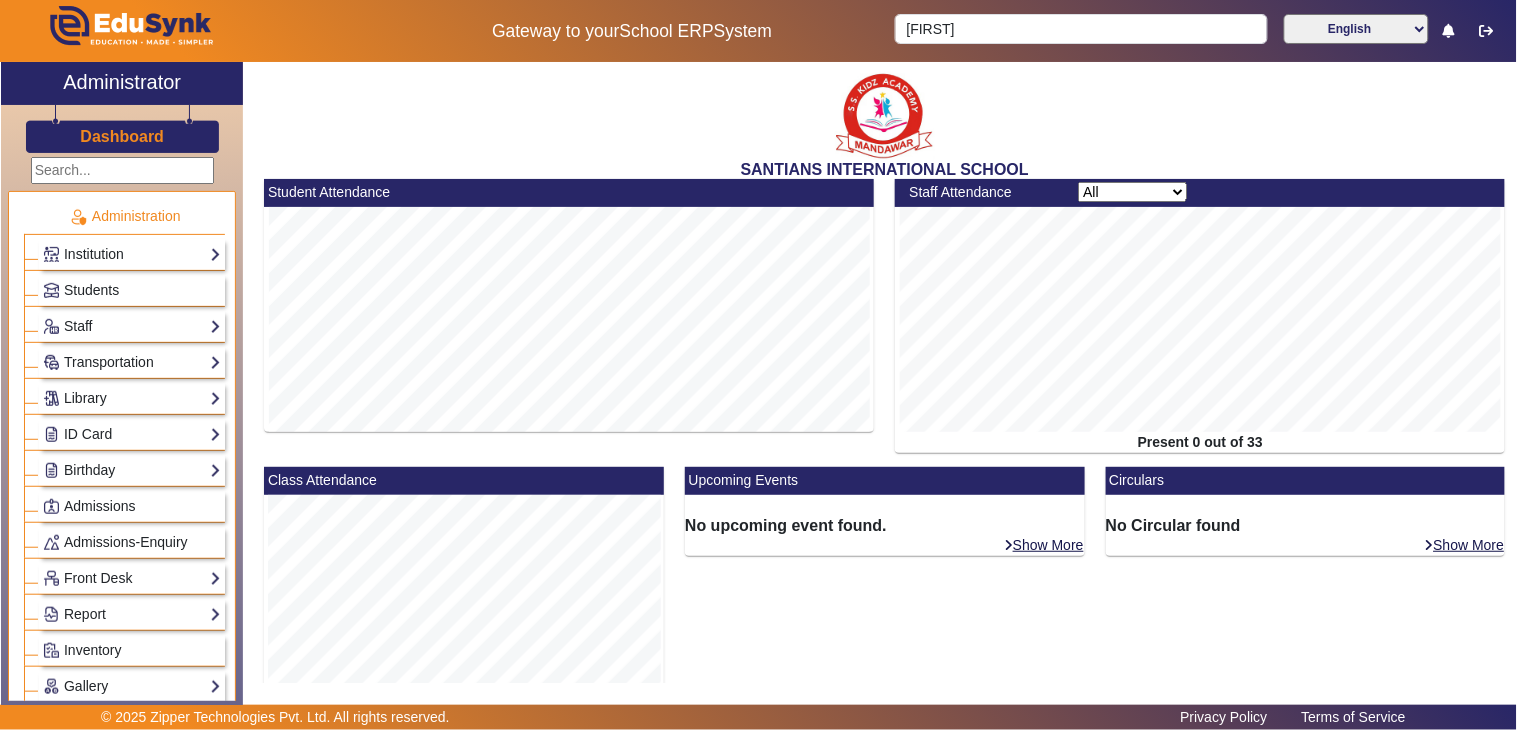 click on "Dashboard" 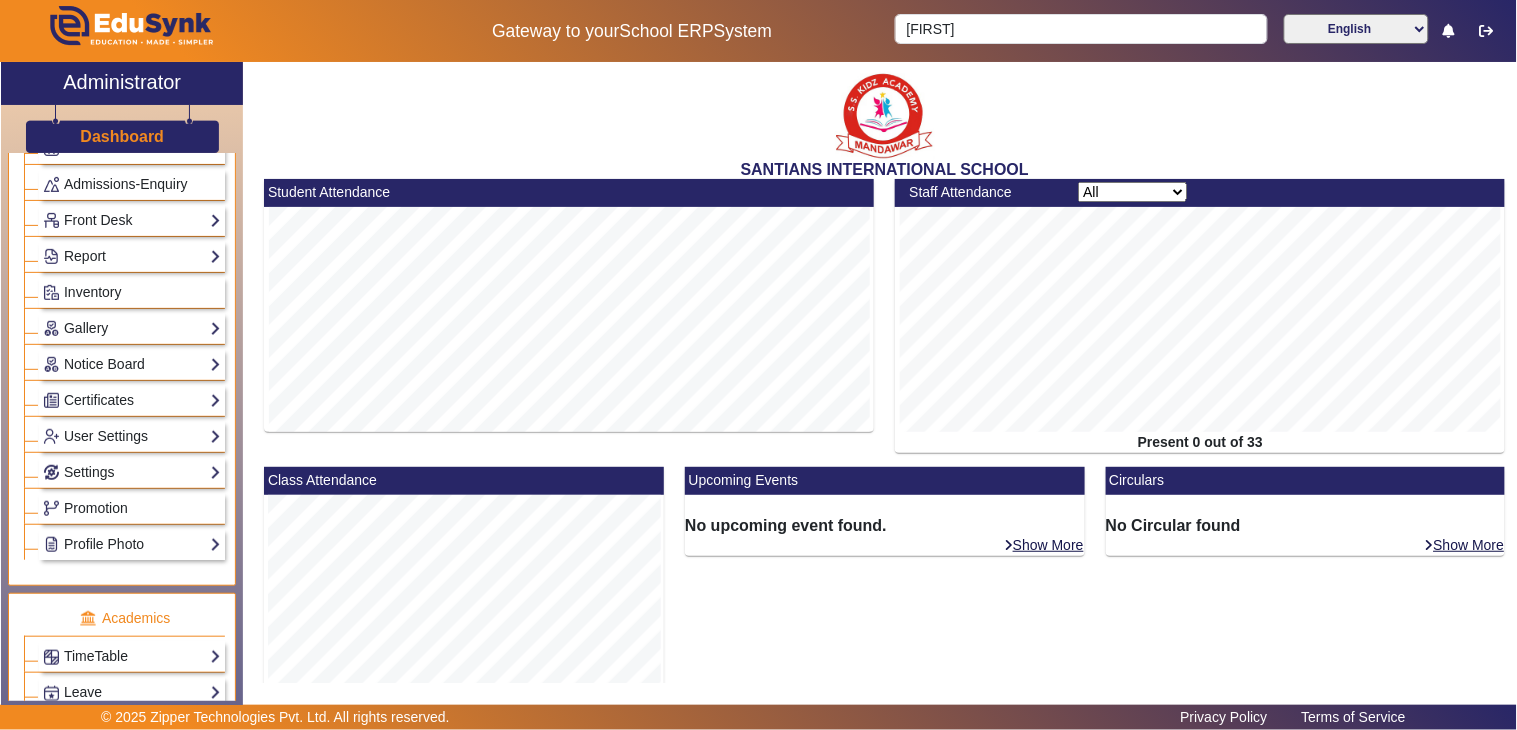 scroll, scrollTop: 1000, scrollLeft: 0, axis: vertical 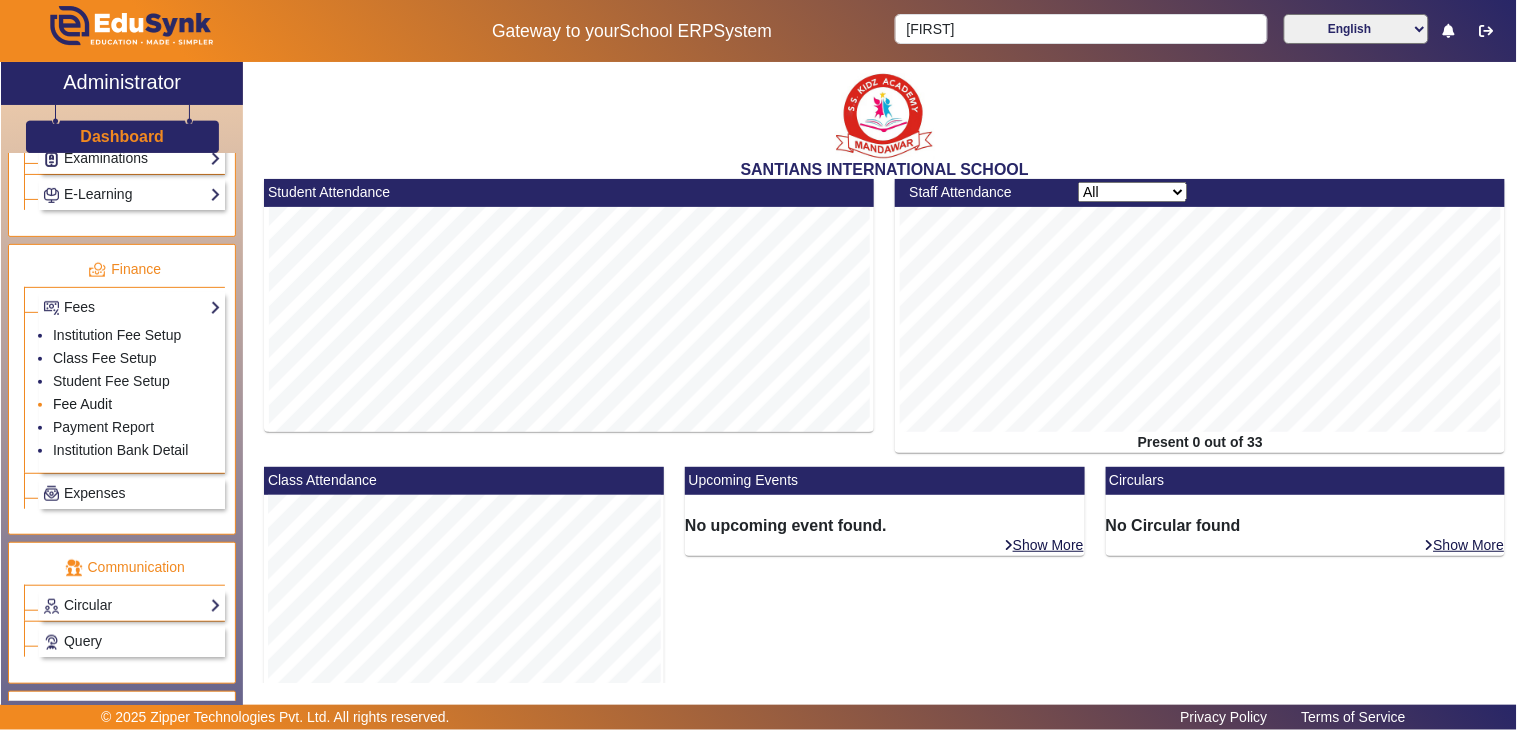 click on "Fee Audit" 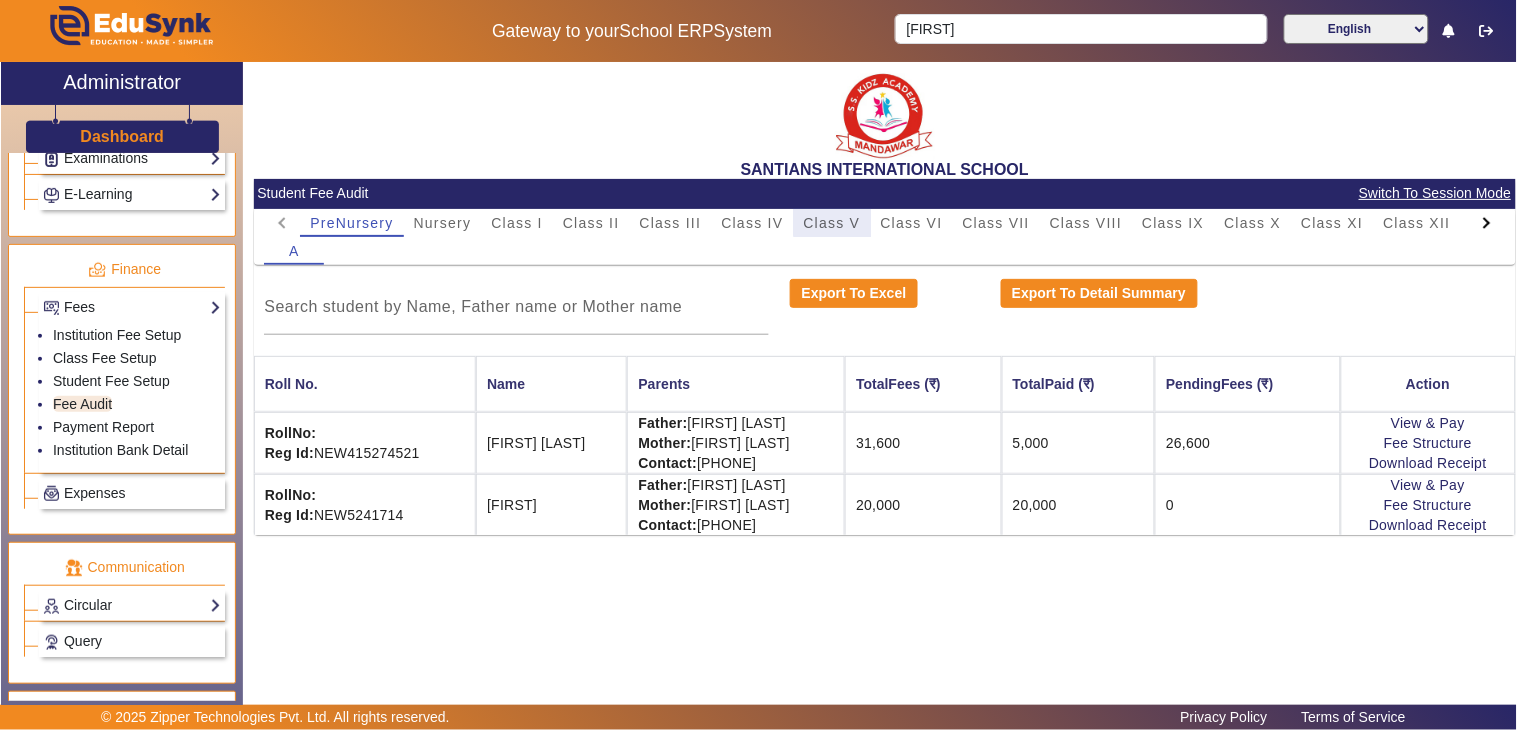 drag, startPoint x: 842, startPoint y: 221, endPoint x: 781, endPoint y: 422, distance: 210.05237 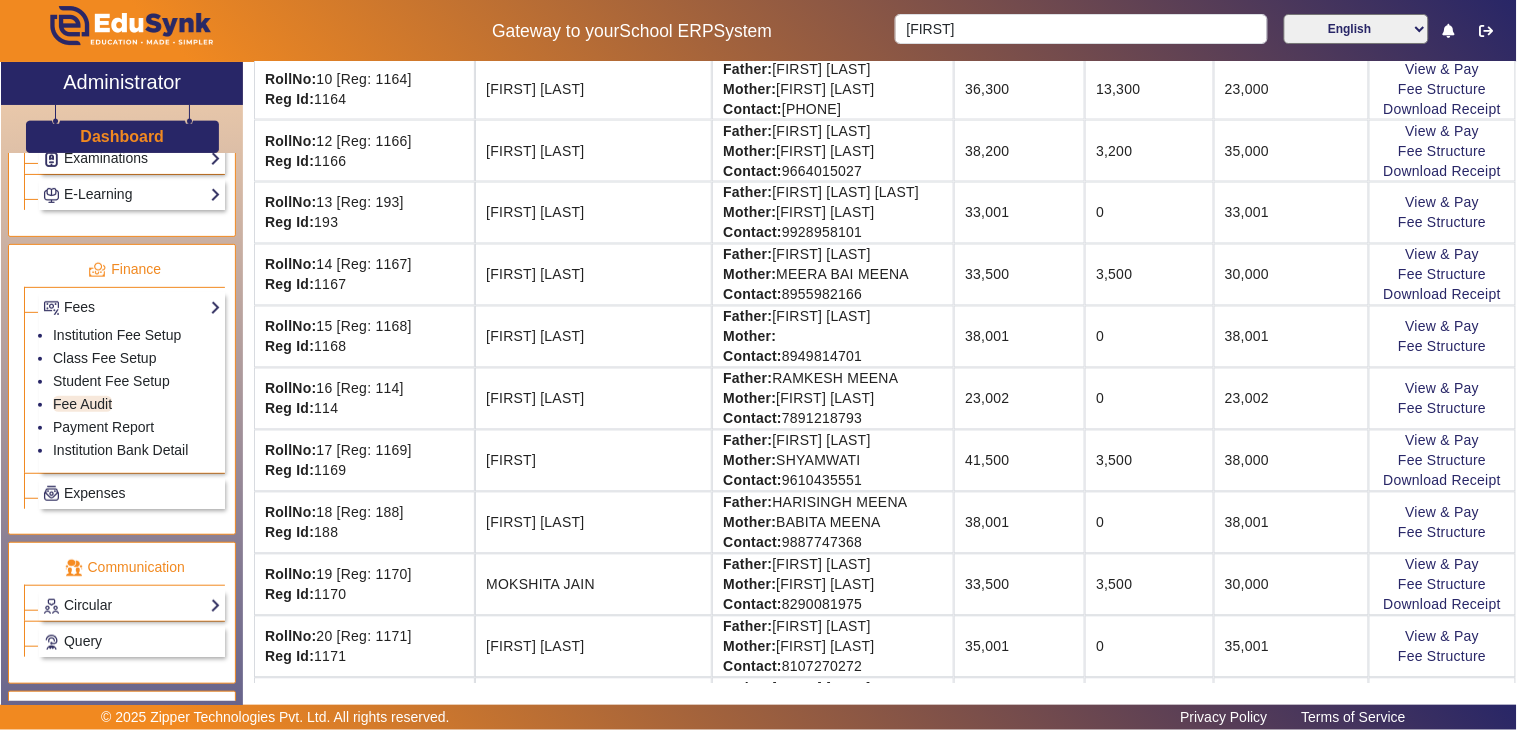 scroll, scrollTop: 888, scrollLeft: 0, axis: vertical 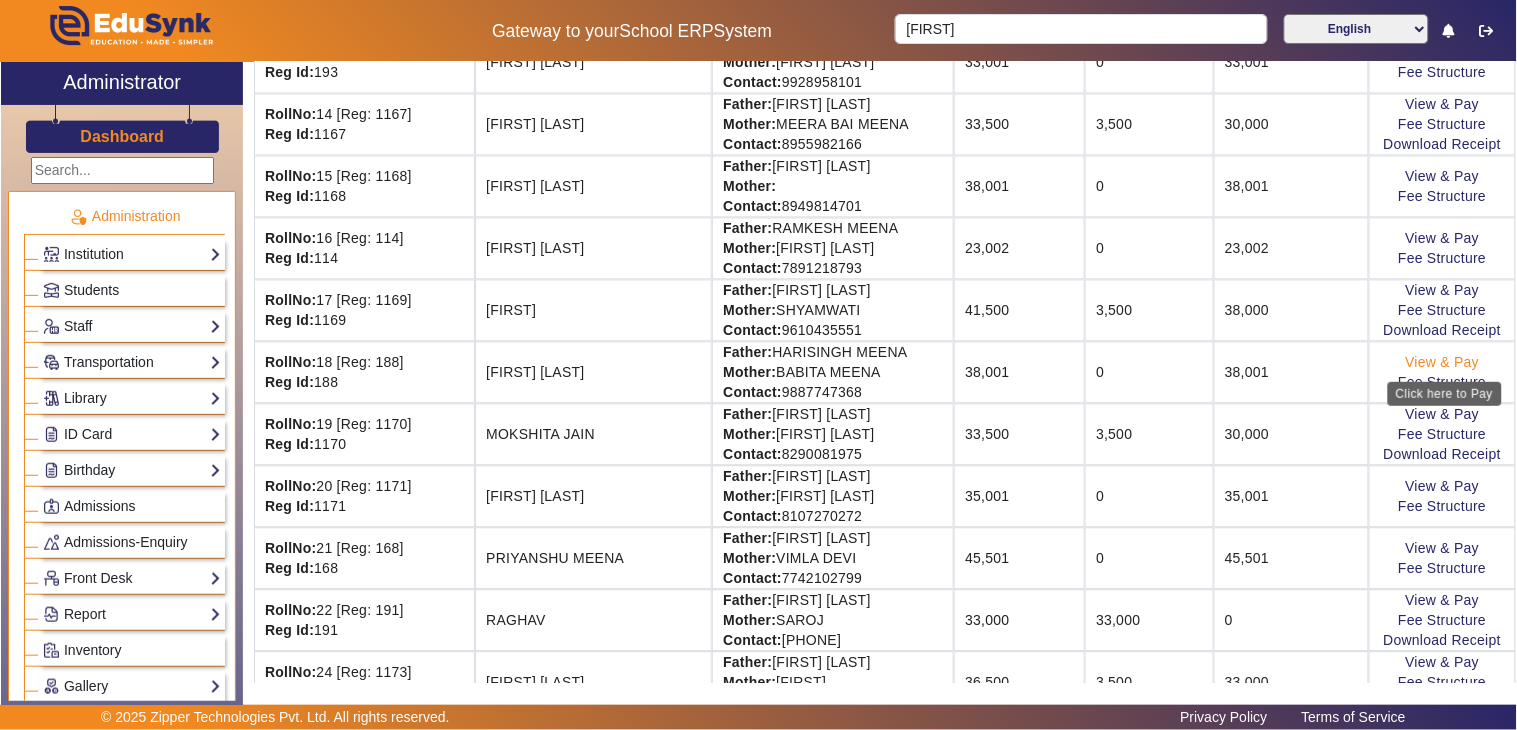 click on "View & Pay" 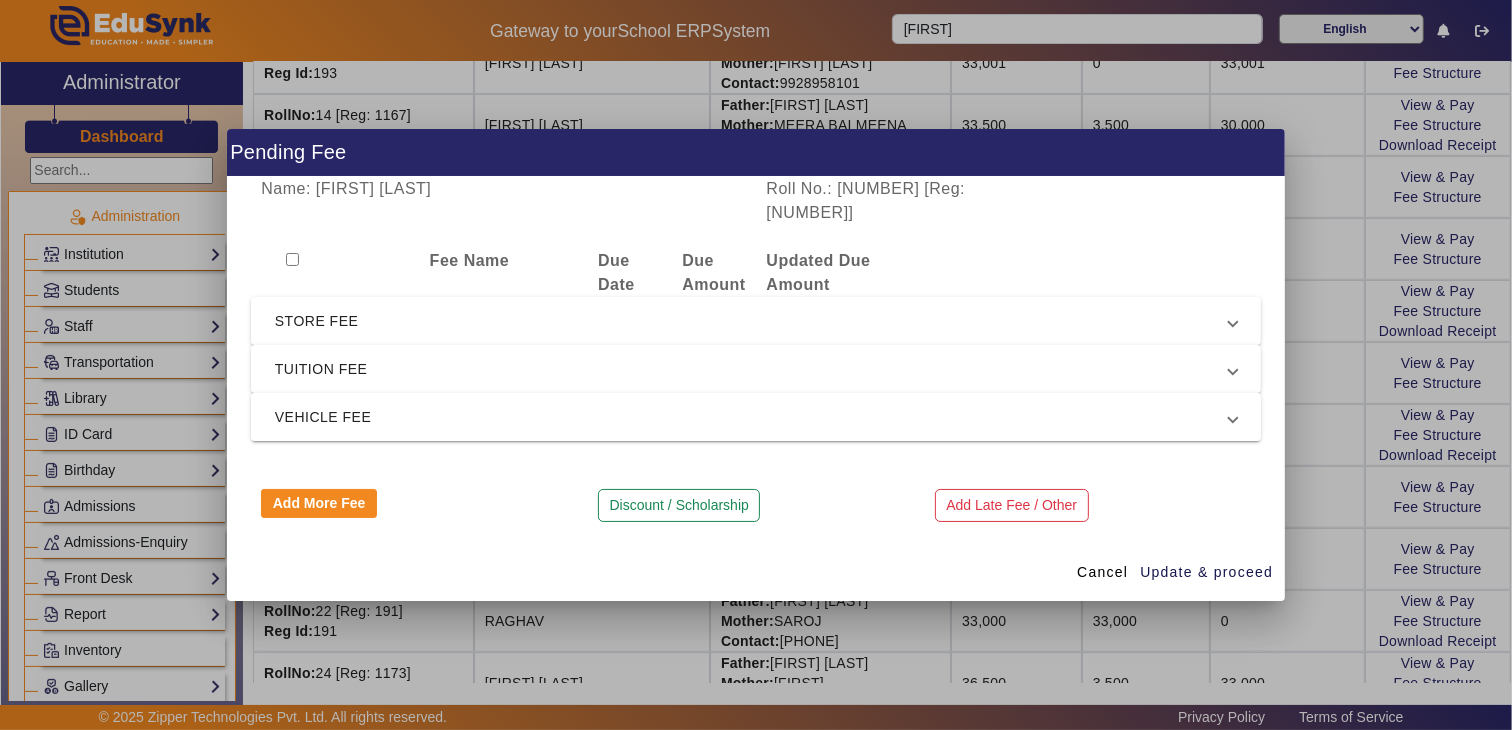 click on "VEHICLE FEE" at bounding box center (752, 417) 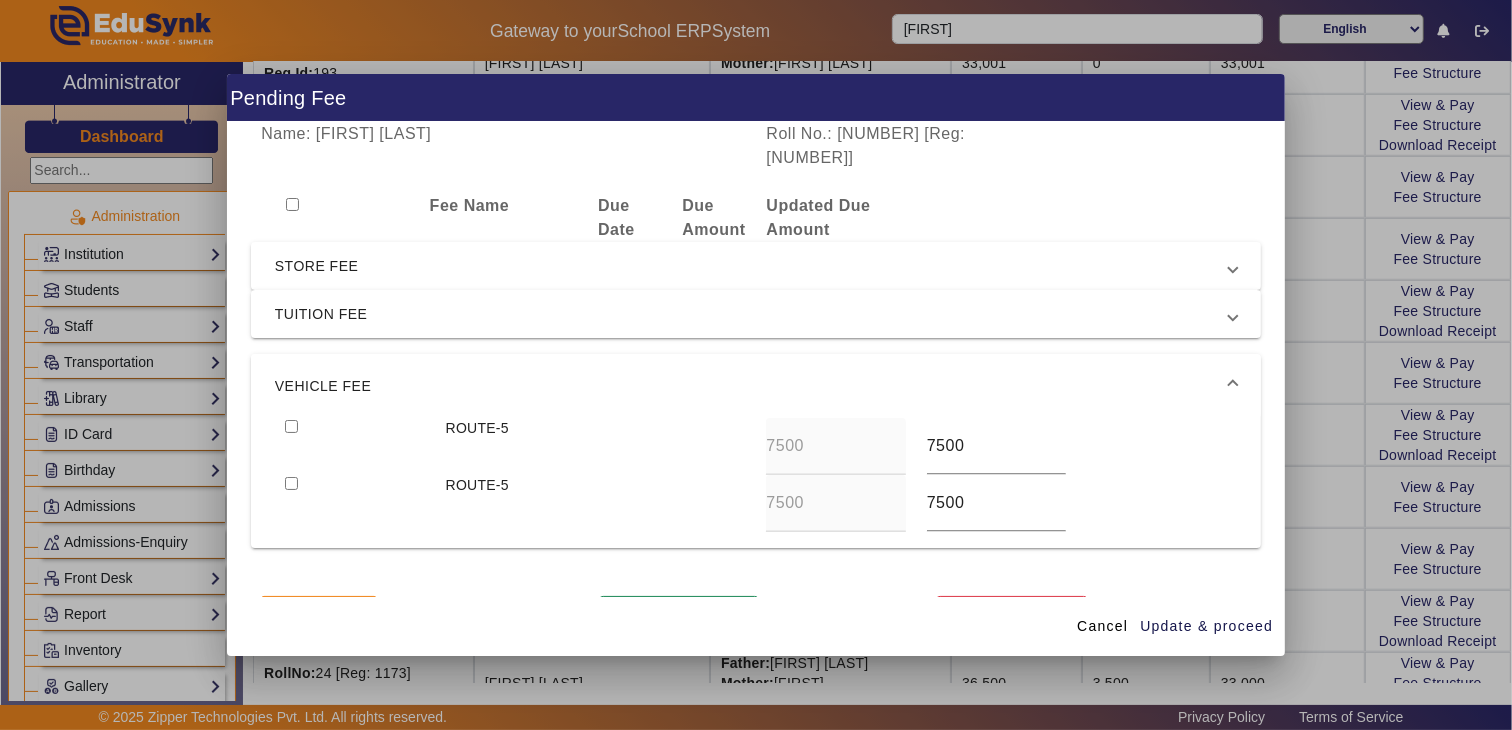 click on "VEHICLE FEE" at bounding box center (752, 386) 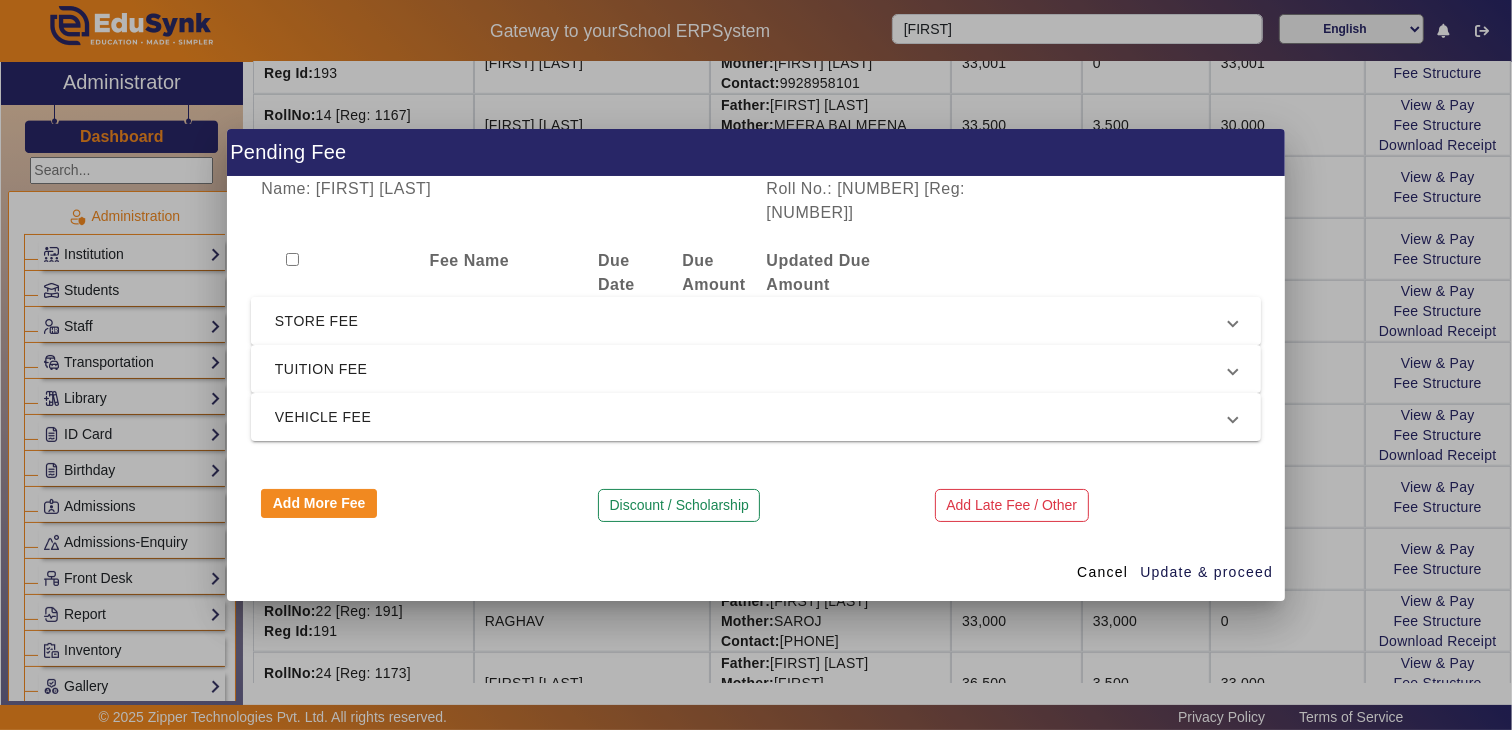 click on "STORE FEE" at bounding box center [752, 321] 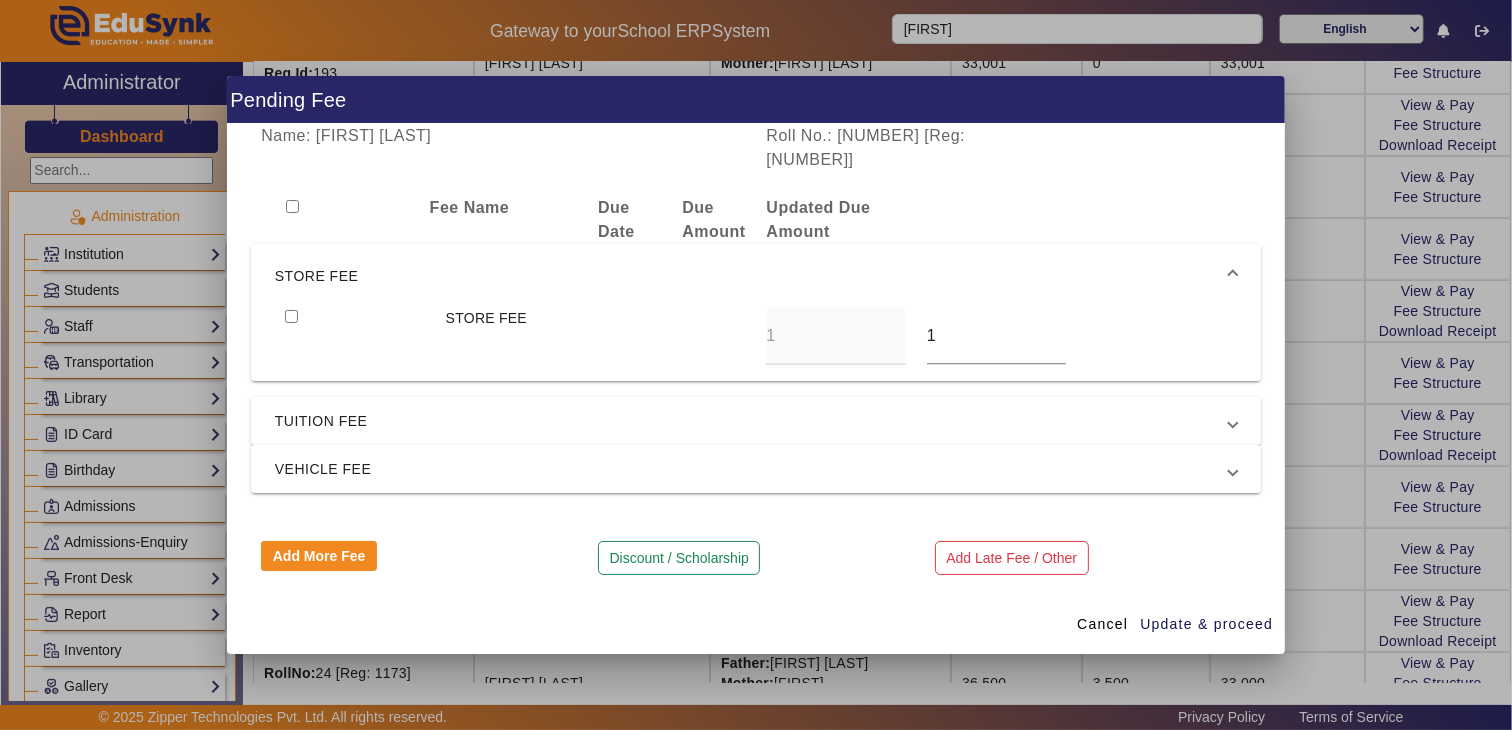 click at bounding box center (291, 316) 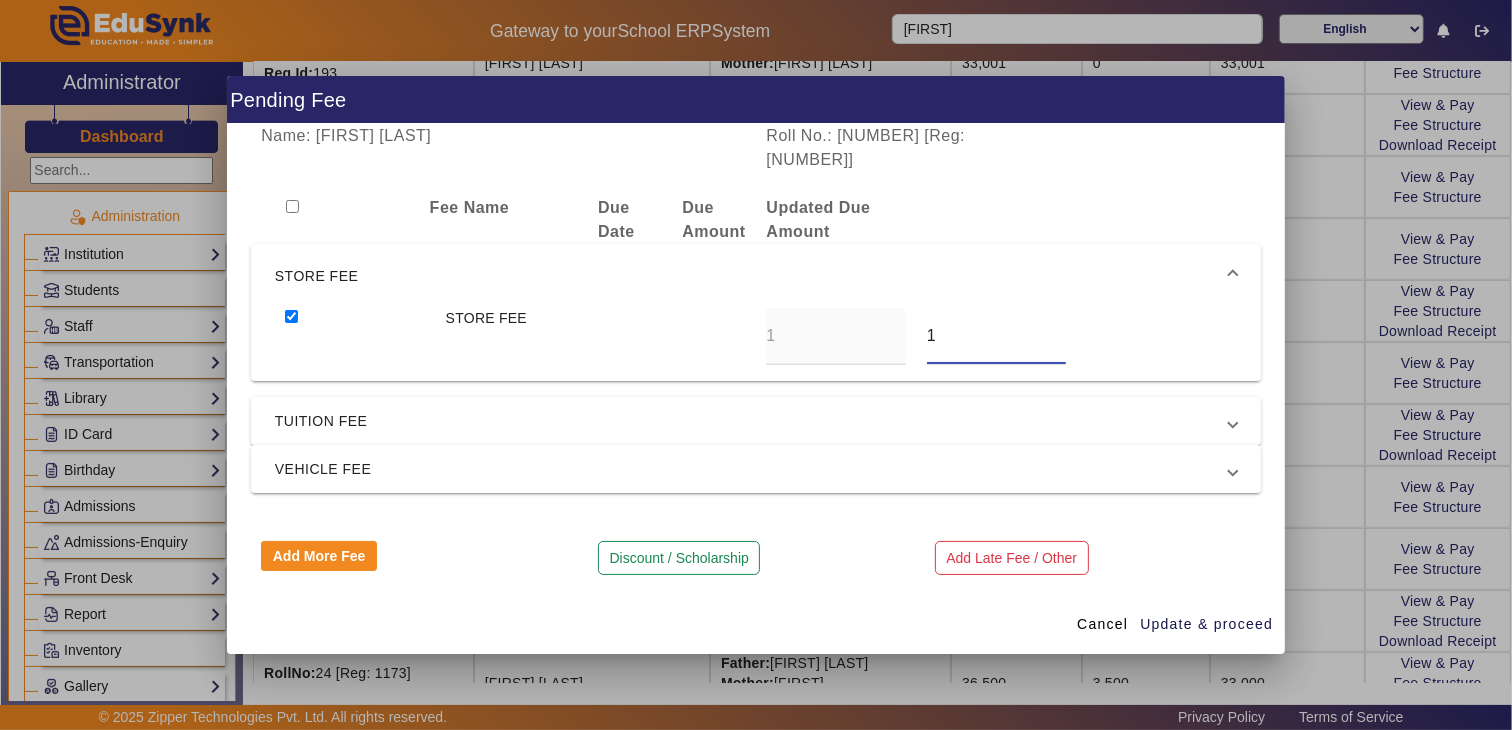 drag, startPoint x: 965, startPoint y: 330, endPoint x: 893, endPoint y: 332, distance: 72.02777 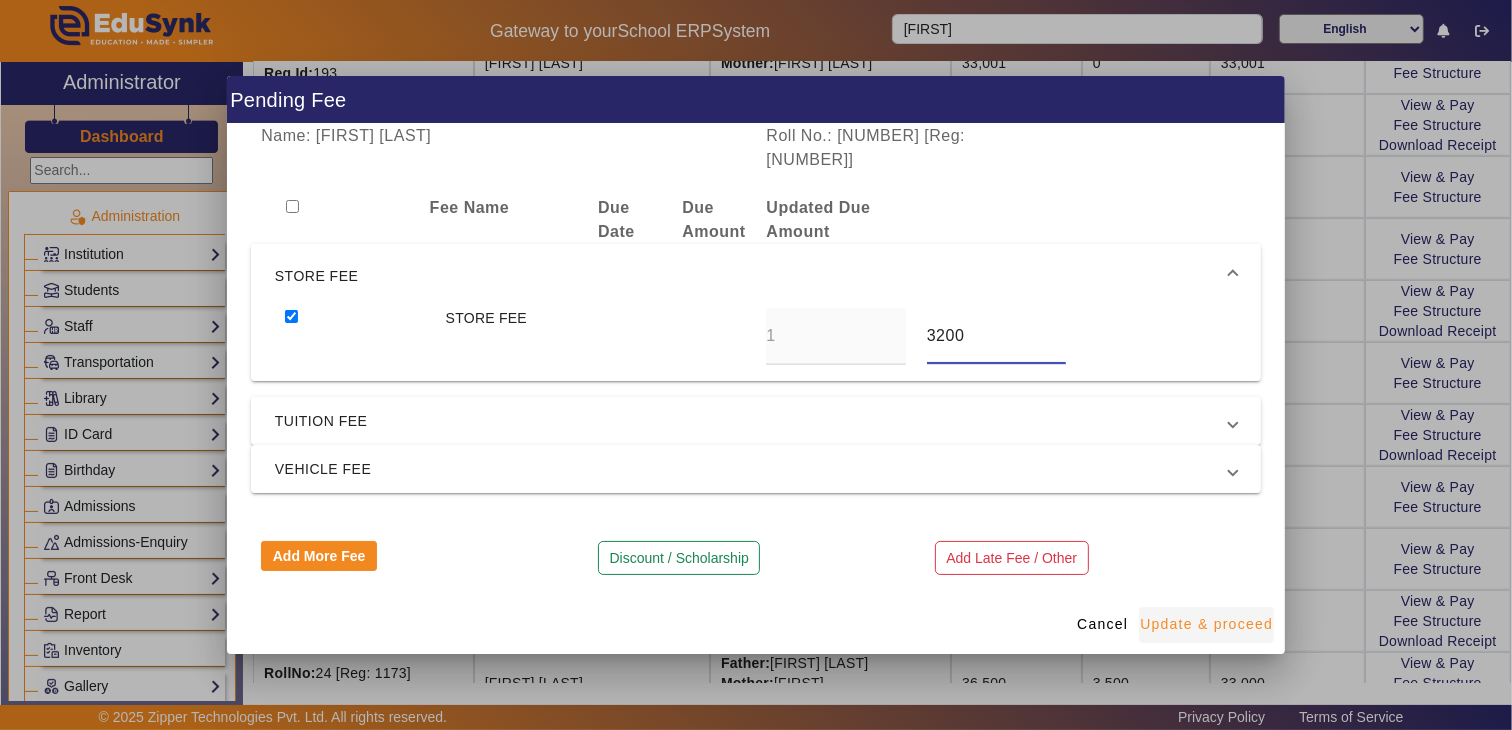 type on "3200" 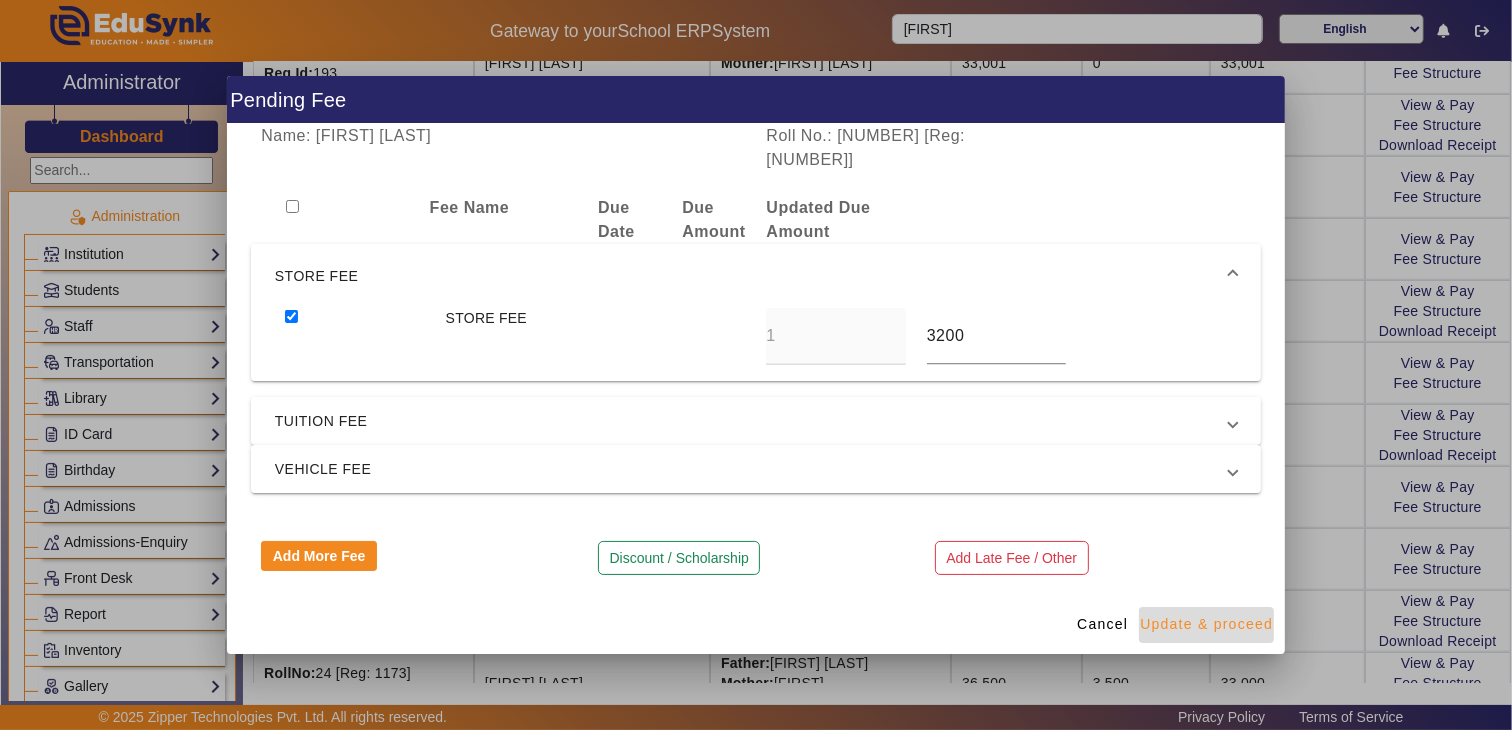 click on "Update & proceed" at bounding box center [1206, 624] 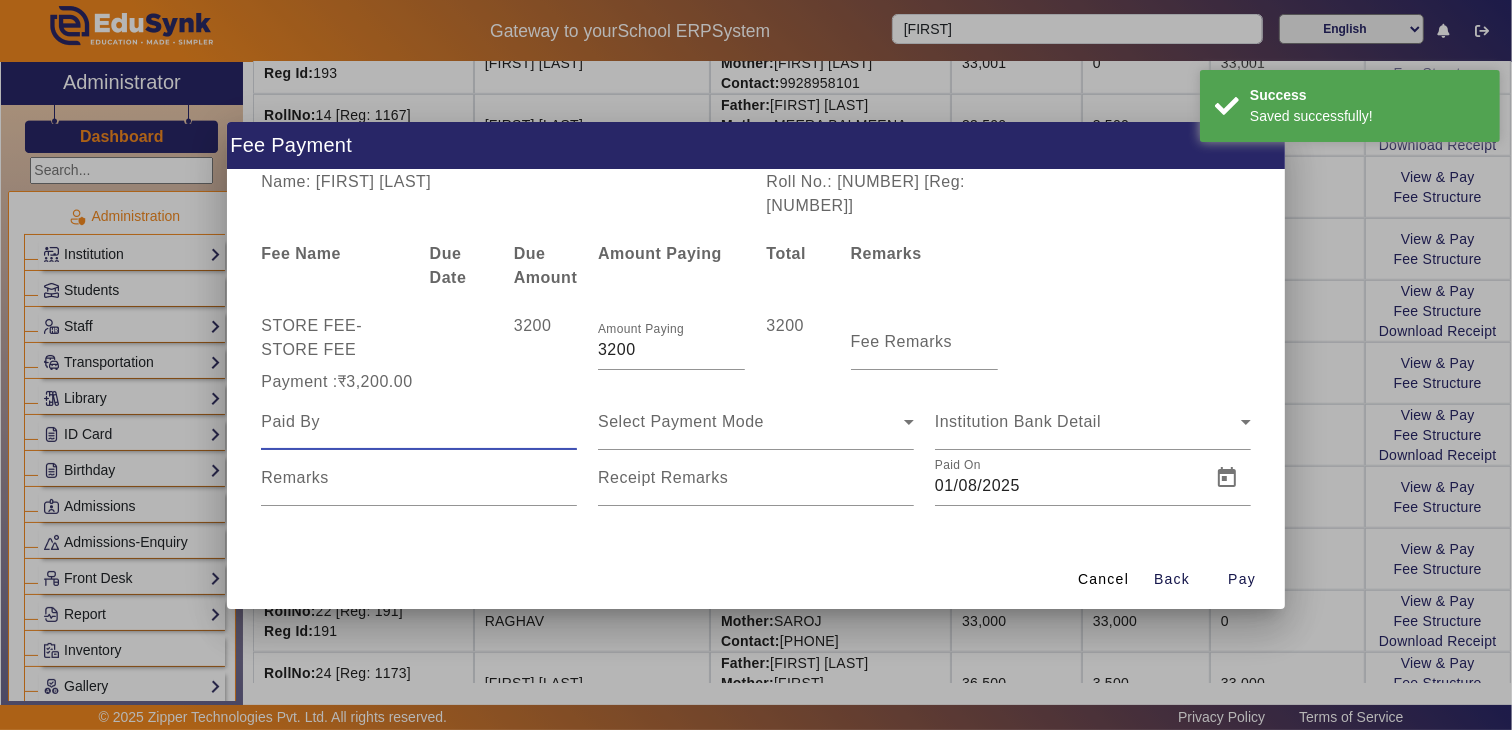 click at bounding box center (419, 422) 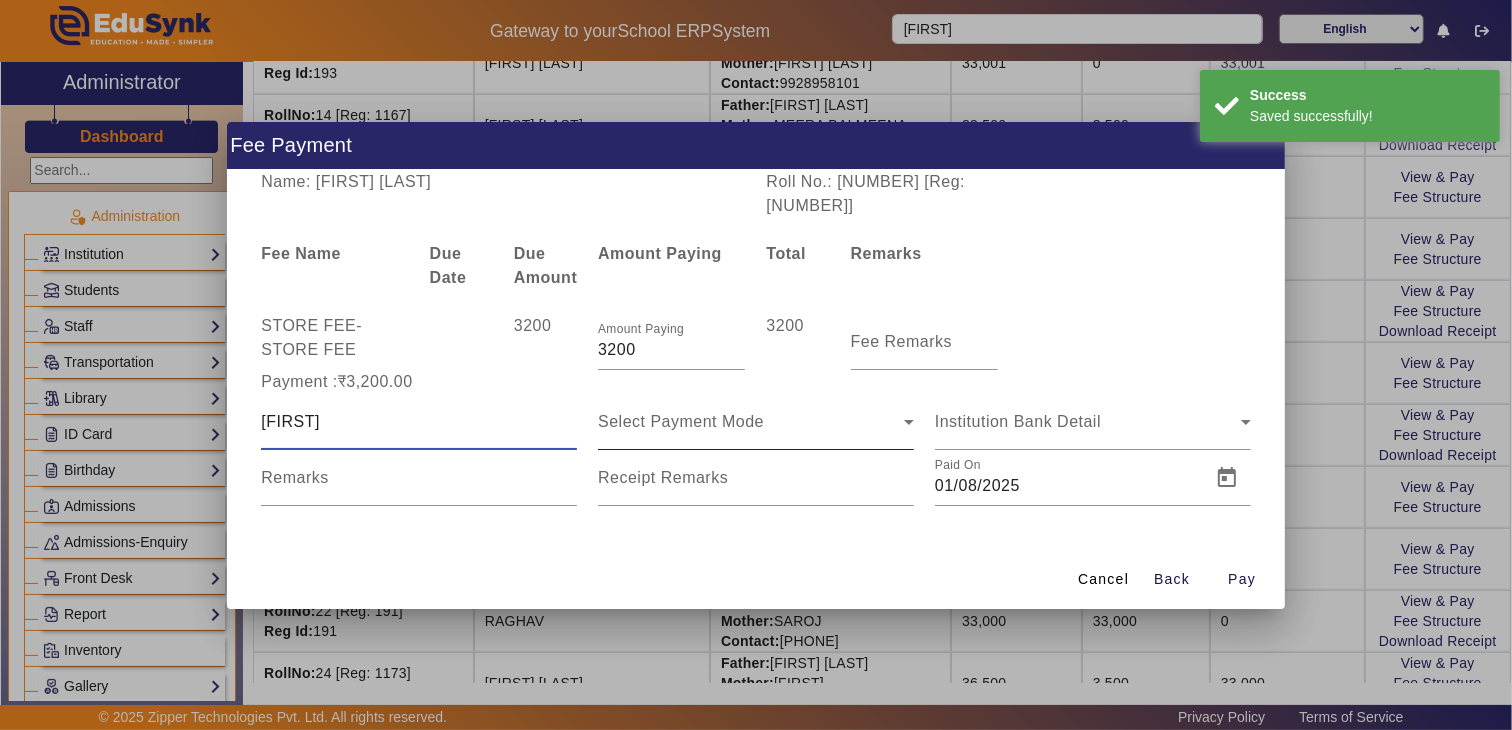 type on "[FIRST]" 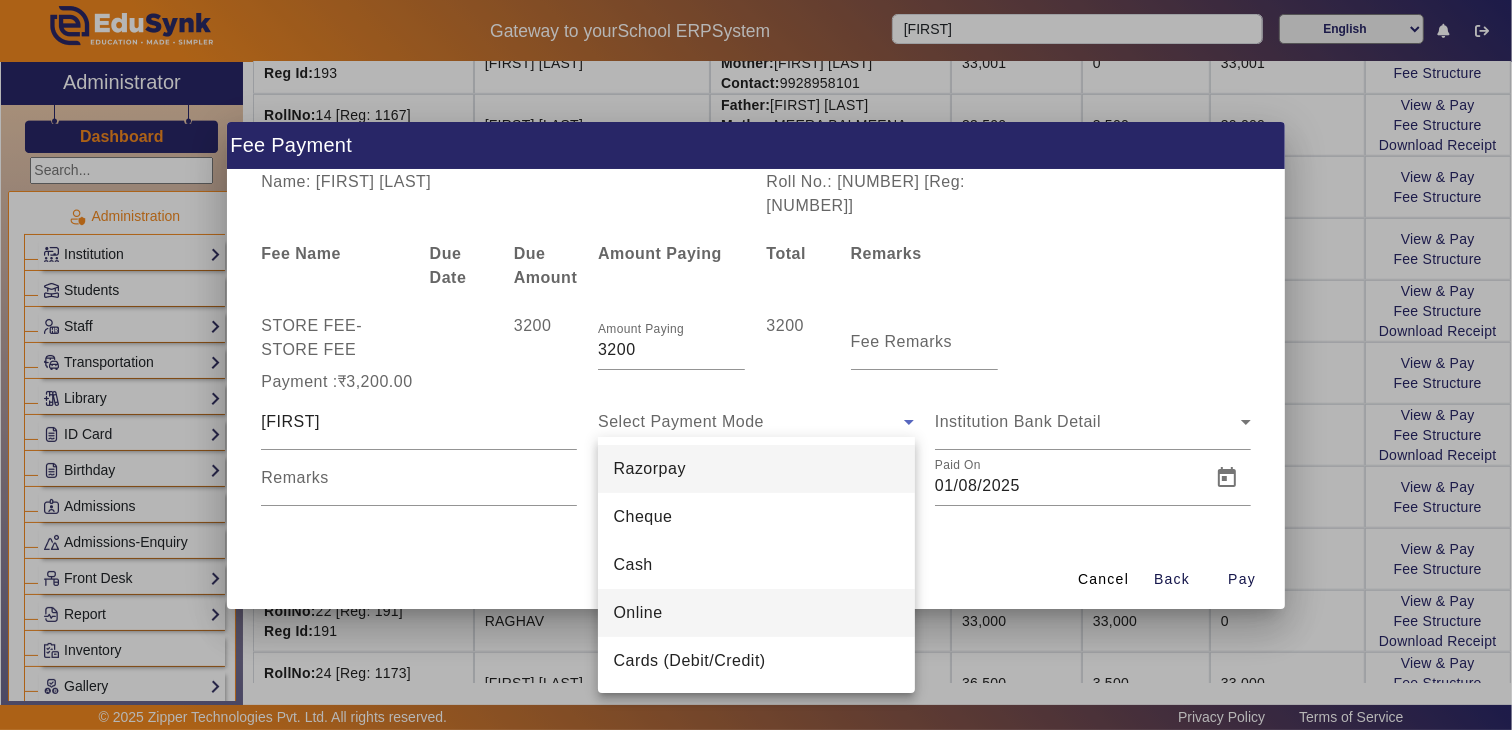 click on "Online" at bounding box center (638, 613) 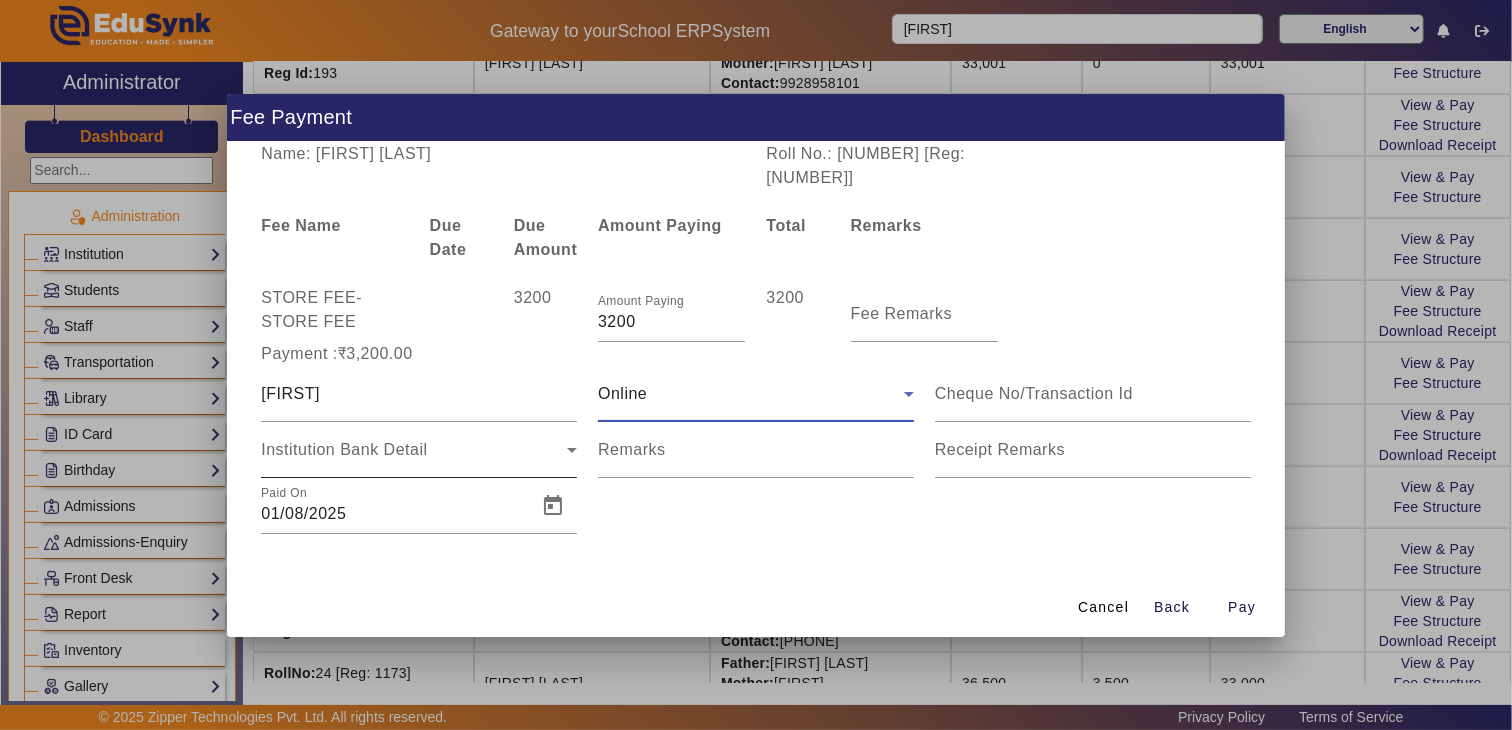 click on "Institution Bank Detail" at bounding box center (344, 449) 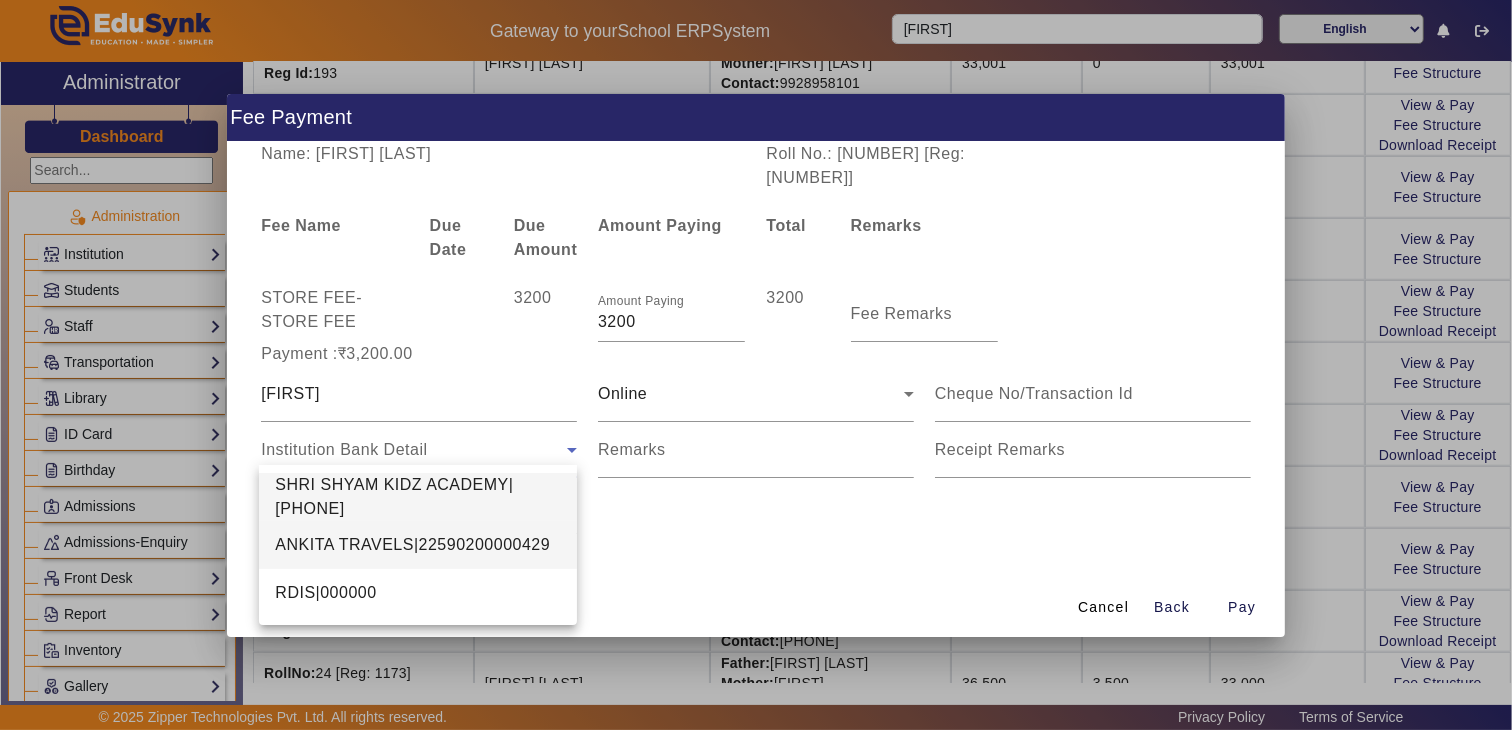 click on "ANKITA TRAVELS|22590200000429" at bounding box center (412, 545) 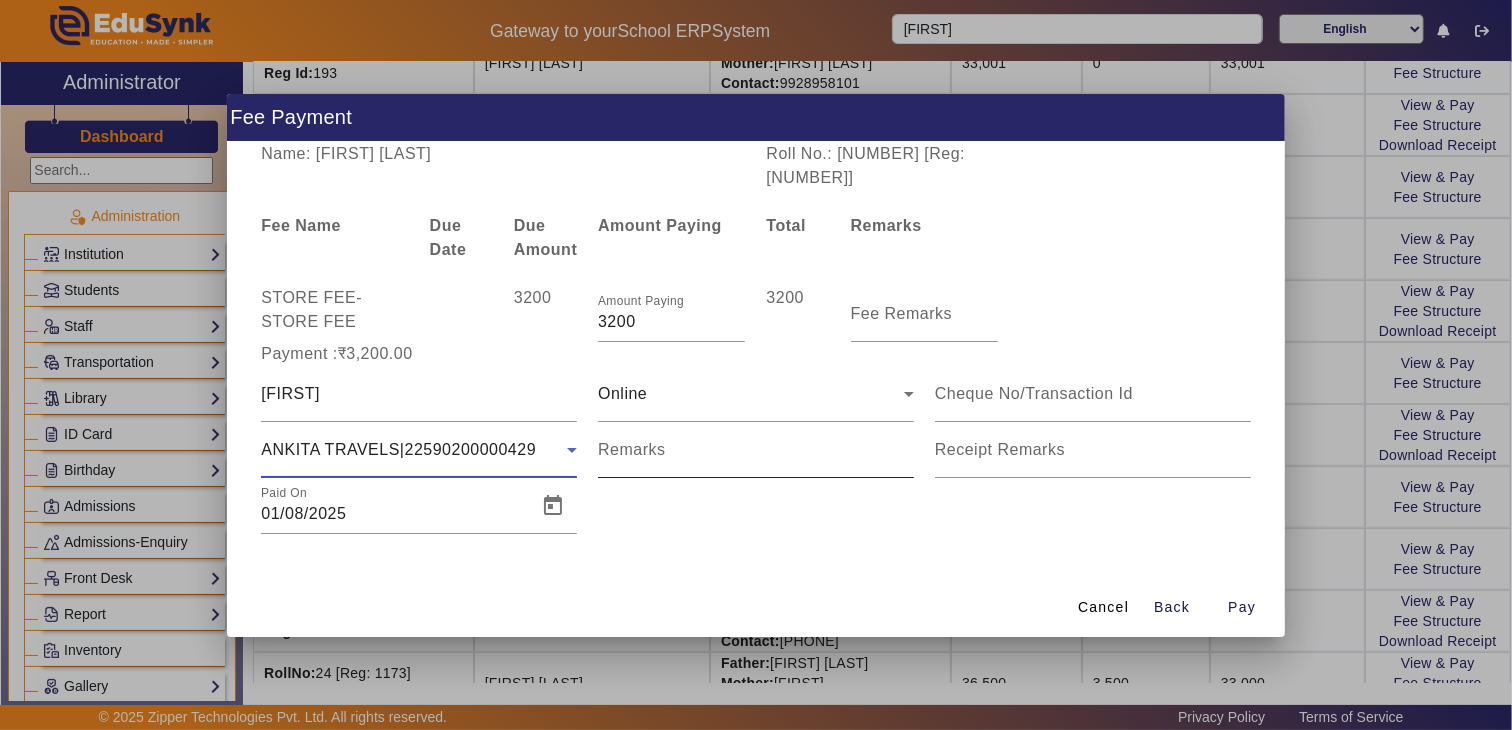 click on "Remarks" at bounding box center (756, 450) 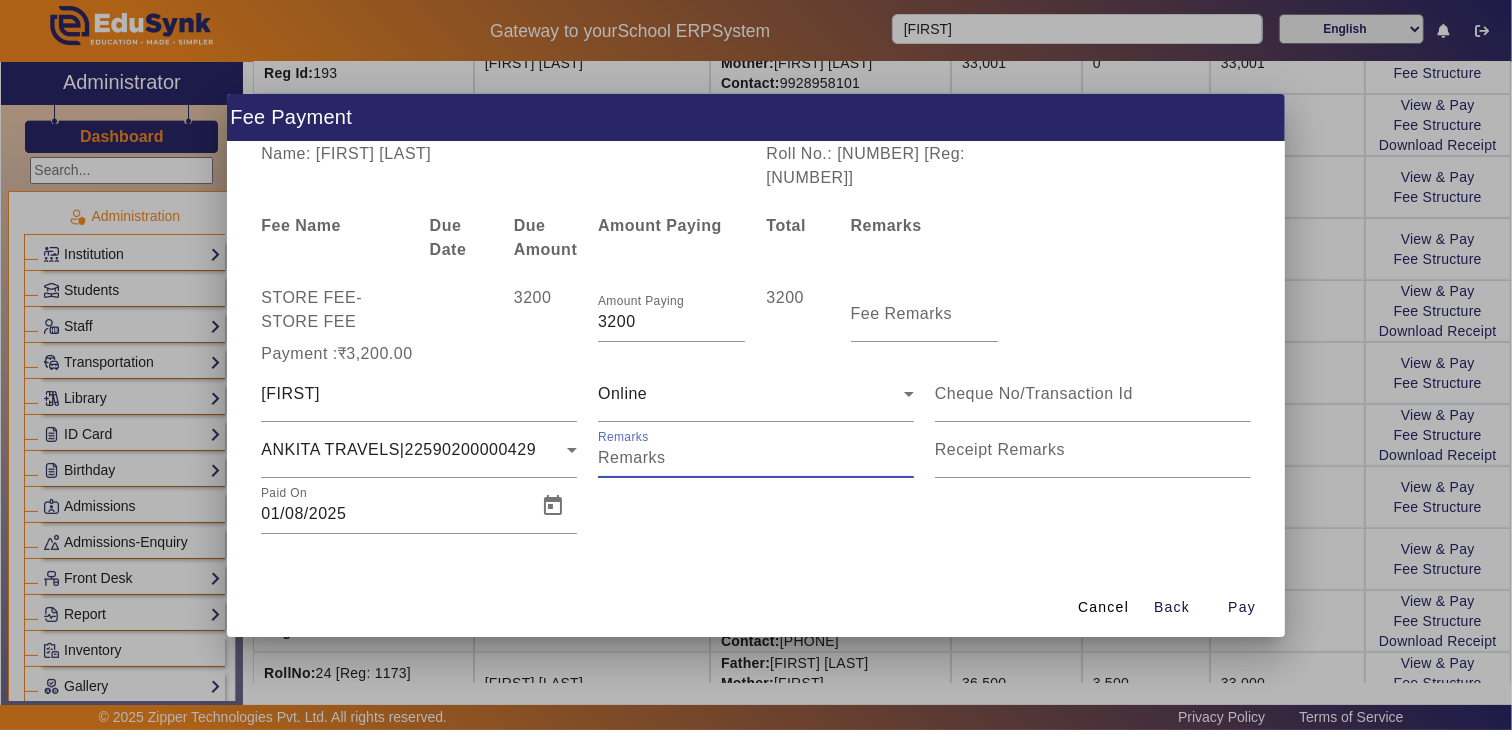 click on "Remarks" at bounding box center [756, 458] 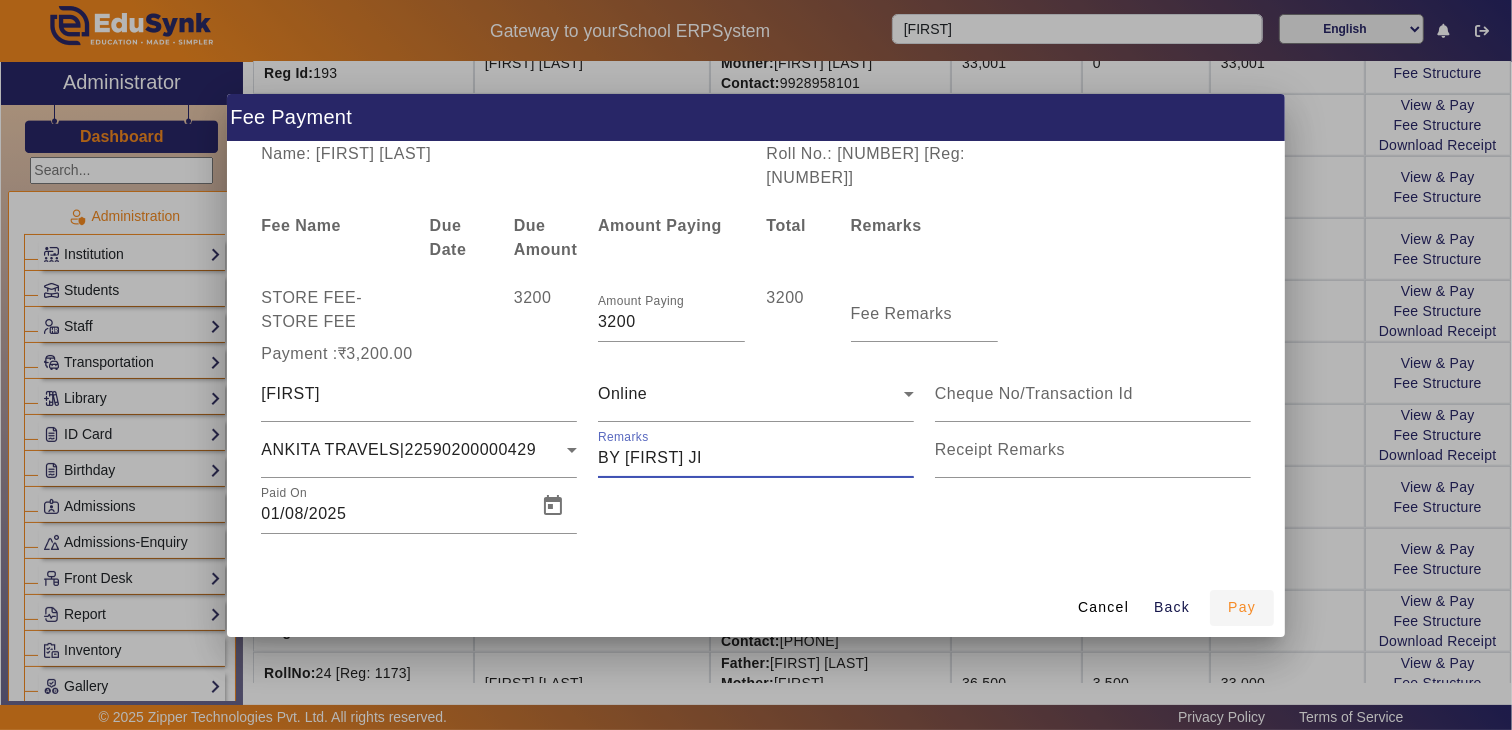 type on "BY [FIRST] JI" 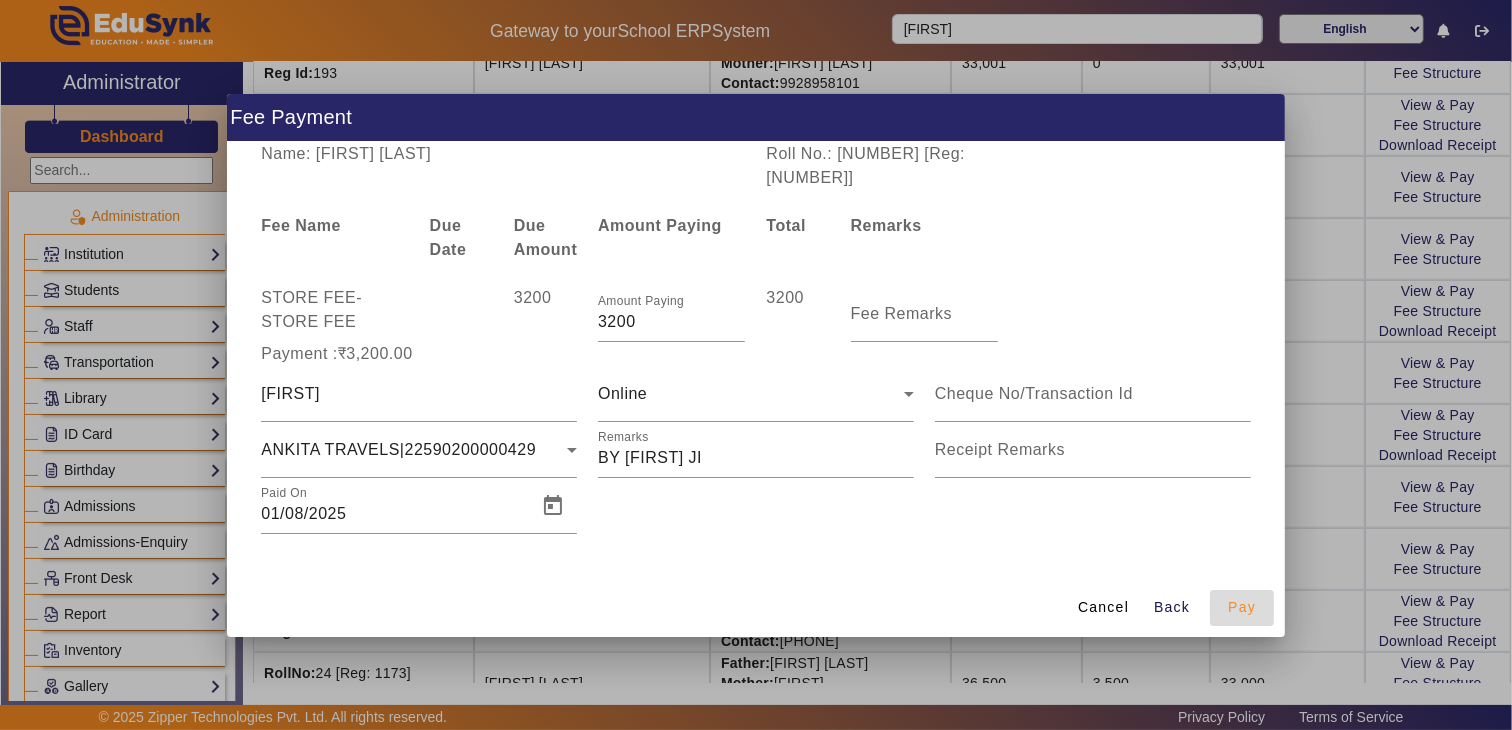 click on "Pay" at bounding box center [1242, 607] 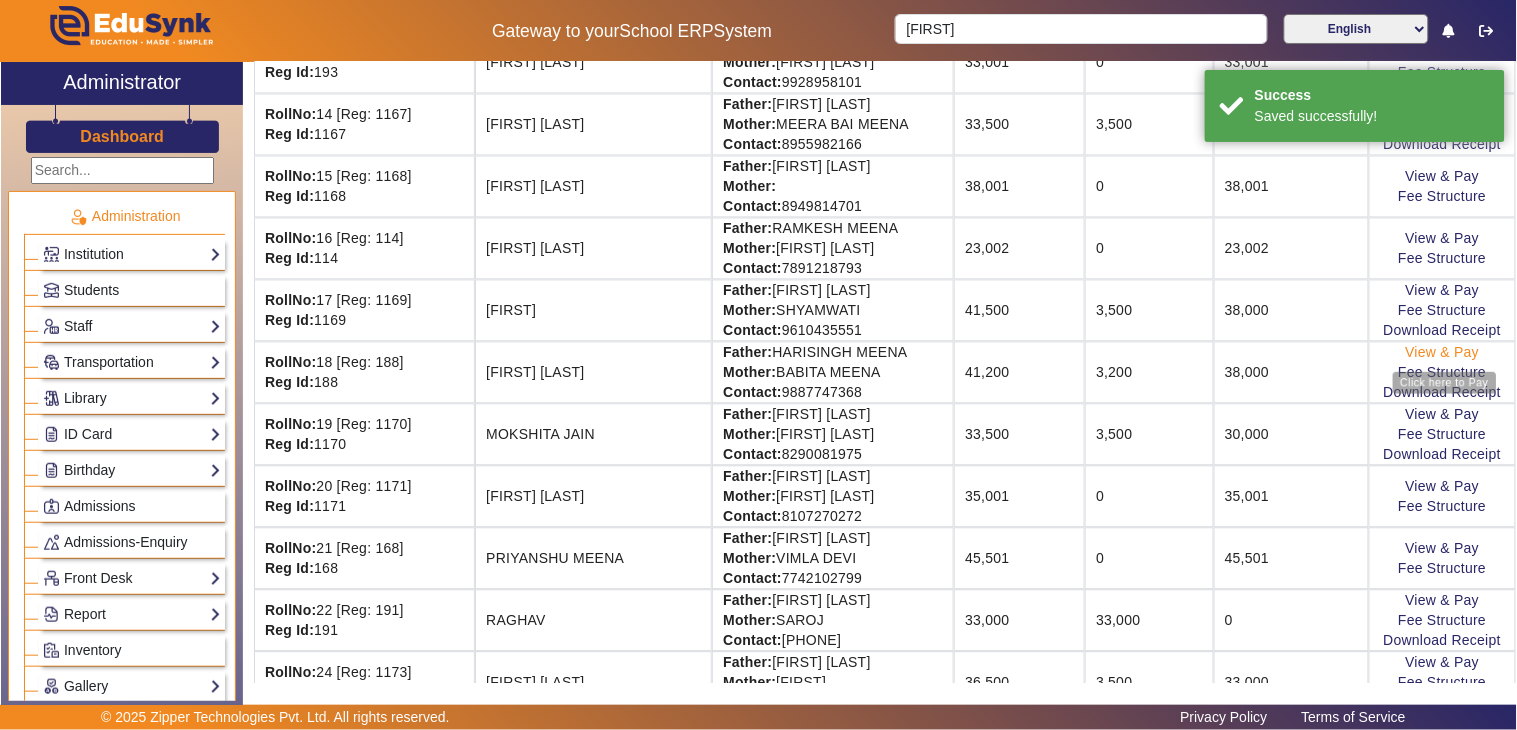 click on "View & Pay" 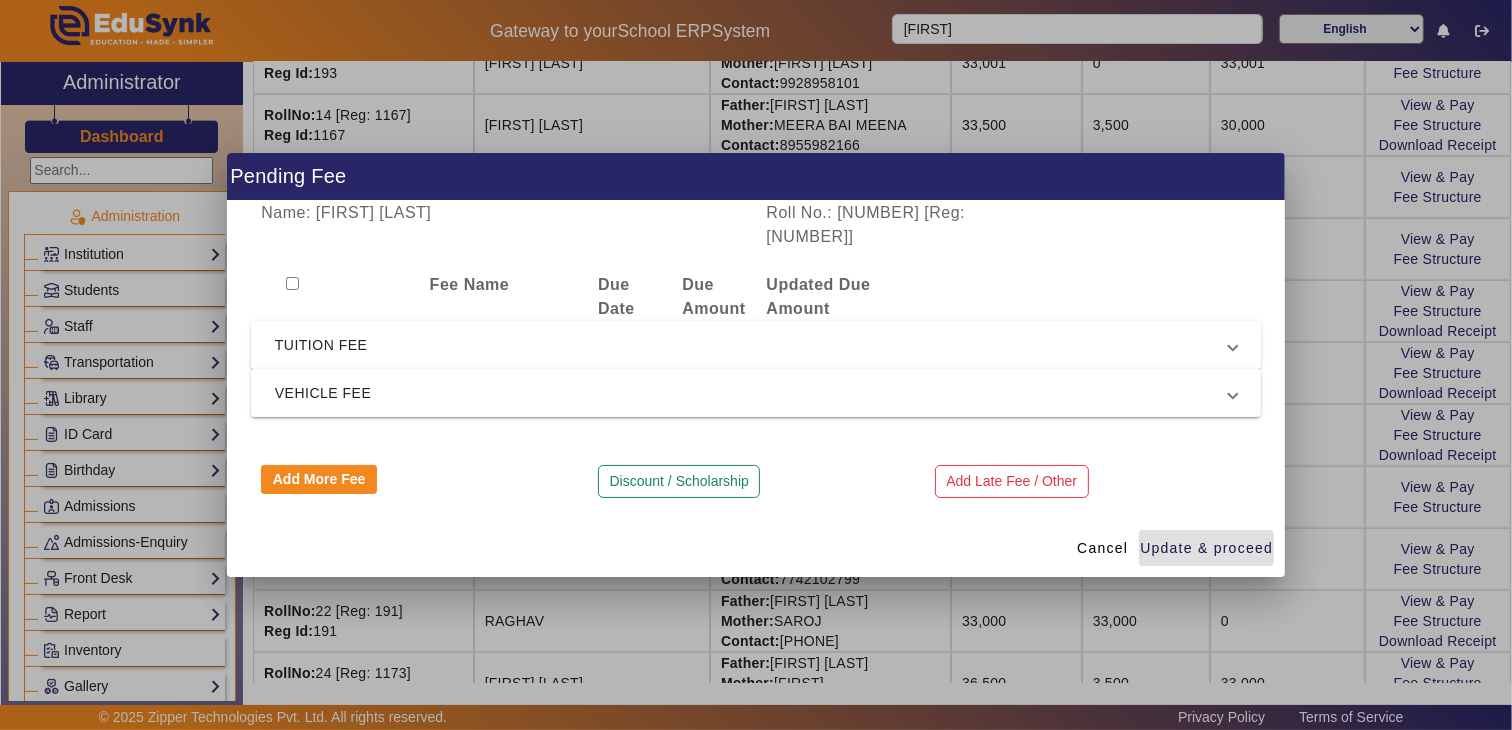 click on "TUITION FEE" at bounding box center (752, 345) 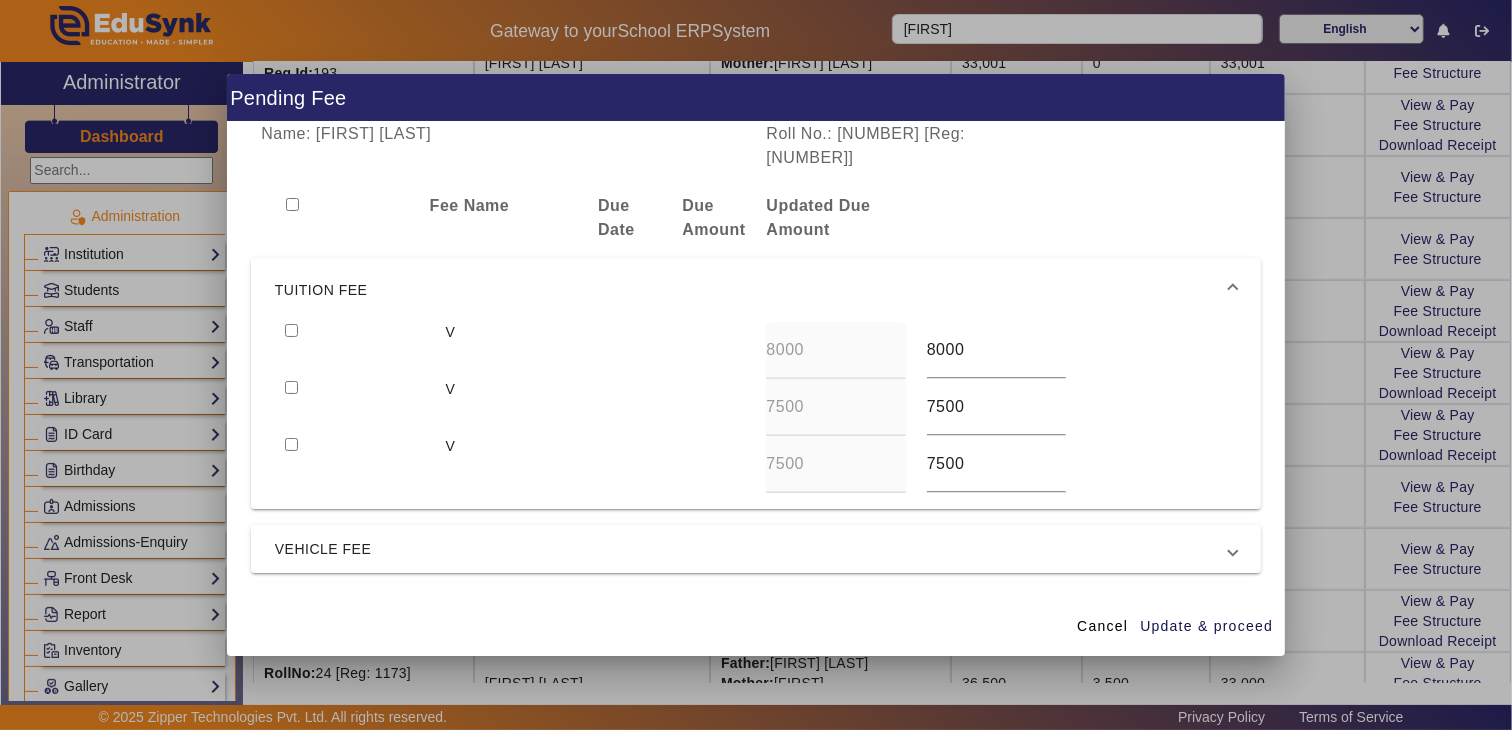 click at bounding box center (355, 350) 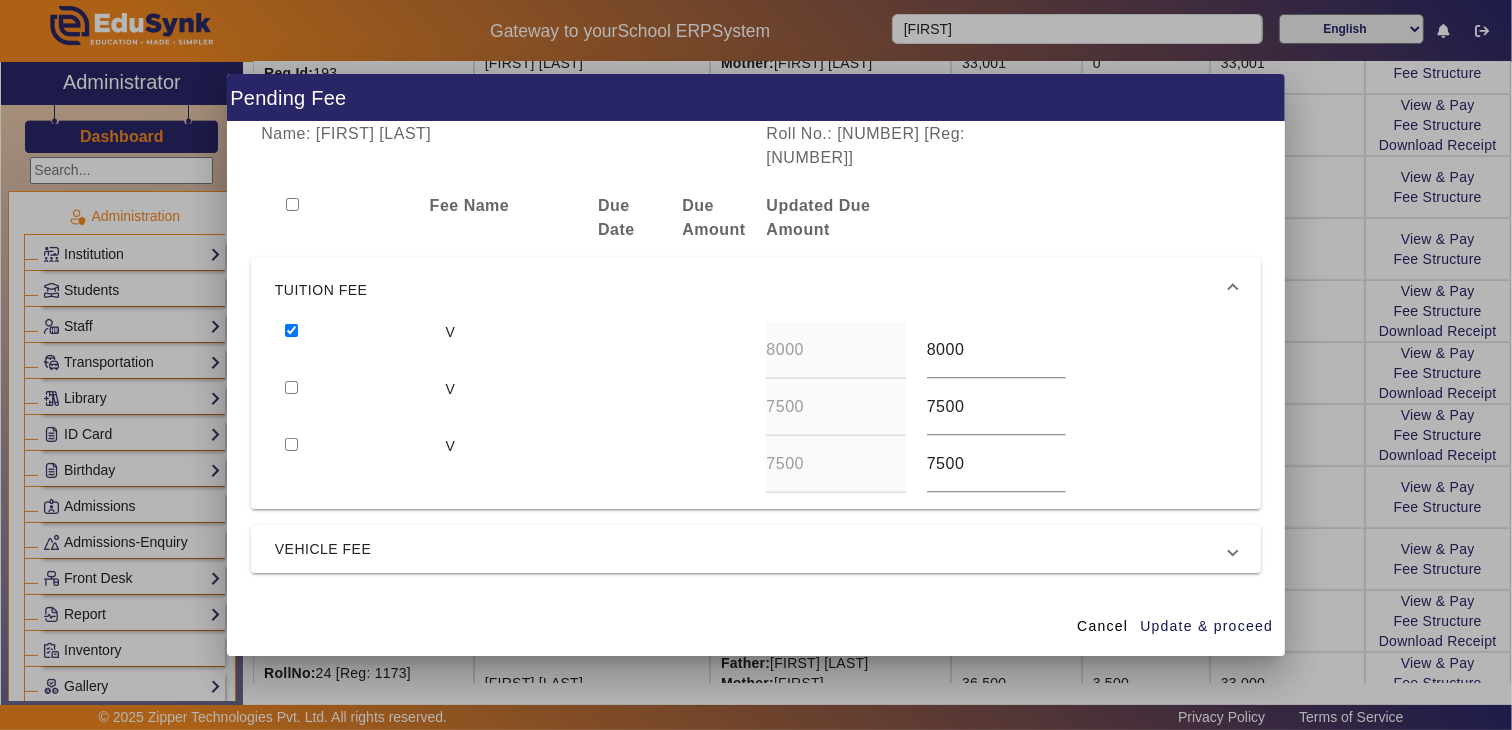 click at bounding box center [291, 387] 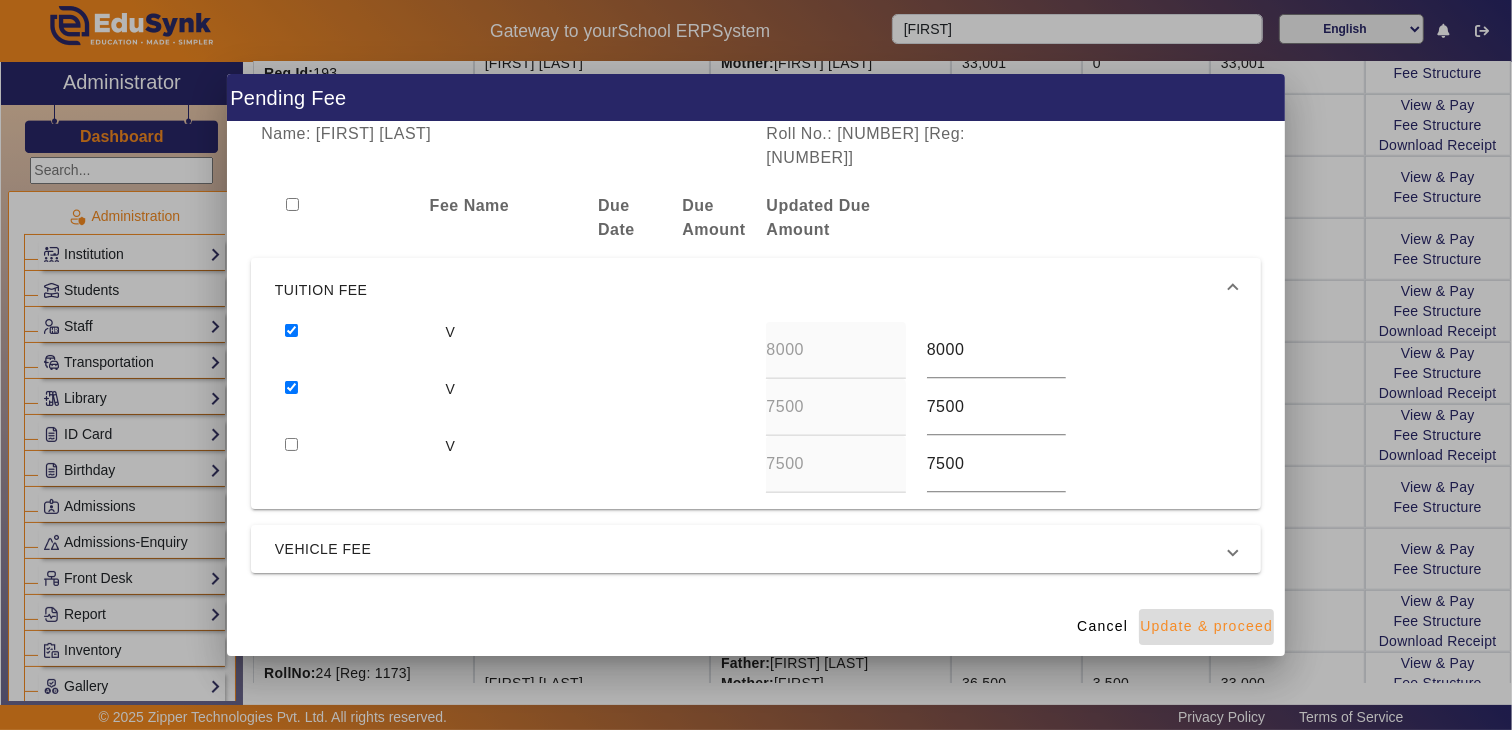 click on "Update & proceed" at bounding box center [1206, 626] 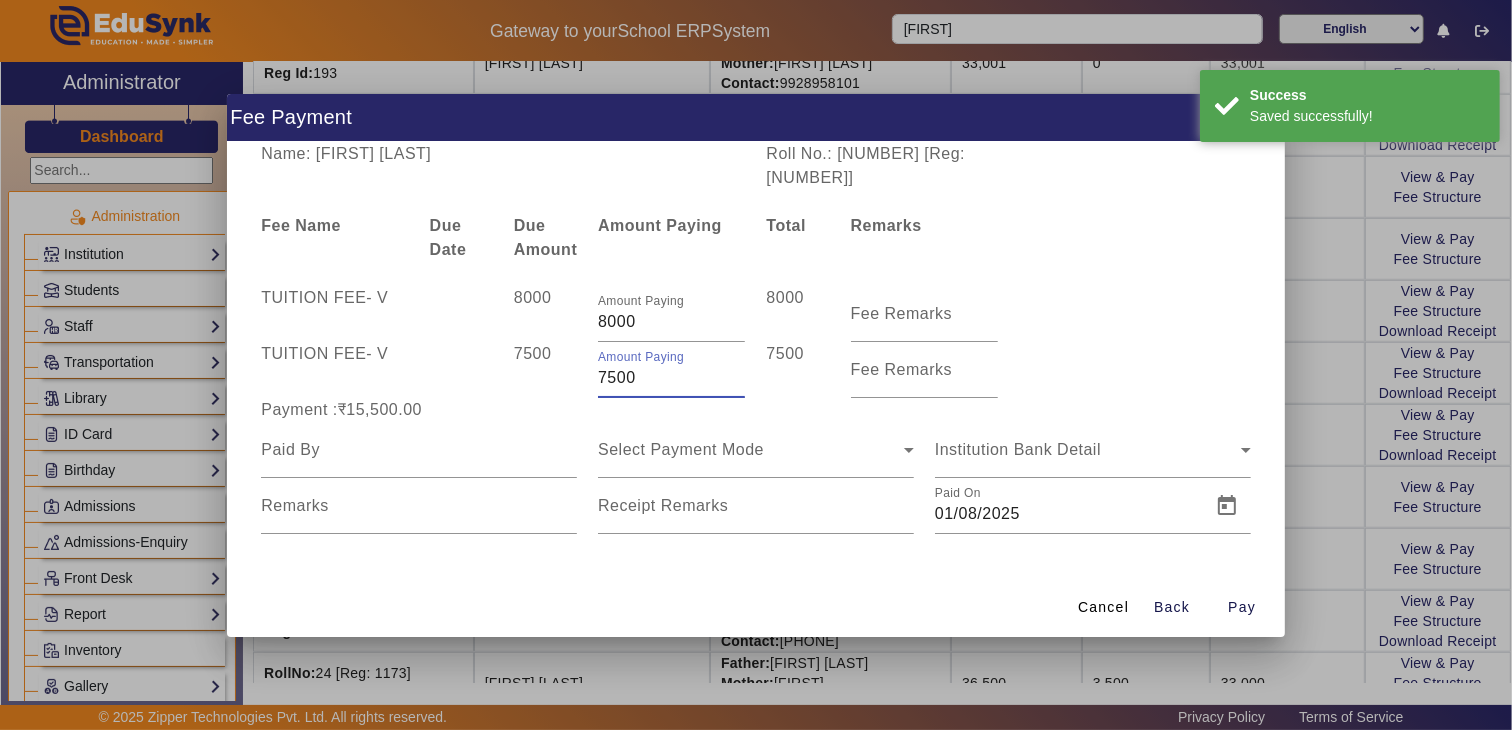 drag, startPoint x: 637, startPoint y: 367, endPoint x: 578, endPoint y: 374, distance: 59.413803 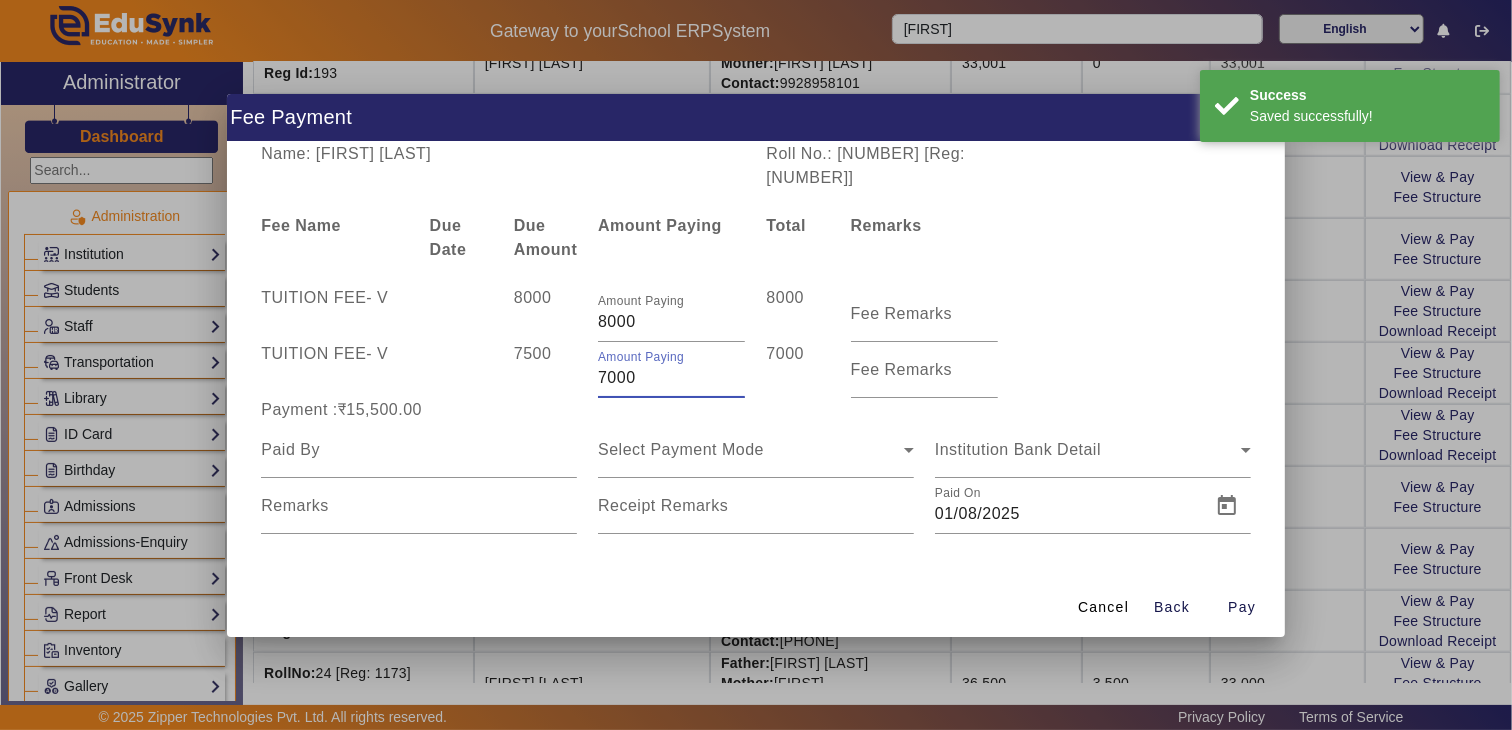 type on "7000" 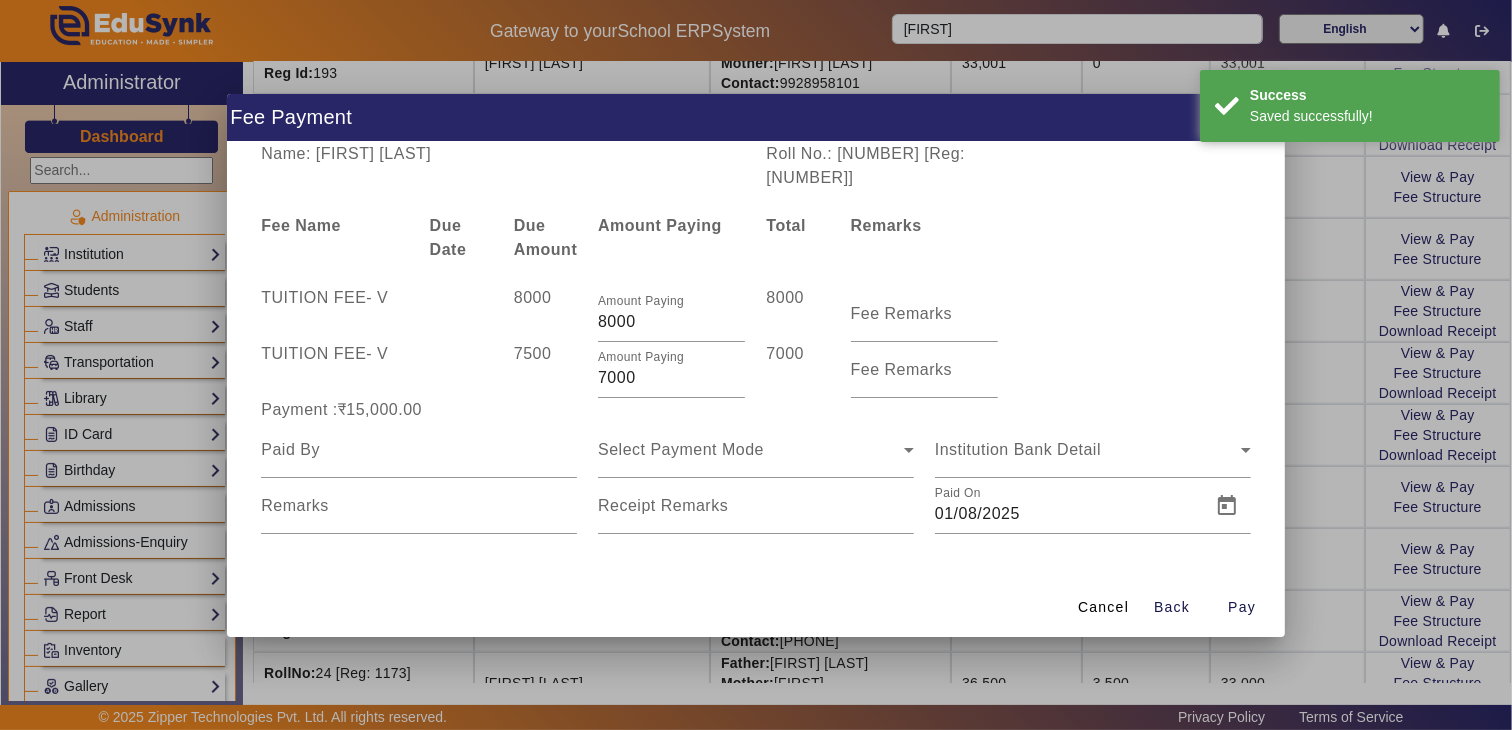 click on "TUITION FEE   - V     [NUMBER] Amount Paying [NUMBER]  [NUMBER]  Fee Remarks" at bounding box center (756, 370) 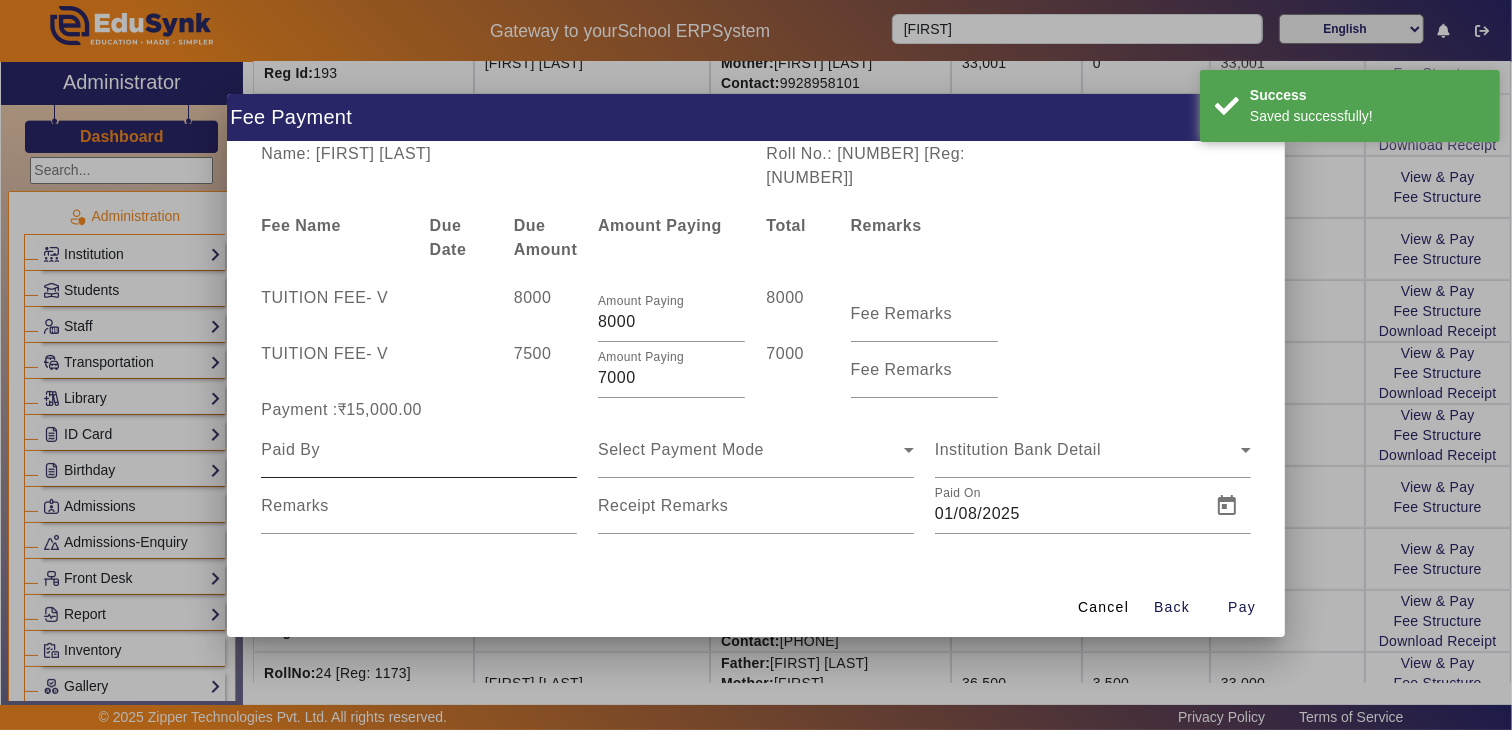 click at bounding box center [419, 450] 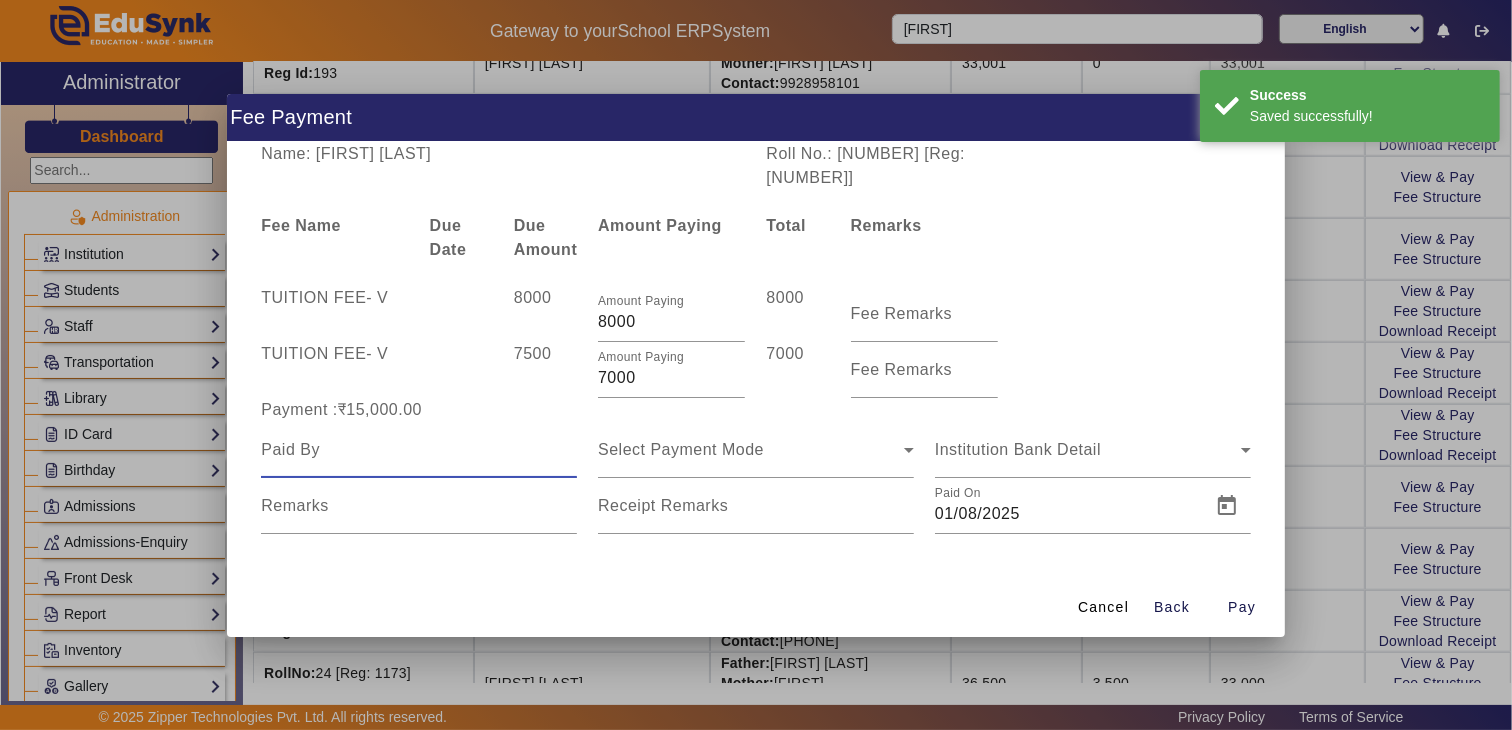 click at bounding box center [419, 450] 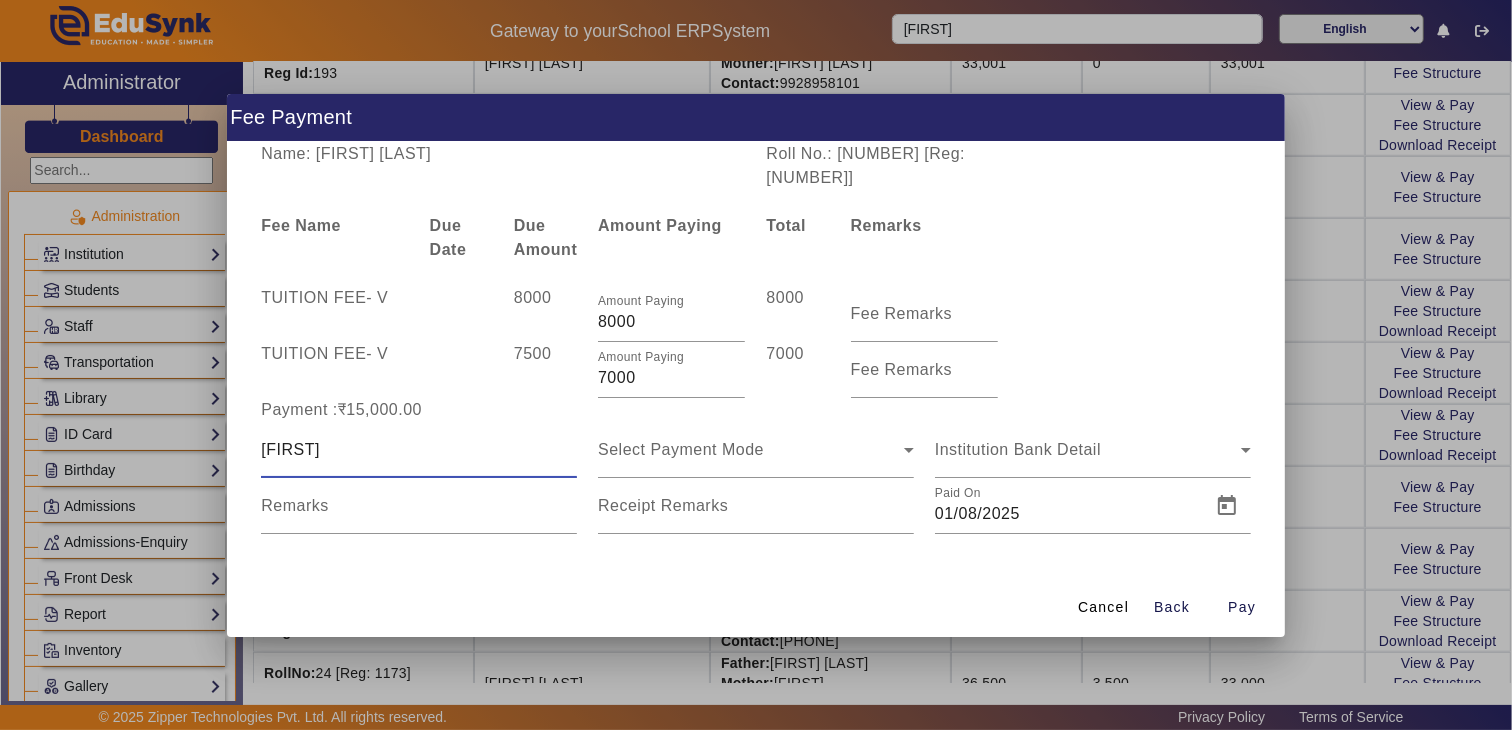 type on "[FIRST]" 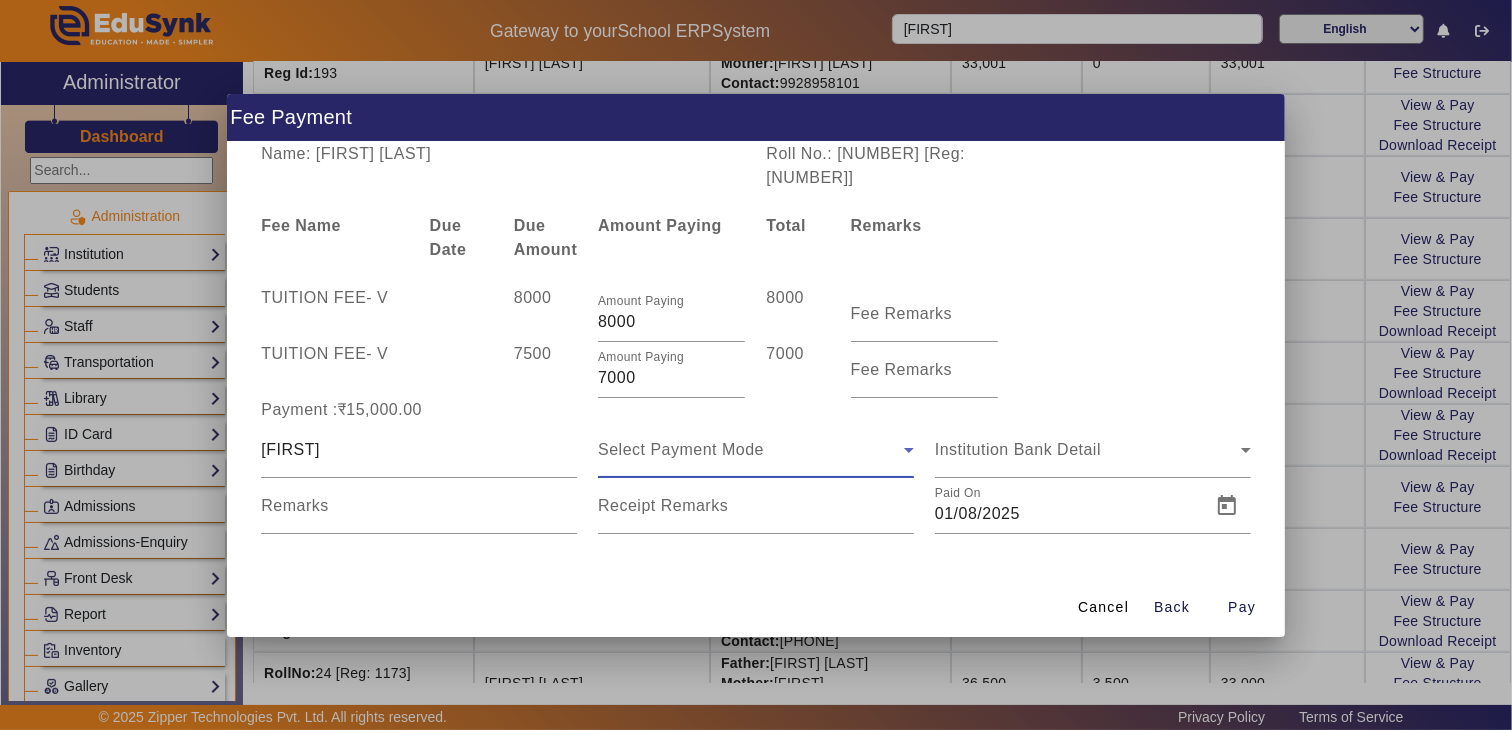 click on "Select Payment Mode" at bounding box center (756, 450) 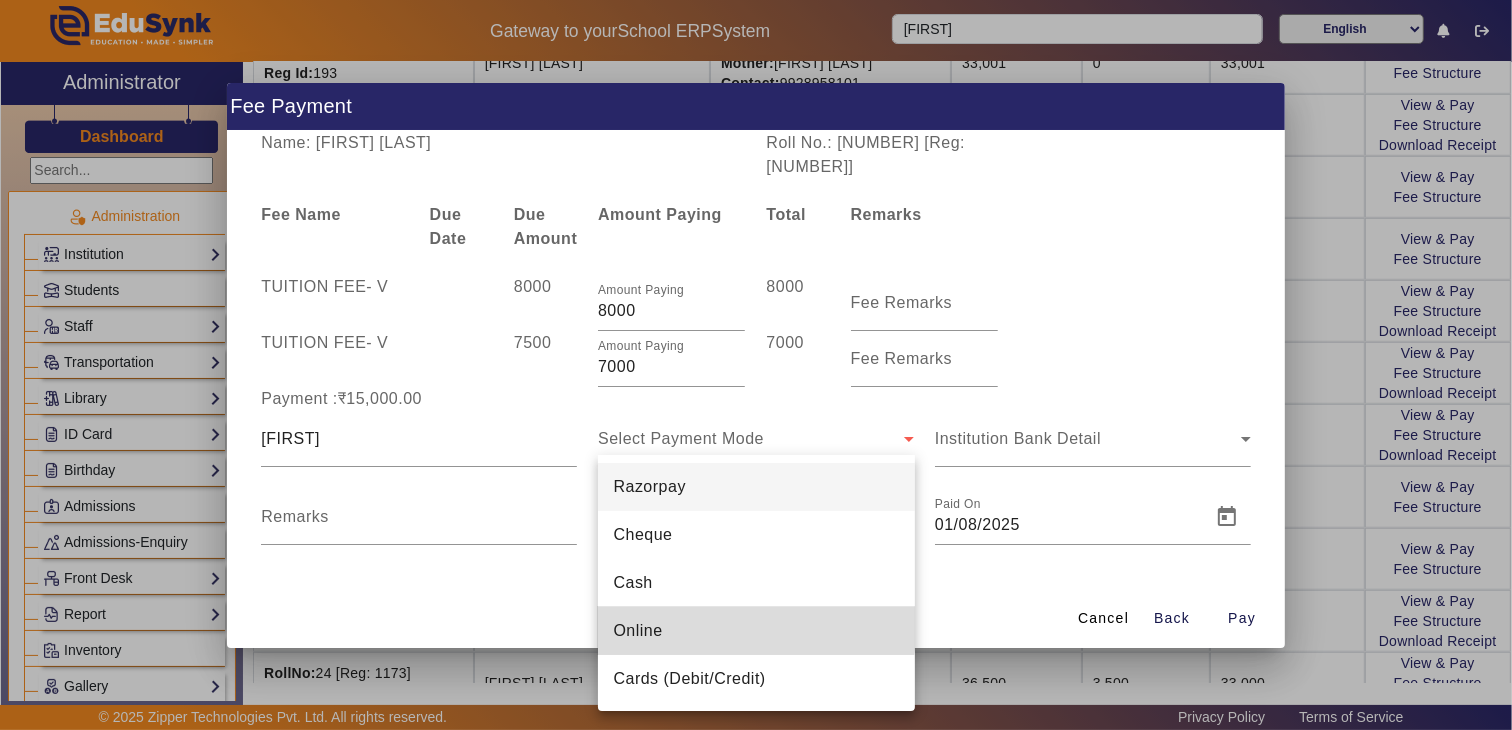 click on "Online" at bounding box center [756, 631] 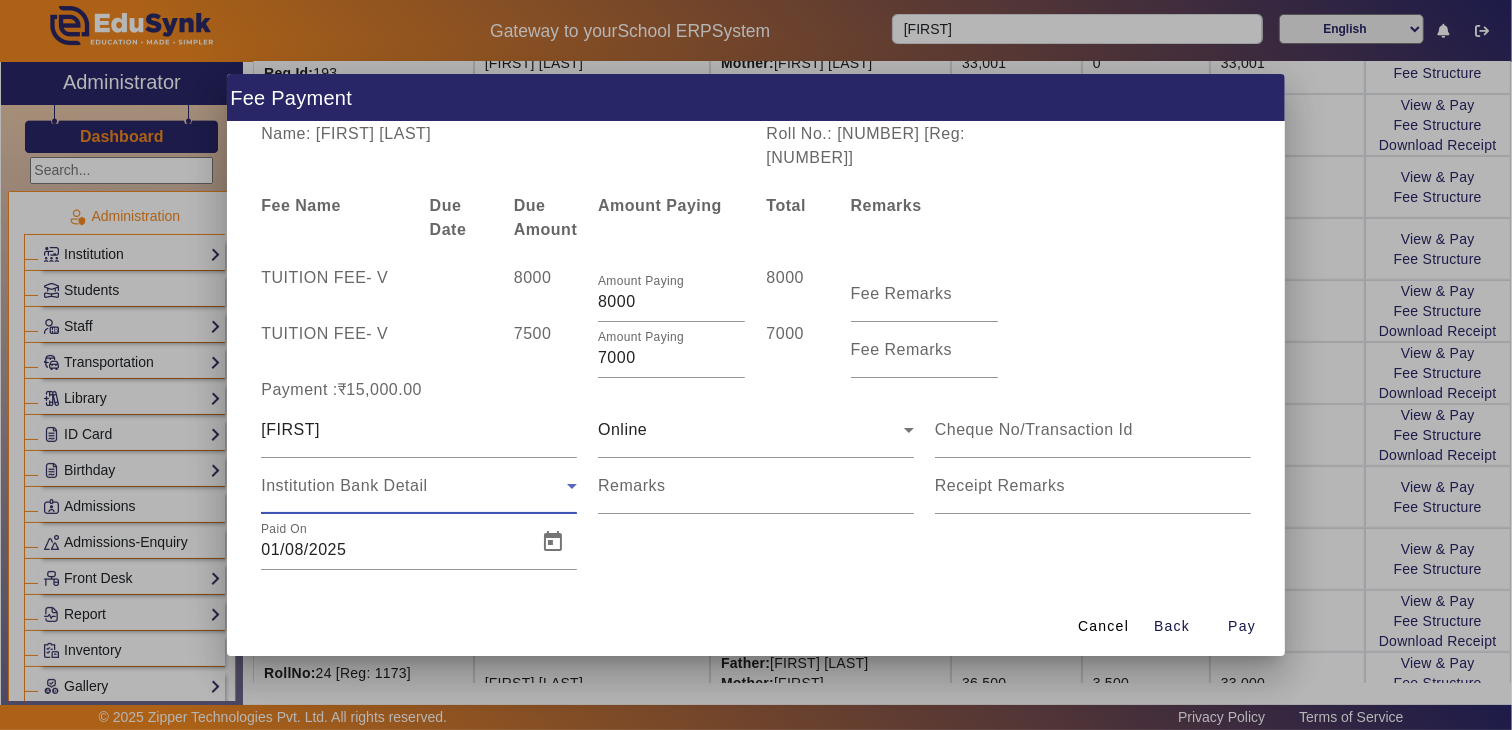 click on "Institution Bank Detail" at bounding box center [344, 485] 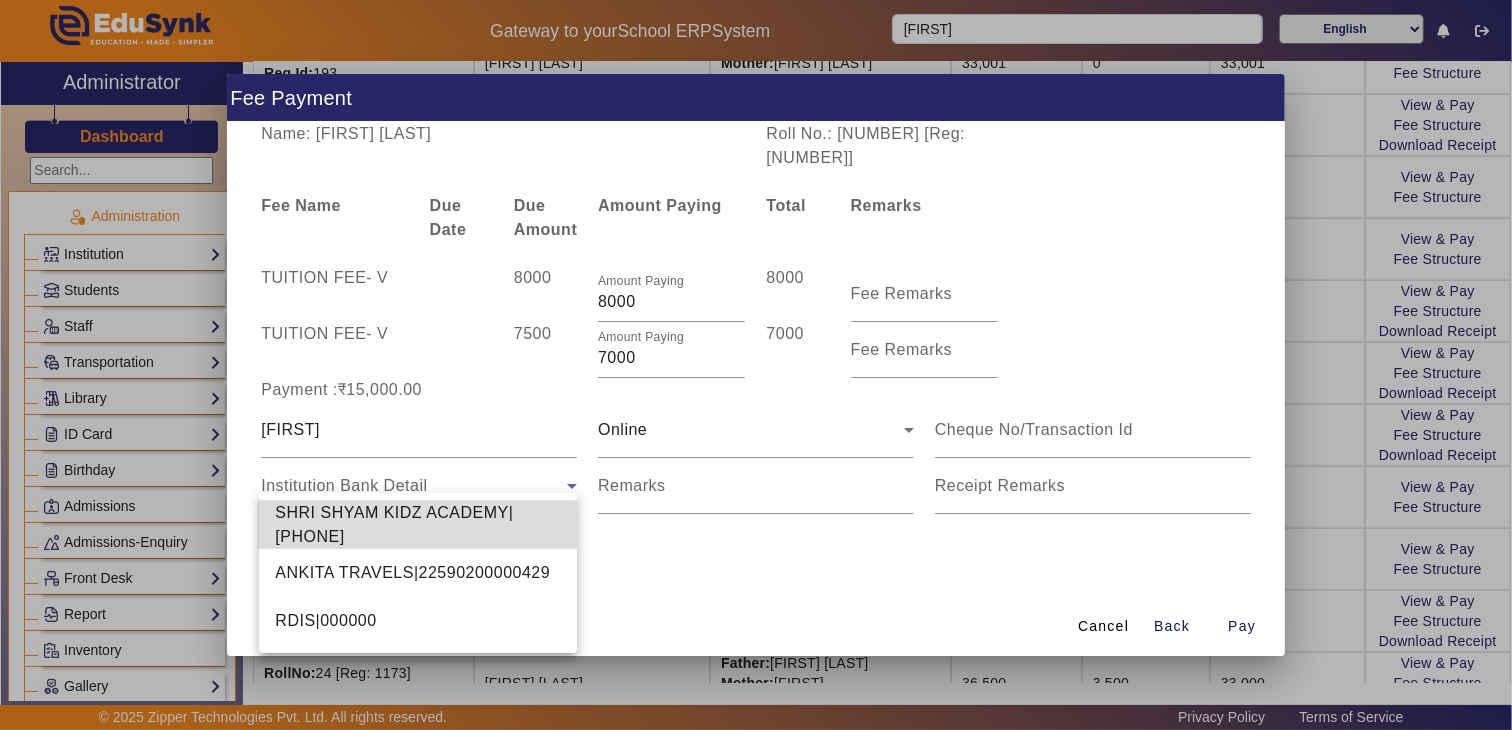 click on "SHRI SHYAM KIDZ ACADEMY|[PHONE]" at bounding box center (417, 525) 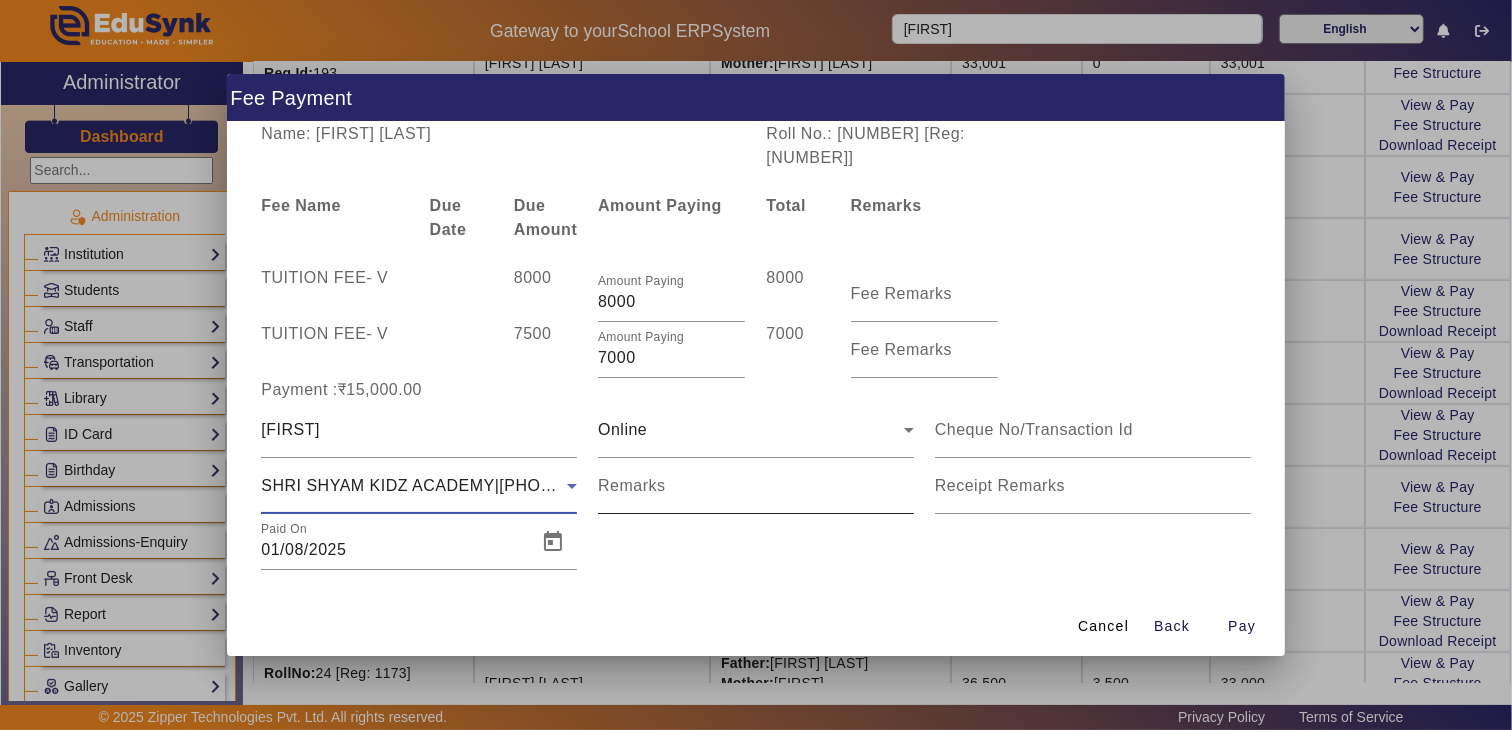click on "Remarks" at bounding box center (756, 494) 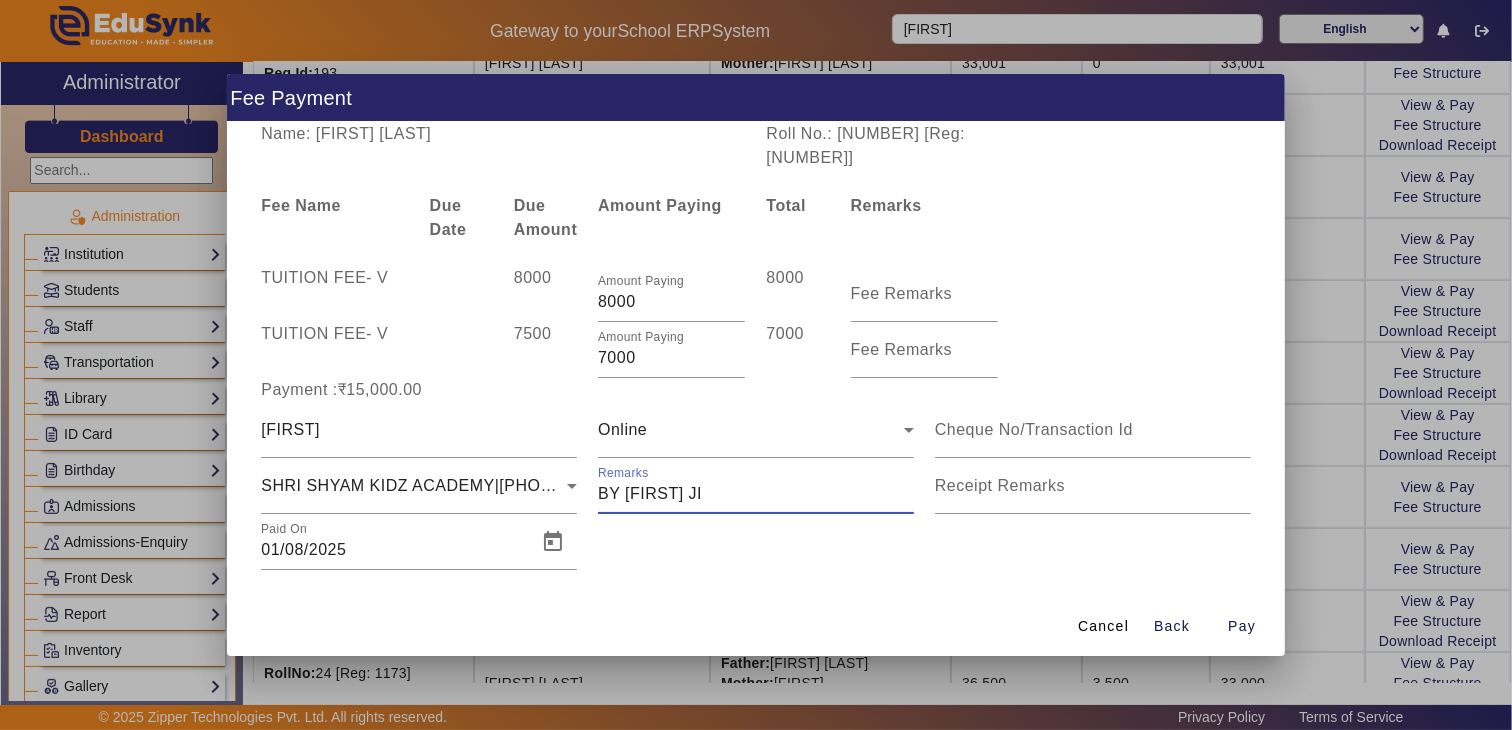 type on "BY [FIRST] JI" 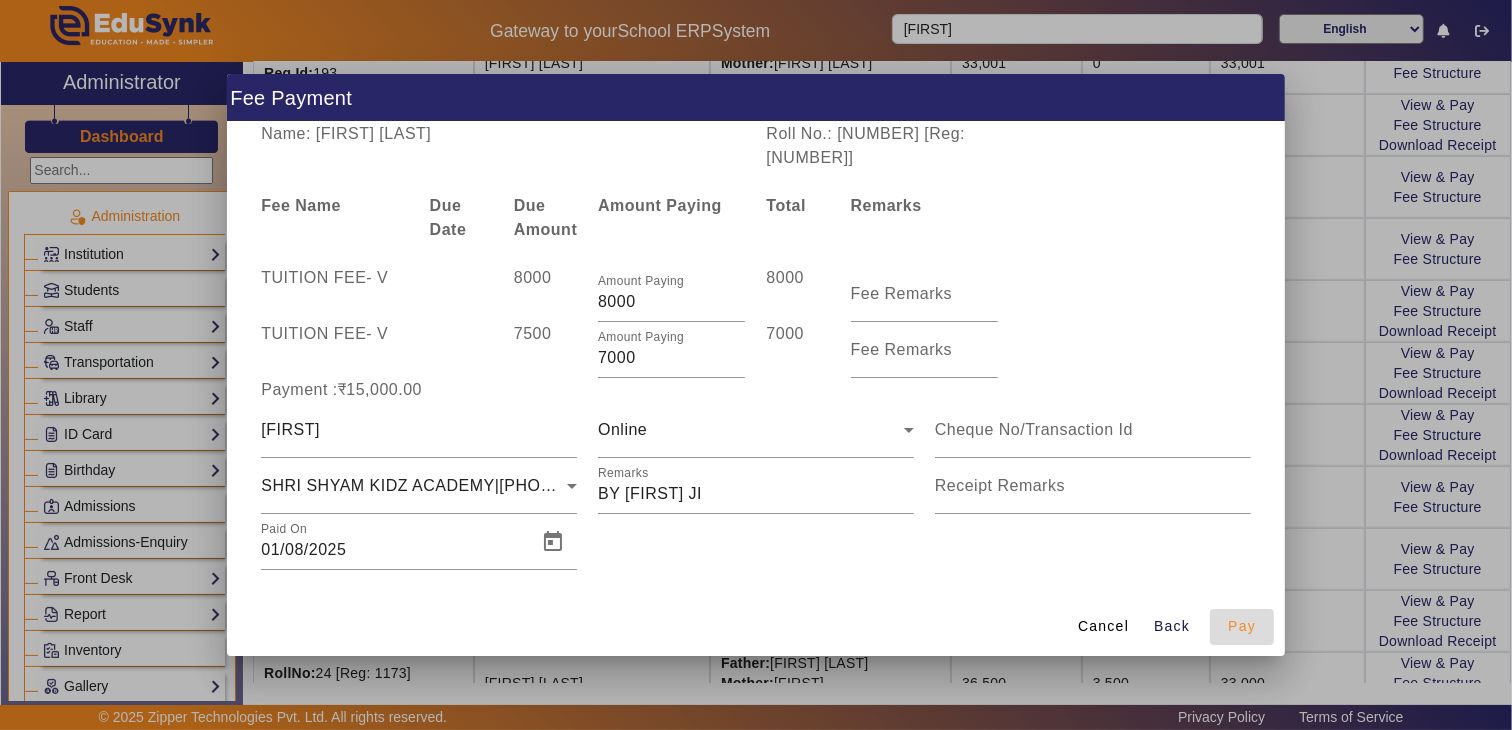 click on "Pay" at bounding box center (1242, 626) 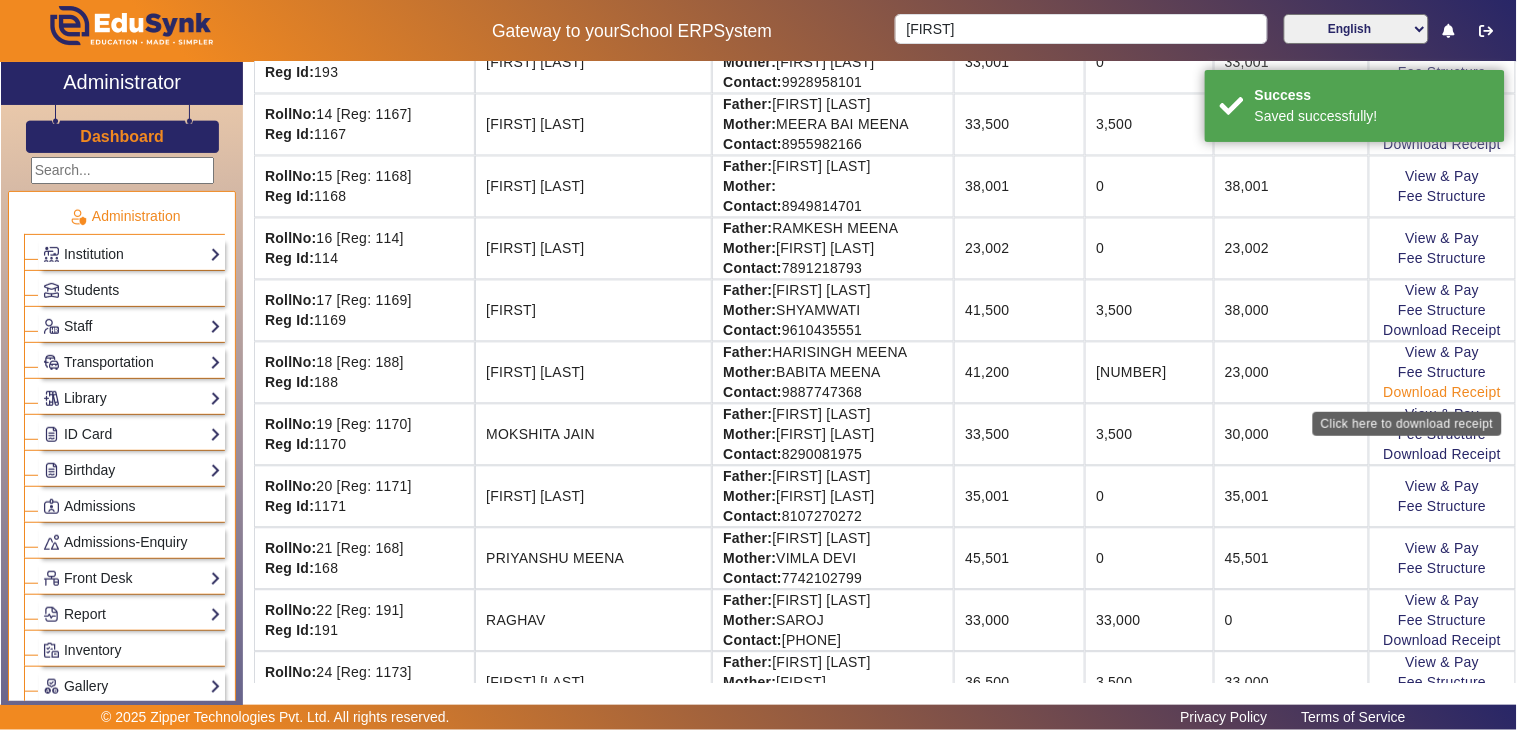 click on "Download Receipt" 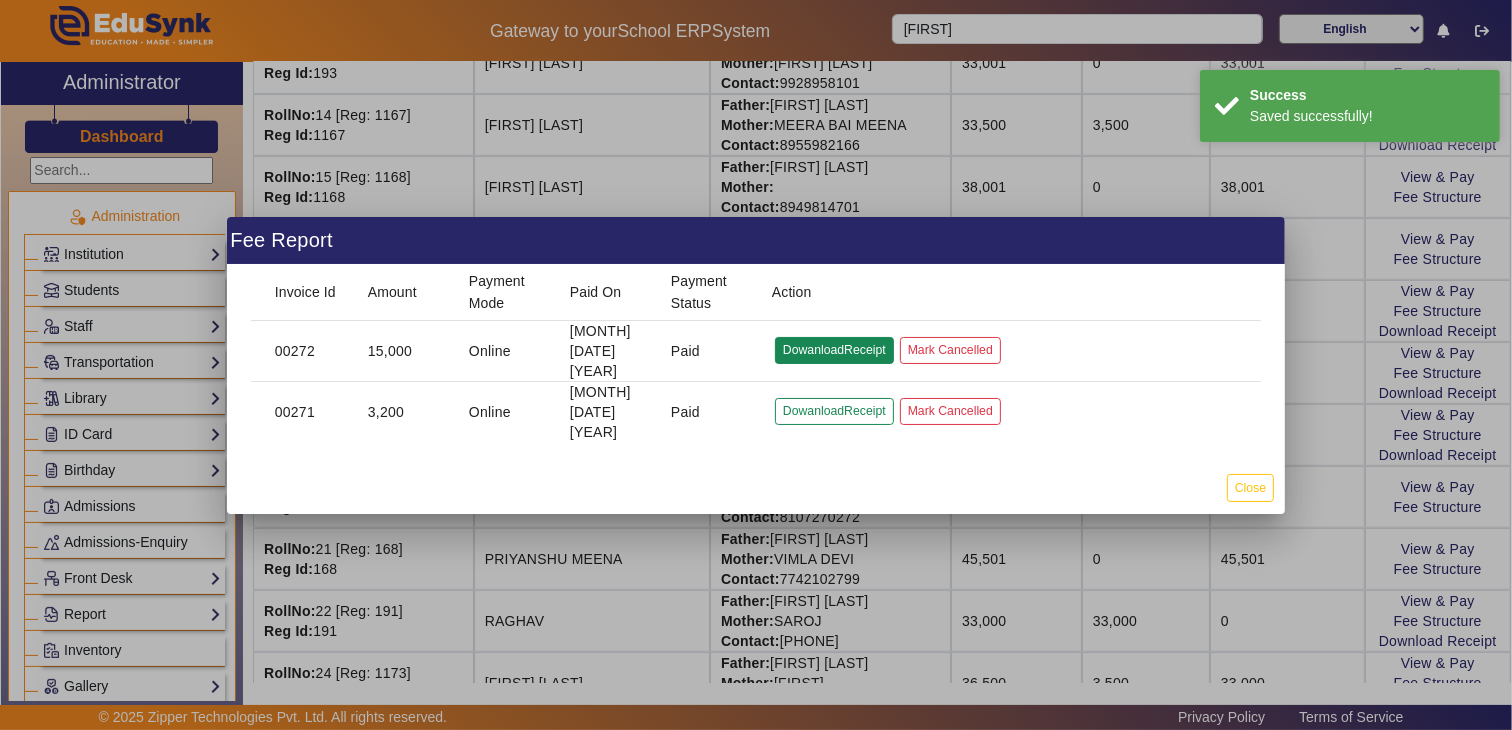 click on "DowanloadReceipt" at bounding box center [834, 411] 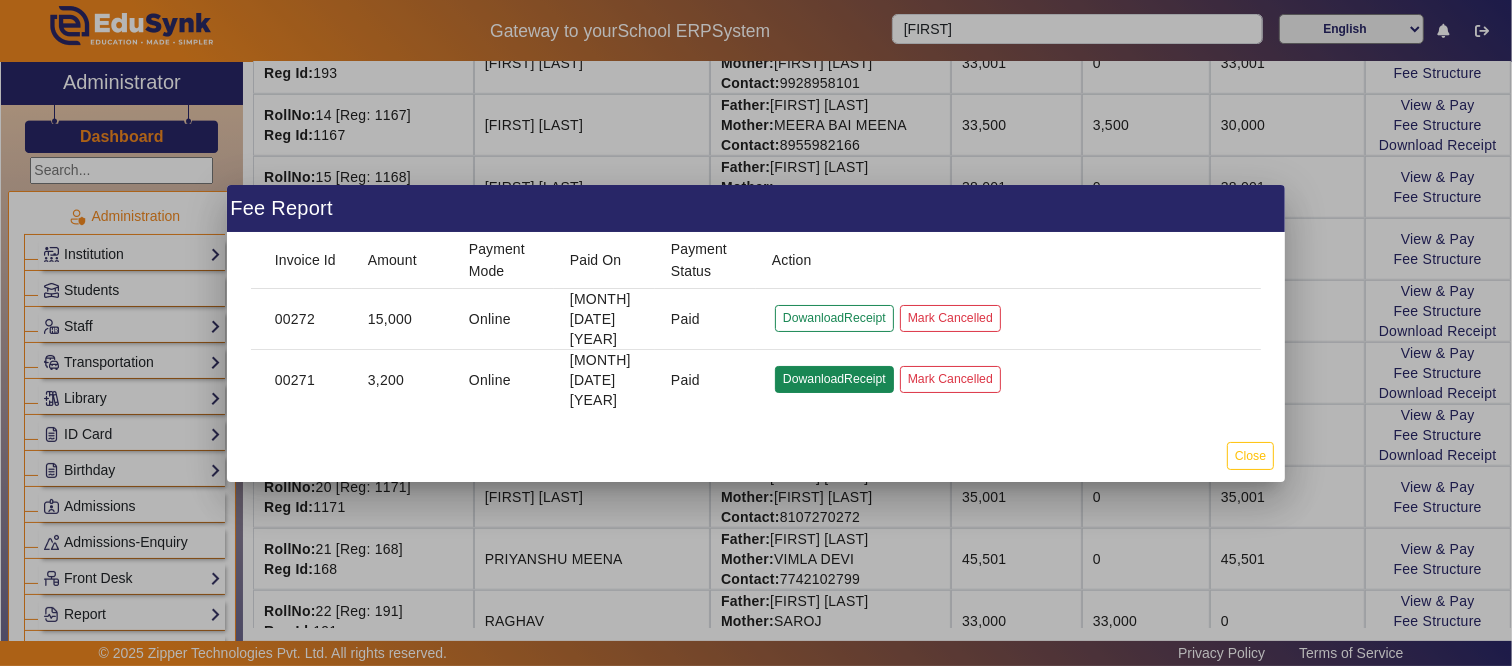 click on "DowanloadReceipt" 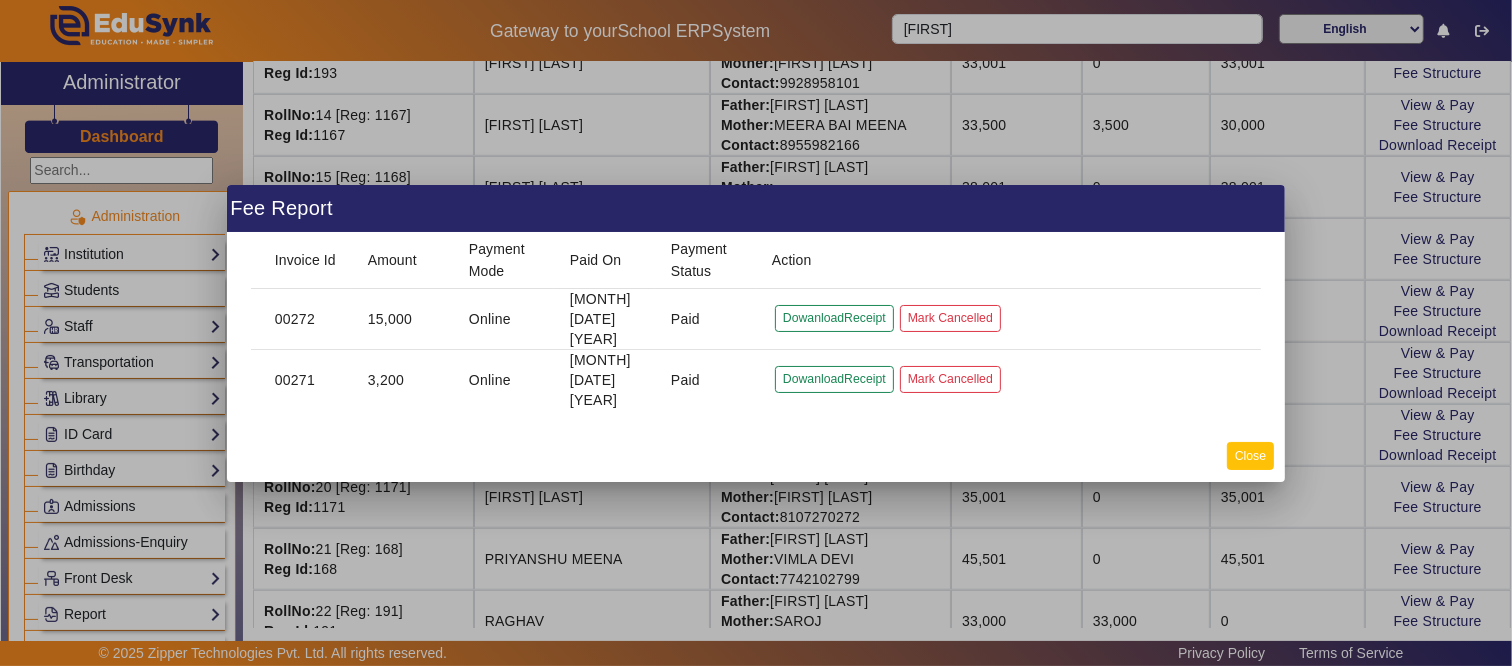 click on "Close" 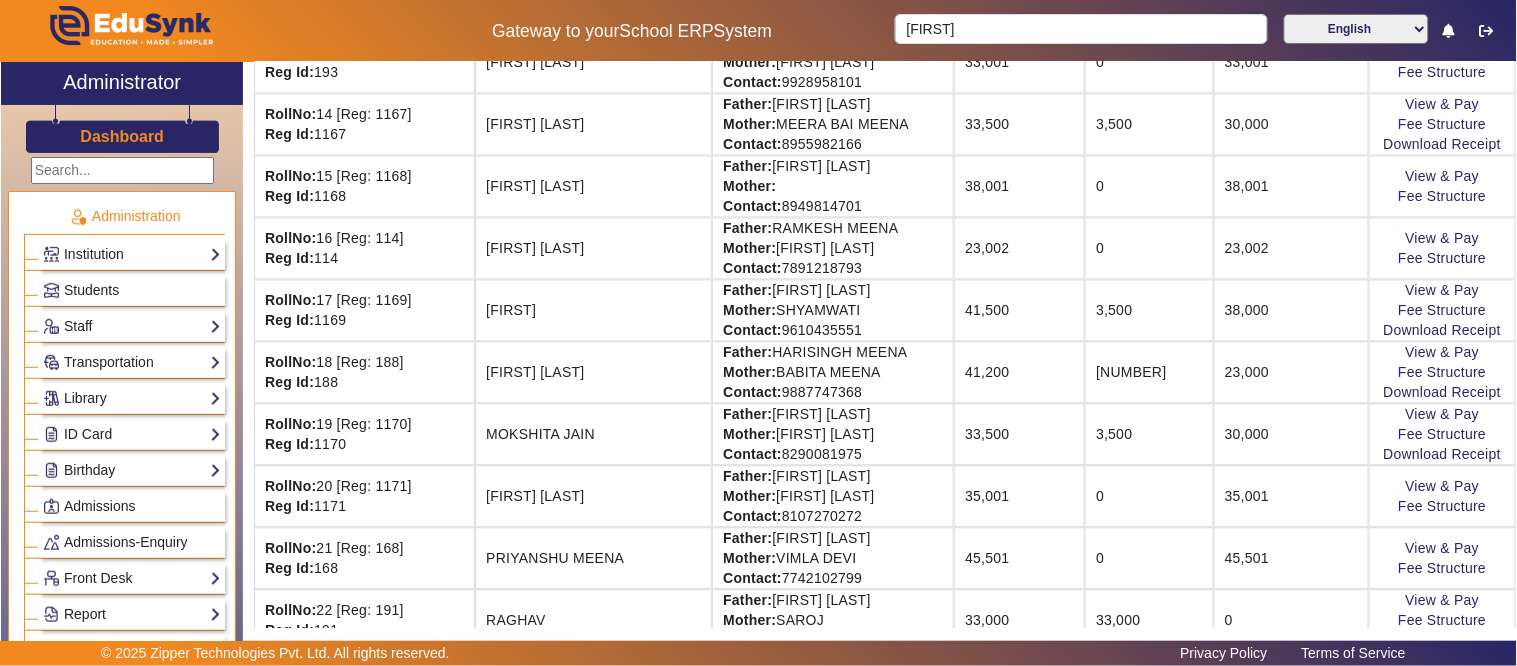 scroll, scrollTop: 0, scrollLeft: 0, axis: both 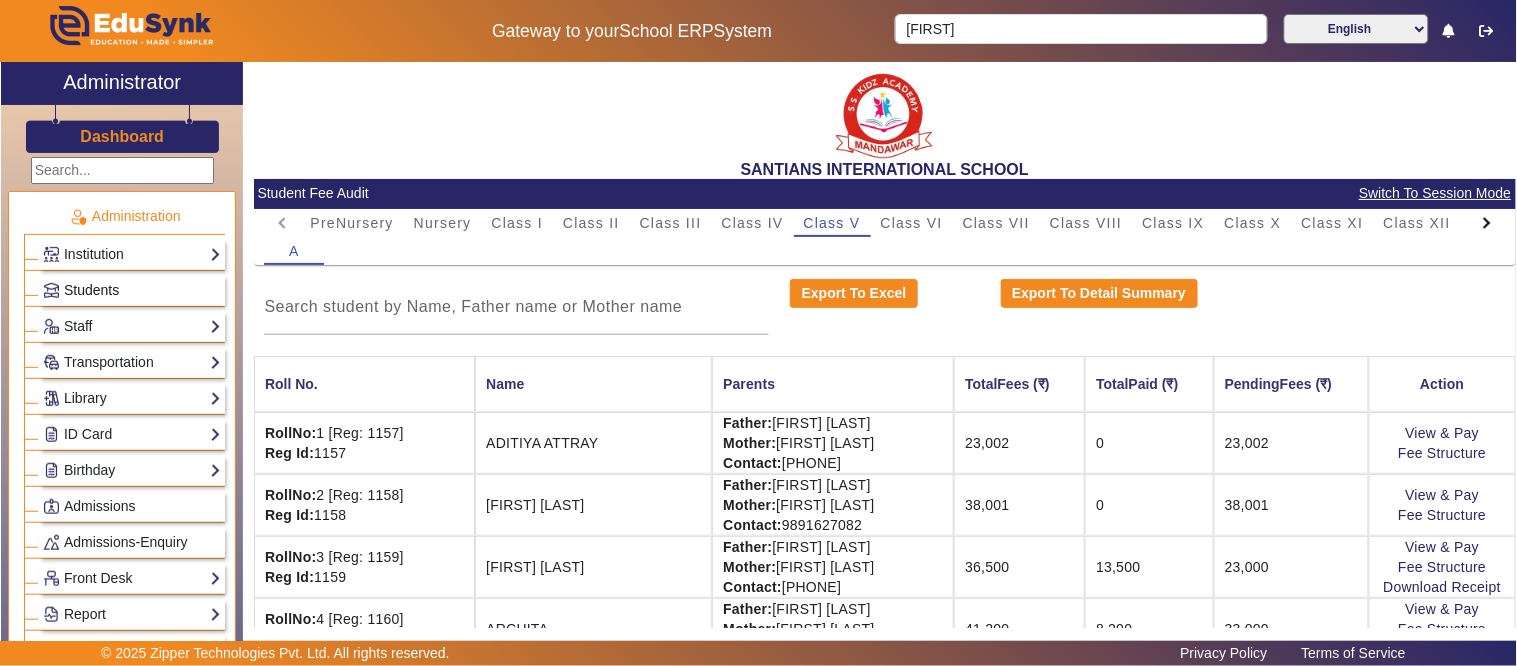 click on "Students" 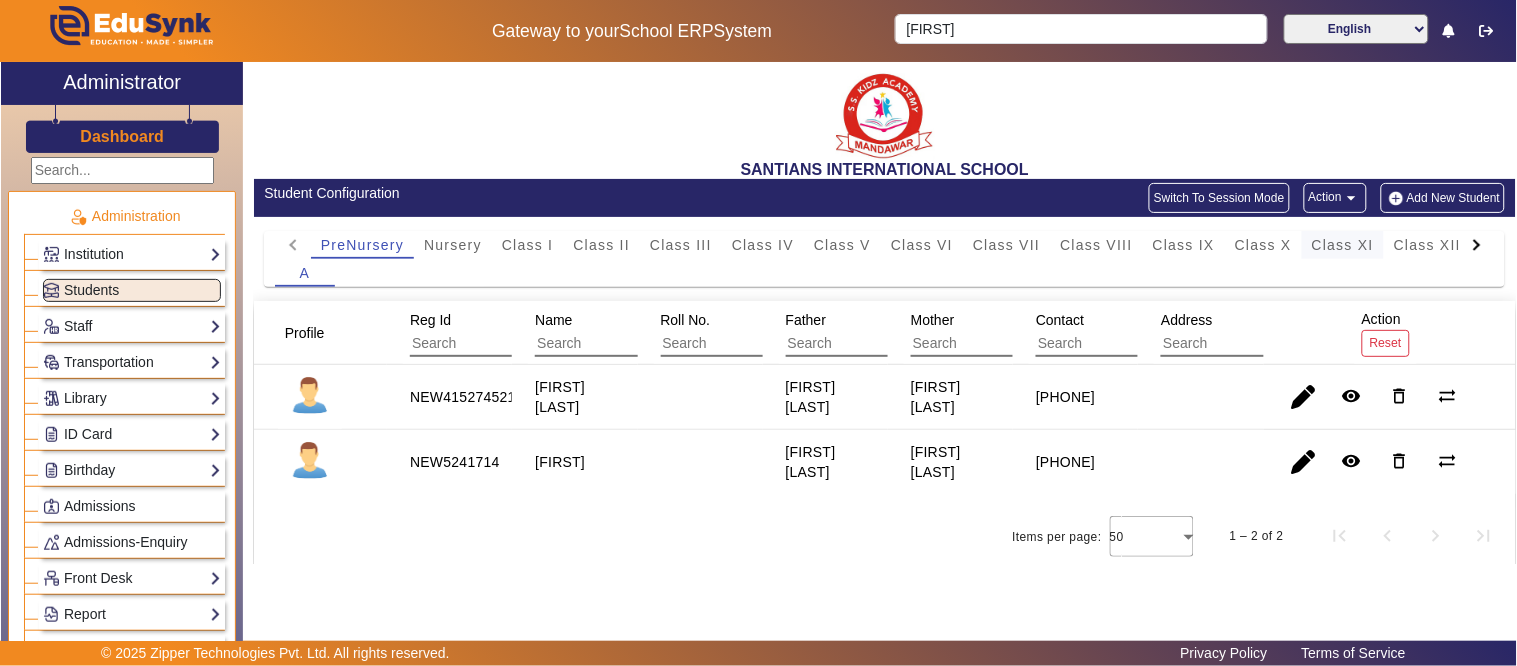 click on "Class XI" at bounding box center [1343, 245] 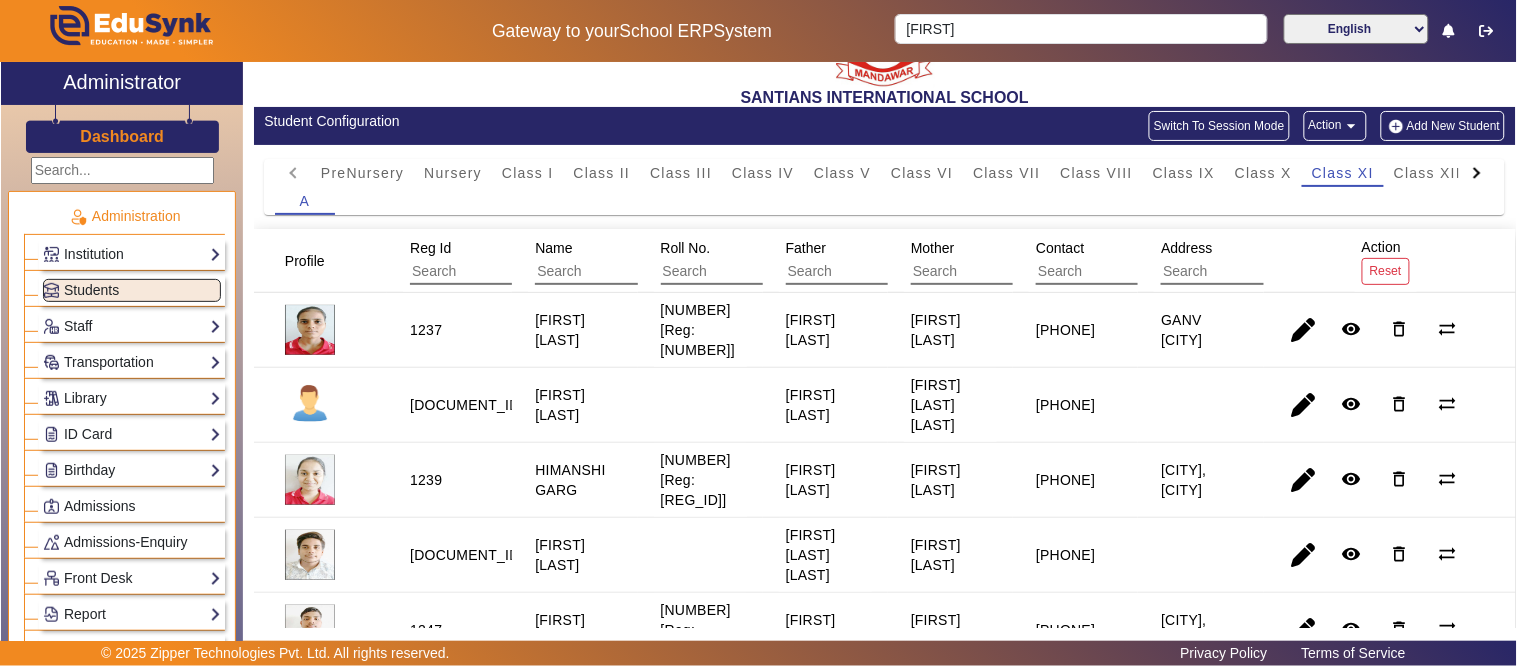 scroll, scrollTop: 111, scrollLeft: 0, axis: vertical 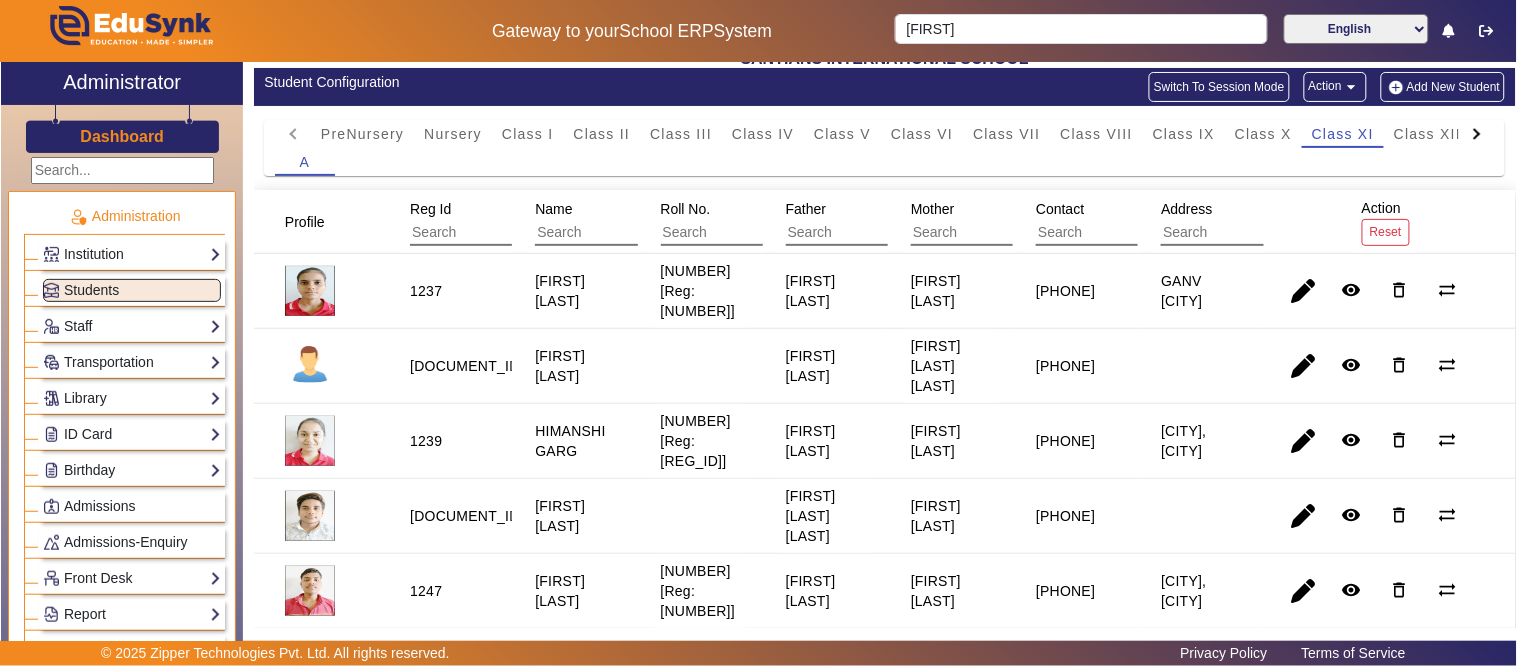 click on "PreNursery Nursery Class I Class II Class III Class IV Class V Class VI Class VII Class VIII Class IX Class X Class XI Class XII L.K.G. U.K.G. A" 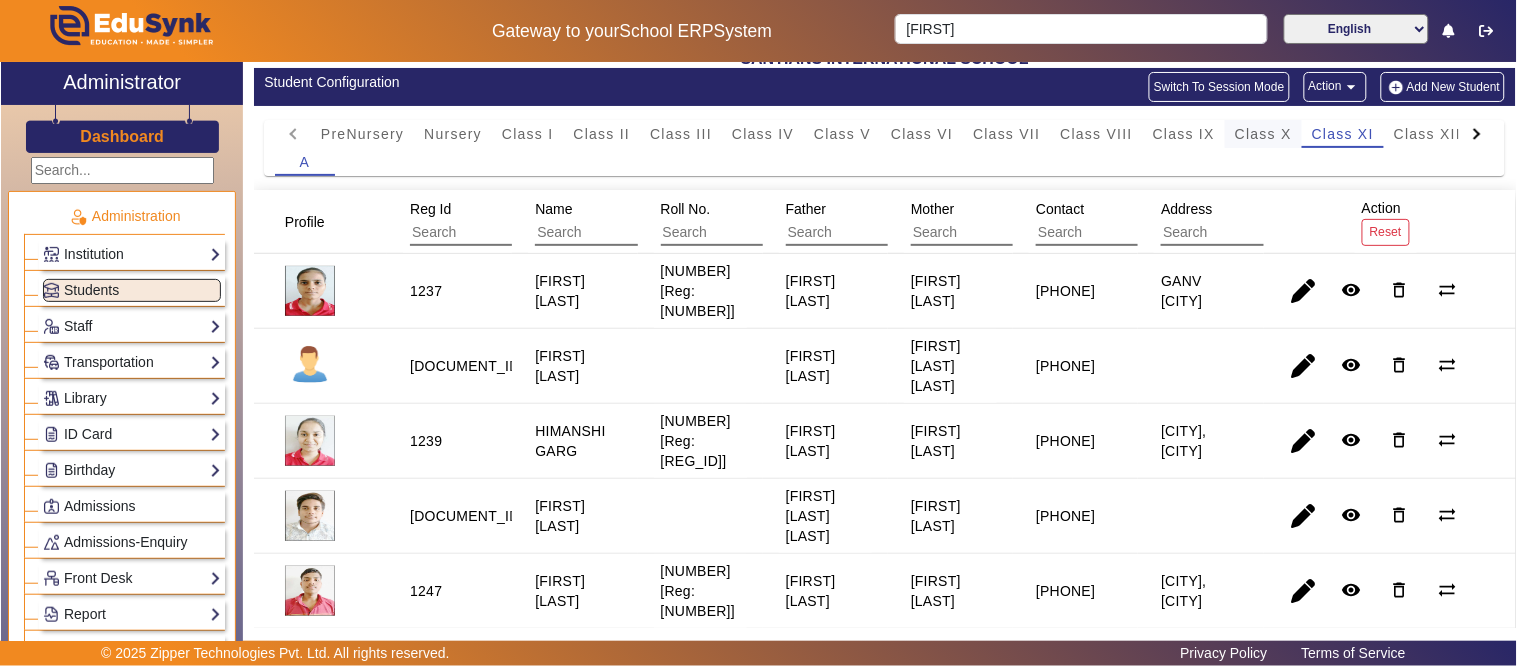 click on "Class X" at bounding box center [1263, 134] 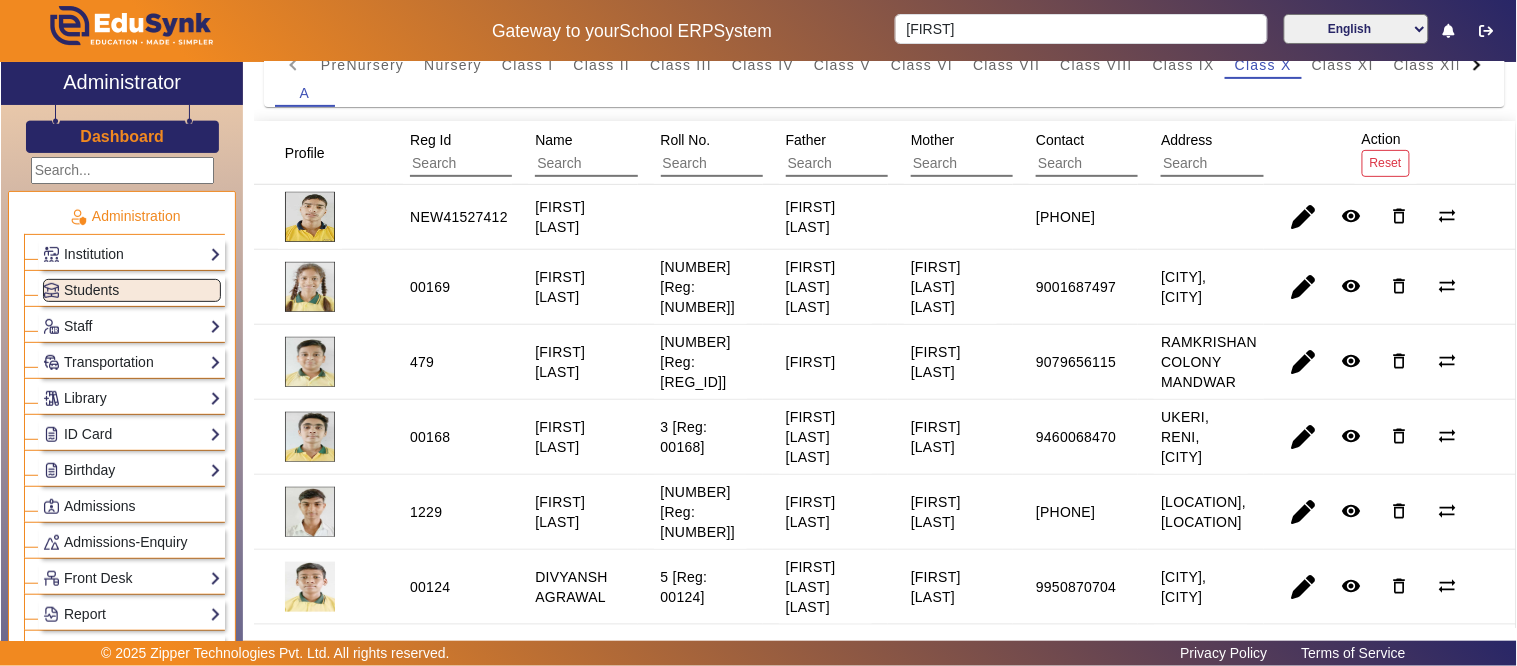 scroll, scrollTop: 222, scrollLeft: 0, axis: vertical 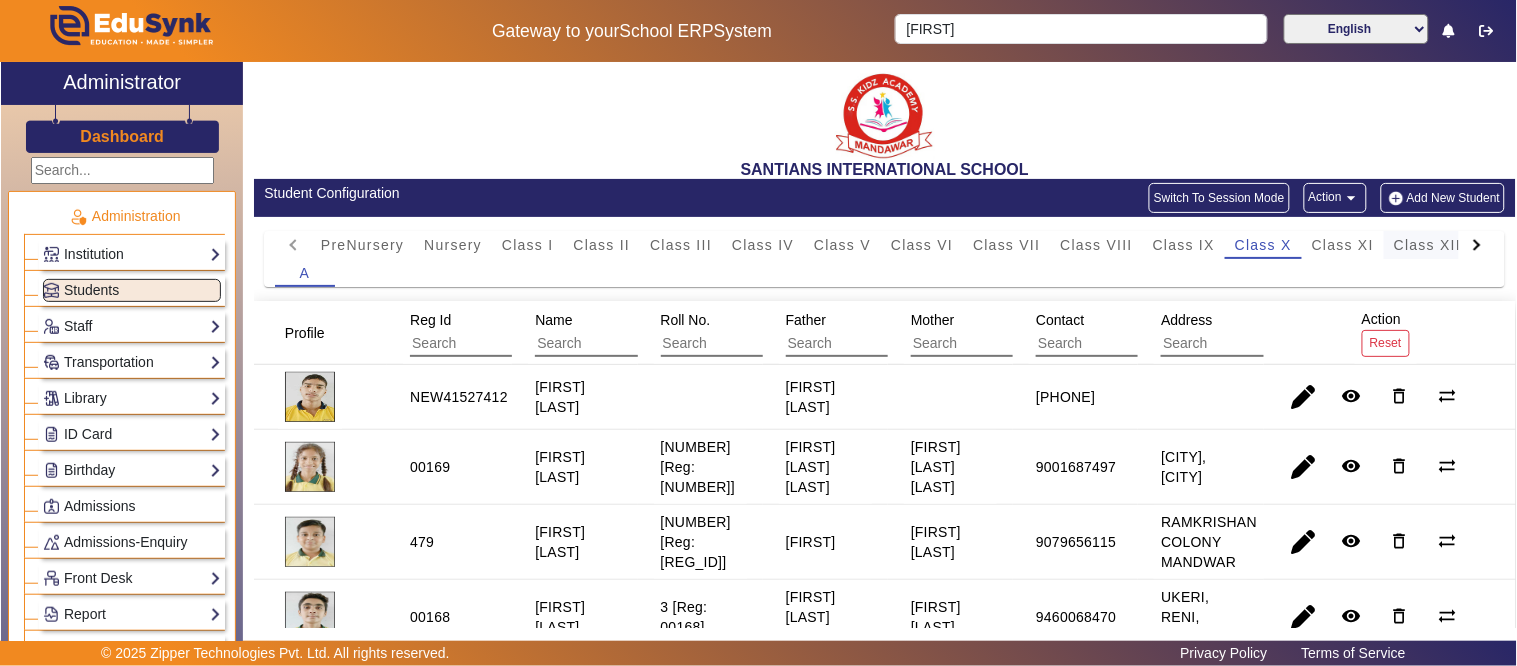 click on "Class XII" at bounding box center [1427, 245] 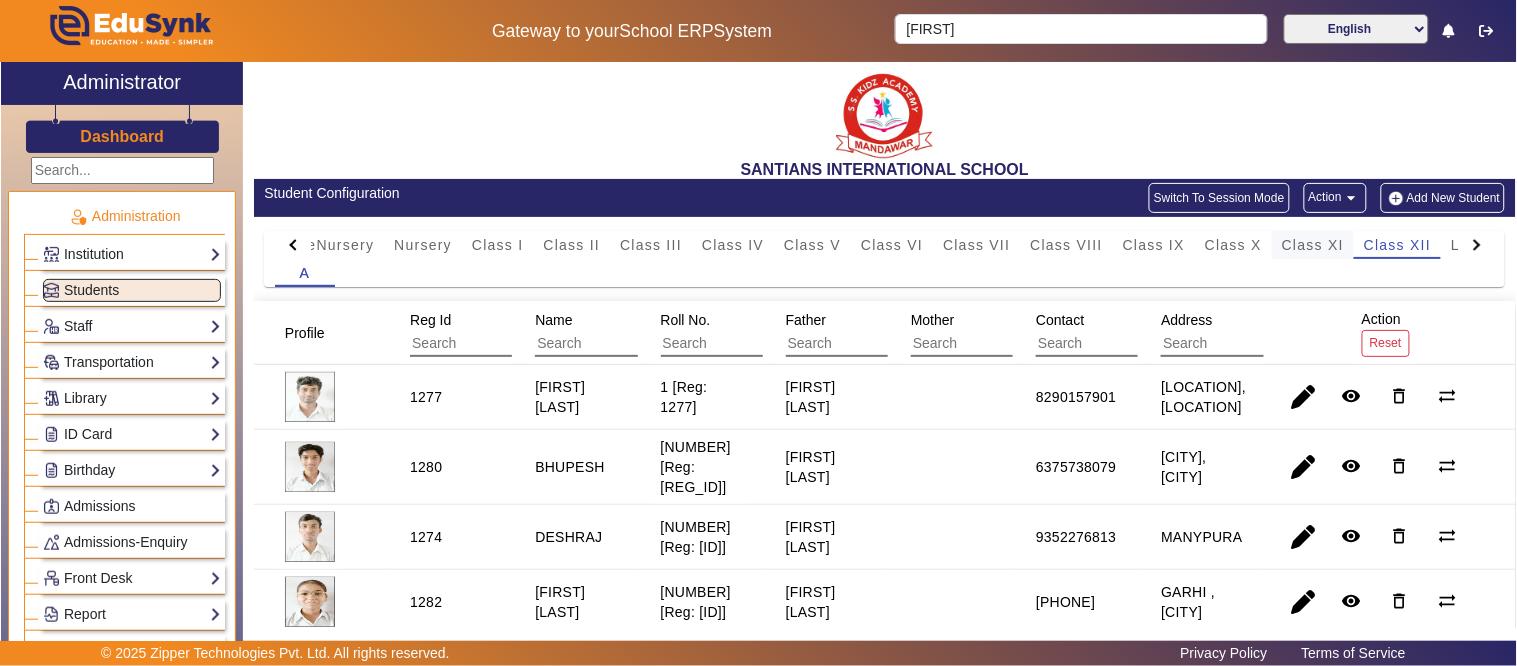 click on "Class XII" at bounding box center [1397, 245] 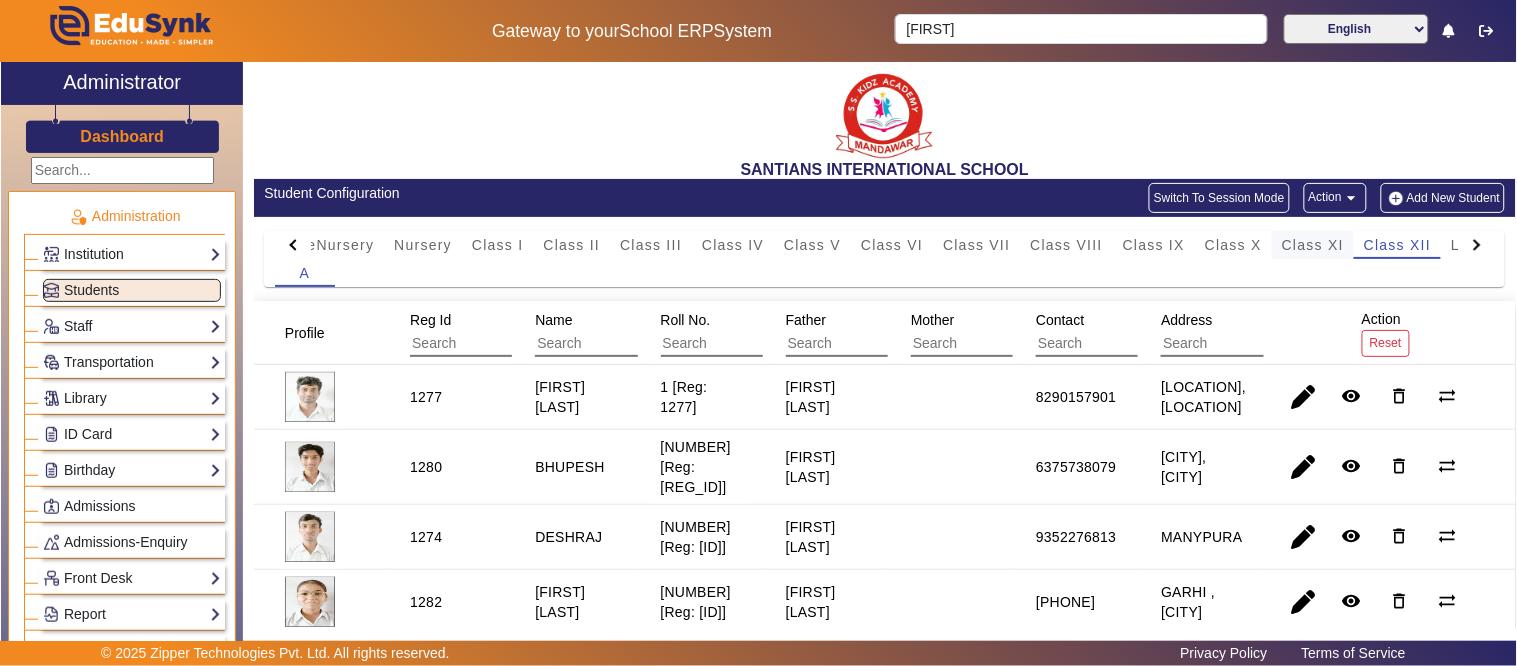 click on "Class XI" at bounding box center [1313, 245] 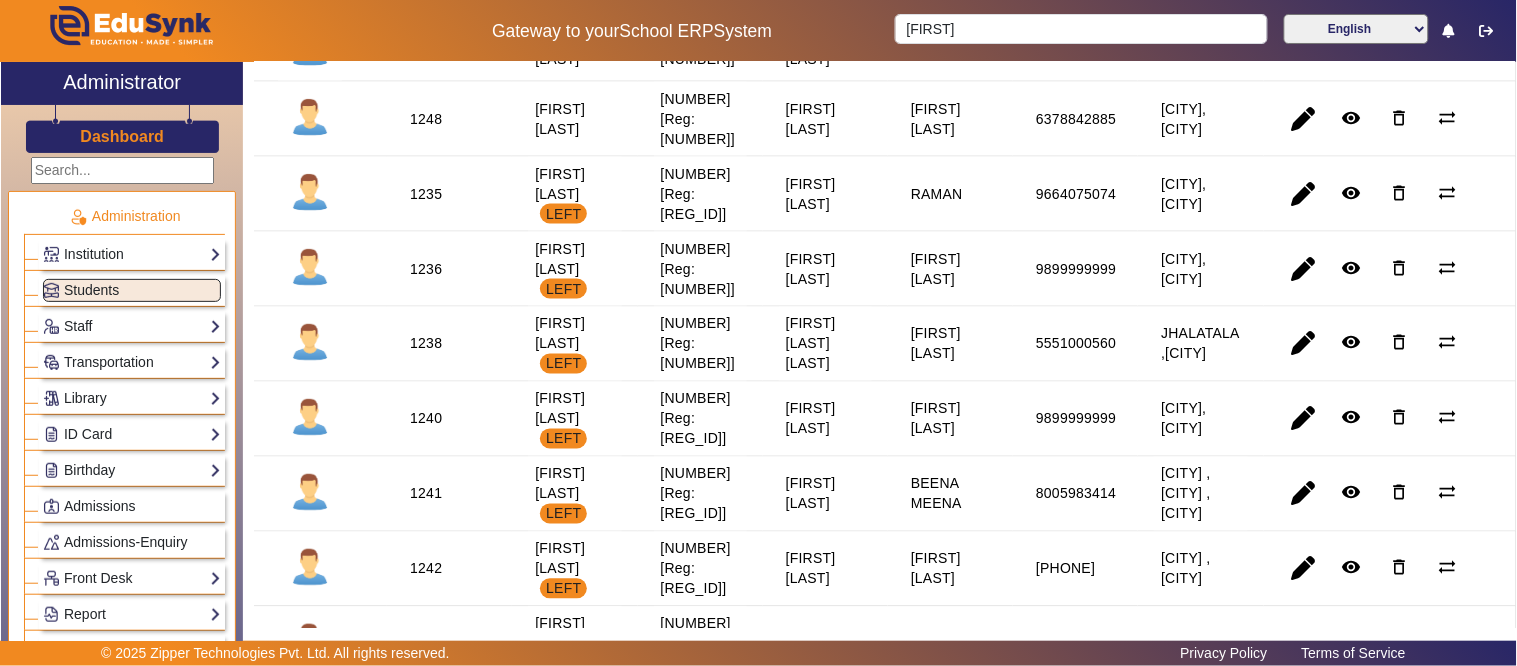 scroll, scrollTop: 0, scrollLeft: 0, axis: both 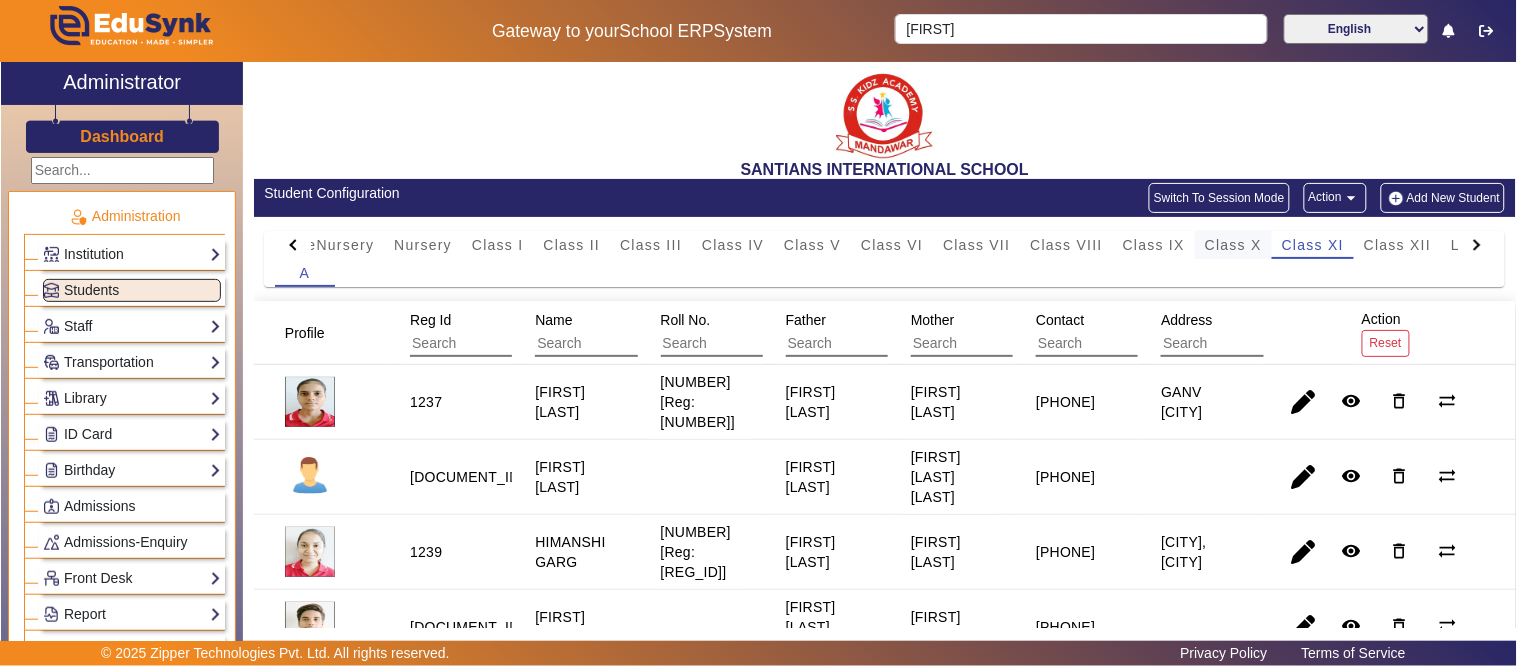 click on "Class X" at bounding box center [1233, 245] 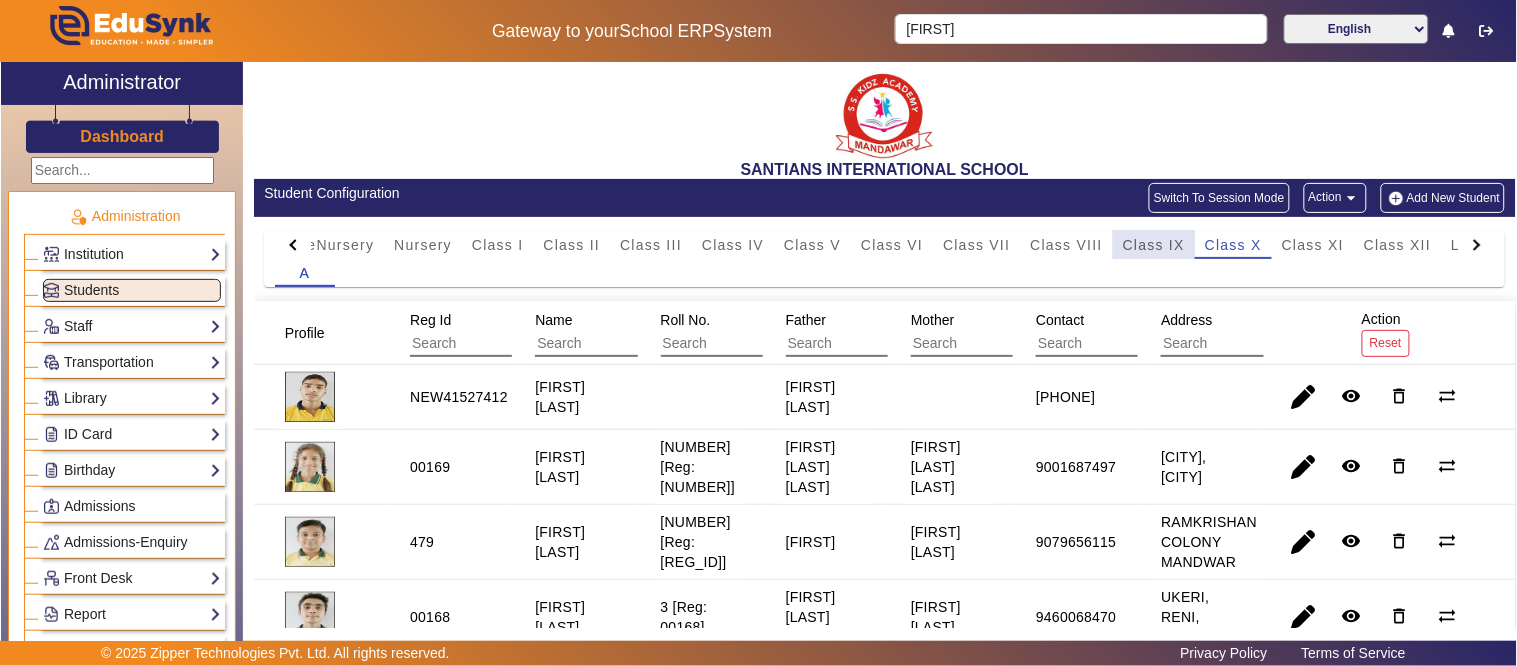click on "Class IX" at bounding box center [1154, 245] 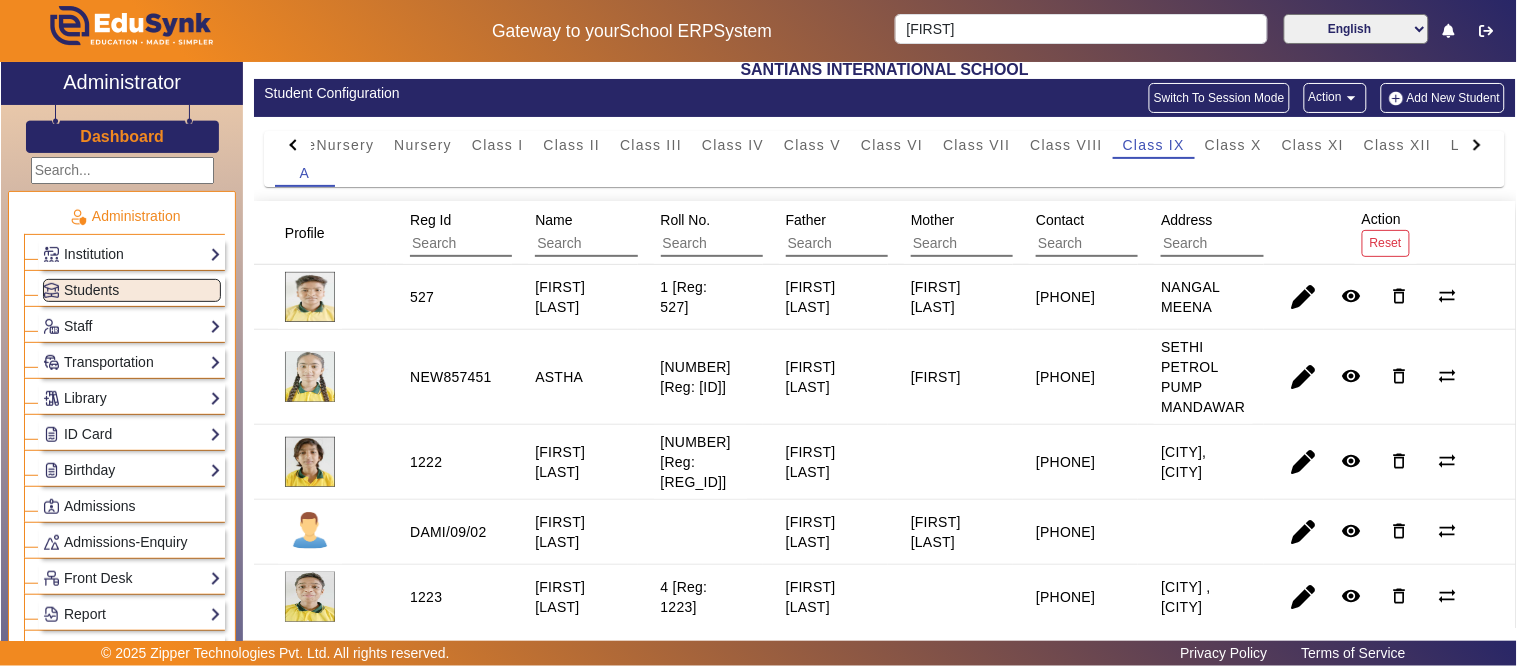 scroll, scrollTop: 0, scrollLeft: 0, axis: both 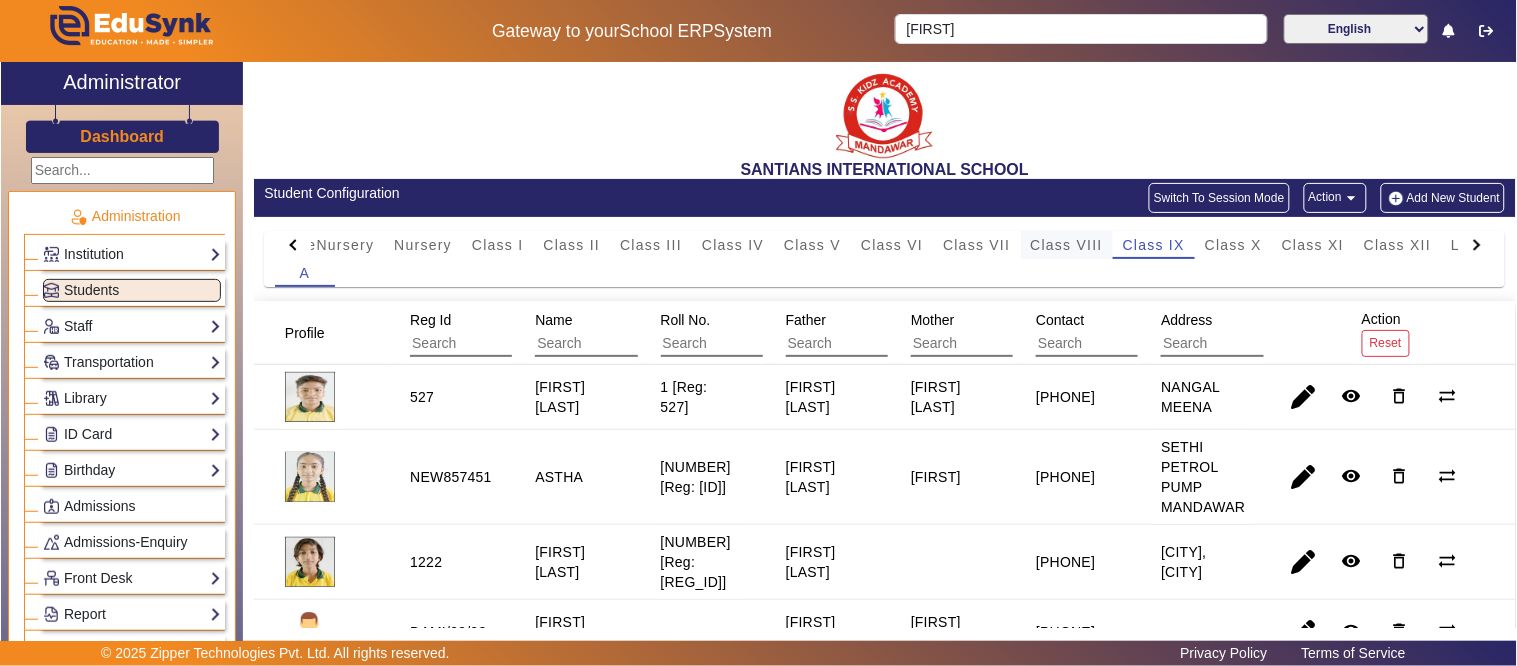 click on "Class VIII" at bounding box center (1067, 245) 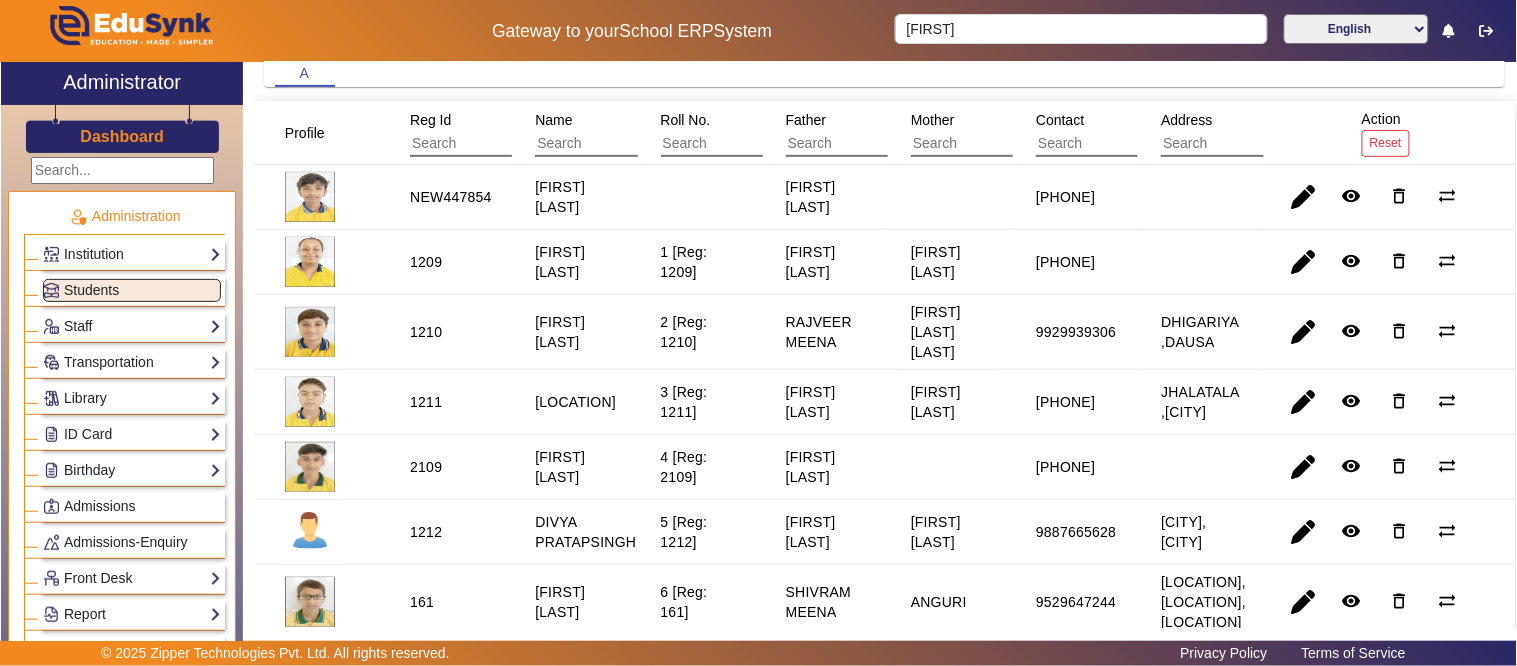 scroll, scrollTop: 0, scrollLeft: 0, axis: both 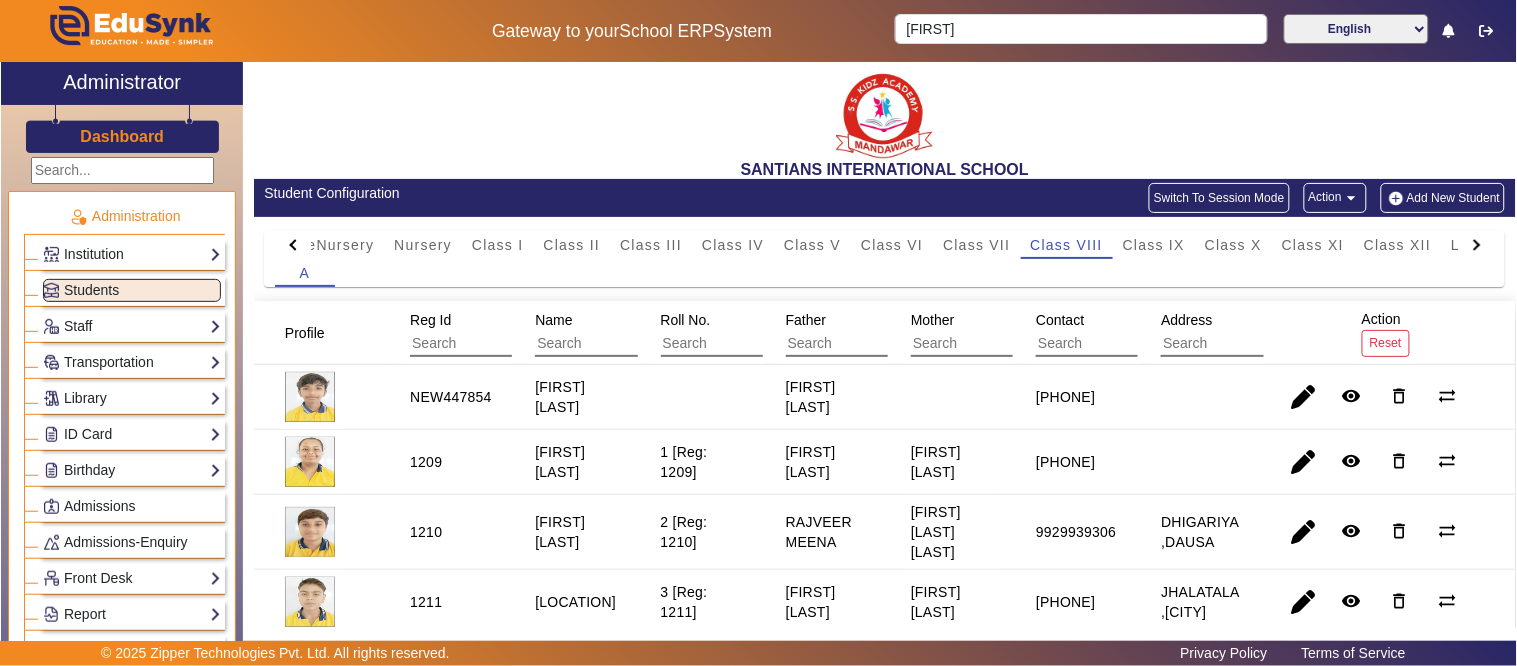 click on "Dashboard" 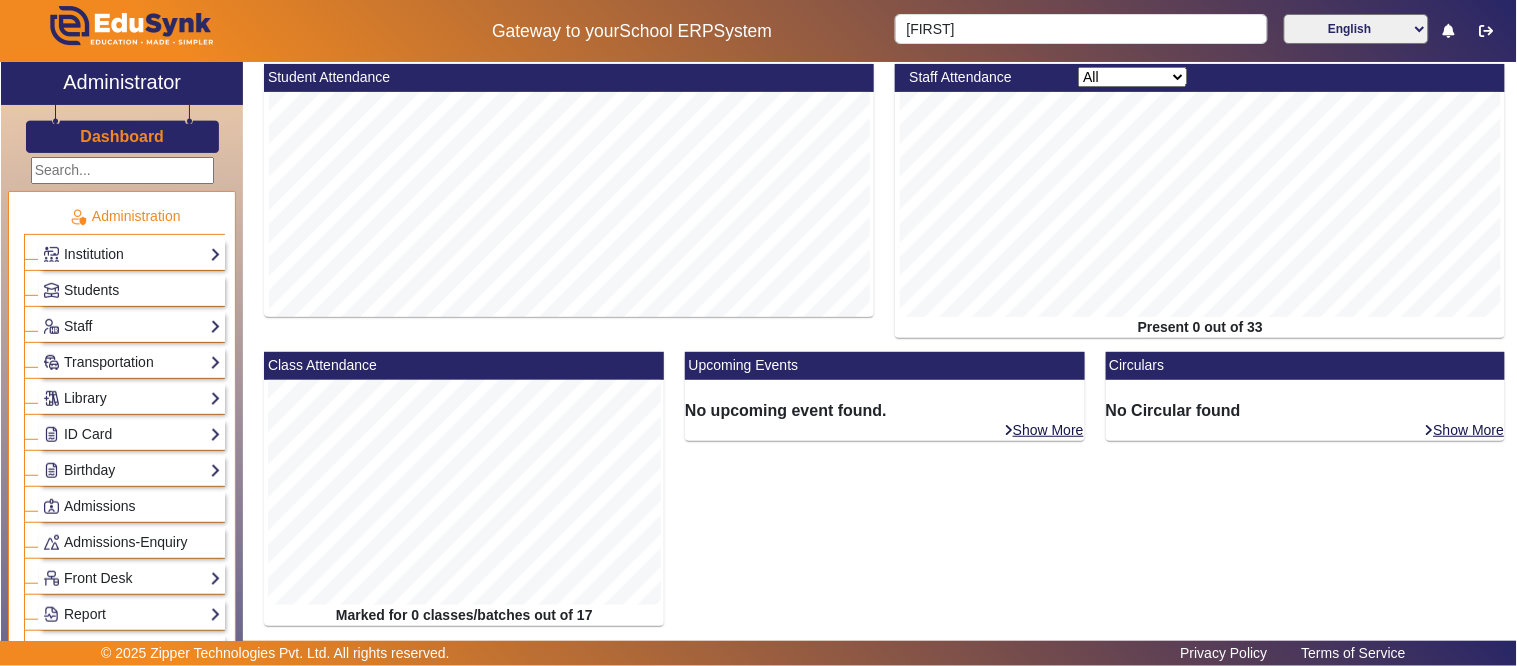 scroll, scrollTop: 0, scrollLeft: 0, axis: both 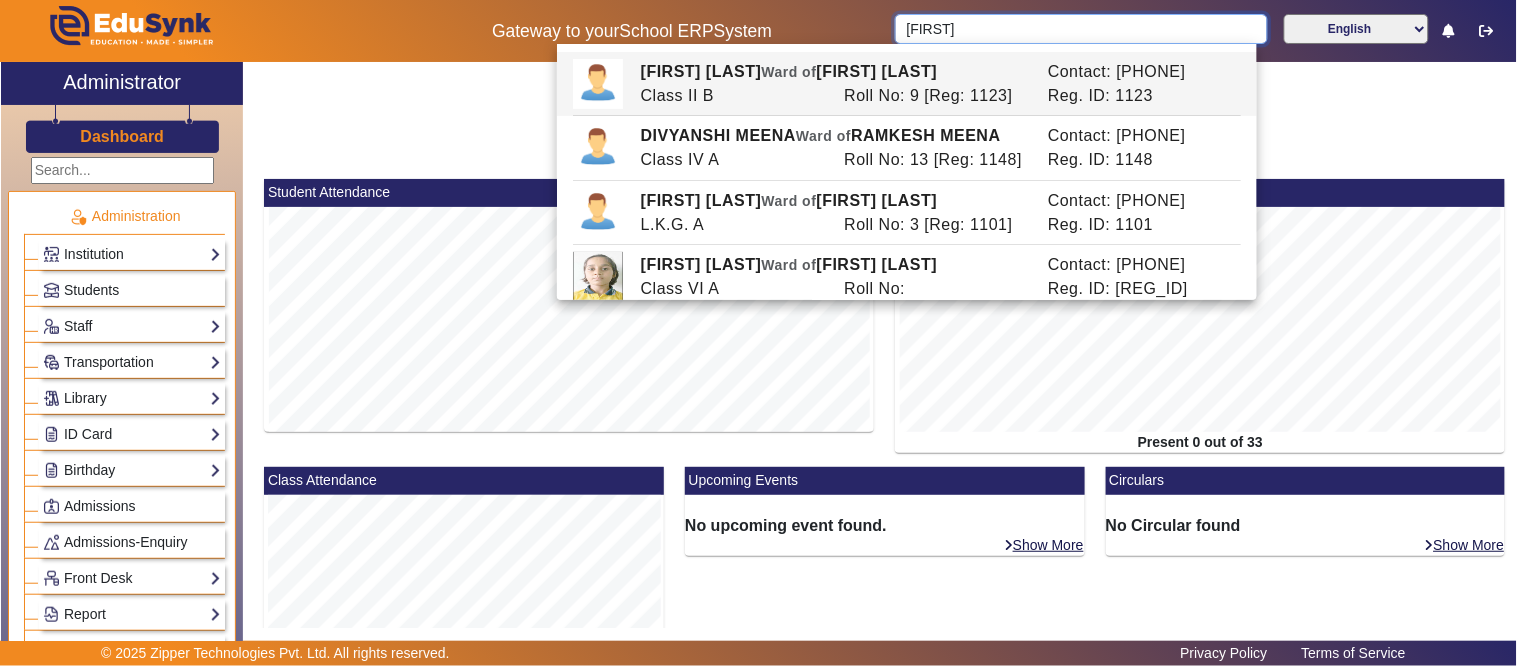 click on "[FIRST]" at bounding box center (1081, 29) 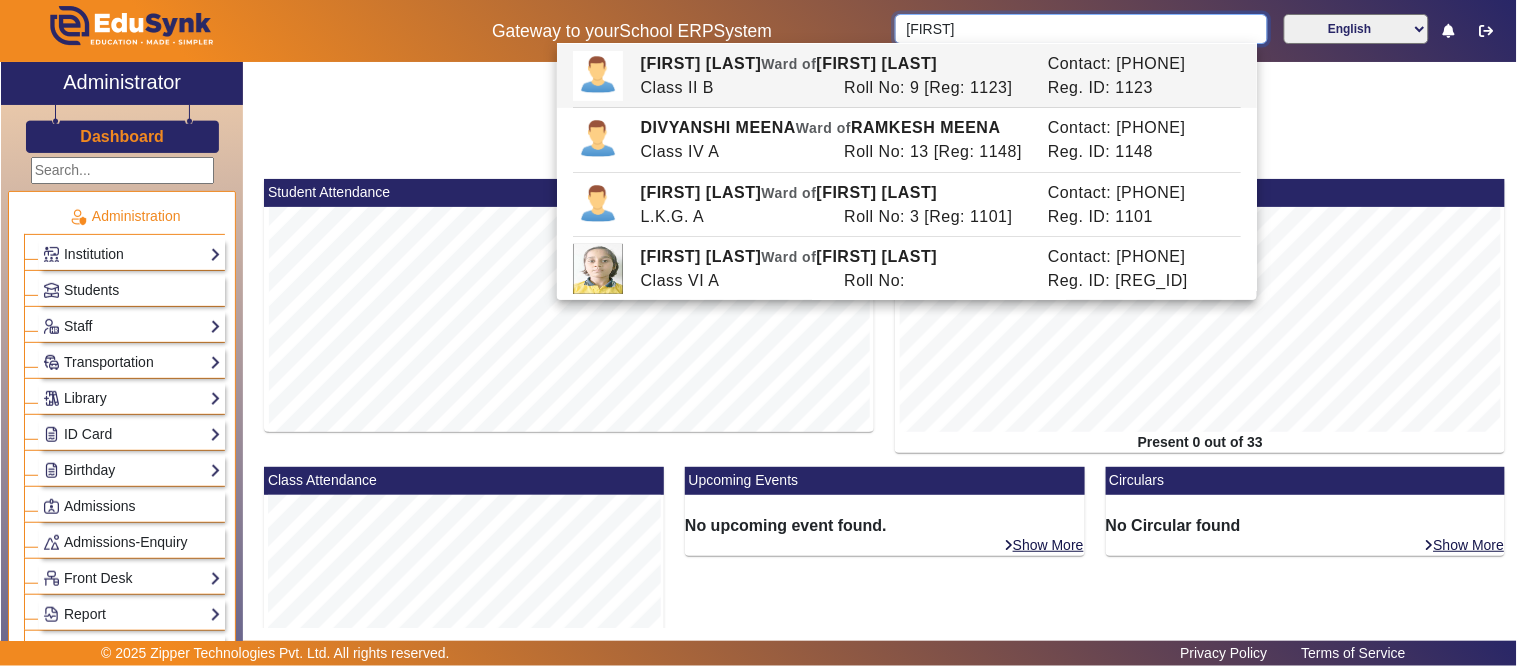 scroll, scrollTop: 0, scrollLeft: 0, axis: both 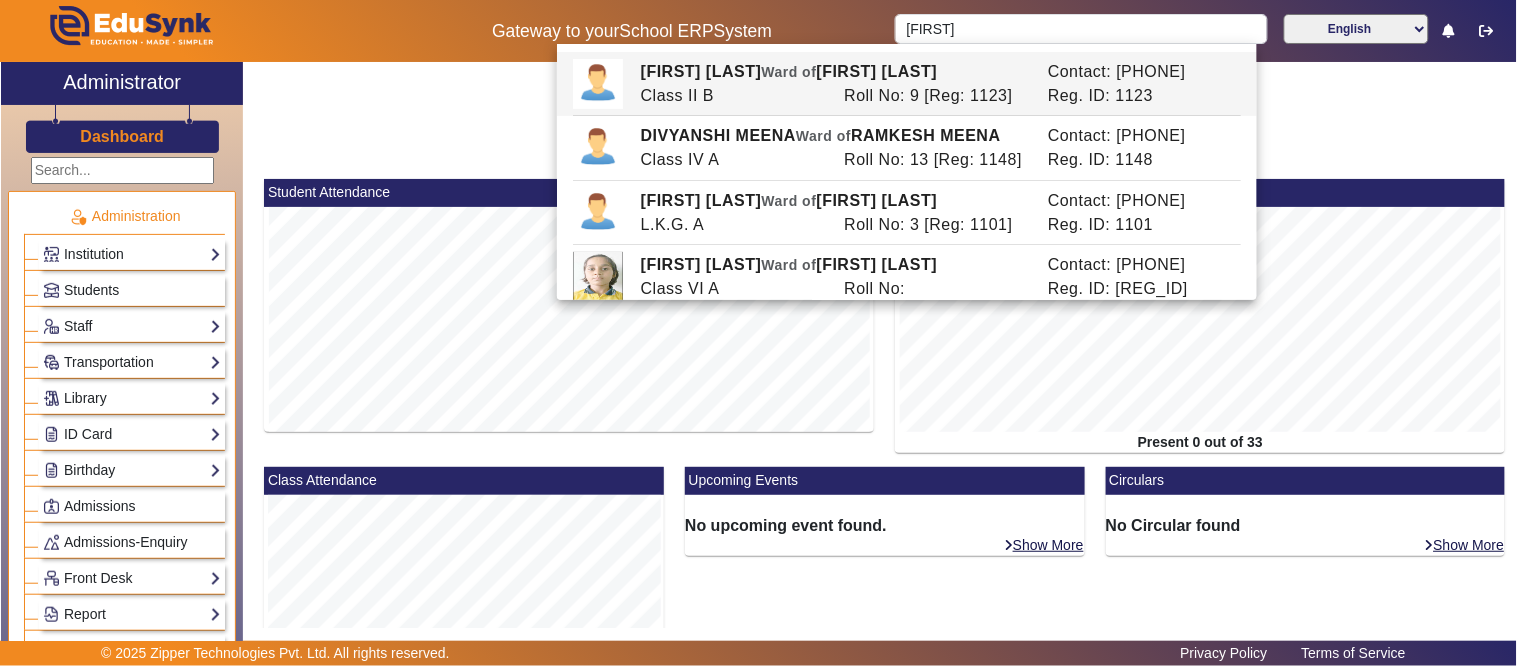 click on "SANTIANS INTERNATIONAL SCHOOL" 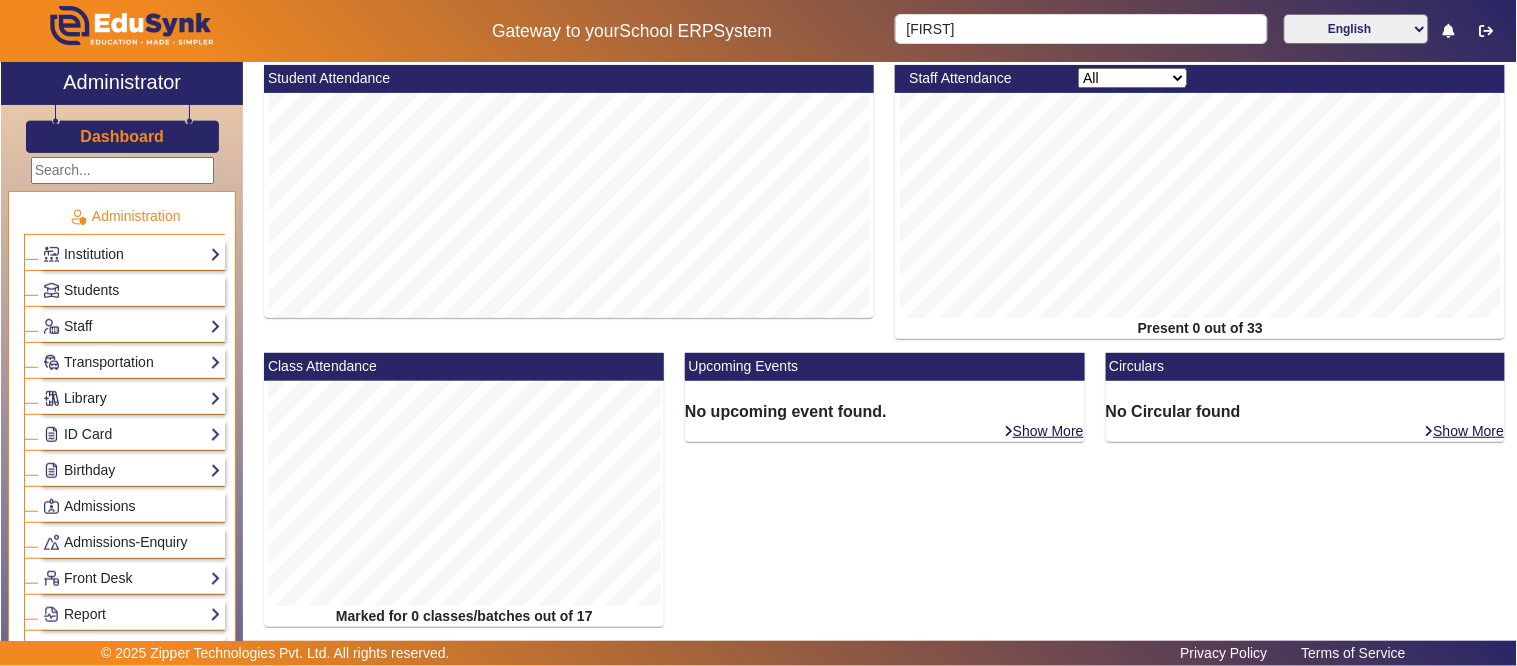 scroll, scrollTop: 222, scrollLeft: 0, axis: vertical 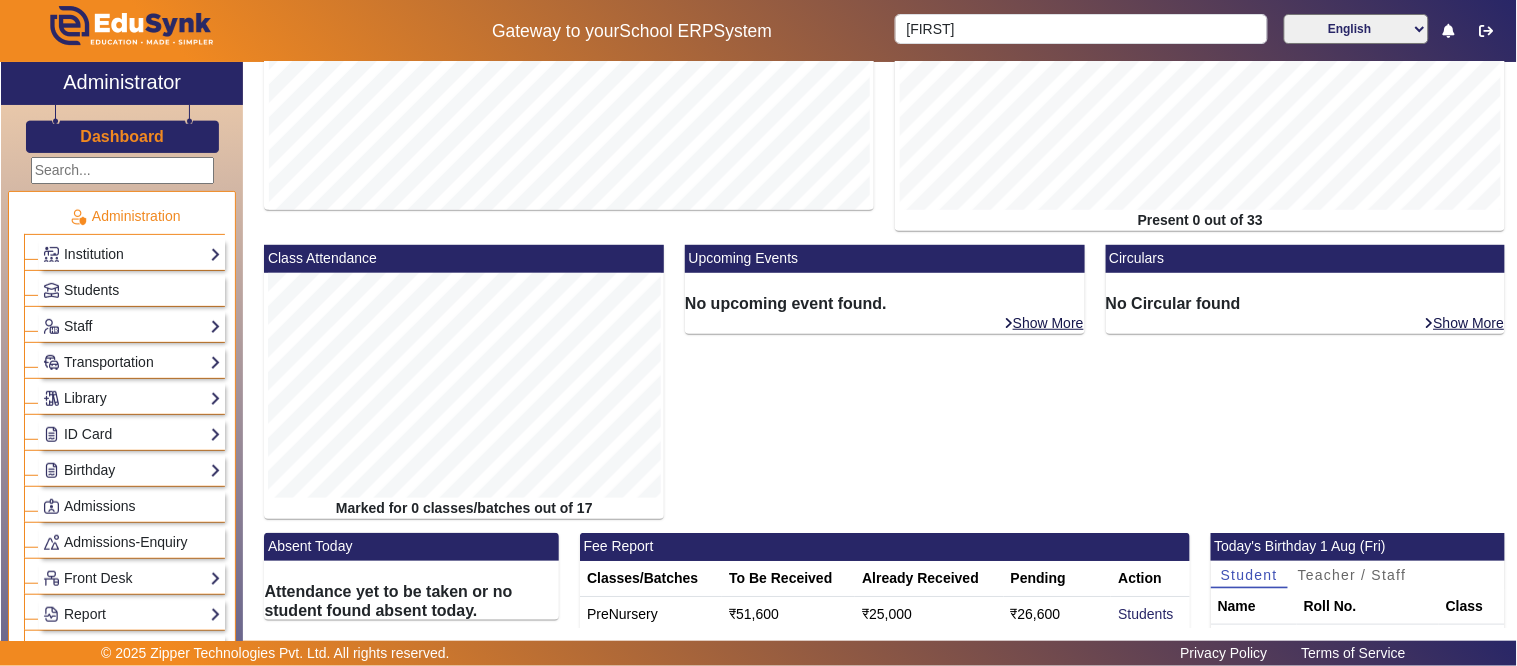 click on "[FIRST]" 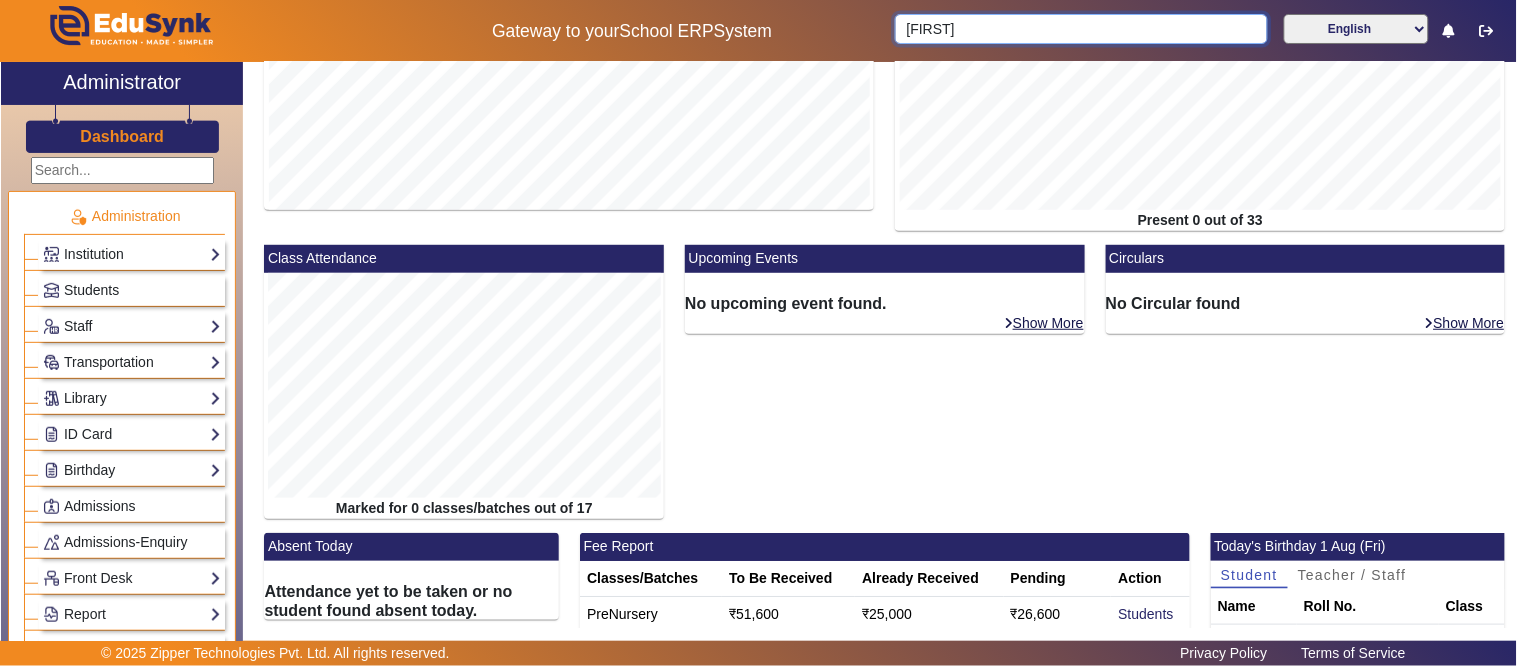 click on "[FIRST]" at bounding box center [1081, 29] 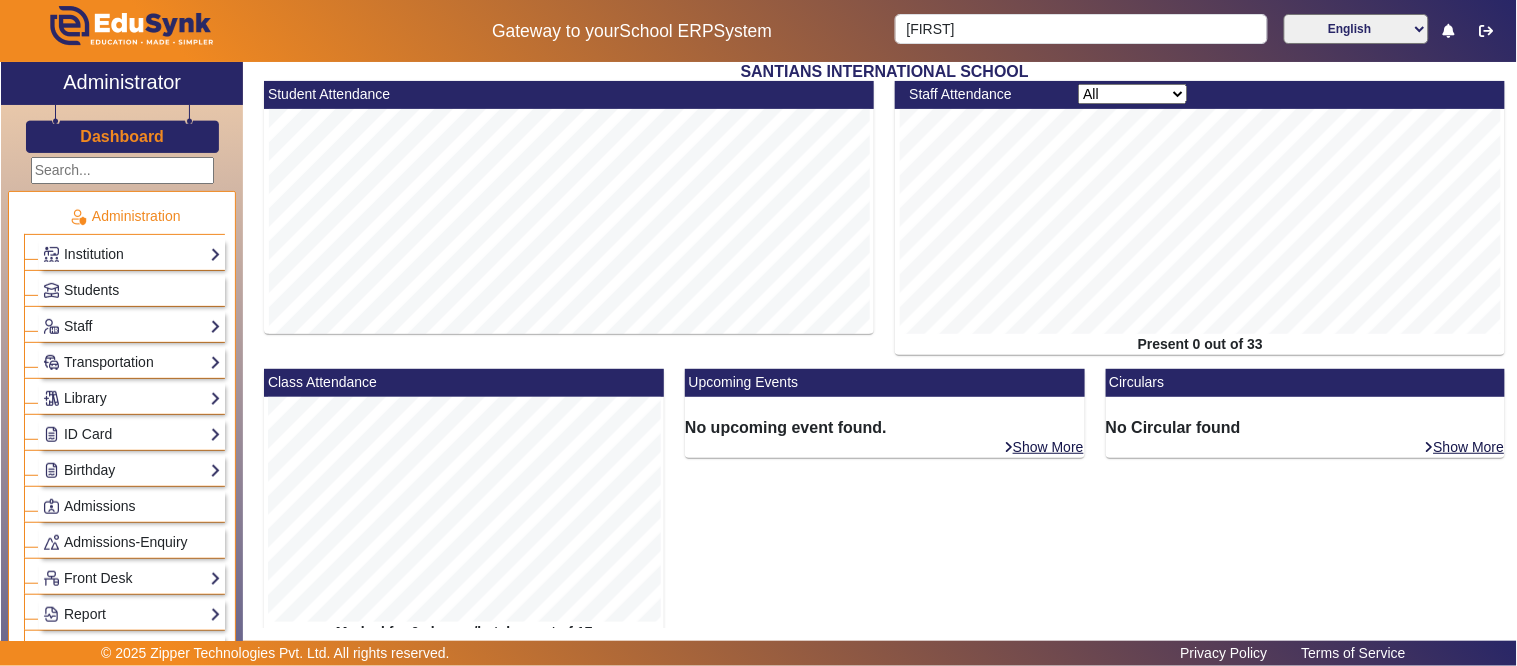scroll, scrollTop: 0, scrollLeft: 0, axis: both 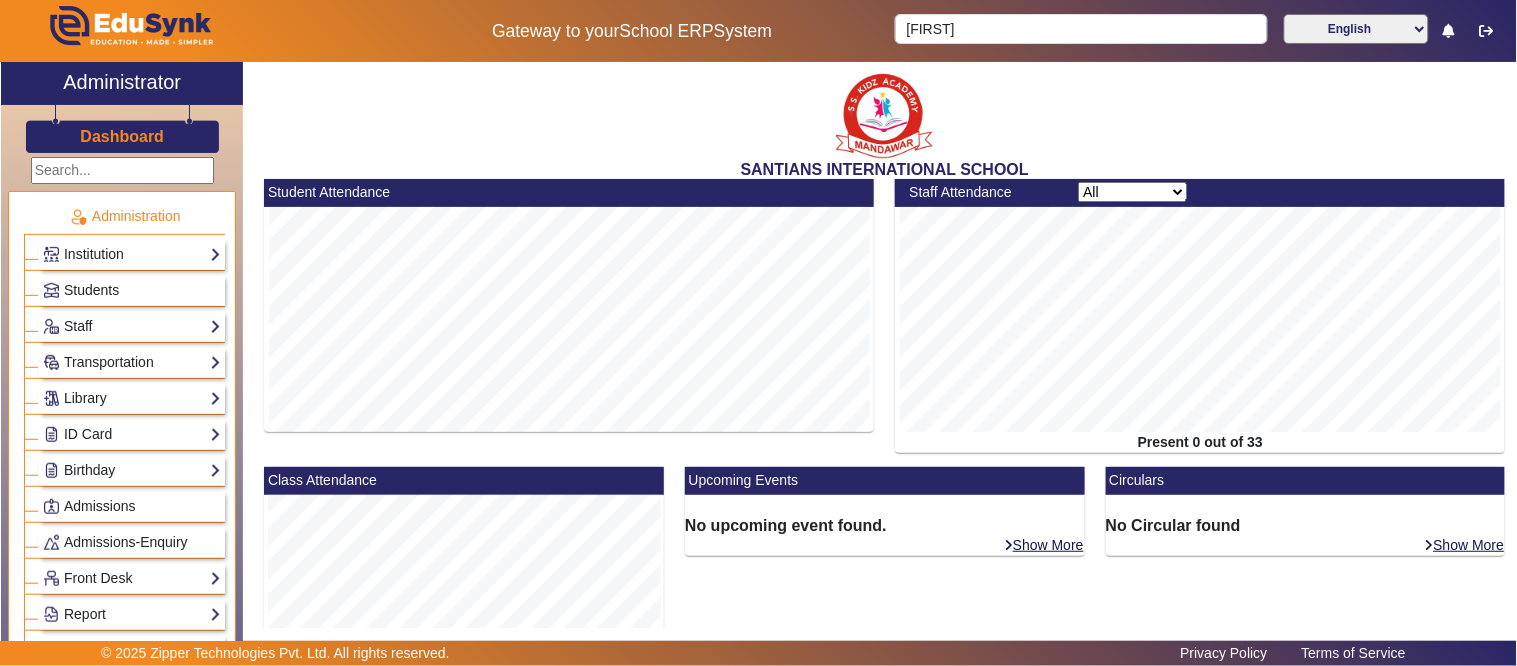 click on "Dashboard" 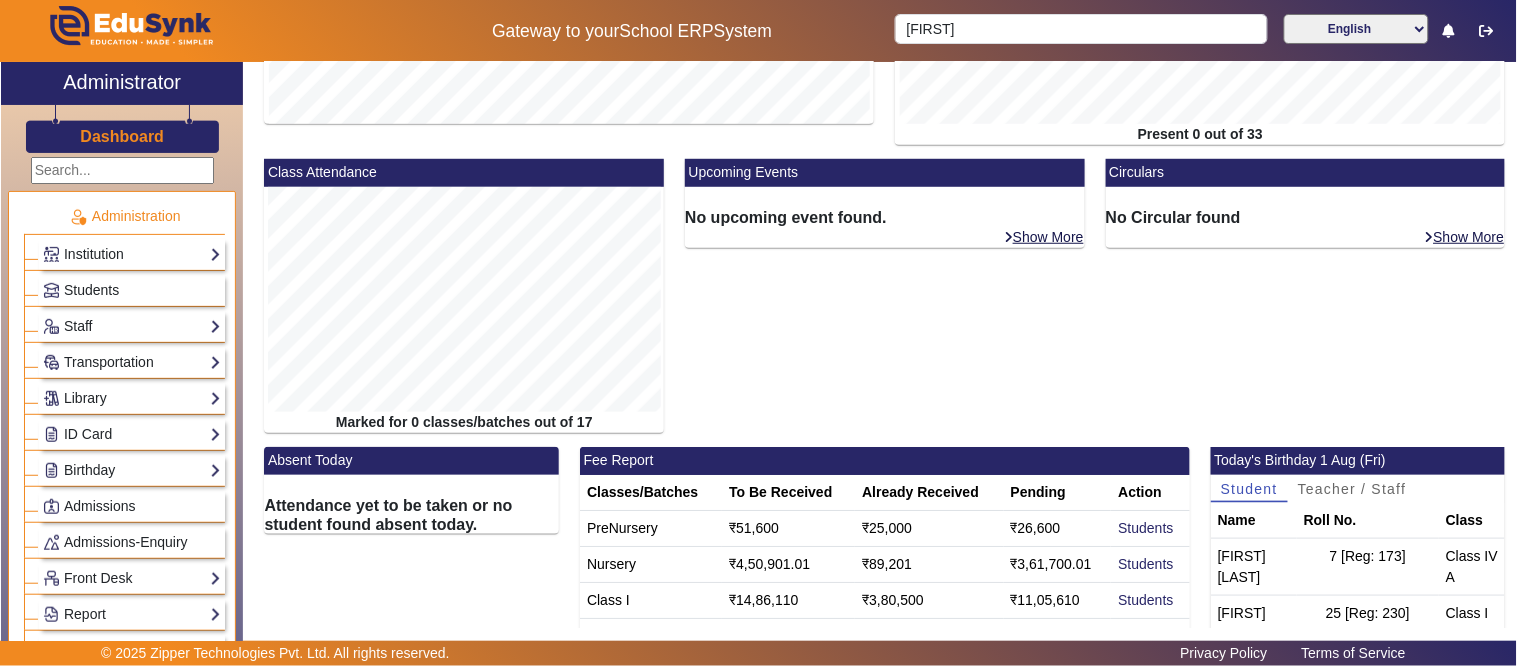 scroll, scrollTop: 440, scrollLeft: 0, axis: vertical 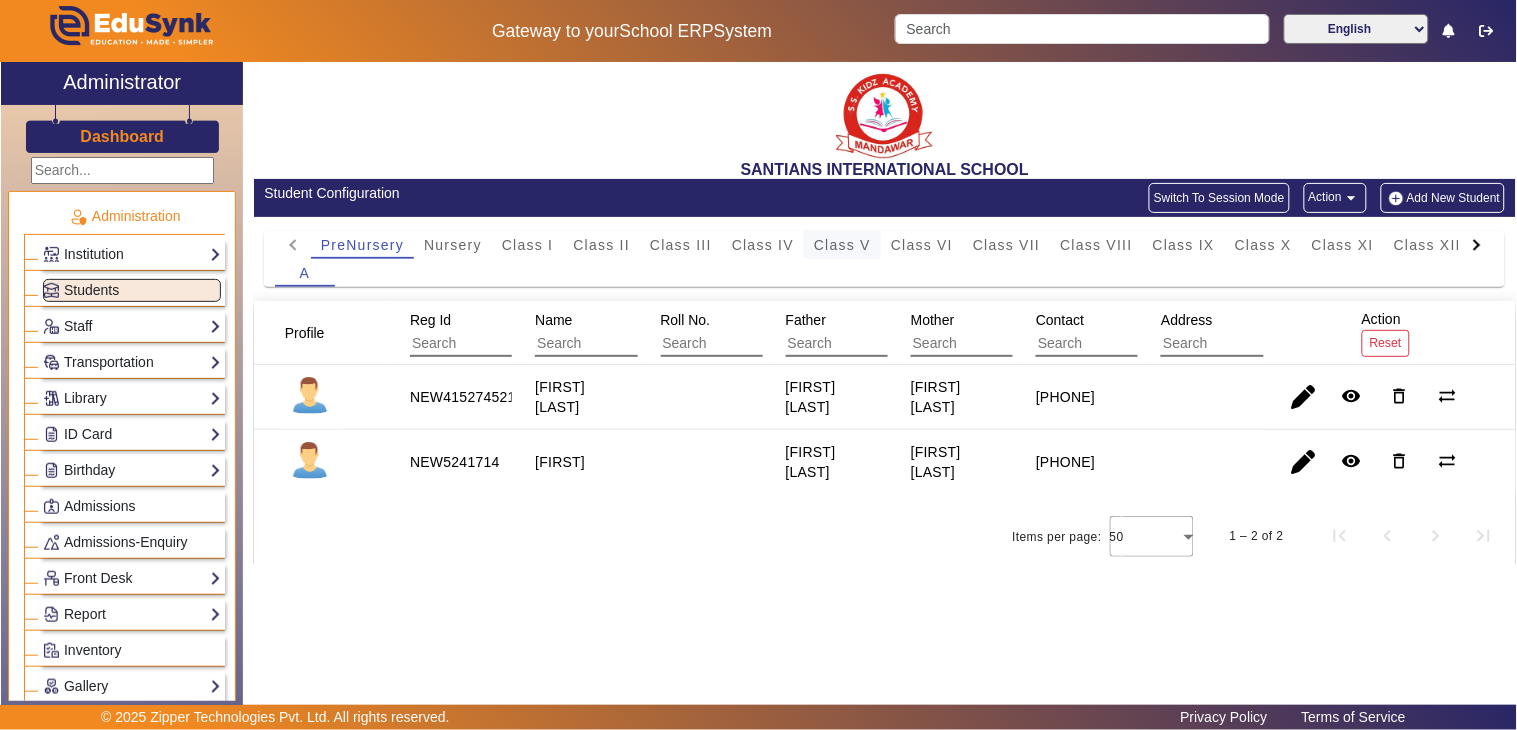 click on "Class V" at bounding box center (842, 245) 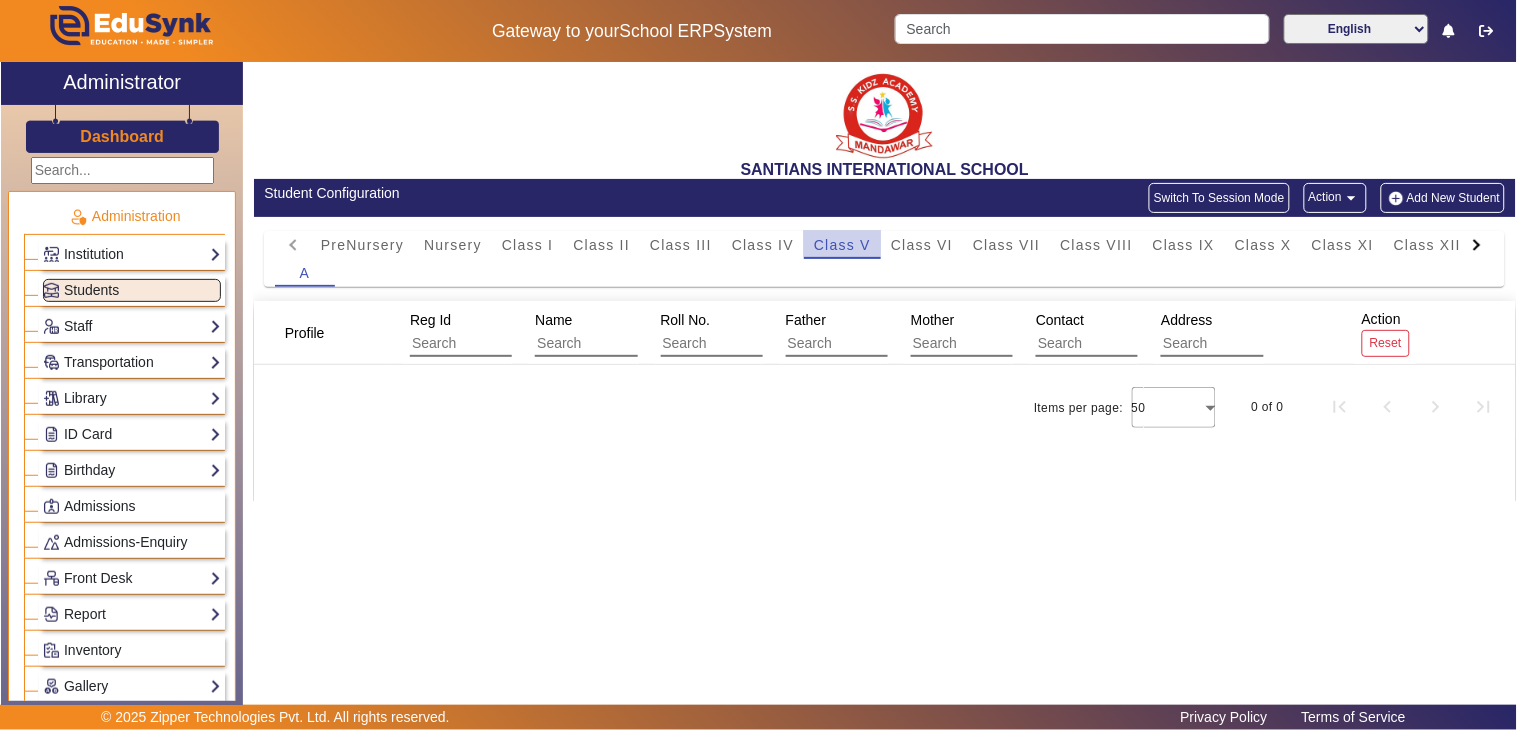 click on "Class V" at bounding box center (842, 245) 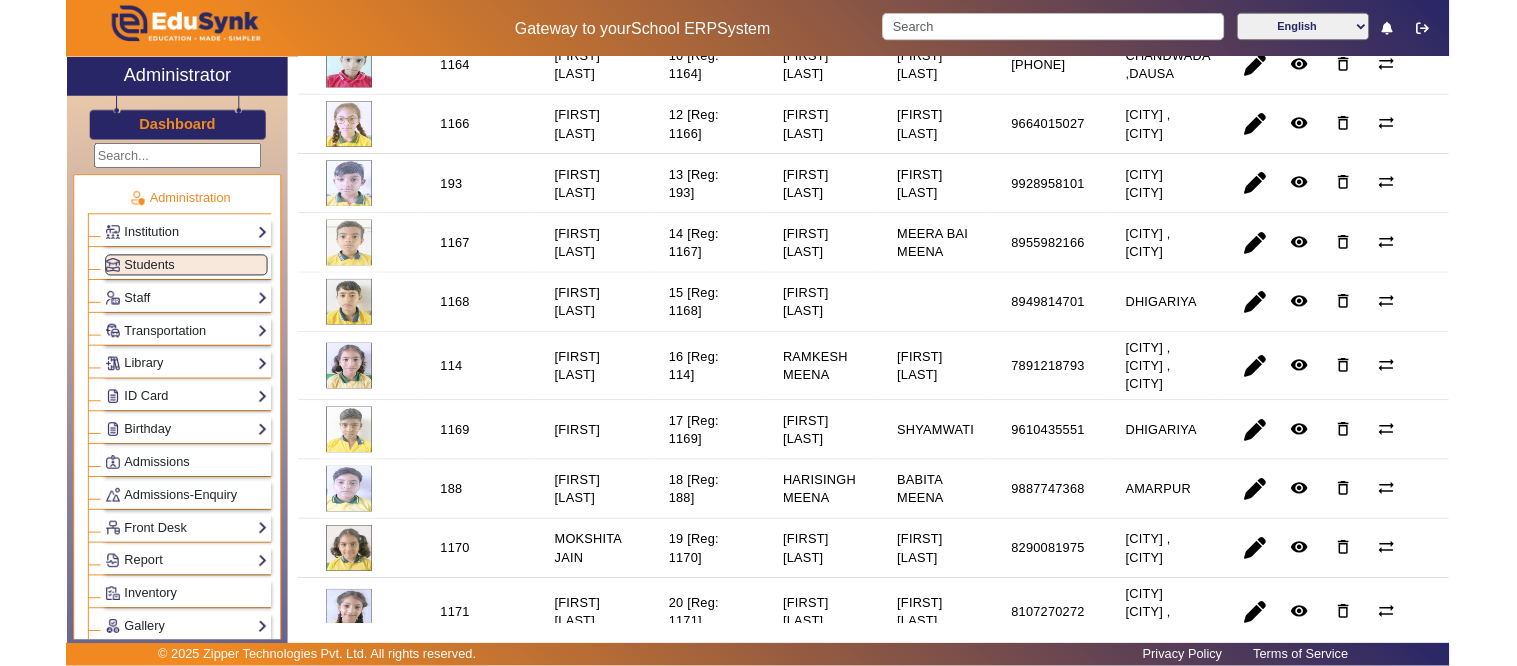 scroll, scrollTop: 888, scrollLeft: 0, axis: vertical 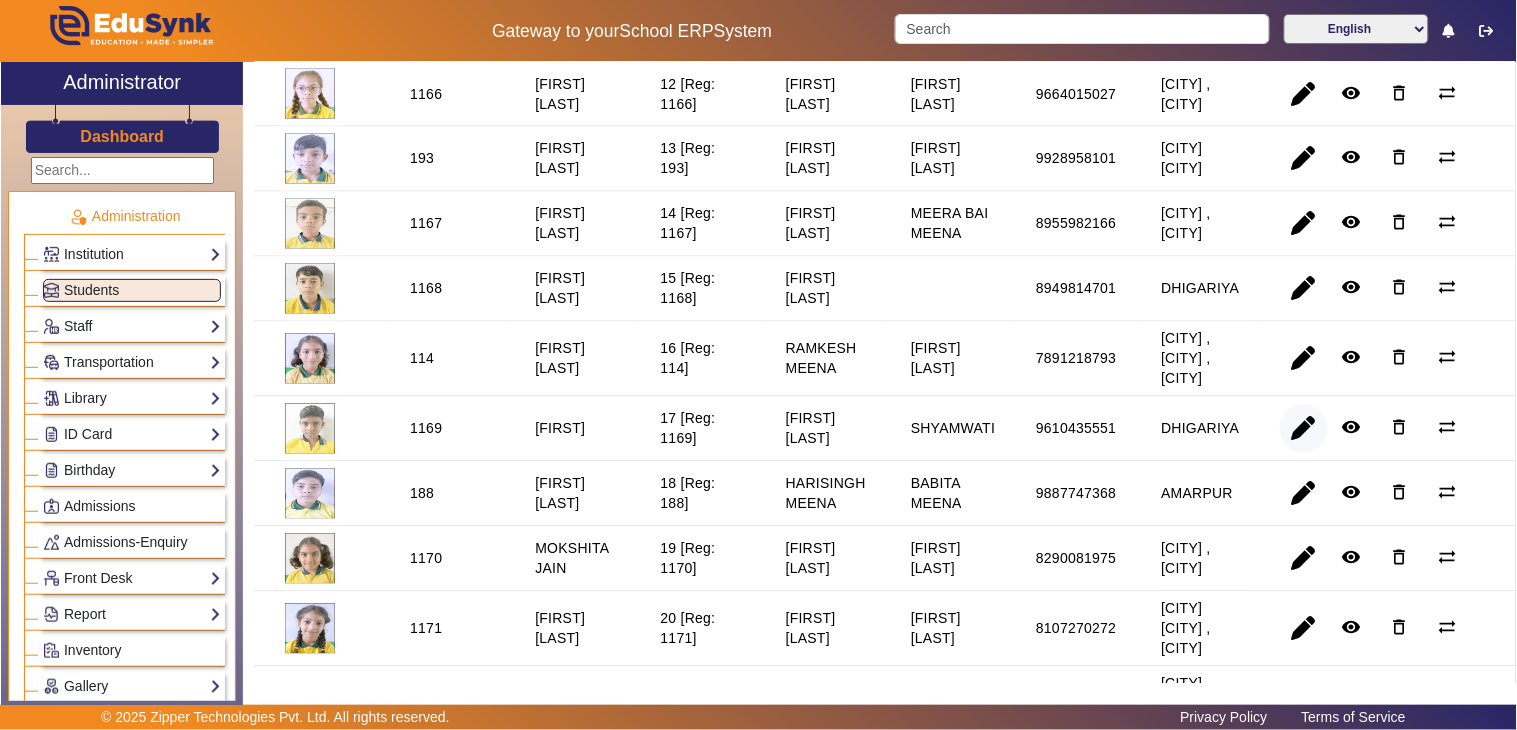 click at bounding box center [1304, 494] 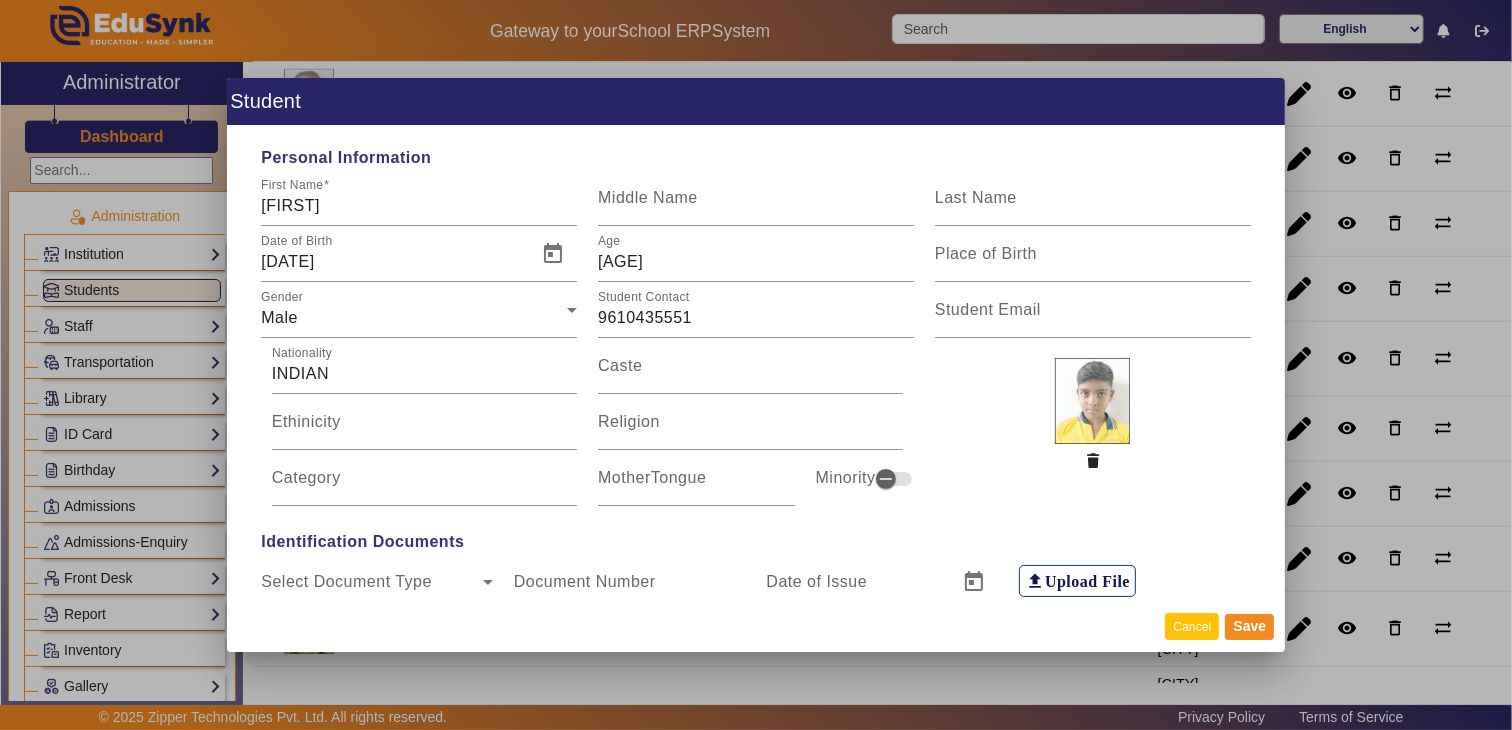 click on "Cancel" at bounding box center [1192, 626] 